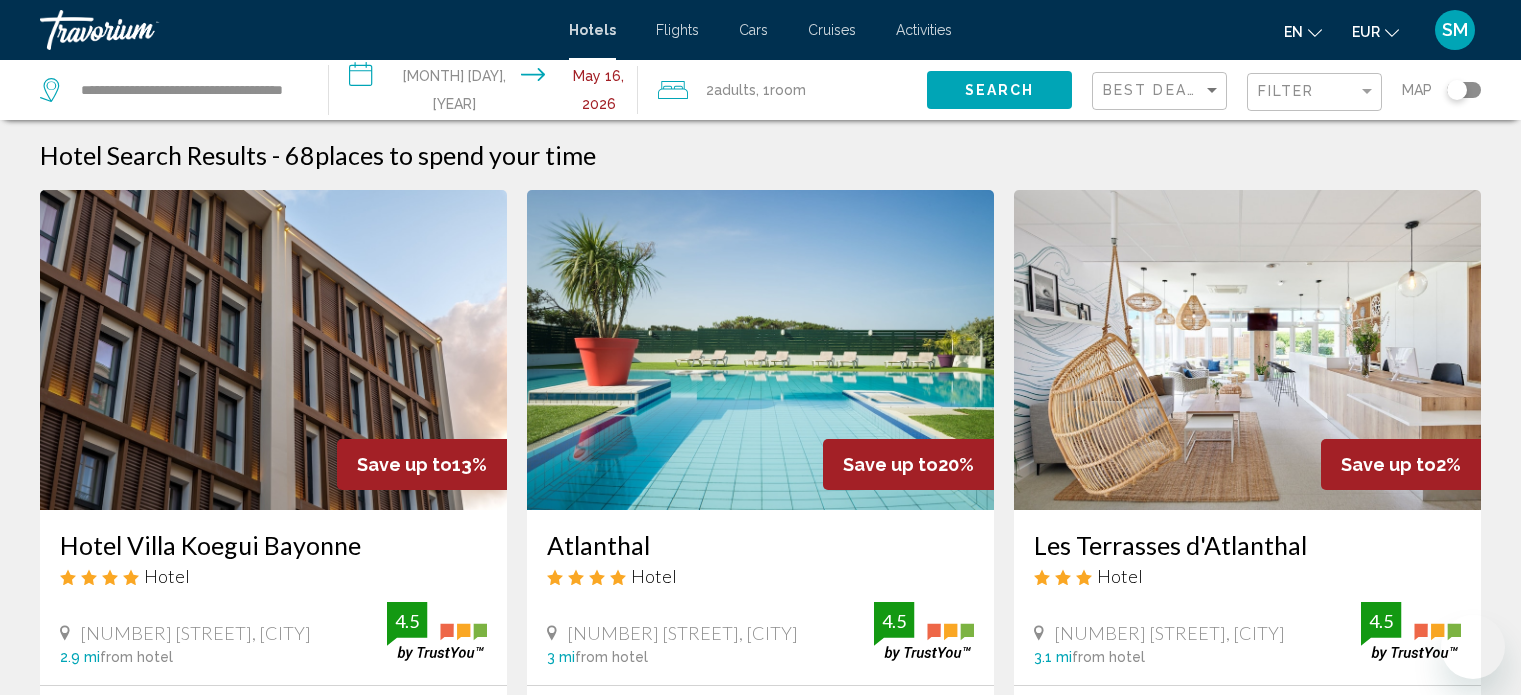 scroll, scrollTop: 2460, scrollLeft: 0, axis: vertical 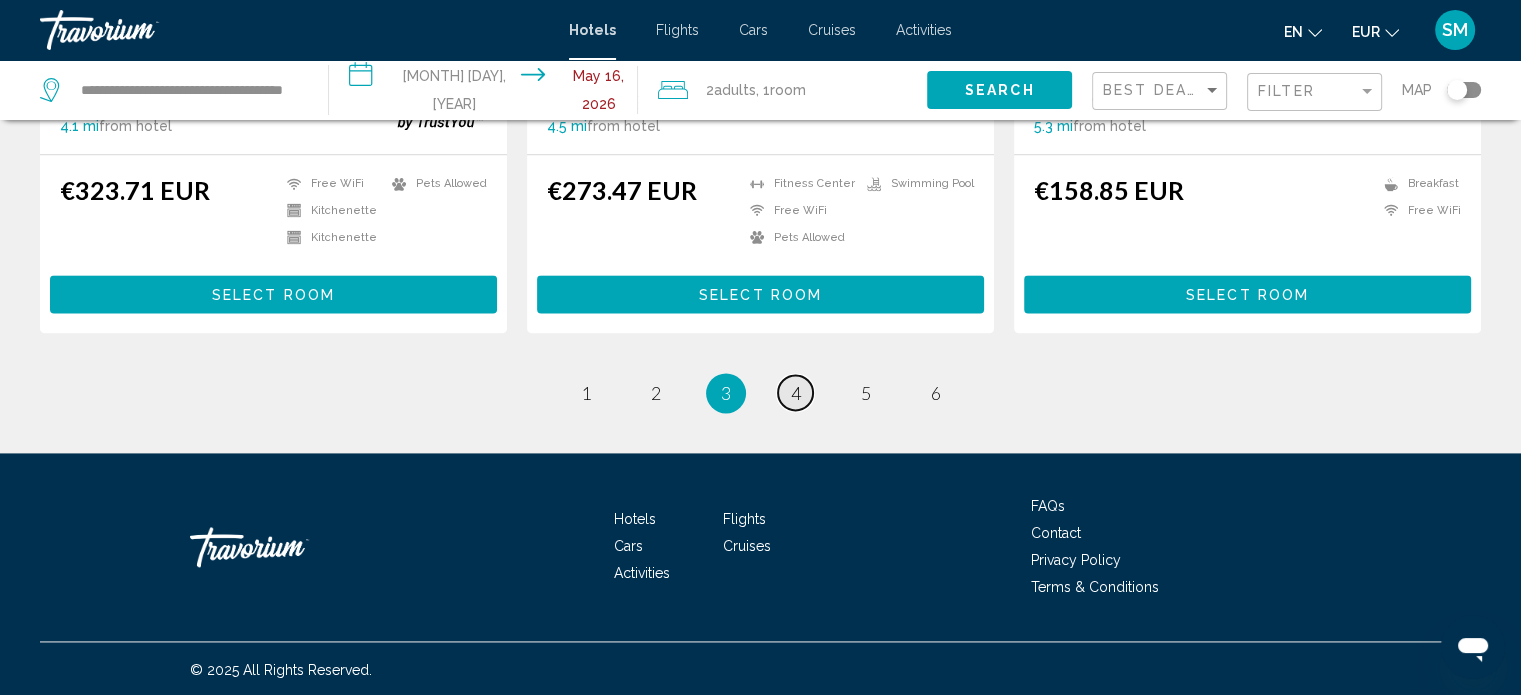 click on "page  4" at bounding box center [795, 392] 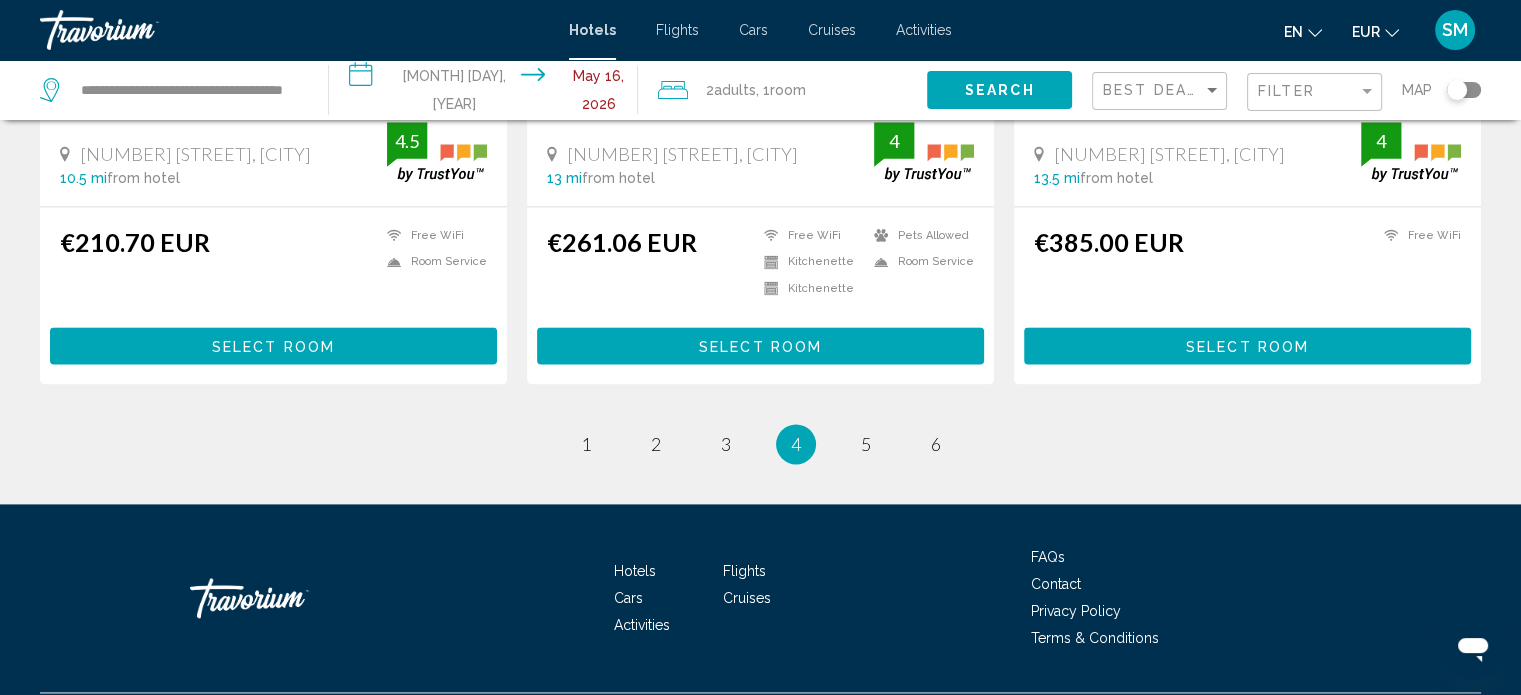 scroll, scrollTop: 2658, scrollLeft: 0, axis: vertical 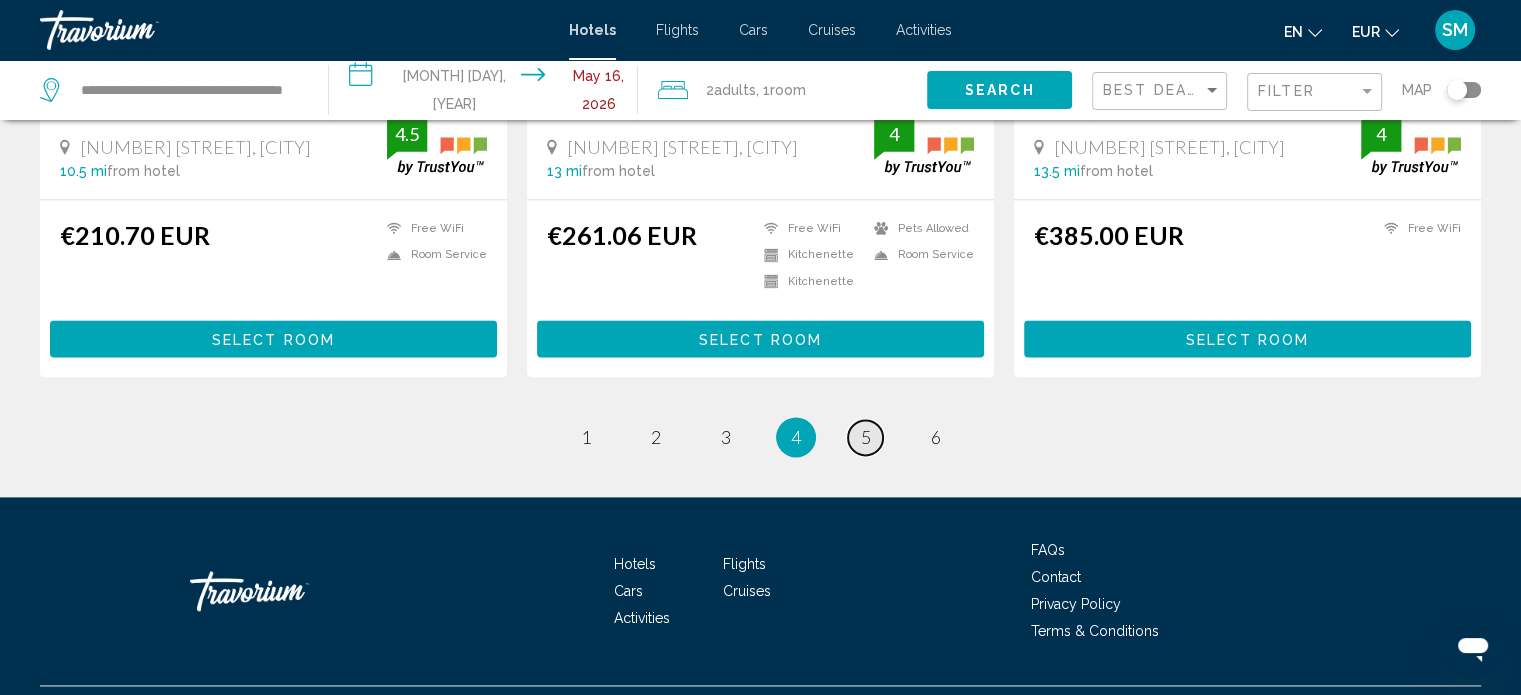 click on "5" at bounding box center [866, 437] 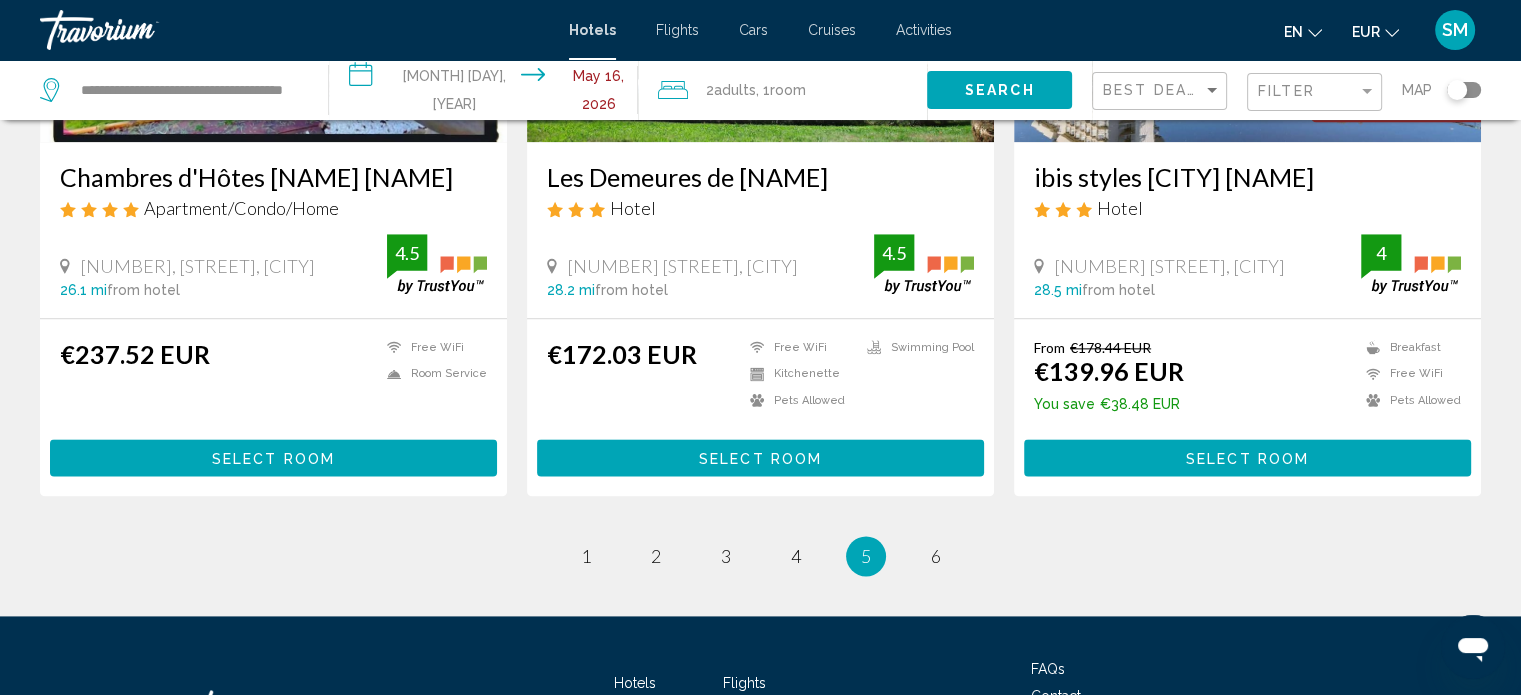 click on "**********" 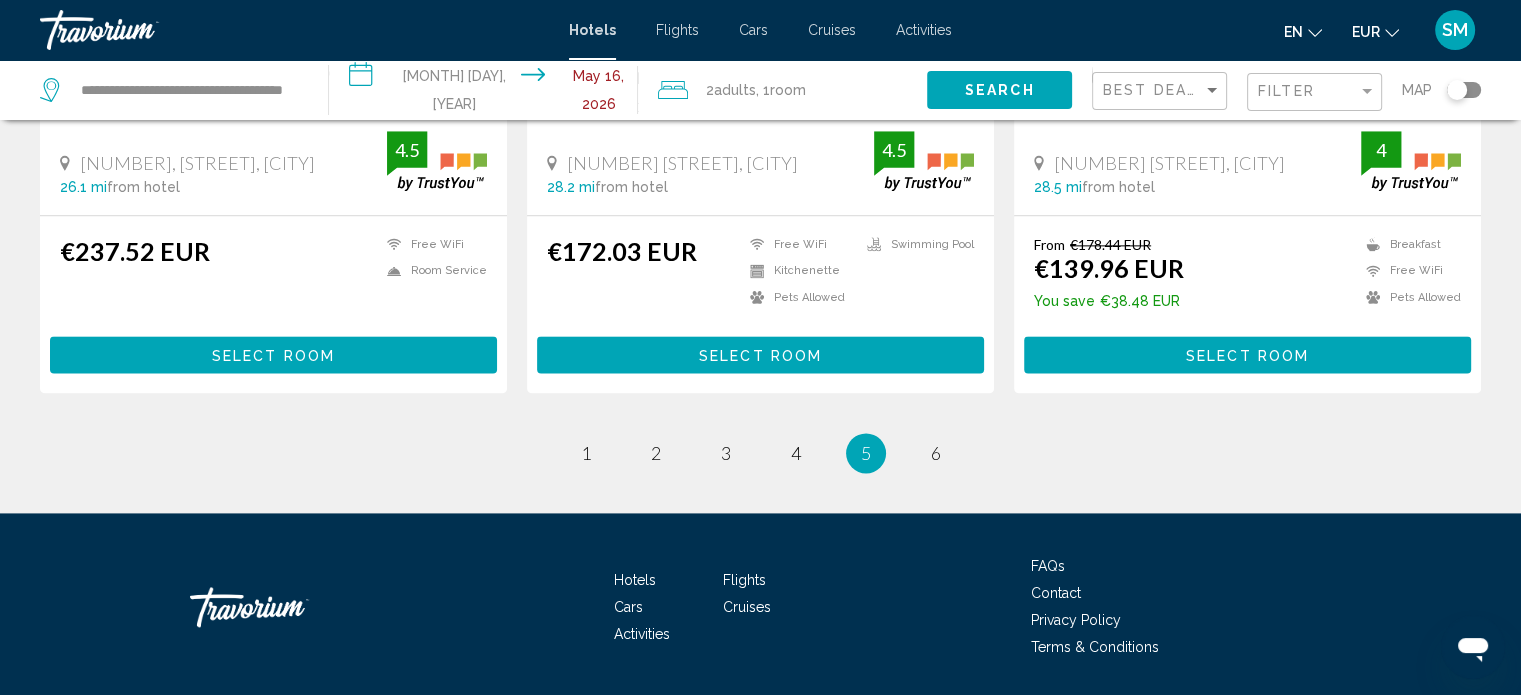 scroll, scrollTop: 2613, scrollLeft: 0, axis: vertical 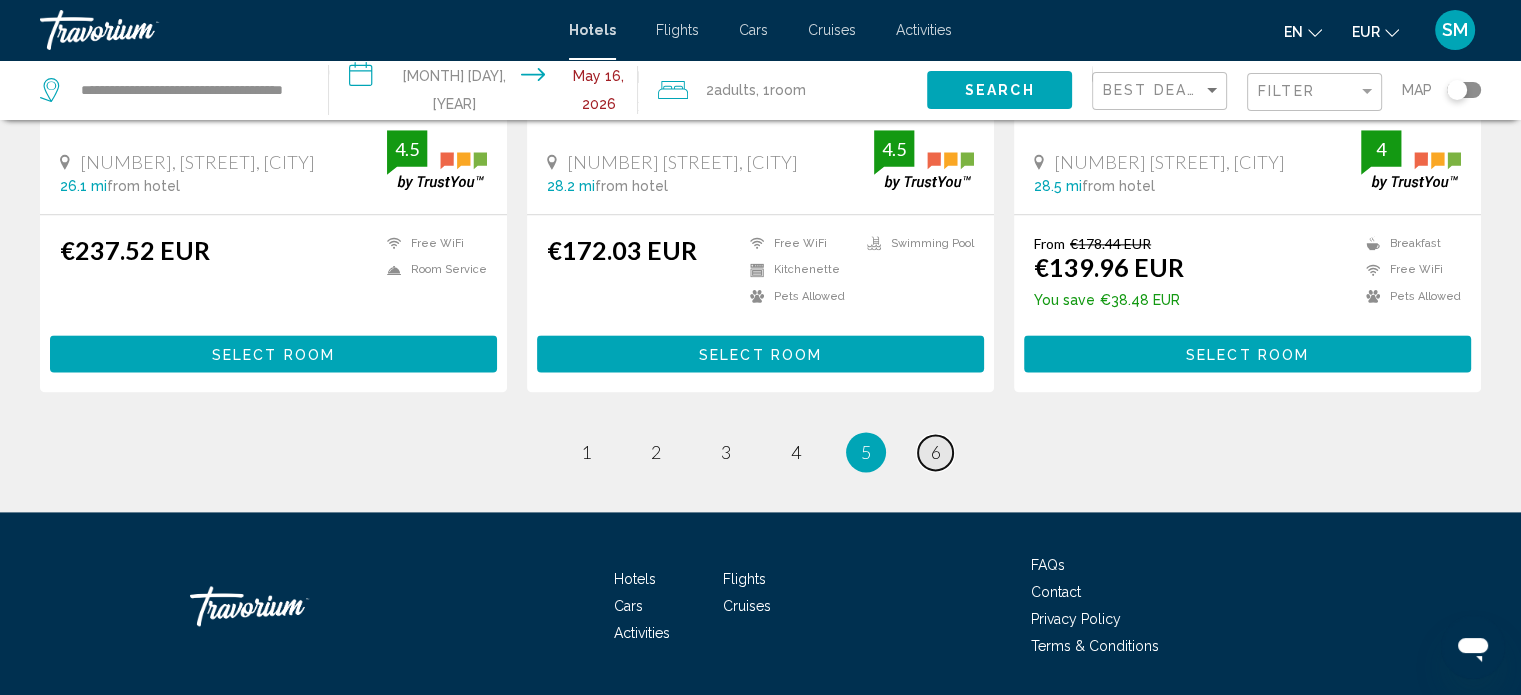 click on "page  6" at bounding box center [935, 452] 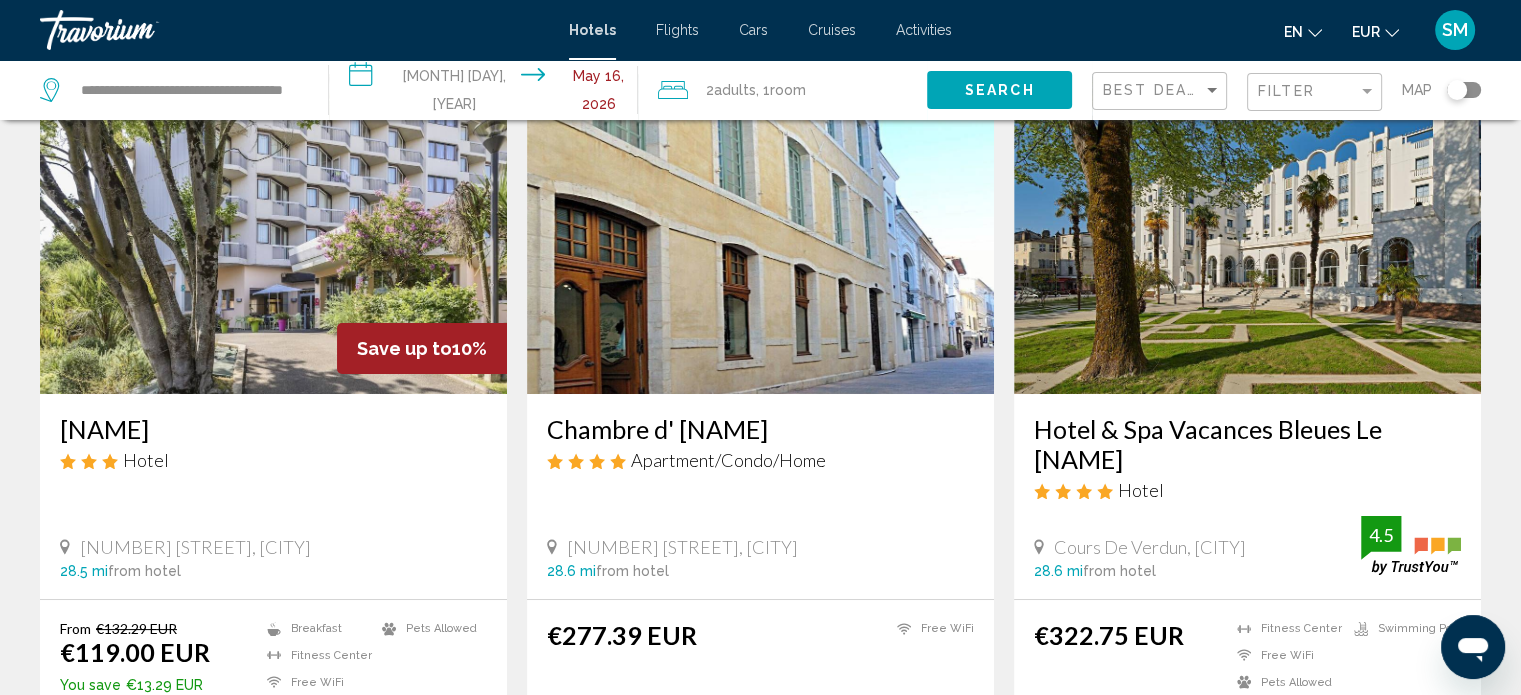 scroll, scrollTop: 0, scrollLeft: 0, axis: both 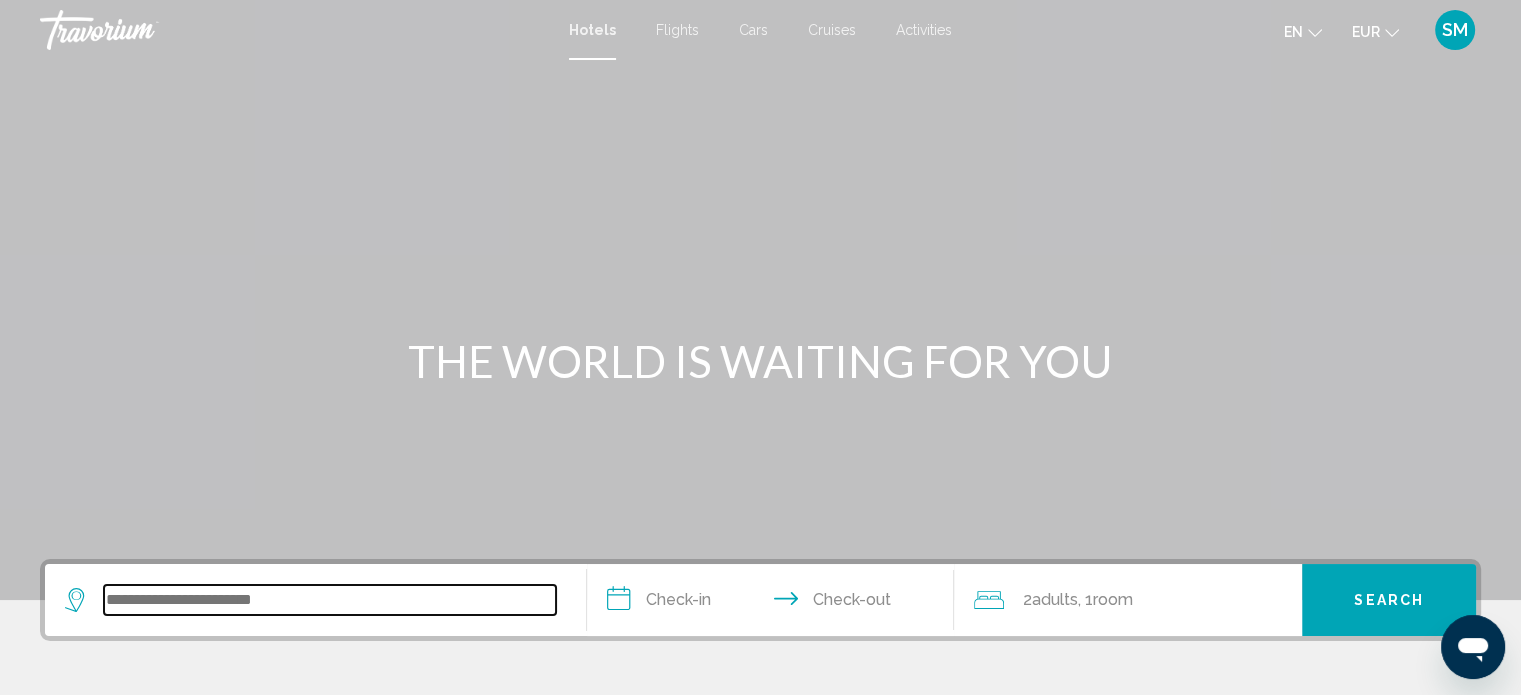 click at bounding box center [330, 600] 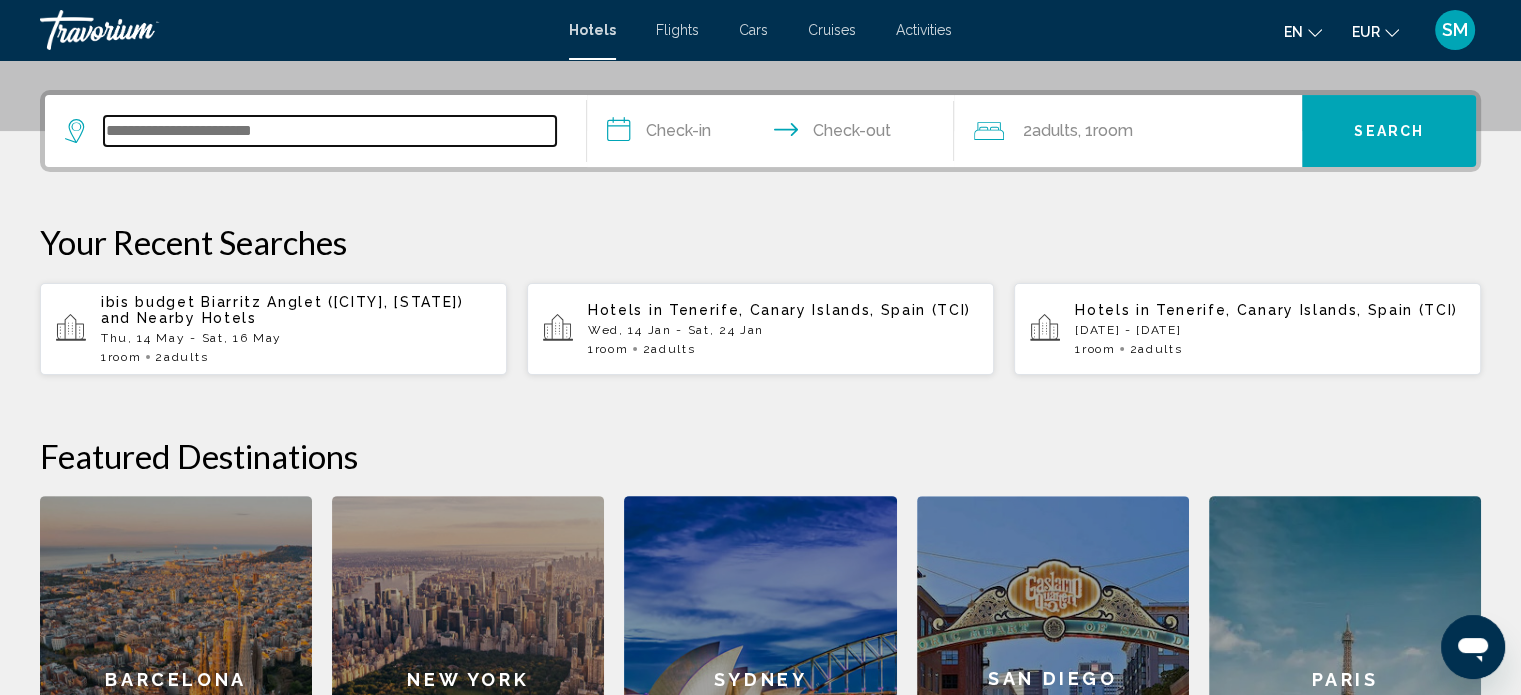 scroll, scrollTop: 493, scrollLeft: 0, axis: vertical 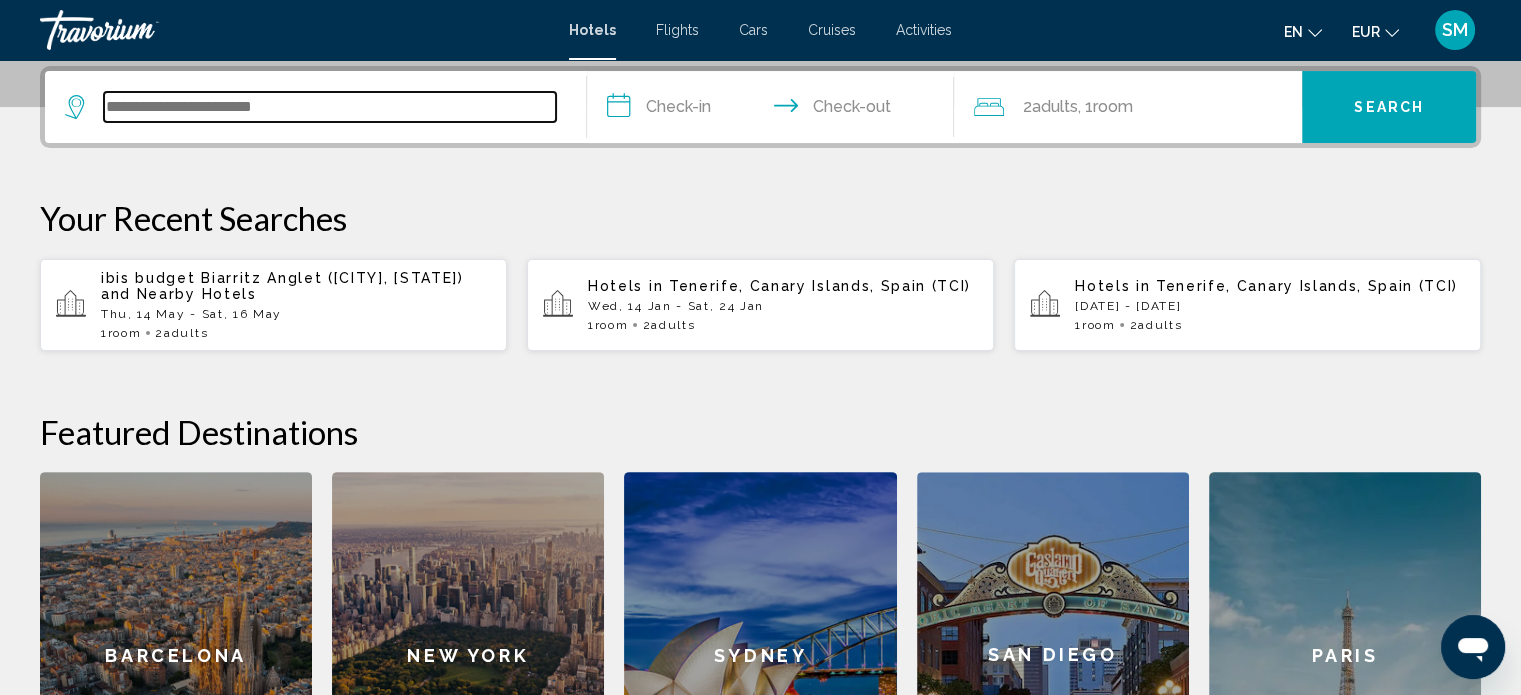 paste on "**********" 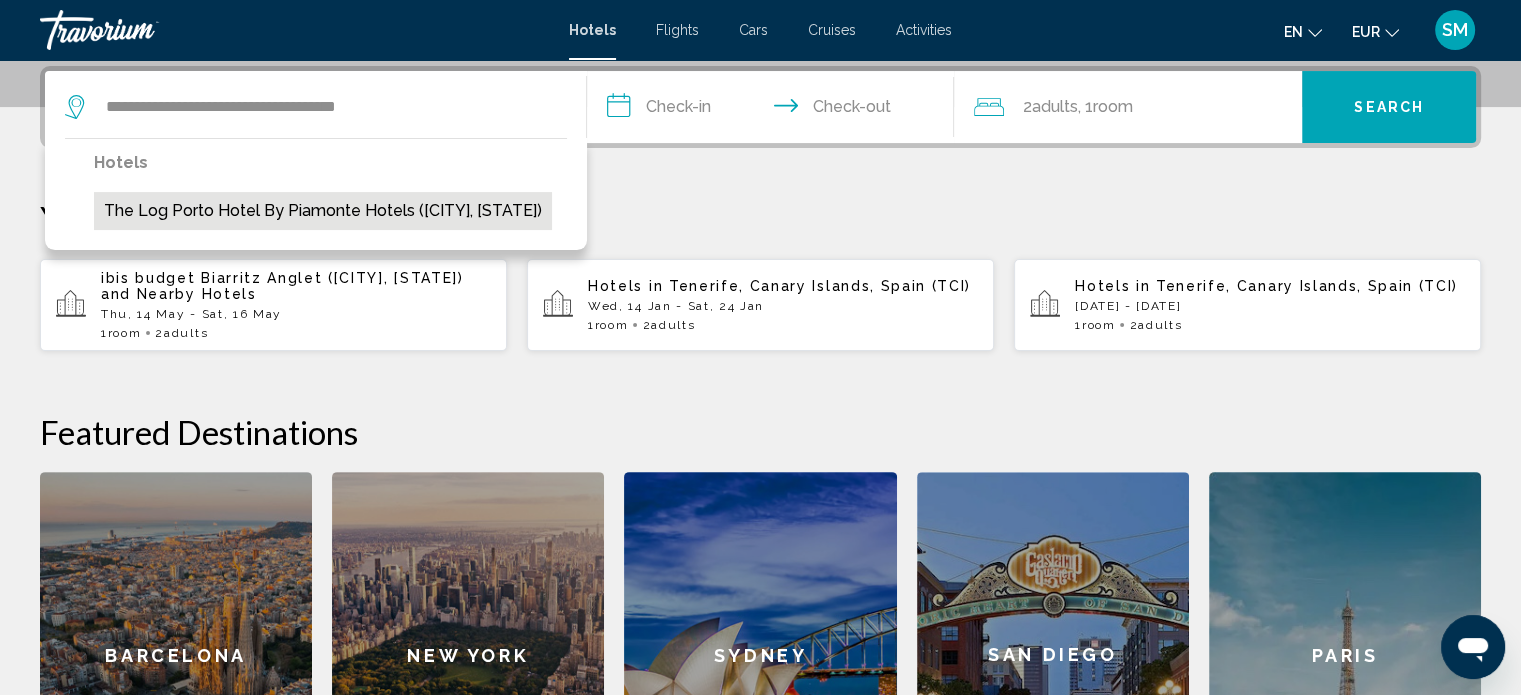 click on "The Log Porto Hotel by Piamonte Hotels (Porto, PT)" at bounding box center (323, 211) 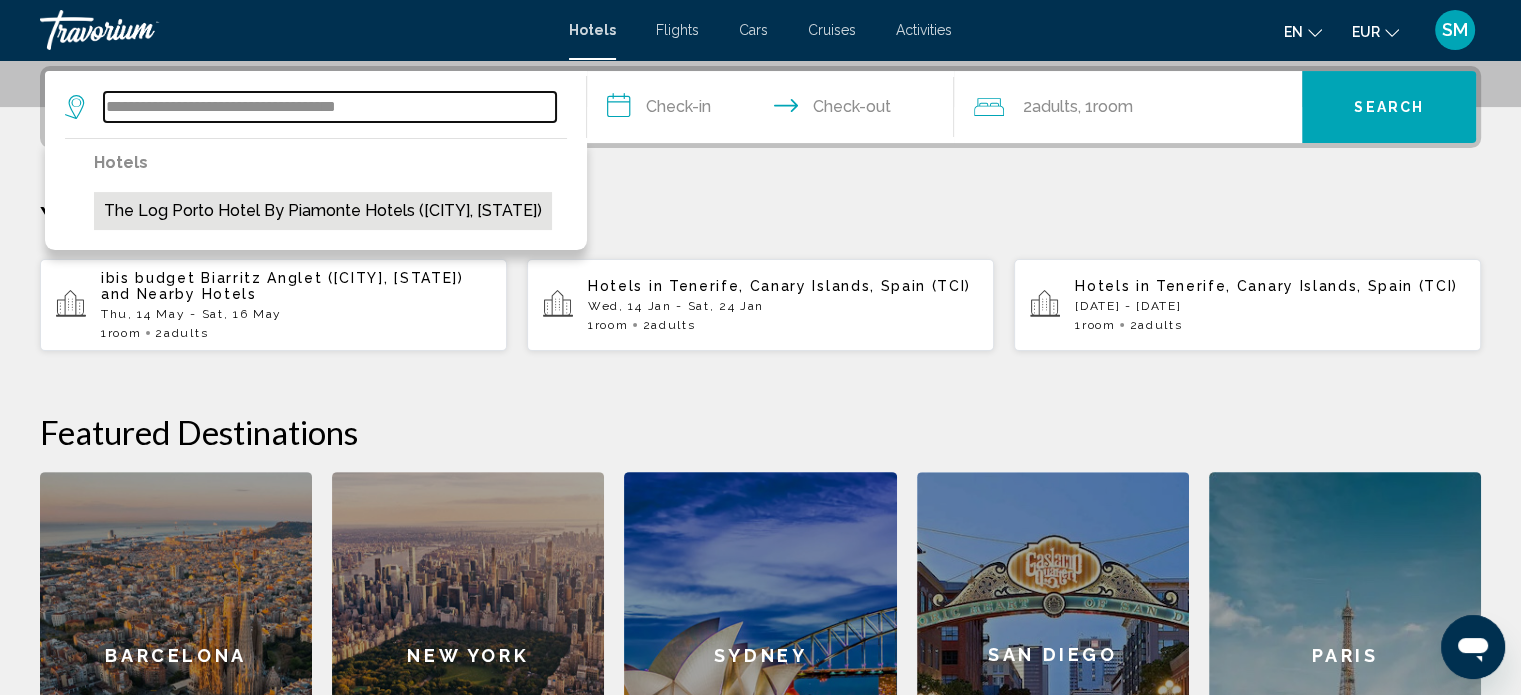 type on "**********" 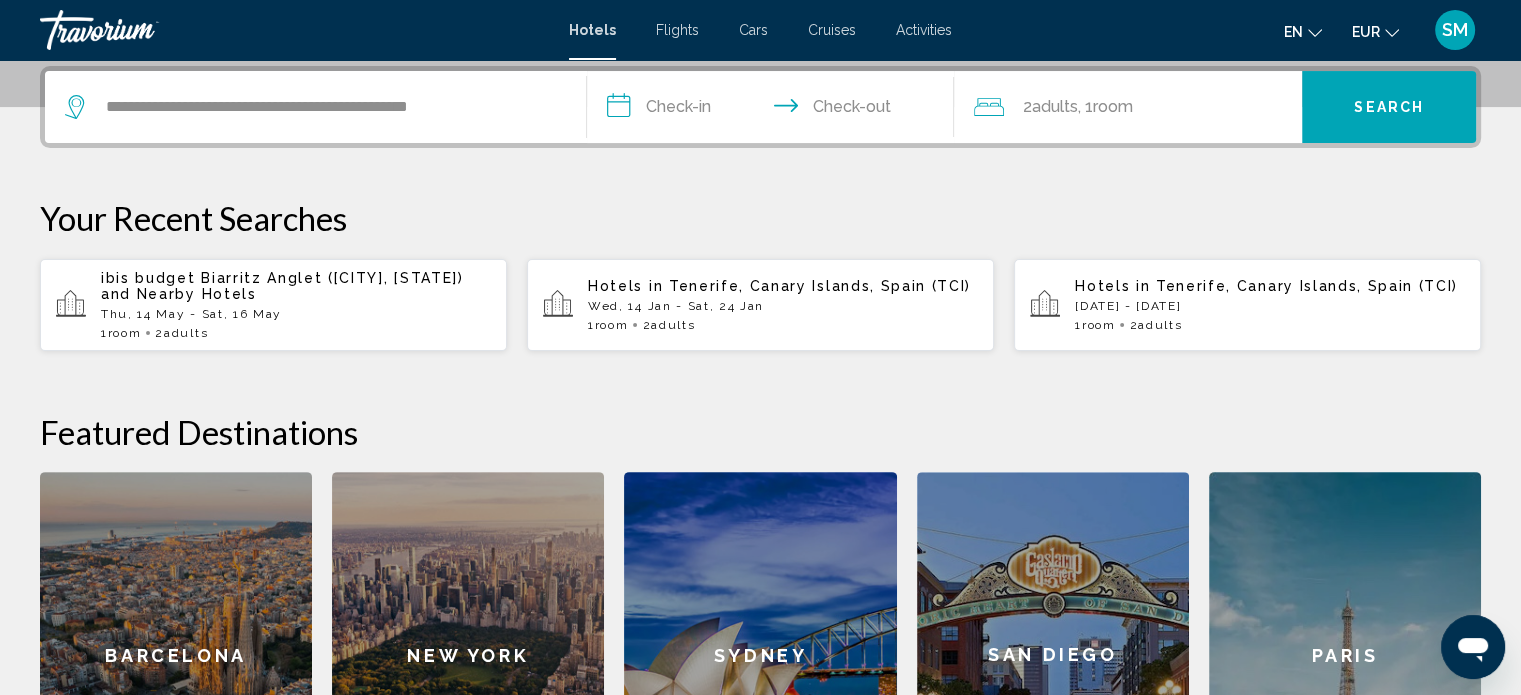 click on "**********" at bounding box center (775, 110) 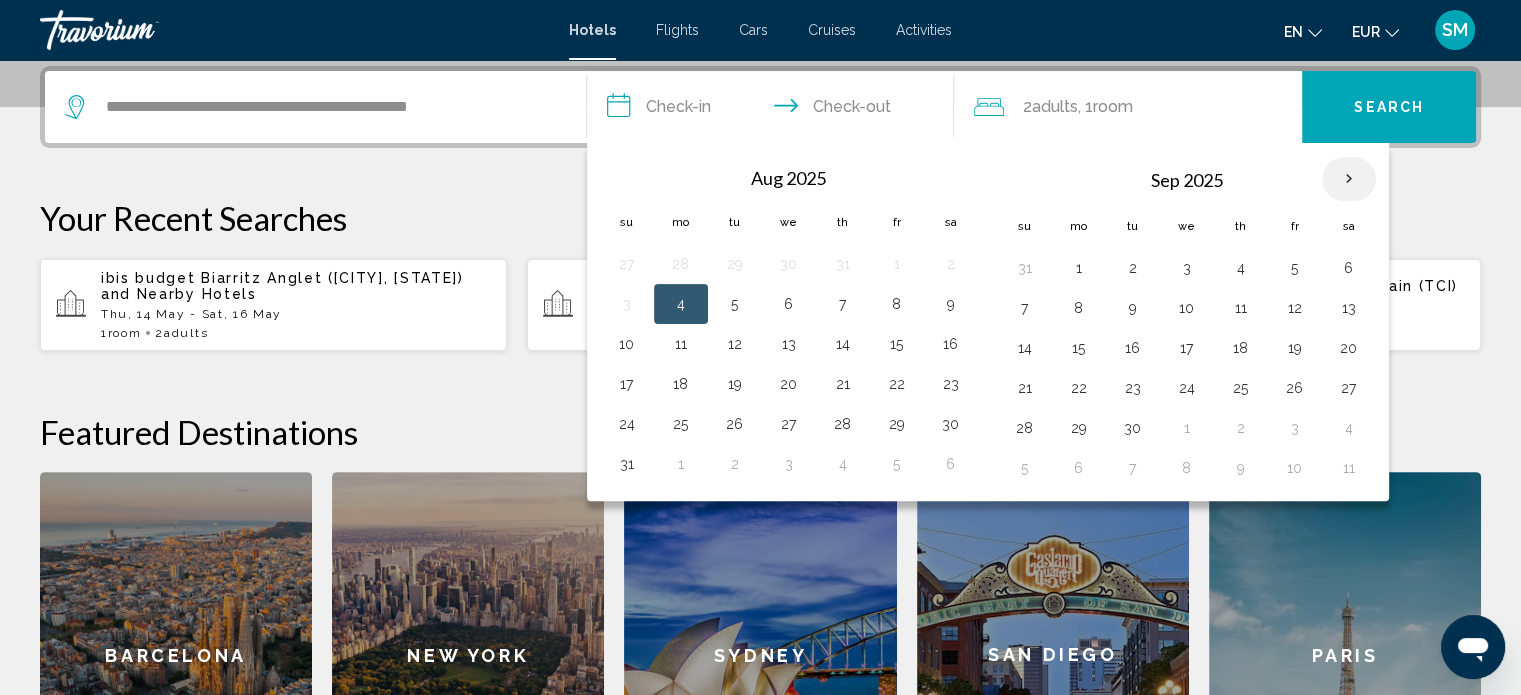 click at bounding box center [1349, 179] 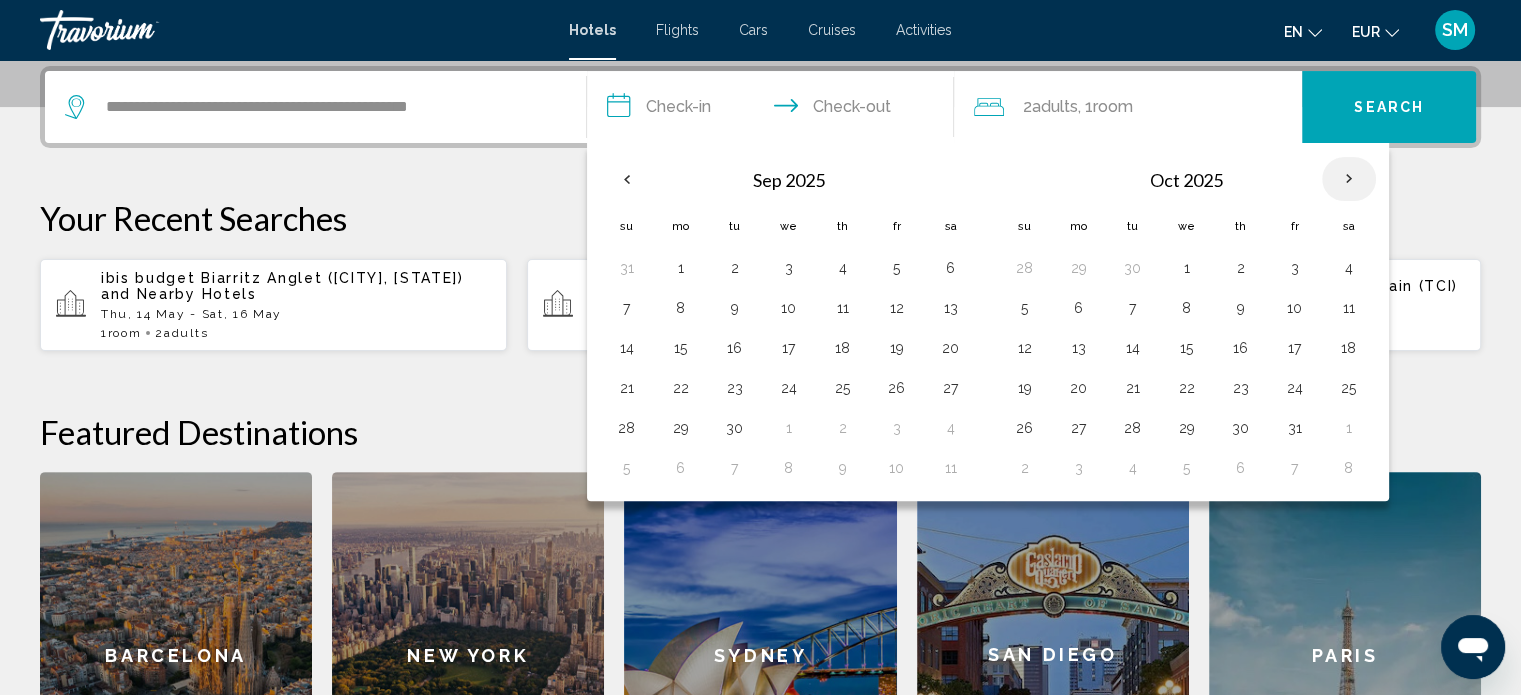 click at bounding box center [1349, 179] 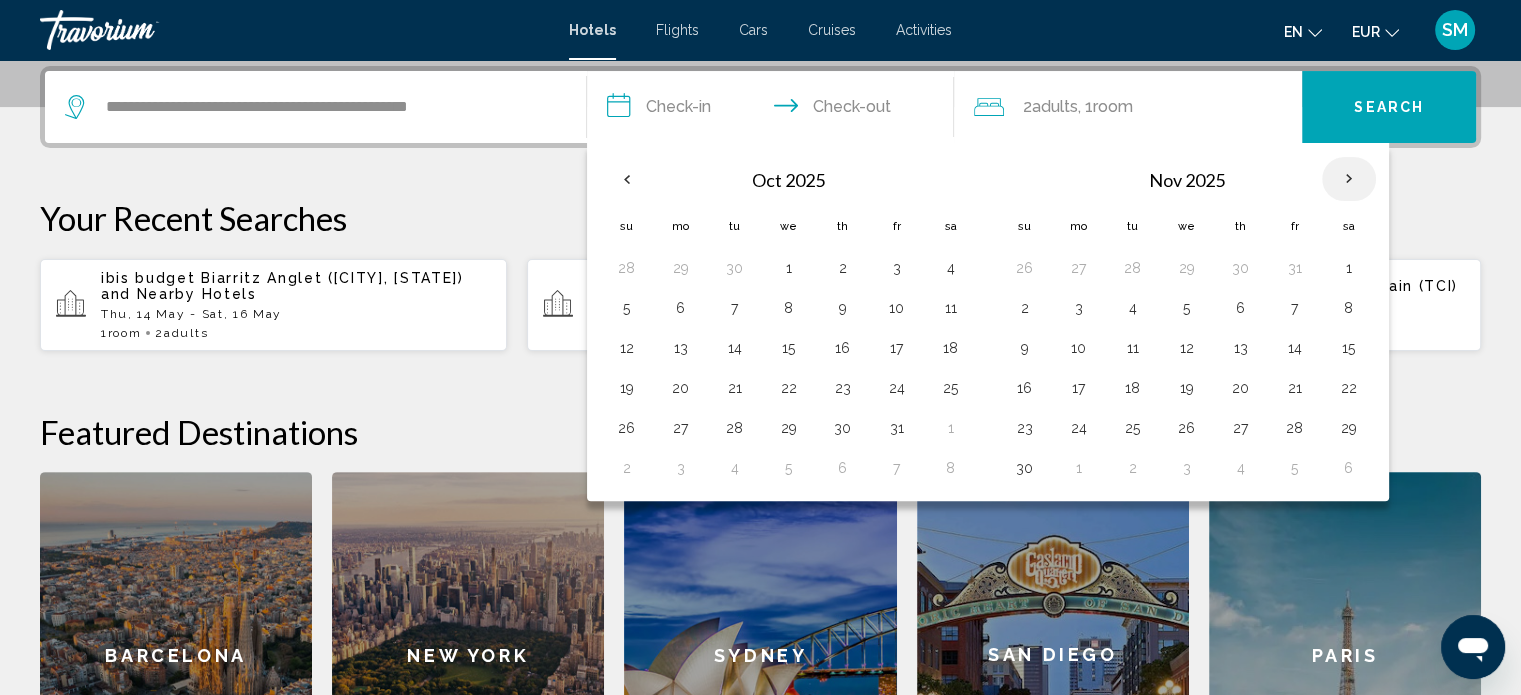 click at bounding box center [1349, 179] 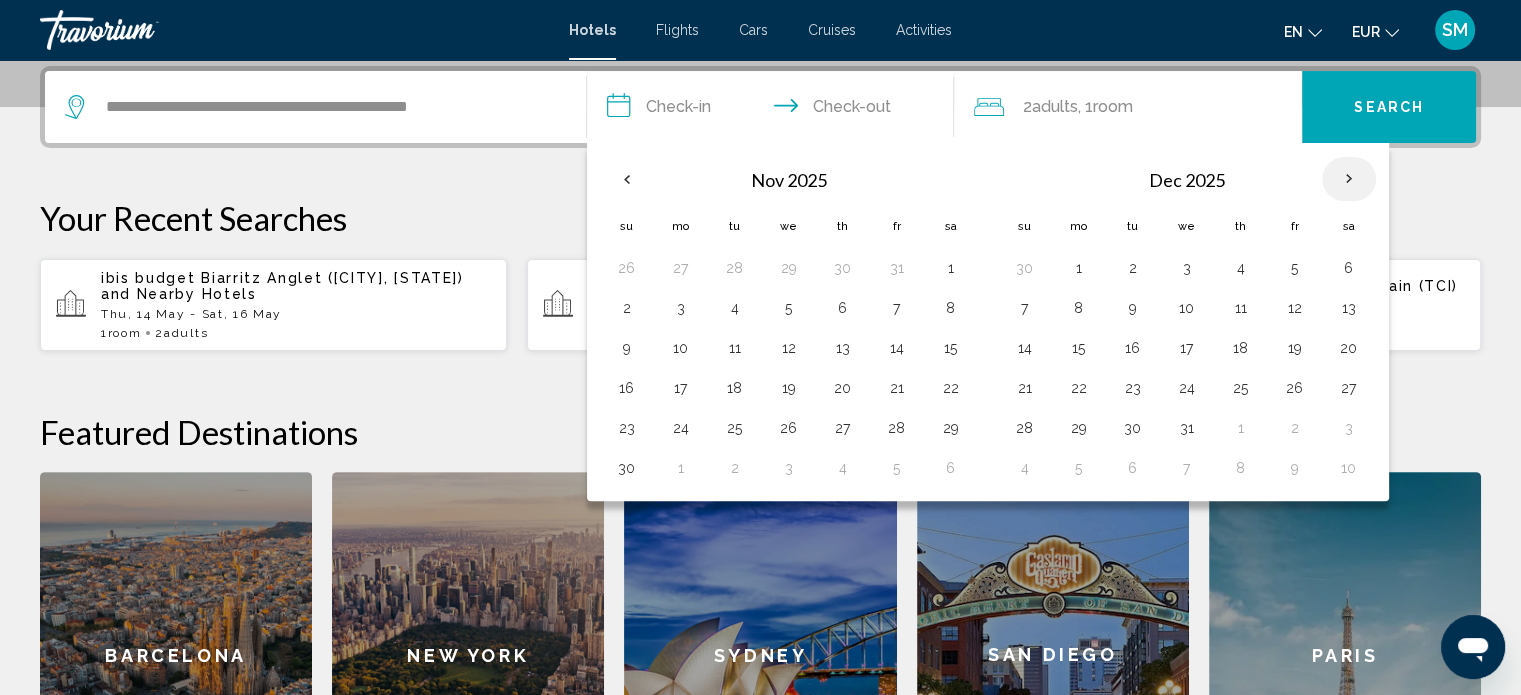 click at bounding box center (1349, 179) 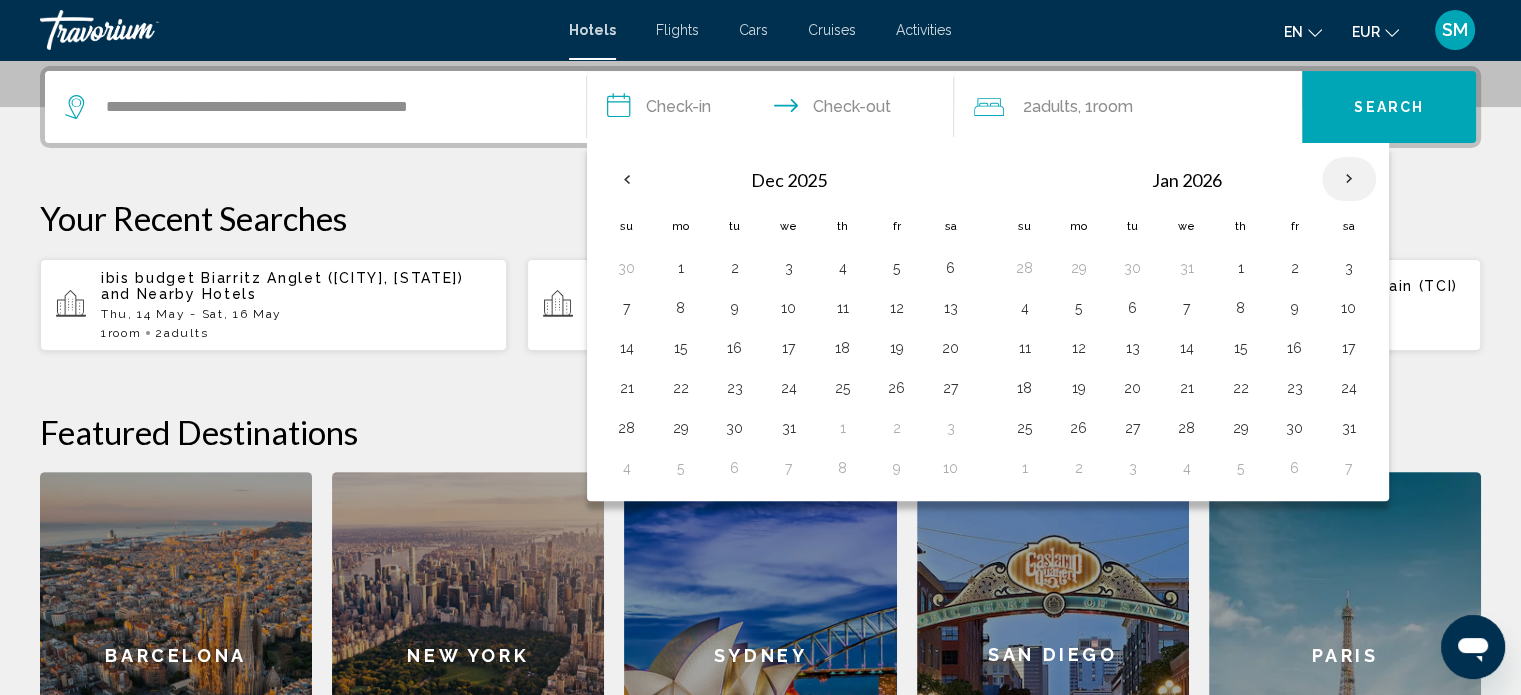 click at bounding box center [1349, 179] 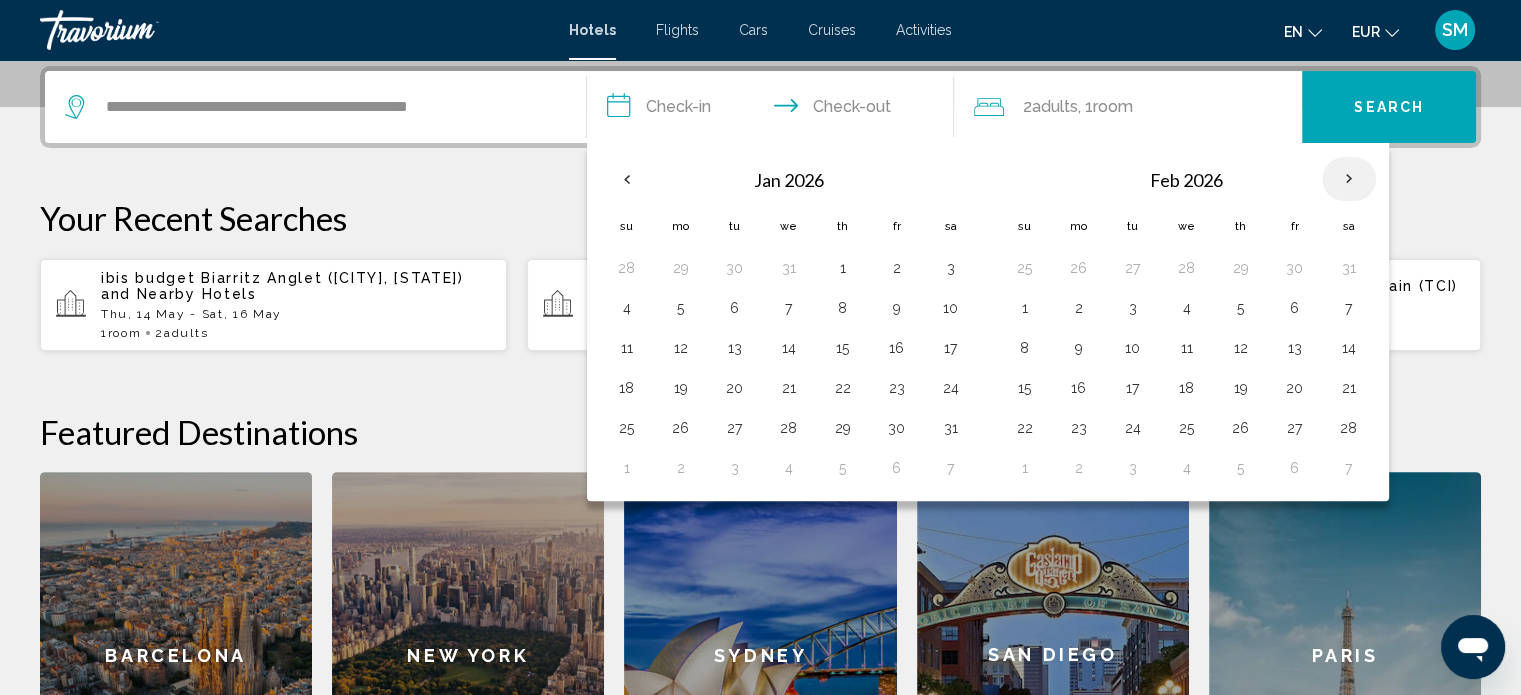 click at bounding box center (1349, 179) 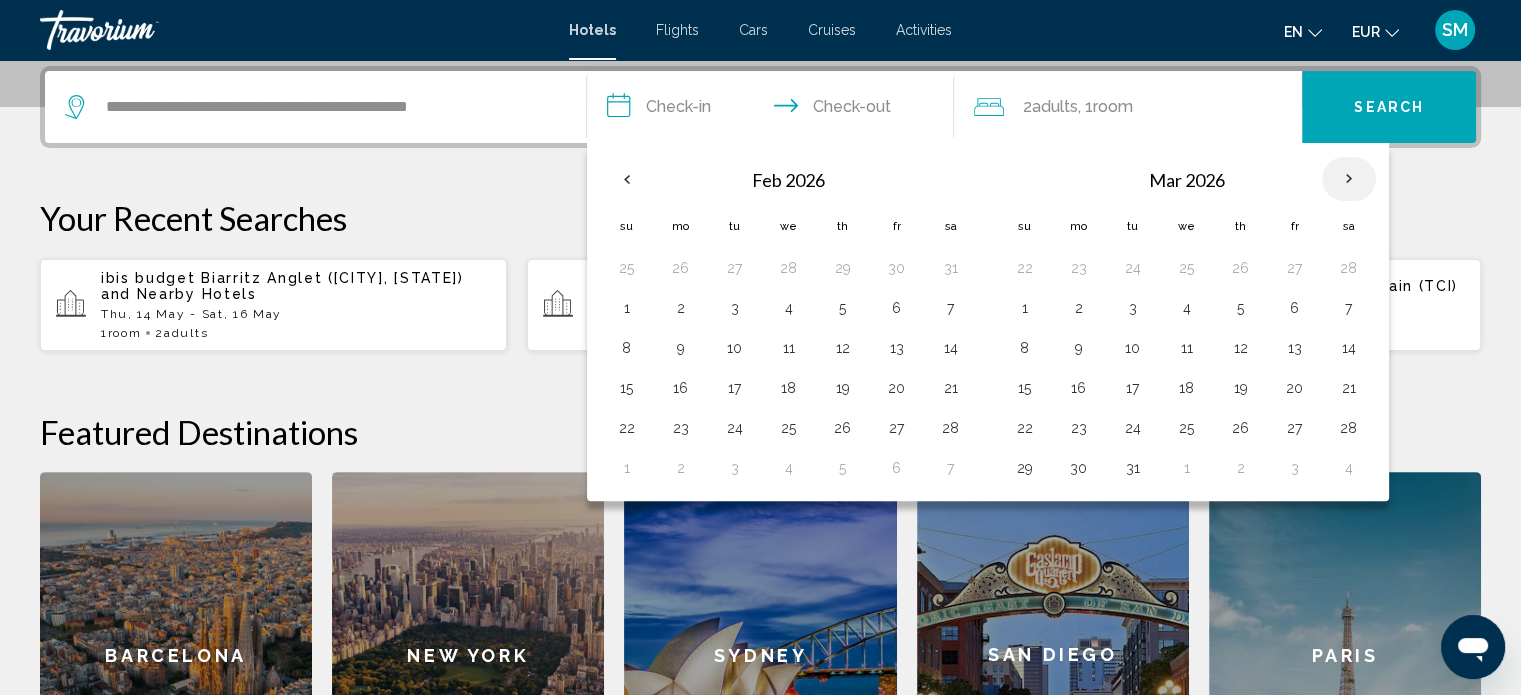 click at bounding box center [1349, 179] 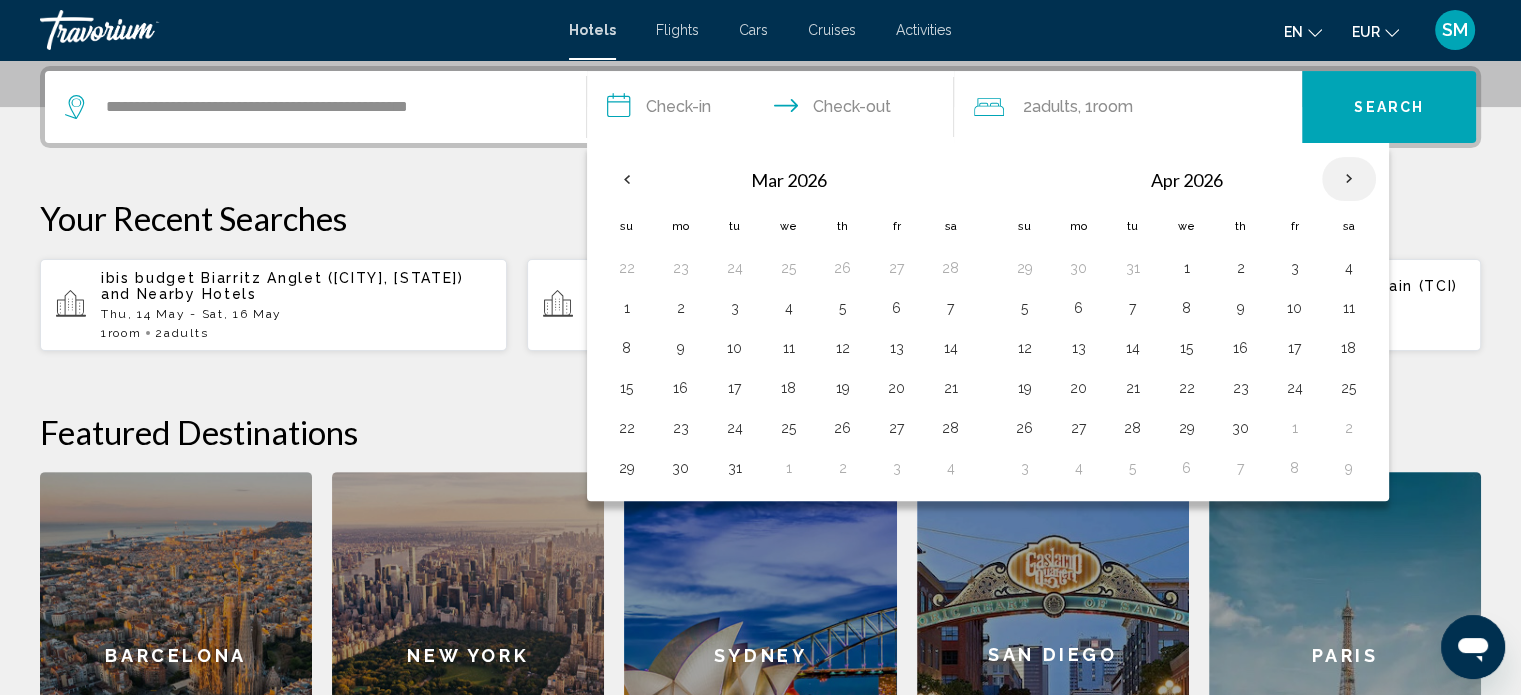 click at bounding box center (1349, 179) 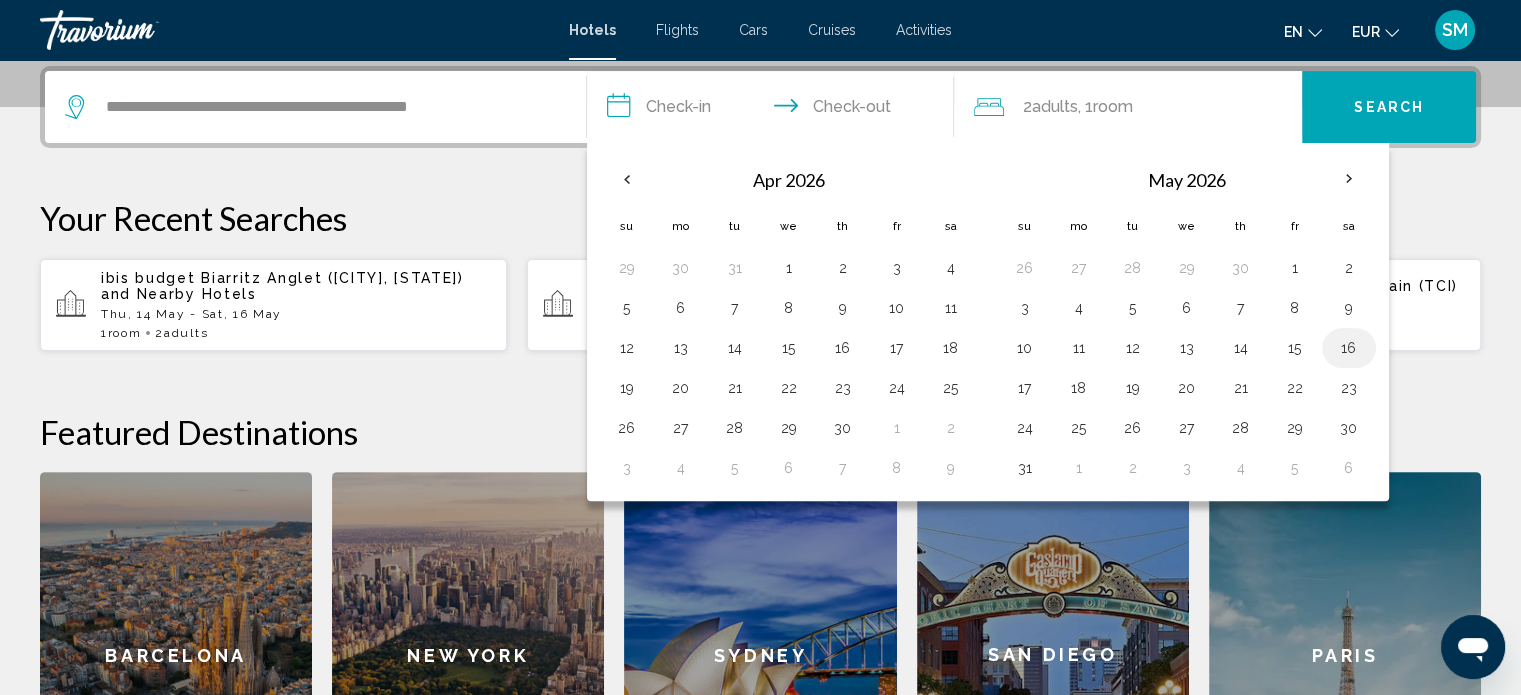 click on "16" at bounding box center [1349, 348] 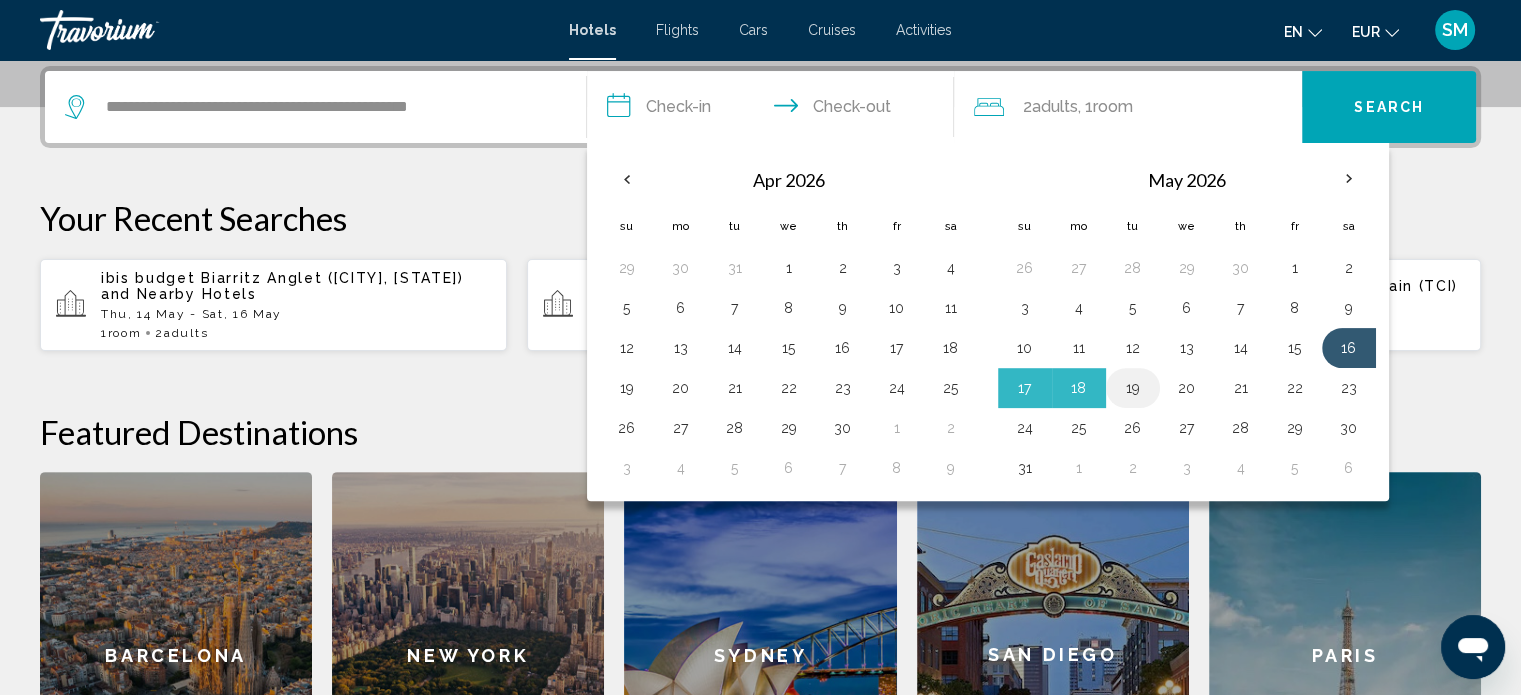 click on "19" at bounding box center [1133, 388] 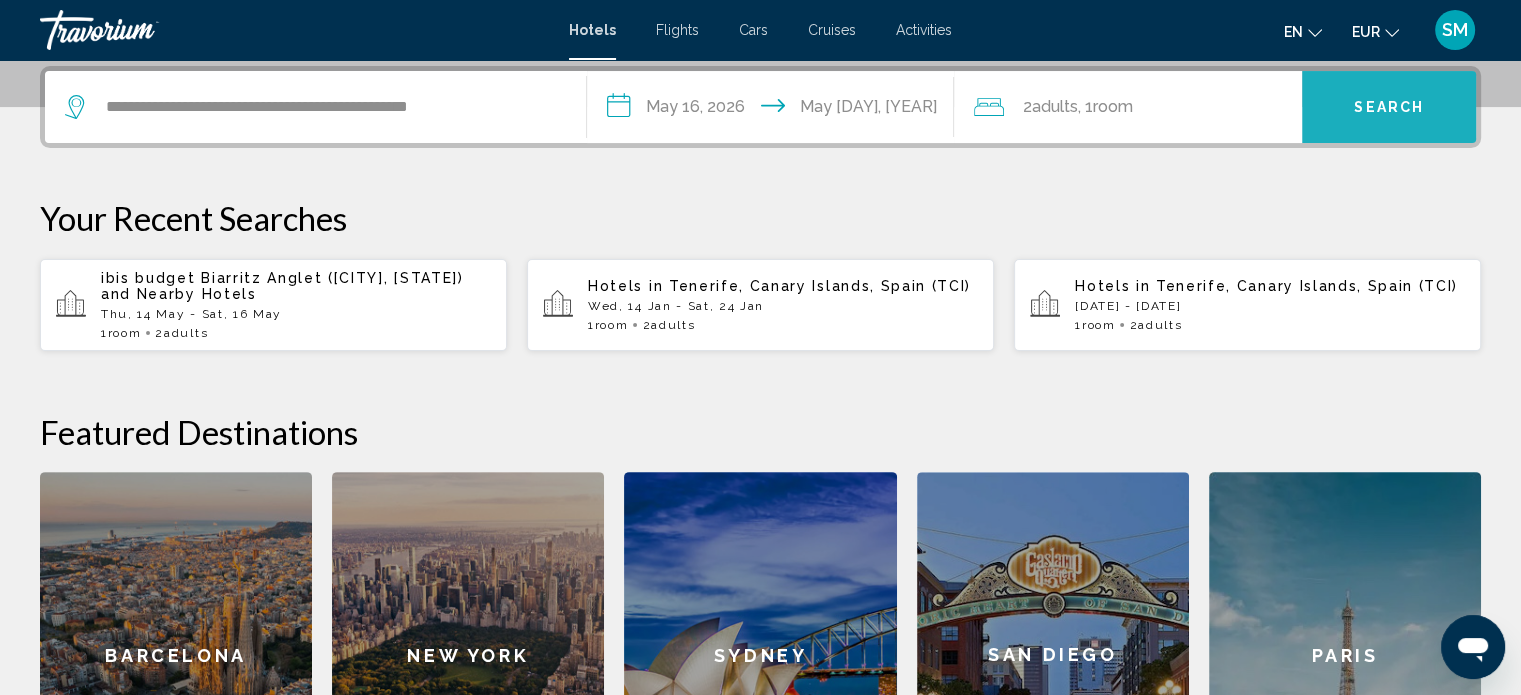 click on "Search" at bounding box center [1389, 107] 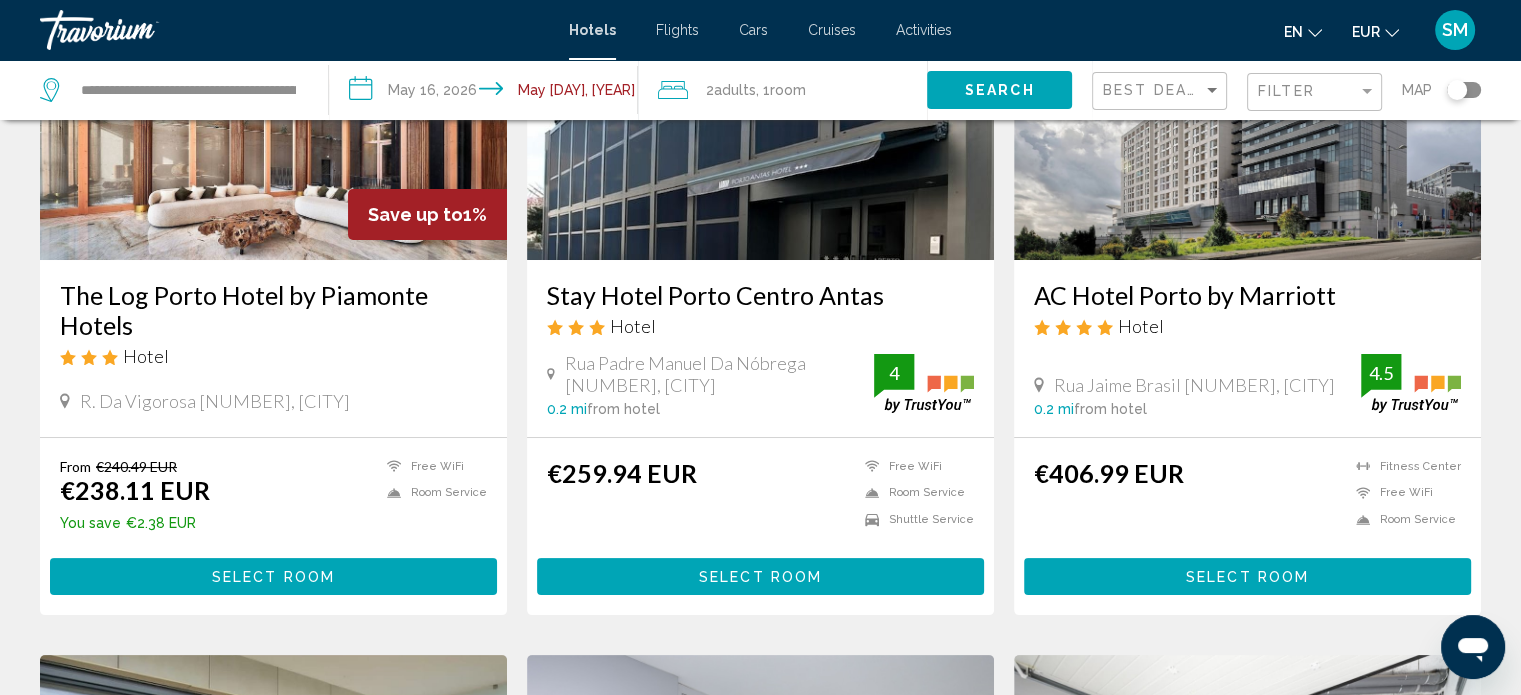 scroll, scrollTop: 249, scrollLeft: 0, axis: vertical 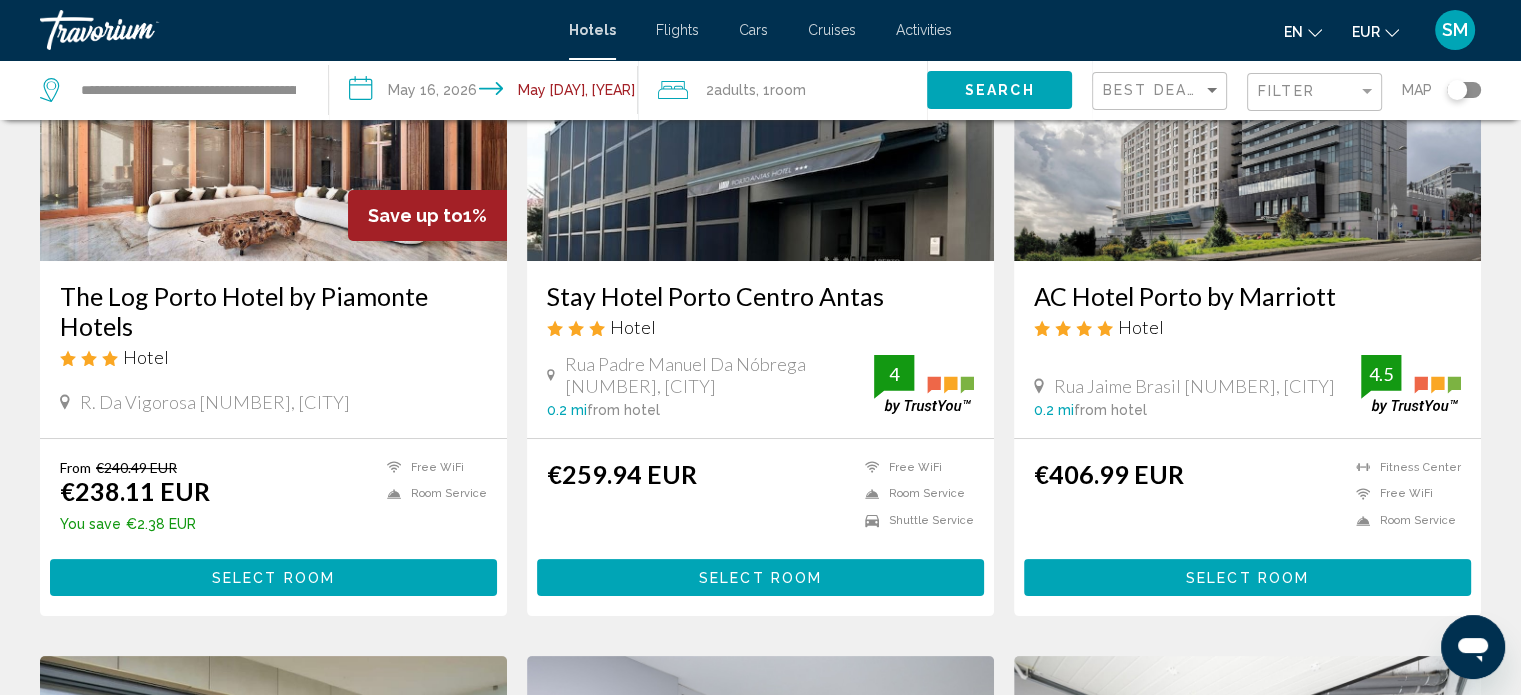click on "Select Room" at bounding box center (273, 578) 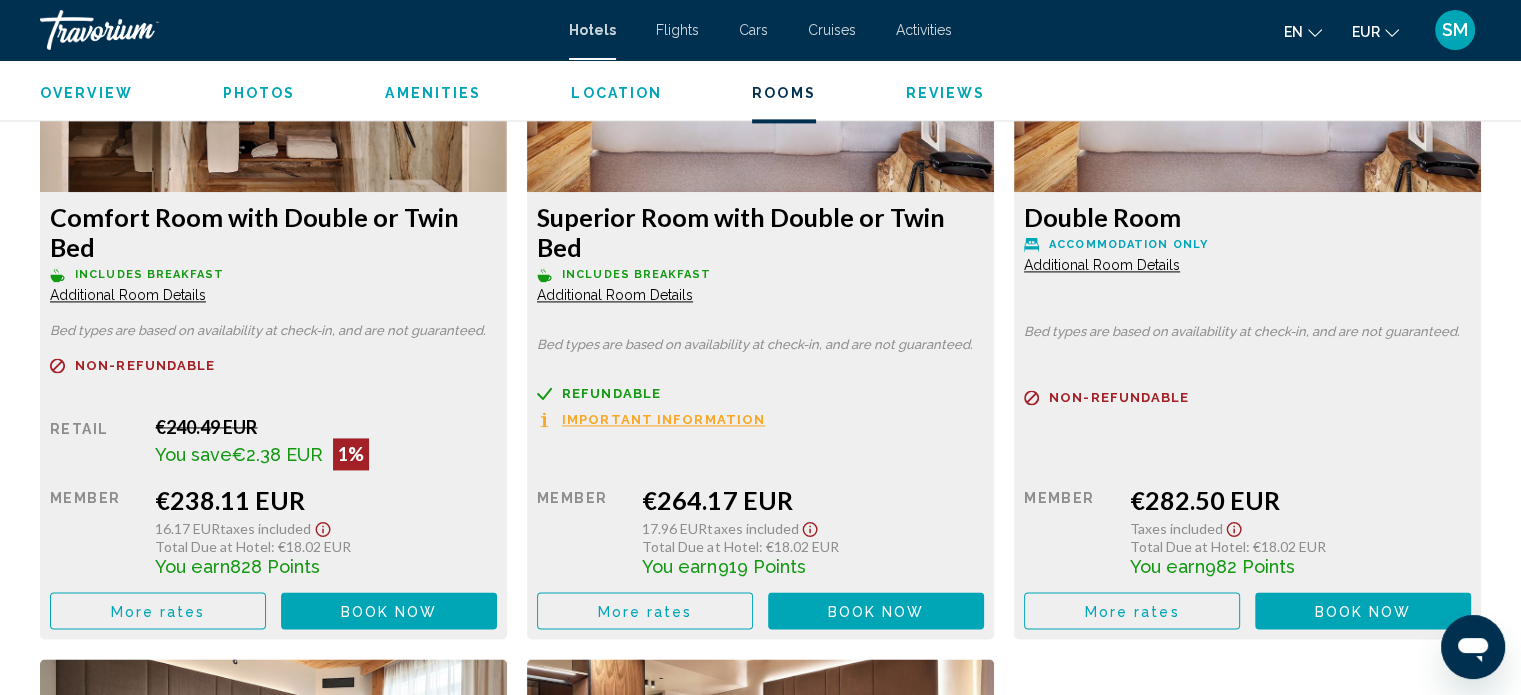 scroll, scrollTop: 2825, scrollLeft: 0, axis: vertical 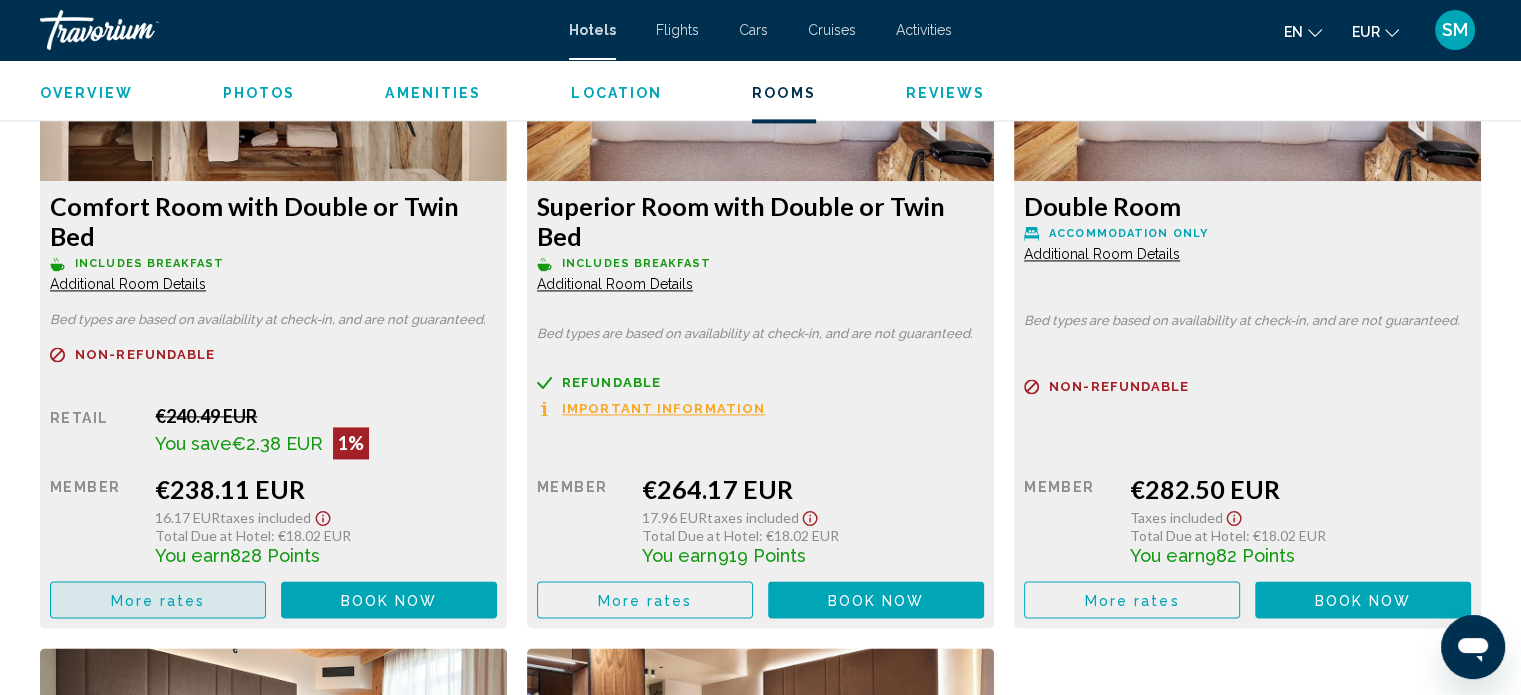 click on "More rates" at bounding box center (158, 600) 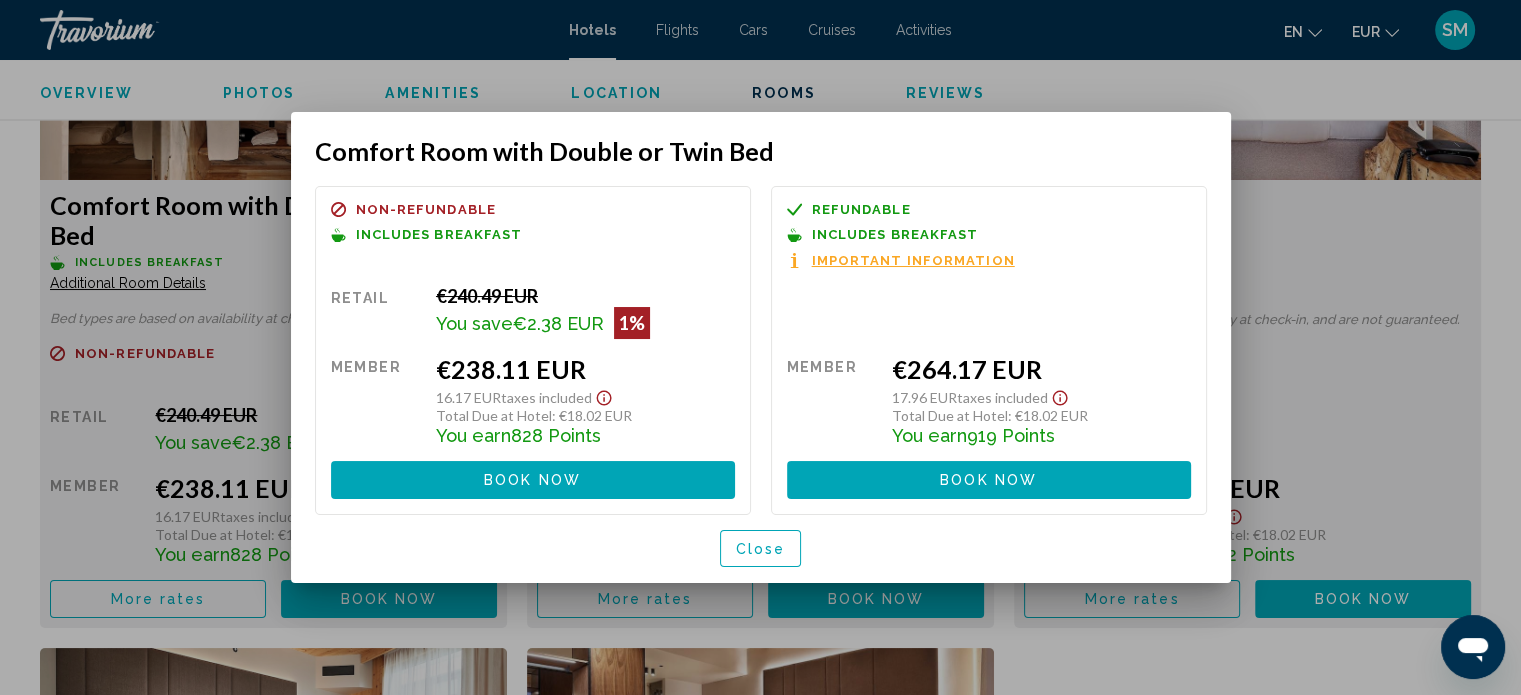click on "Close" at bounding box center [761, 549] 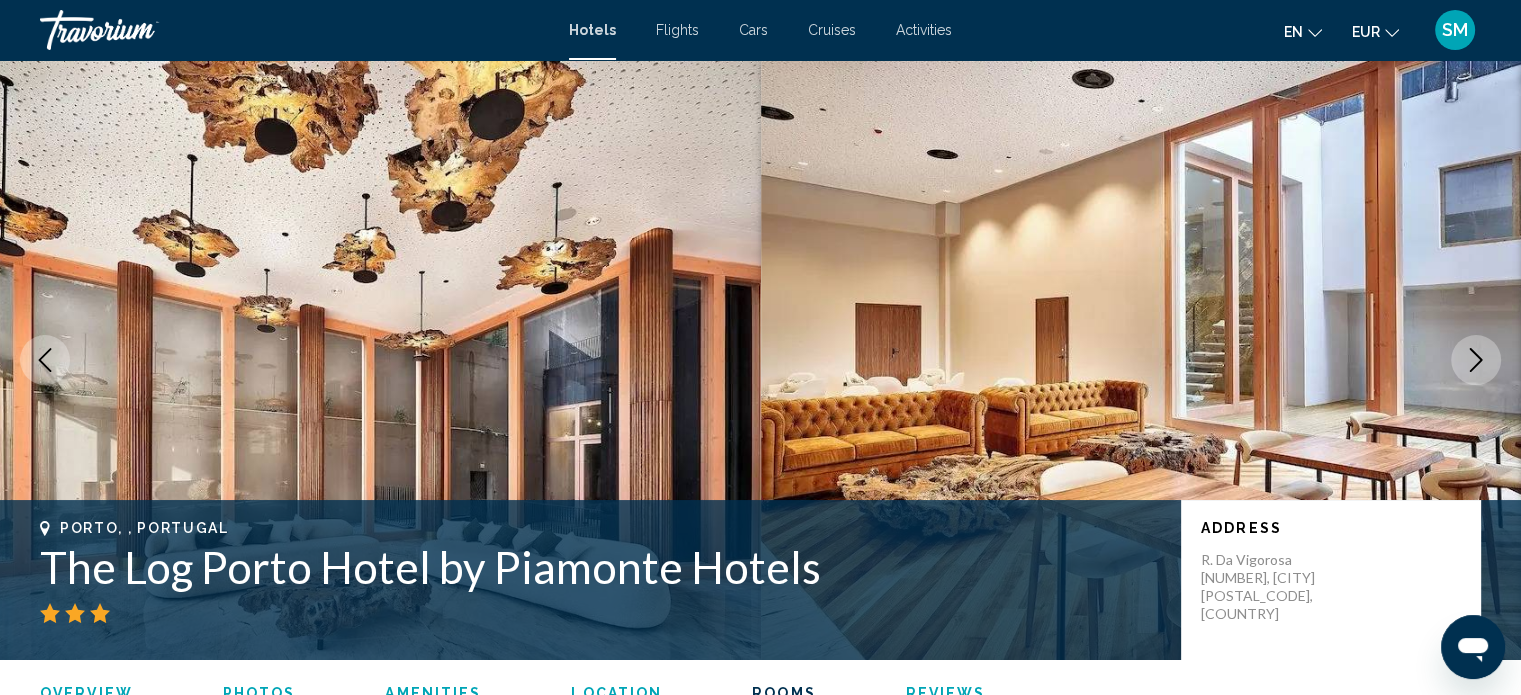 scroll, scrollTop: 2825, scrollLeft: 0, axis: vertical 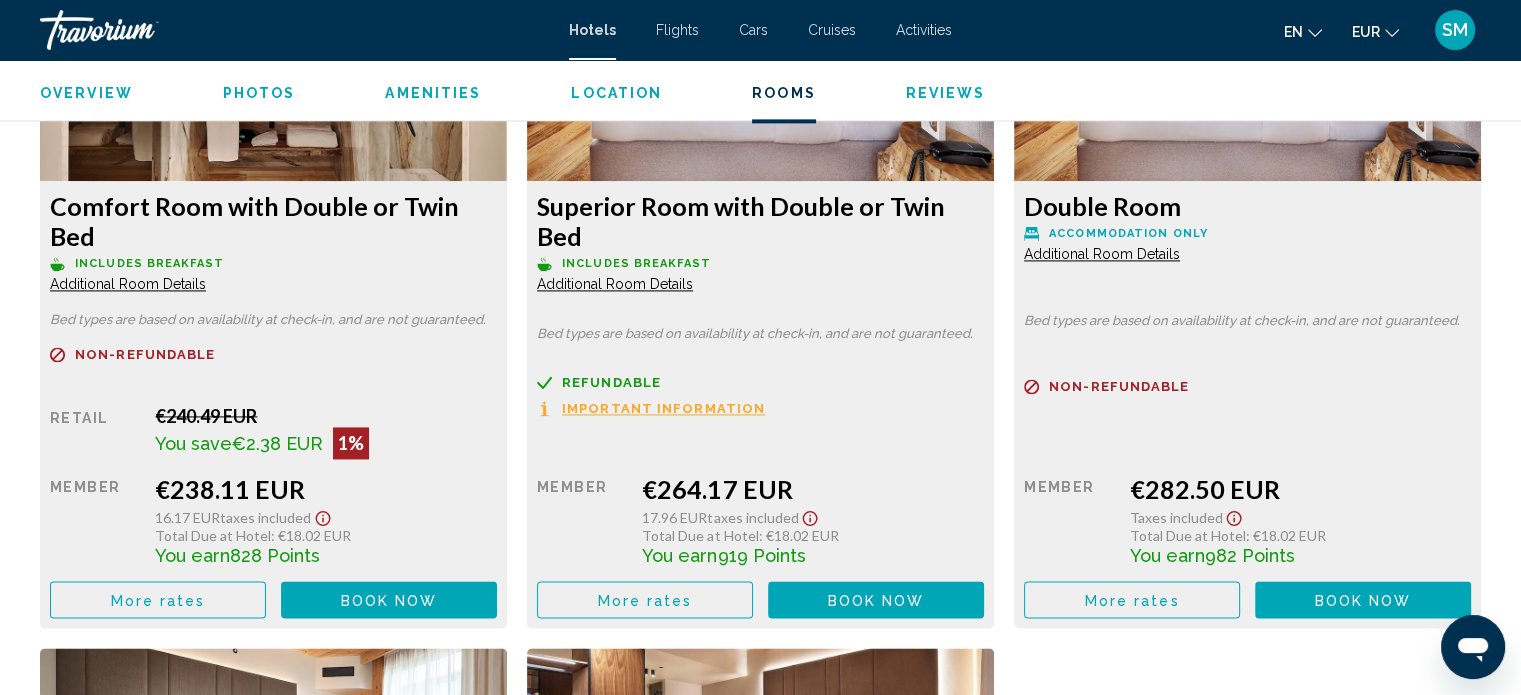 click on "More rates" at bounding box center (158, 600) 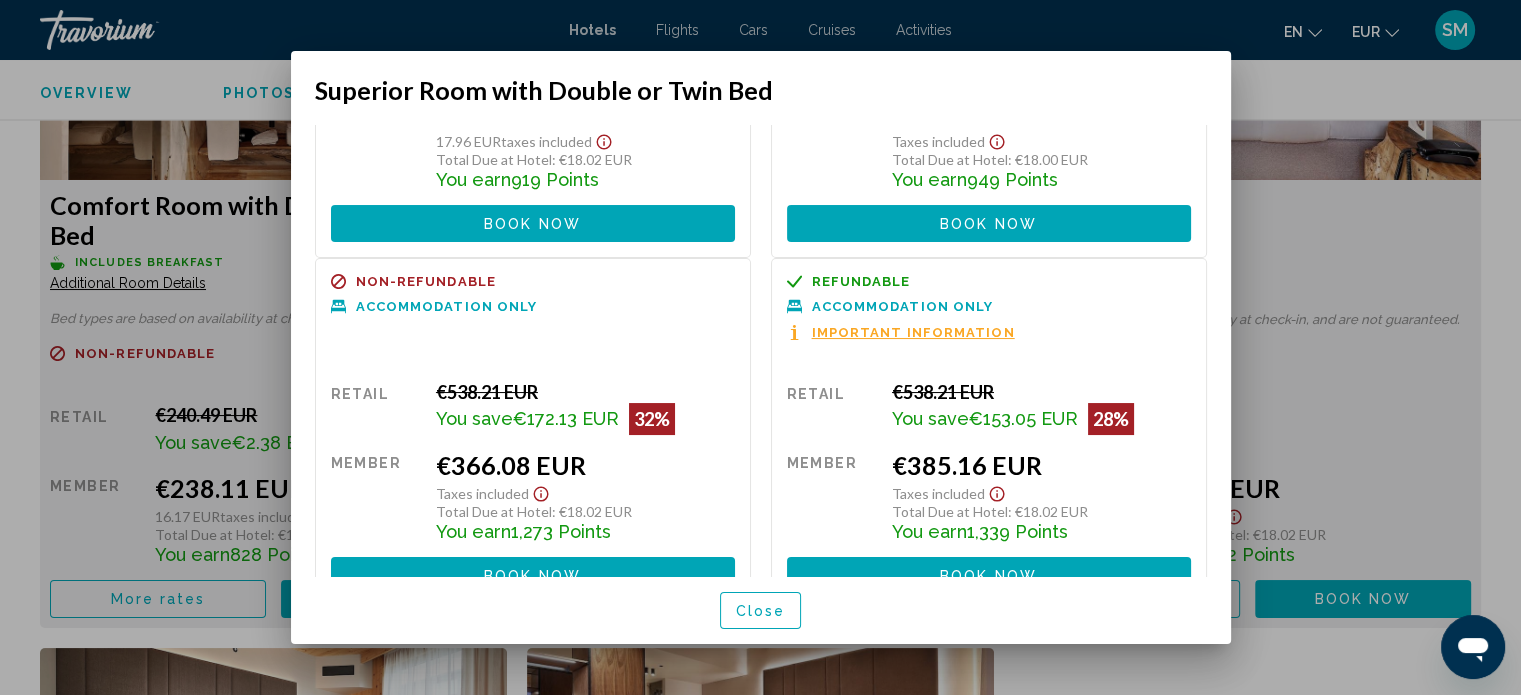 scroll, scrollTop: 0, scrollLeft: 0, axis: both 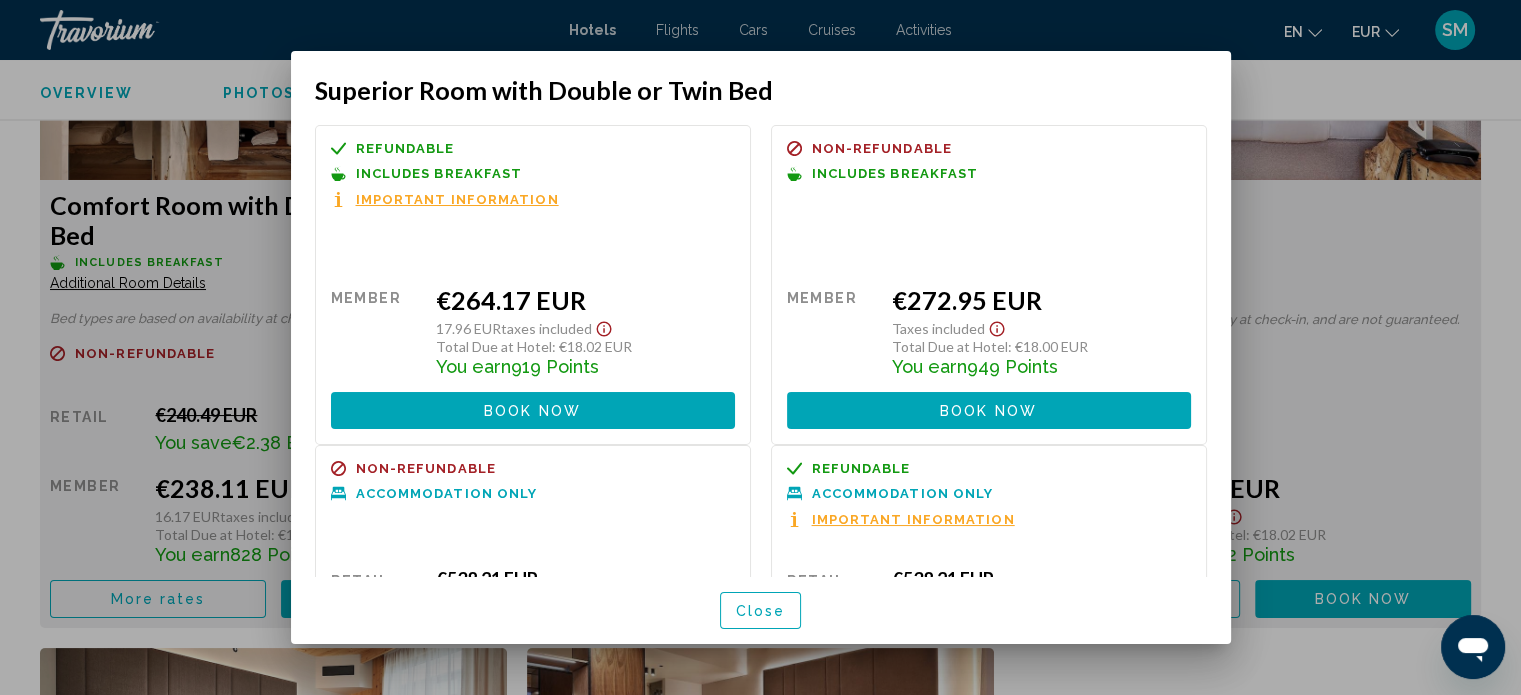 click on "Book now" at bounding box center [532, 411] 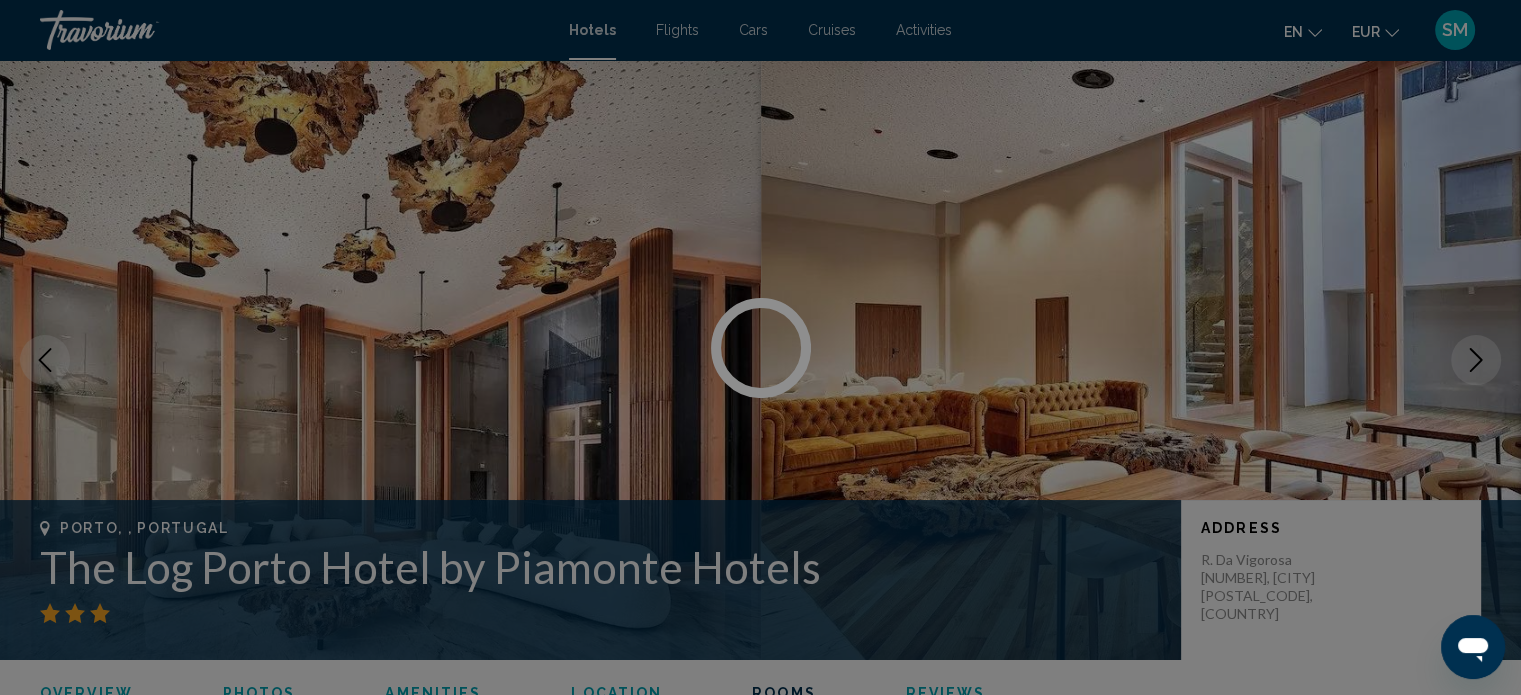 scroll, scrollTop: 2825, scrollLeft: 0, axis: vertical 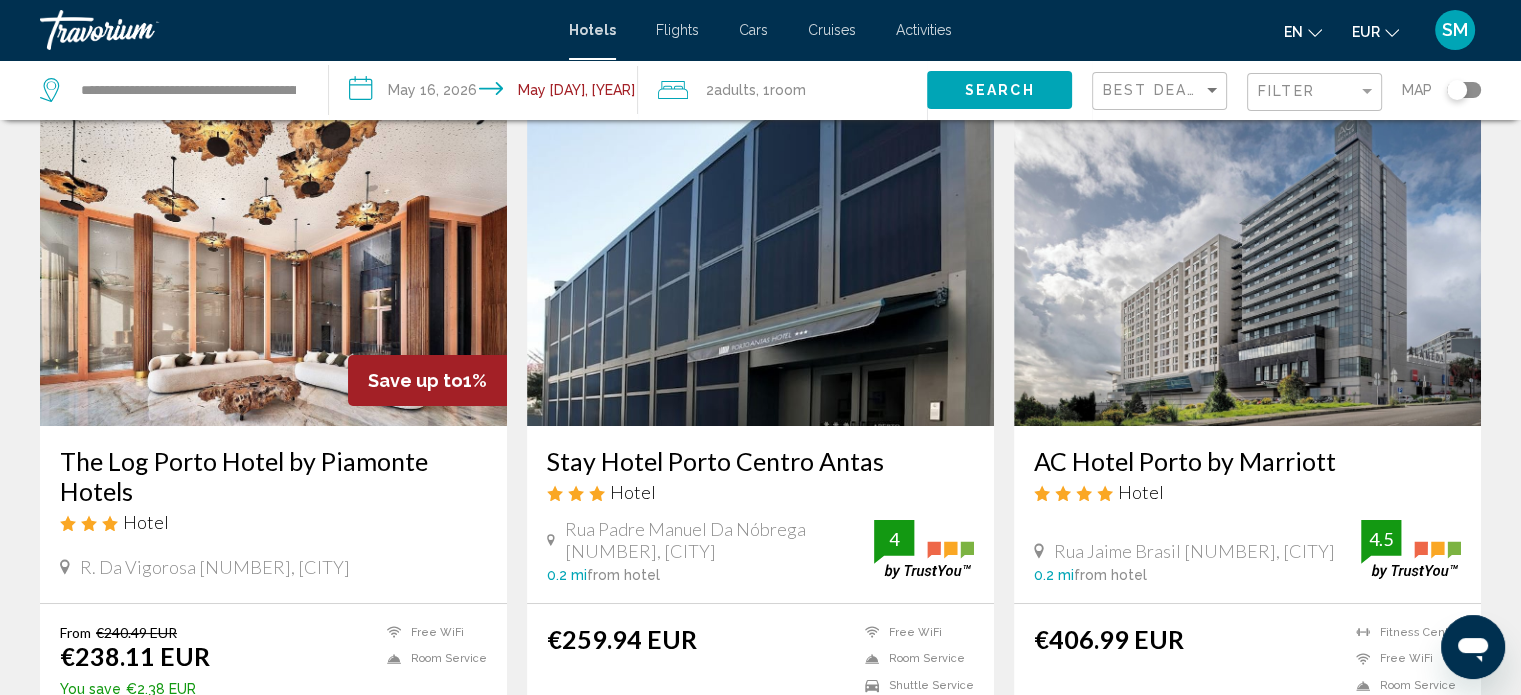 click at bounding box center (760, 266) 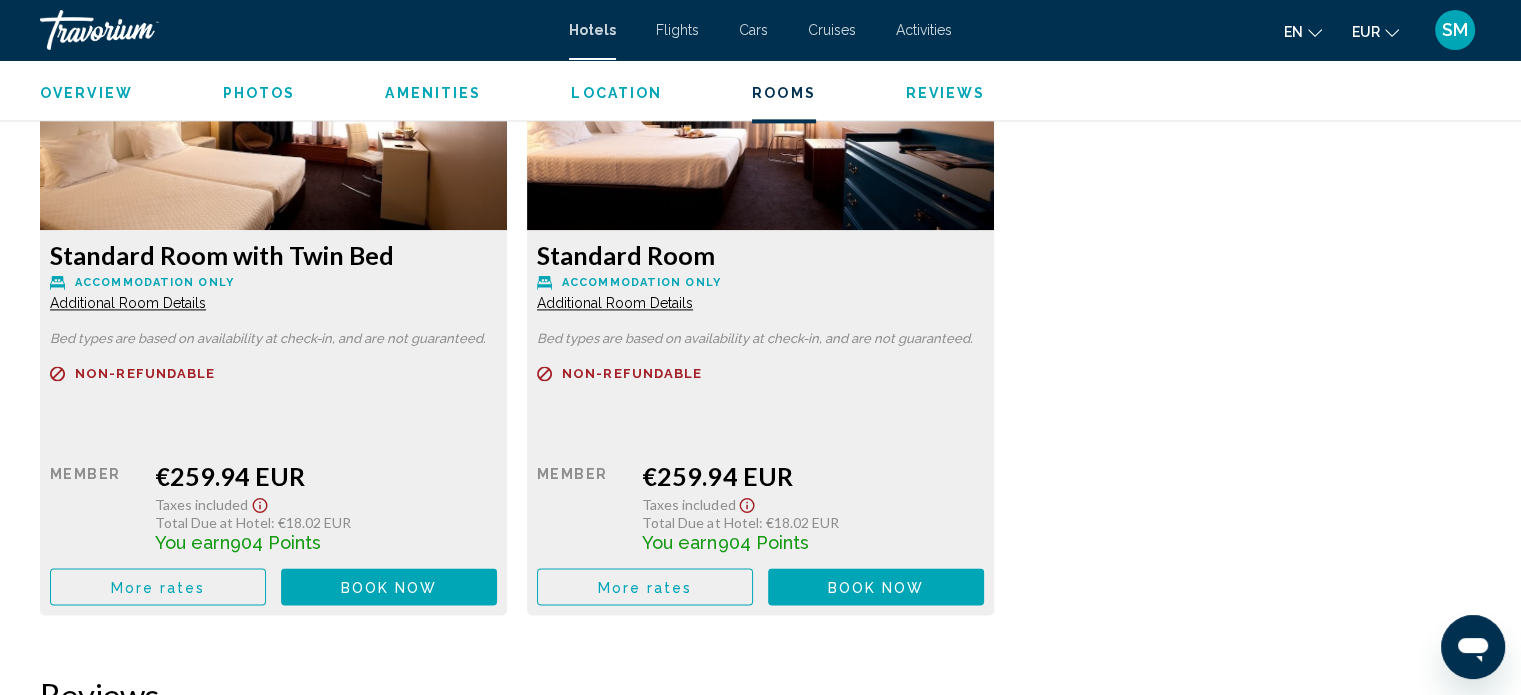 scroll, scrollTop: 2743, scrollLeft: 0, axis: vertical 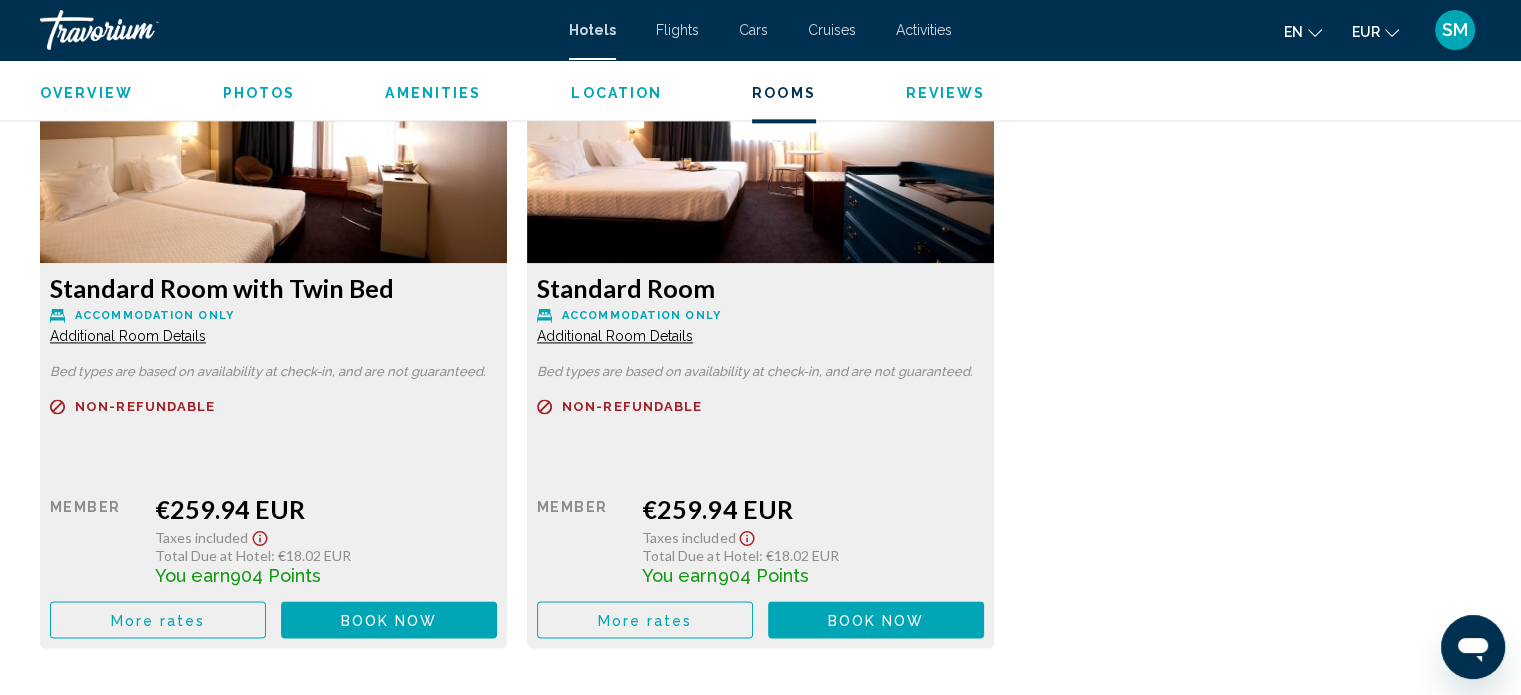 click on "More rates" at bounding box center [158, 619] 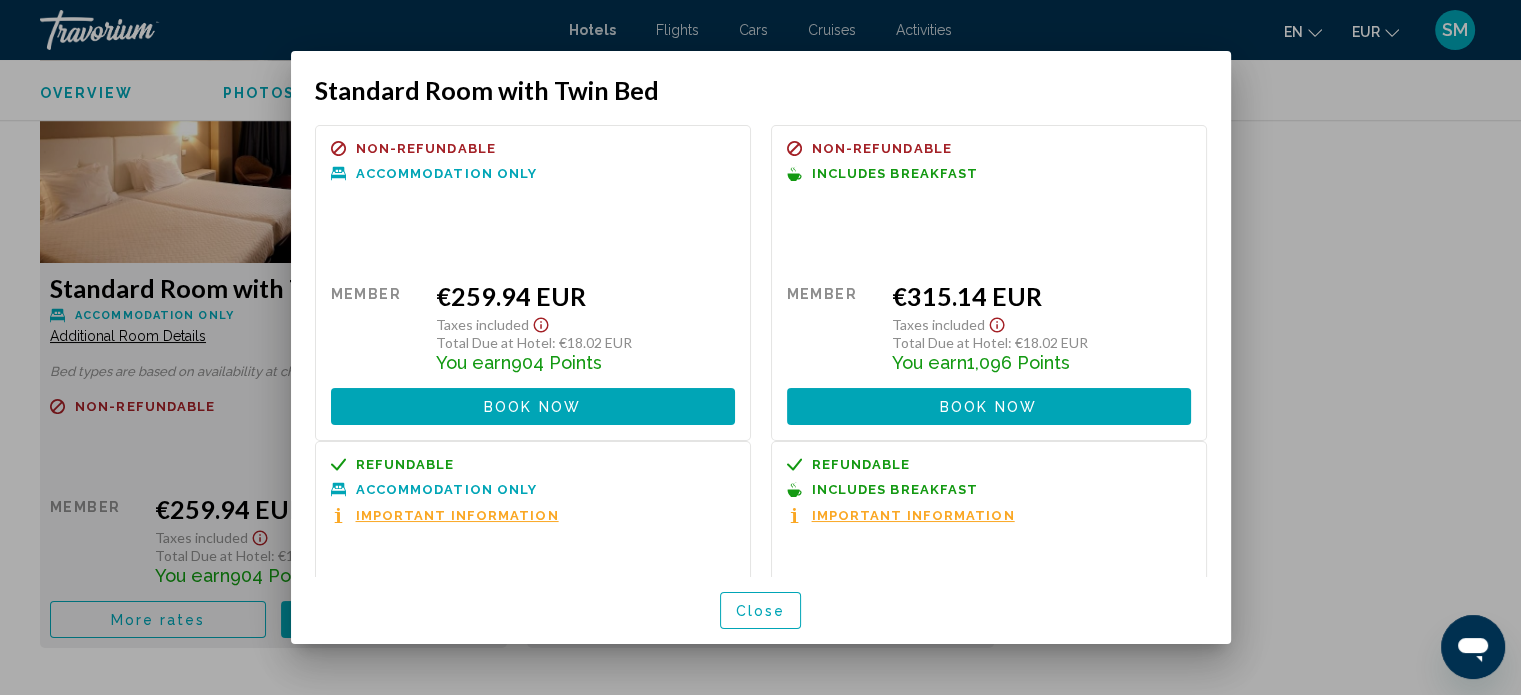 scroll, scrollTop: 163, scrollLeft: 0, axis: vertical 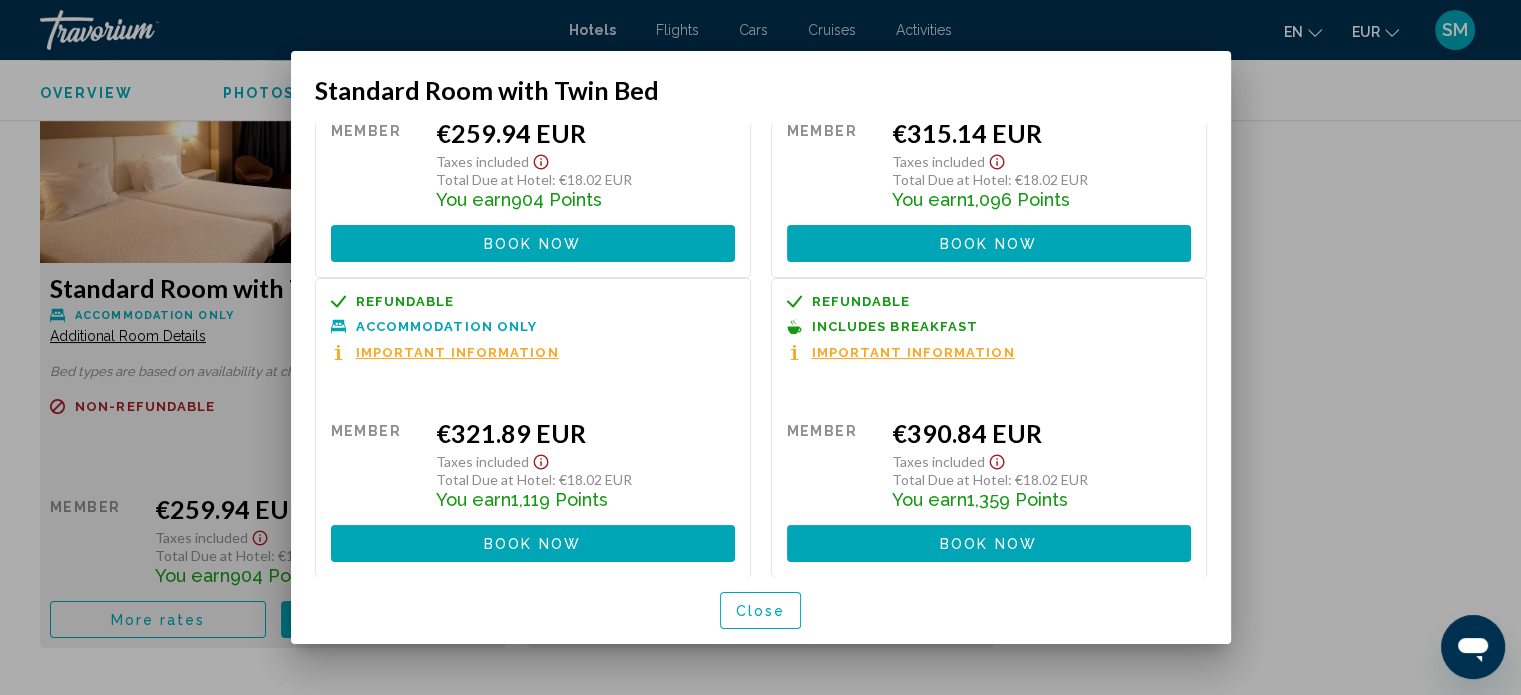 click on "Close" at bounding box center [761, 611] 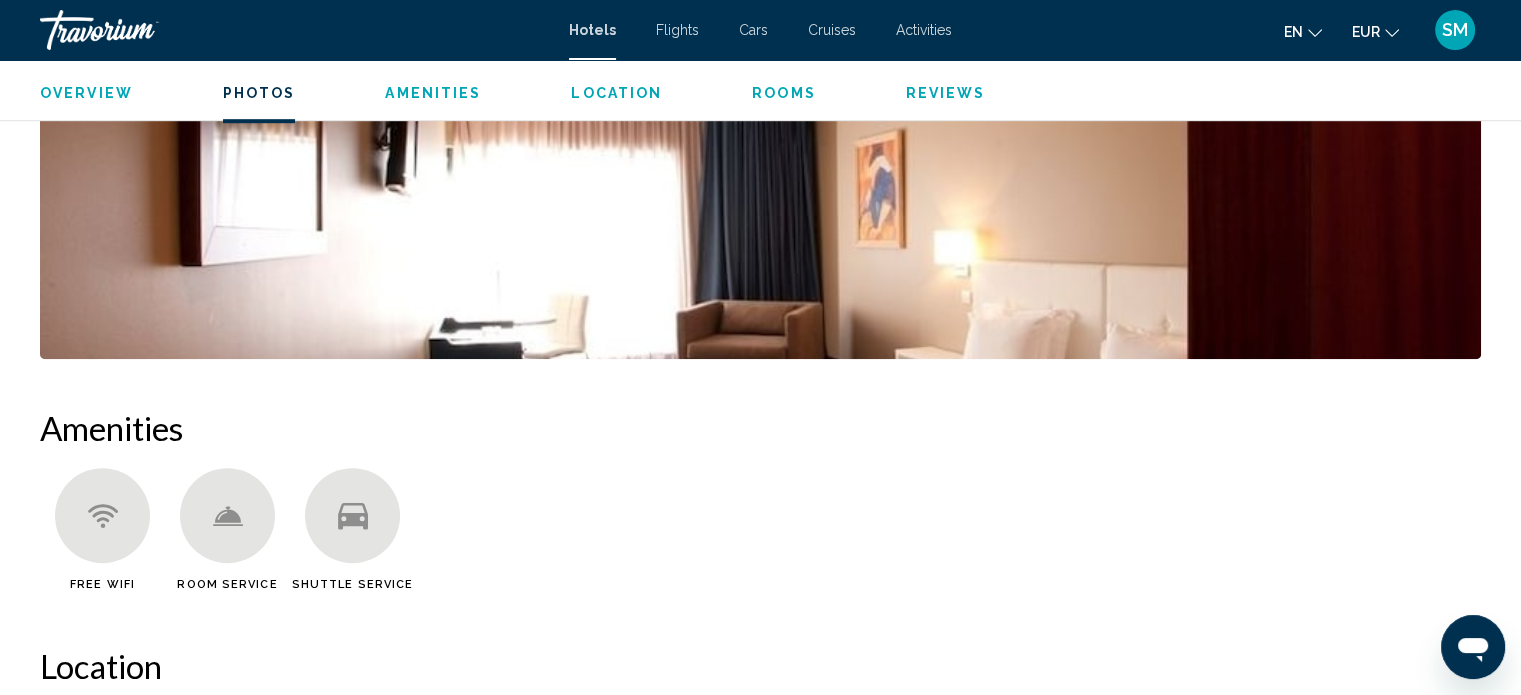 scroll, scrollTop: 1121, scrollLeft: 0, axis: vertical 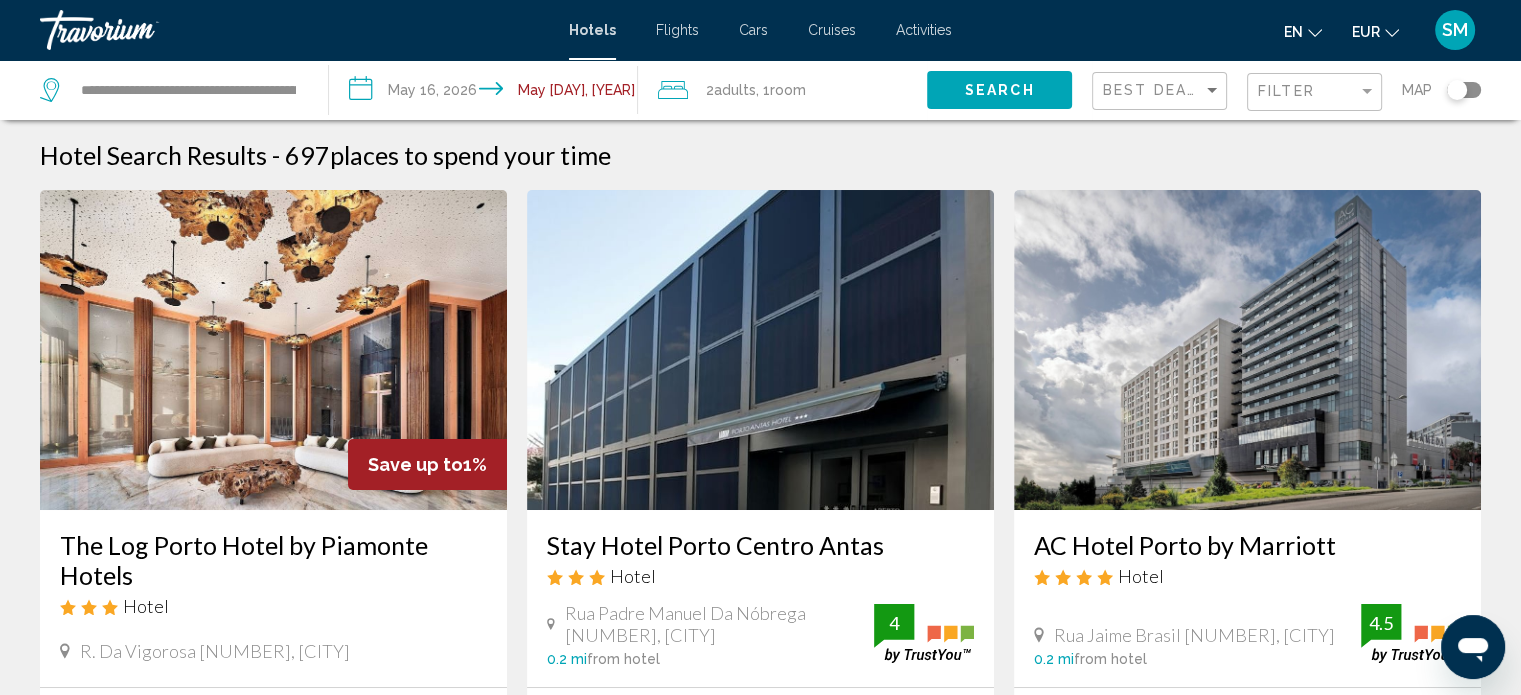 click at bounding box center (760, 350) 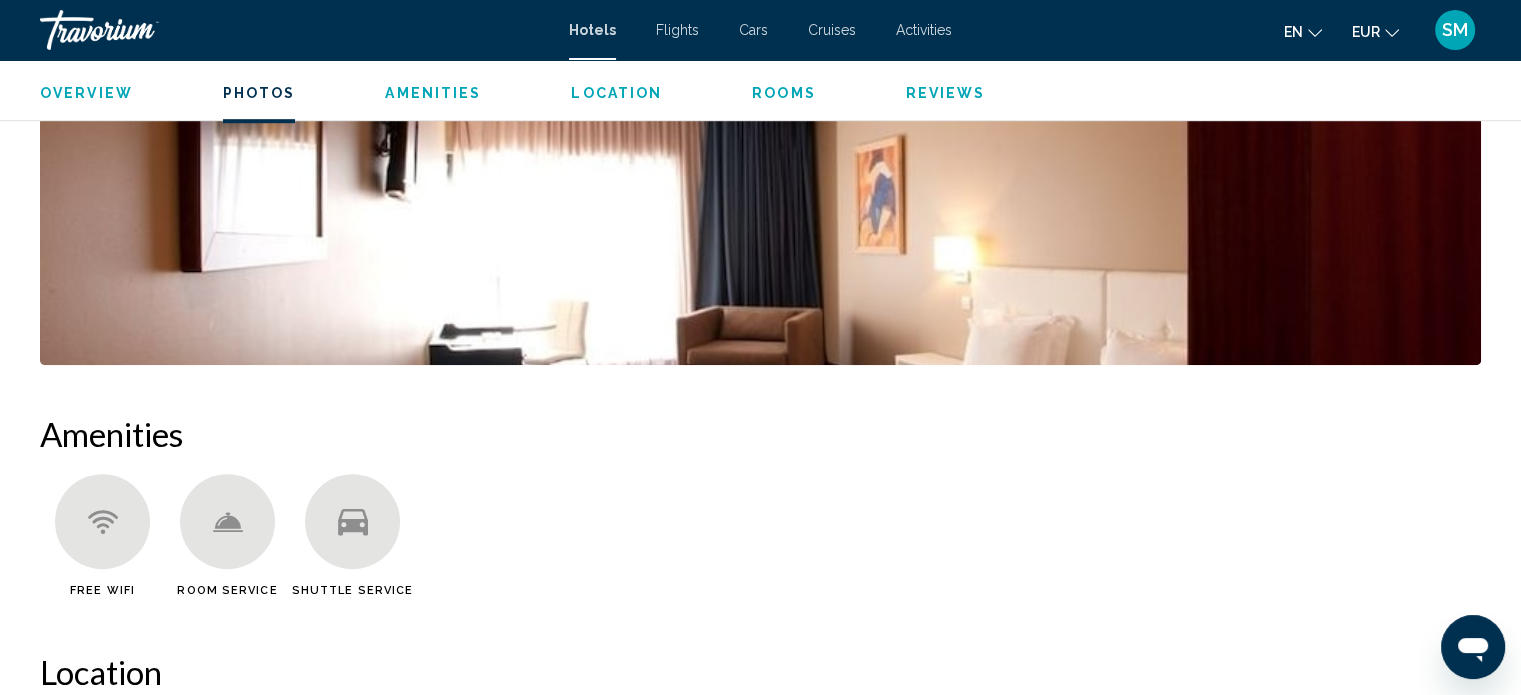 scroll, scrollTop: 1183, scrollLeft: 0, axis: vertical 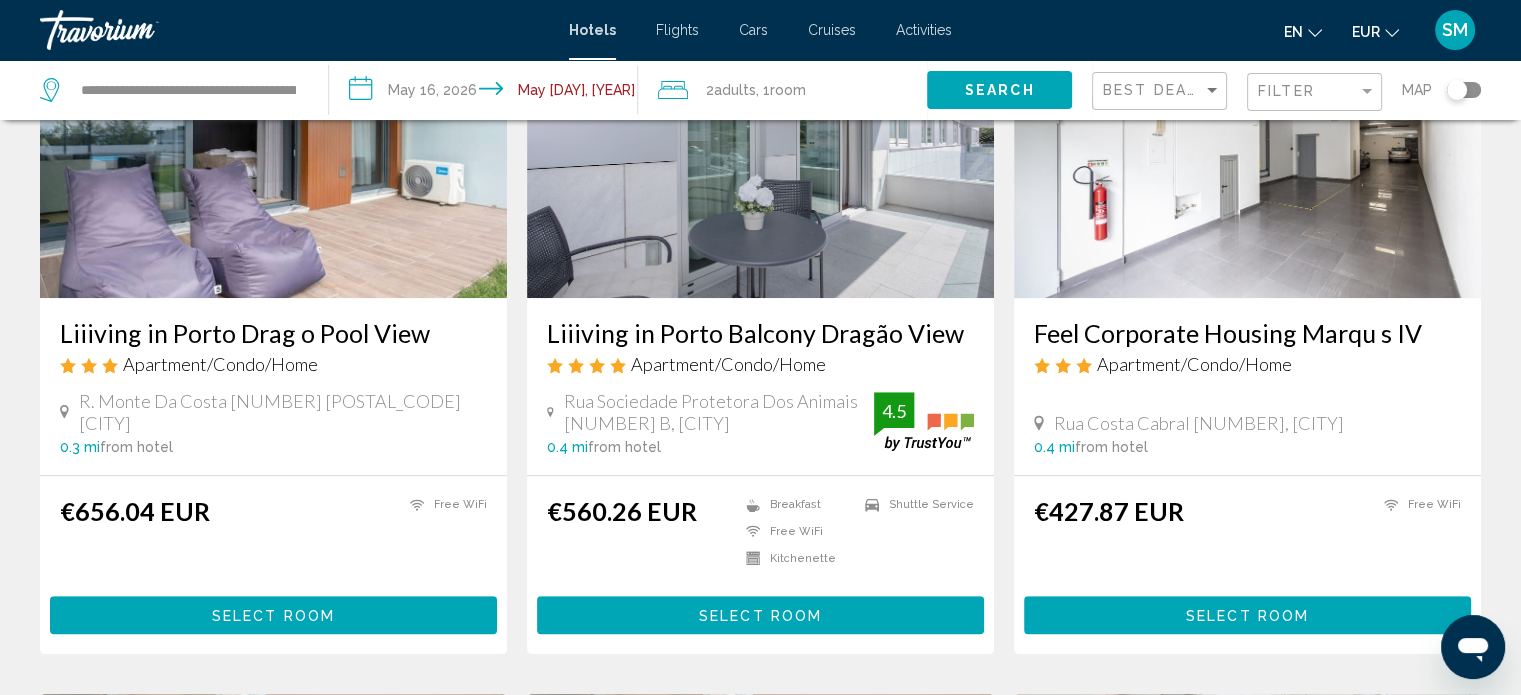 click on "€427.87 EUR
Free WiFi" at bounding box center (1247, 536) 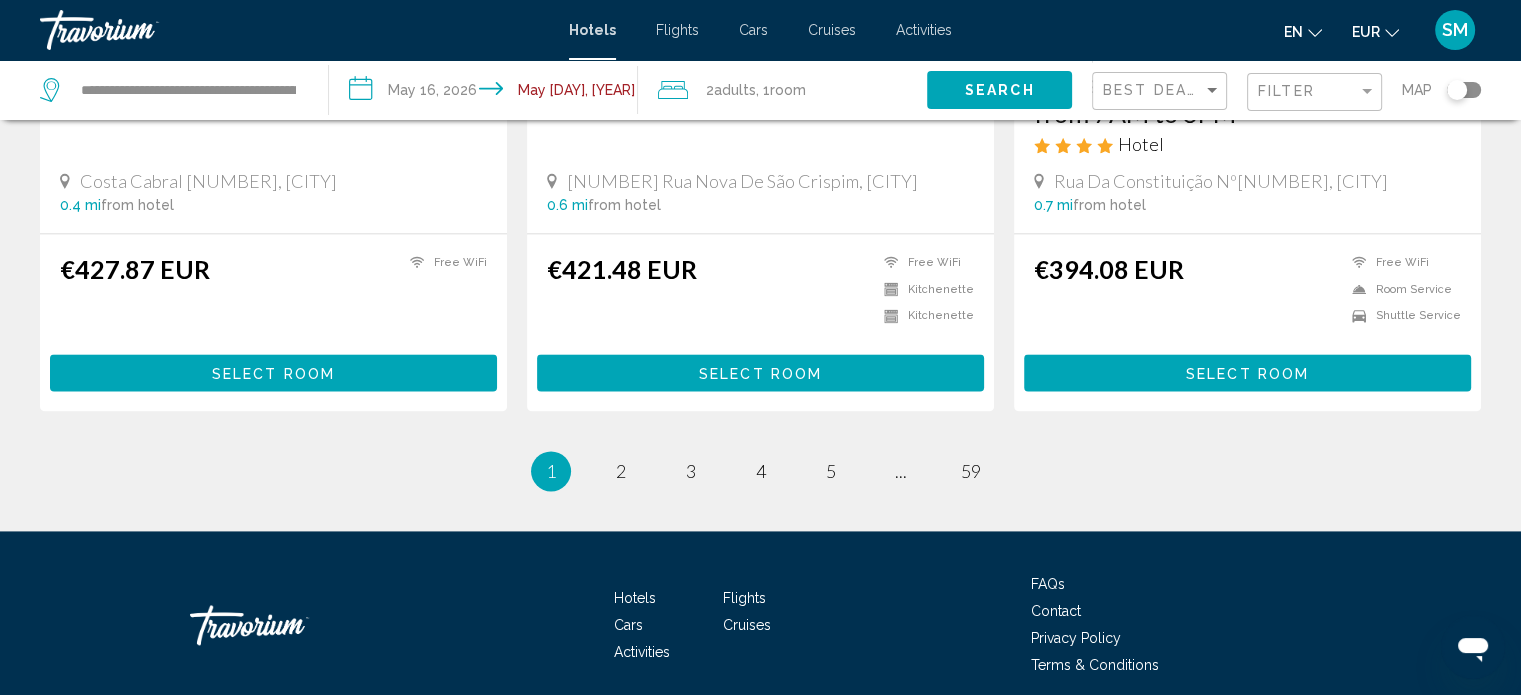 scroll, scrollTop: 2678, scrollLeft: 0, axis: vertical 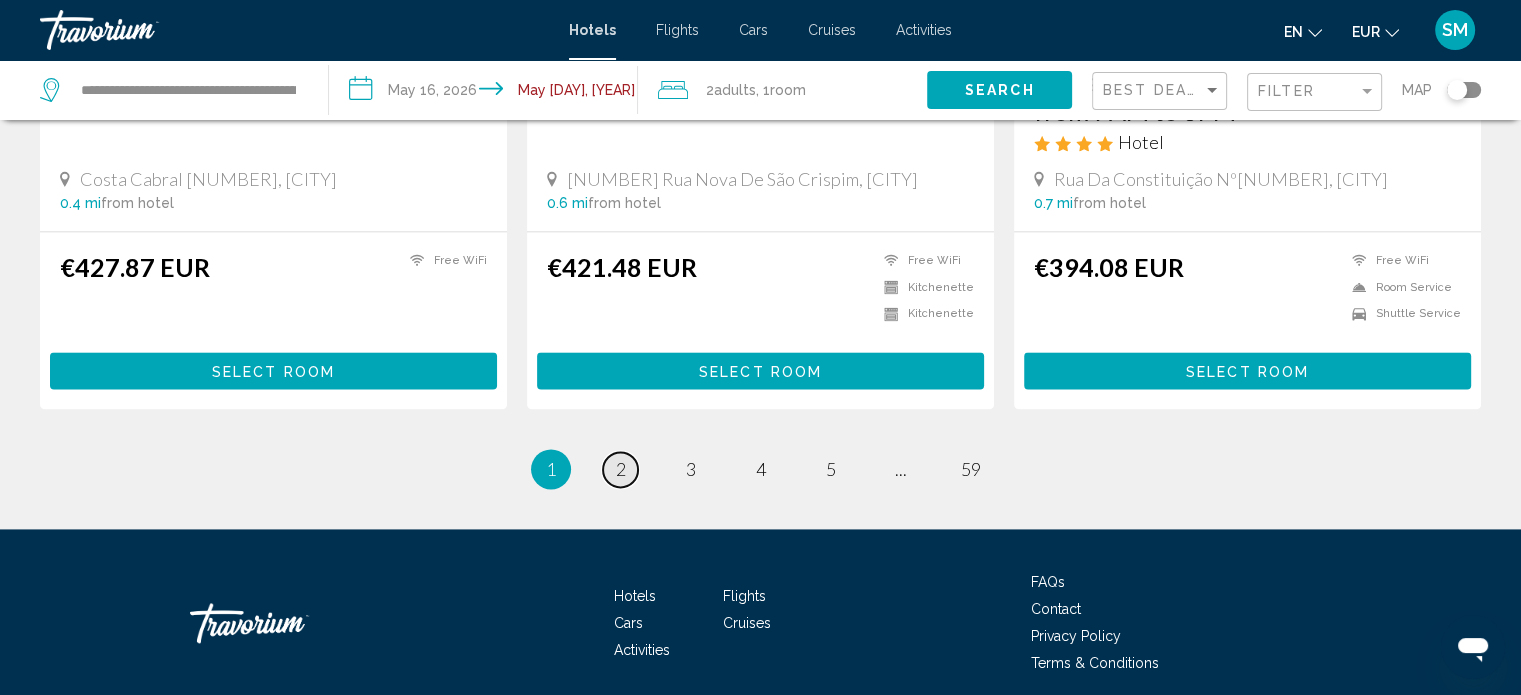 click on "2" at bounding box center [621, 469] 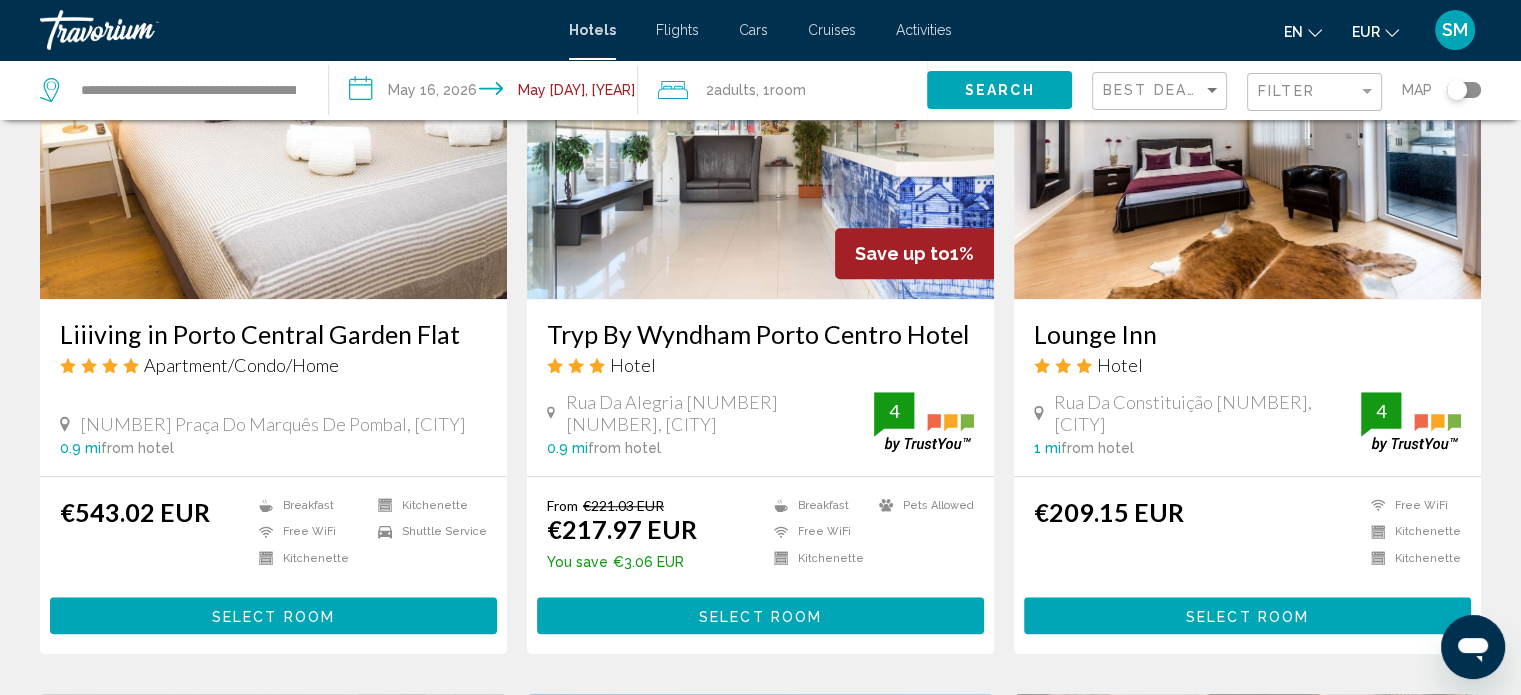 scroll, scrollTop: 1676, scrollLeft: 0, axis: vertical 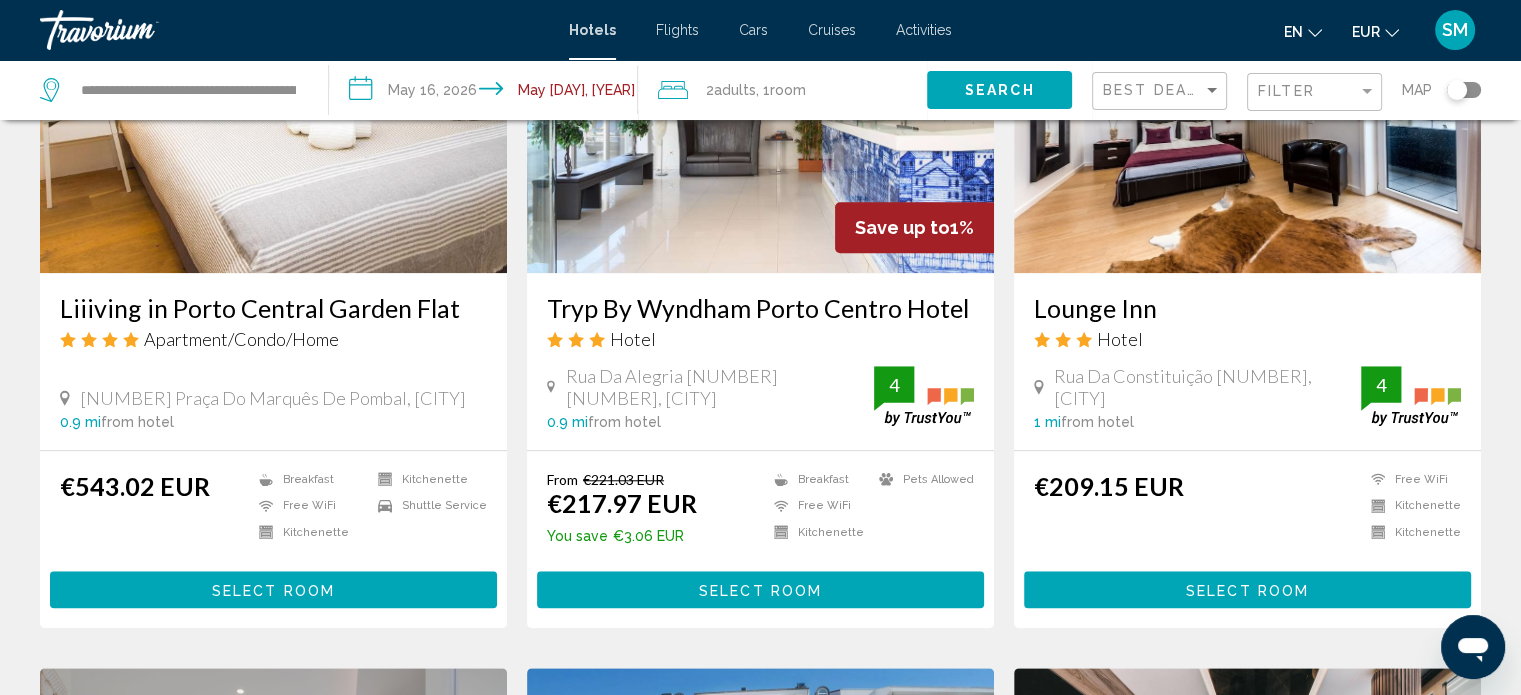 click on "Select Room" at bounding box center (760, 590) 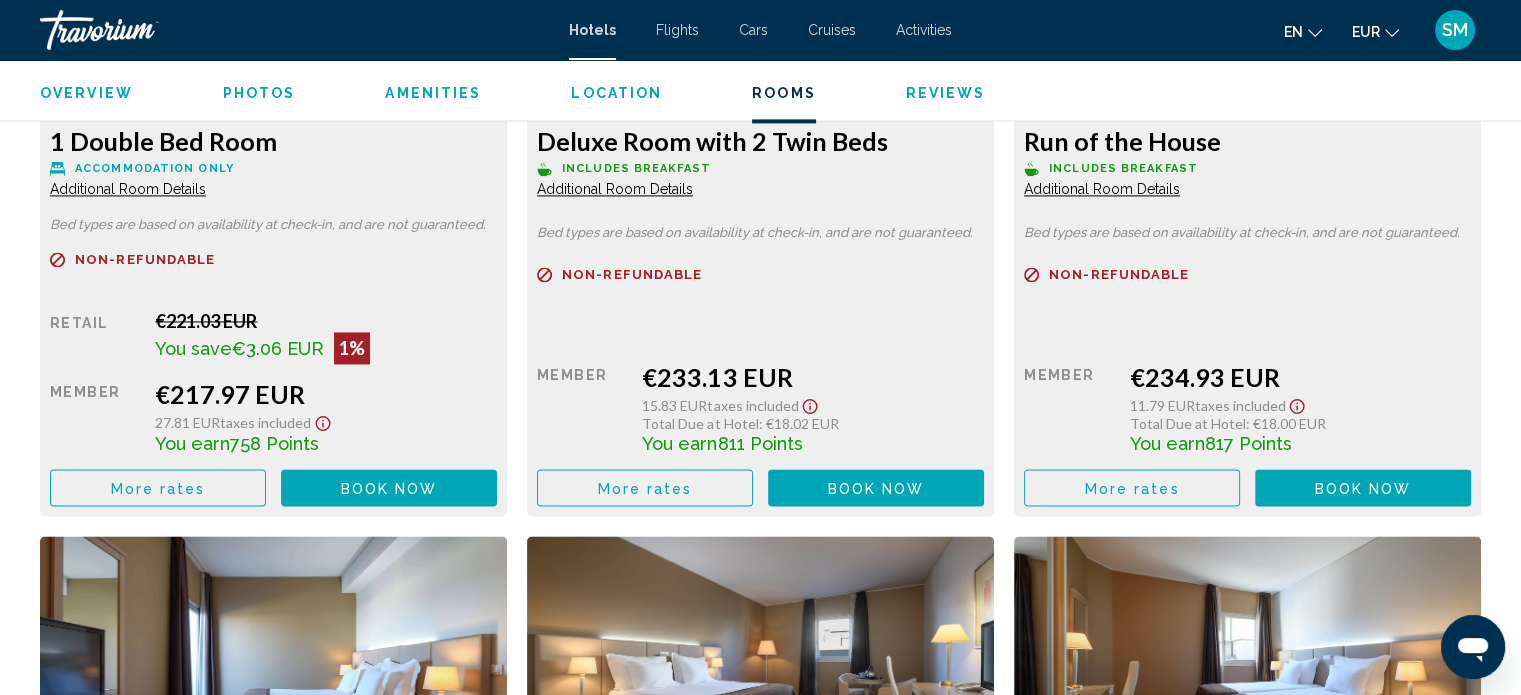 scroll, scrollTop: 2888, scrollLeft: 0, axis: vertical 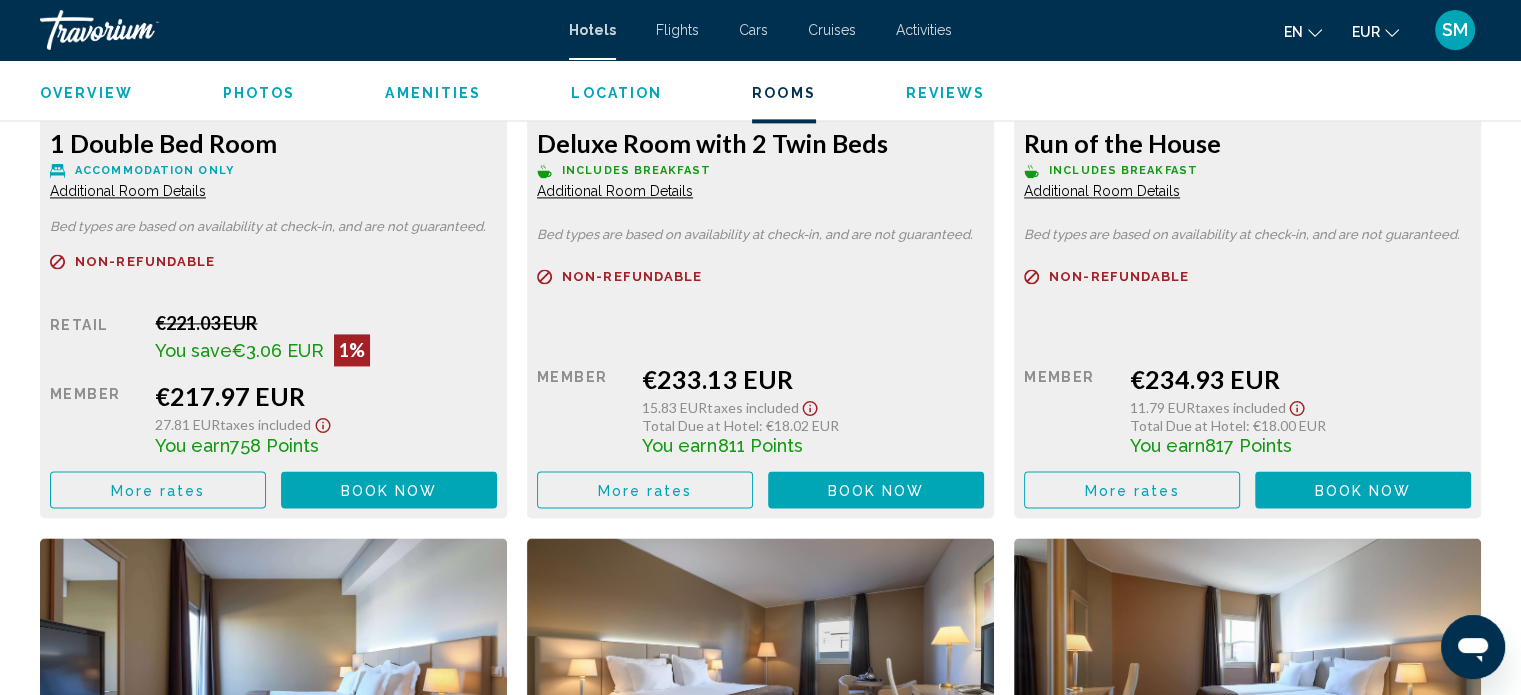 click on "More rates" at bounding box center [158, 490] 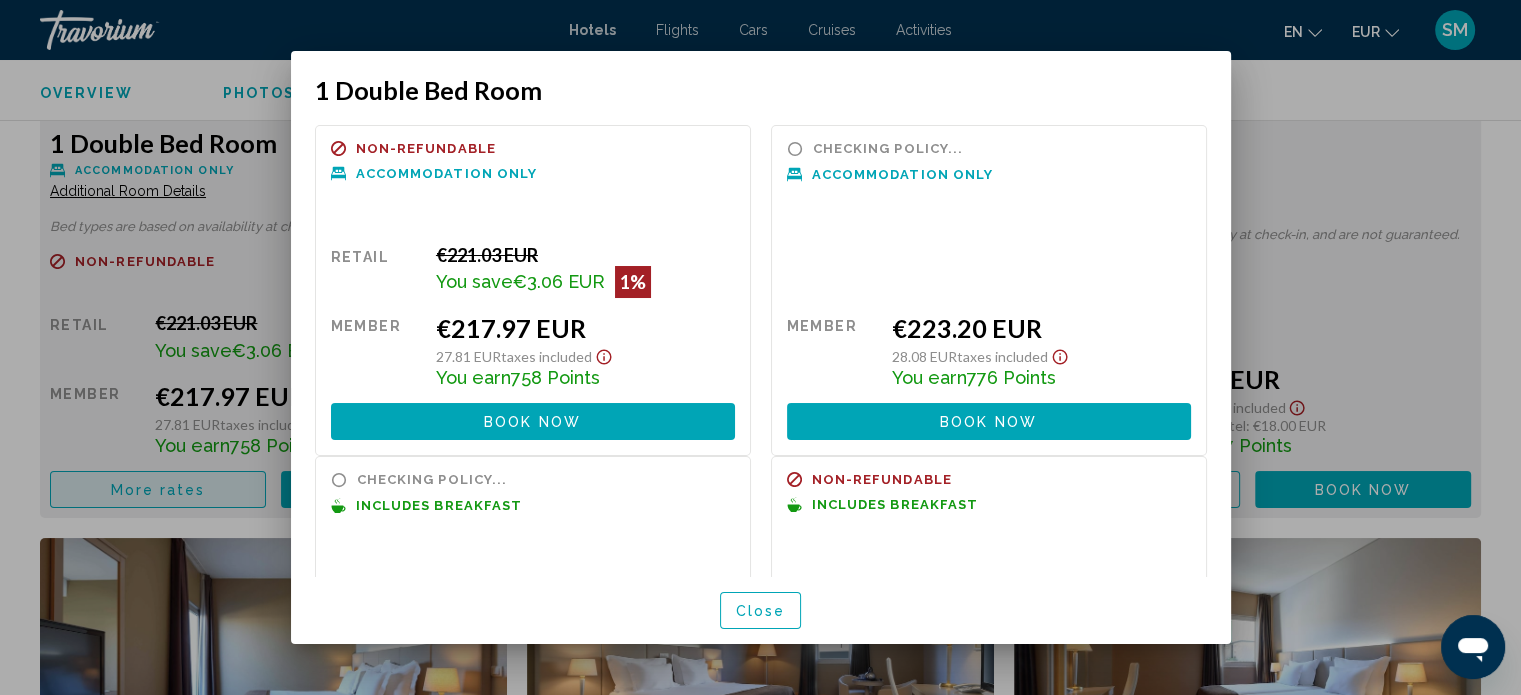 scroll, scrollTop: 0, scrollLeft: 0, axis: both 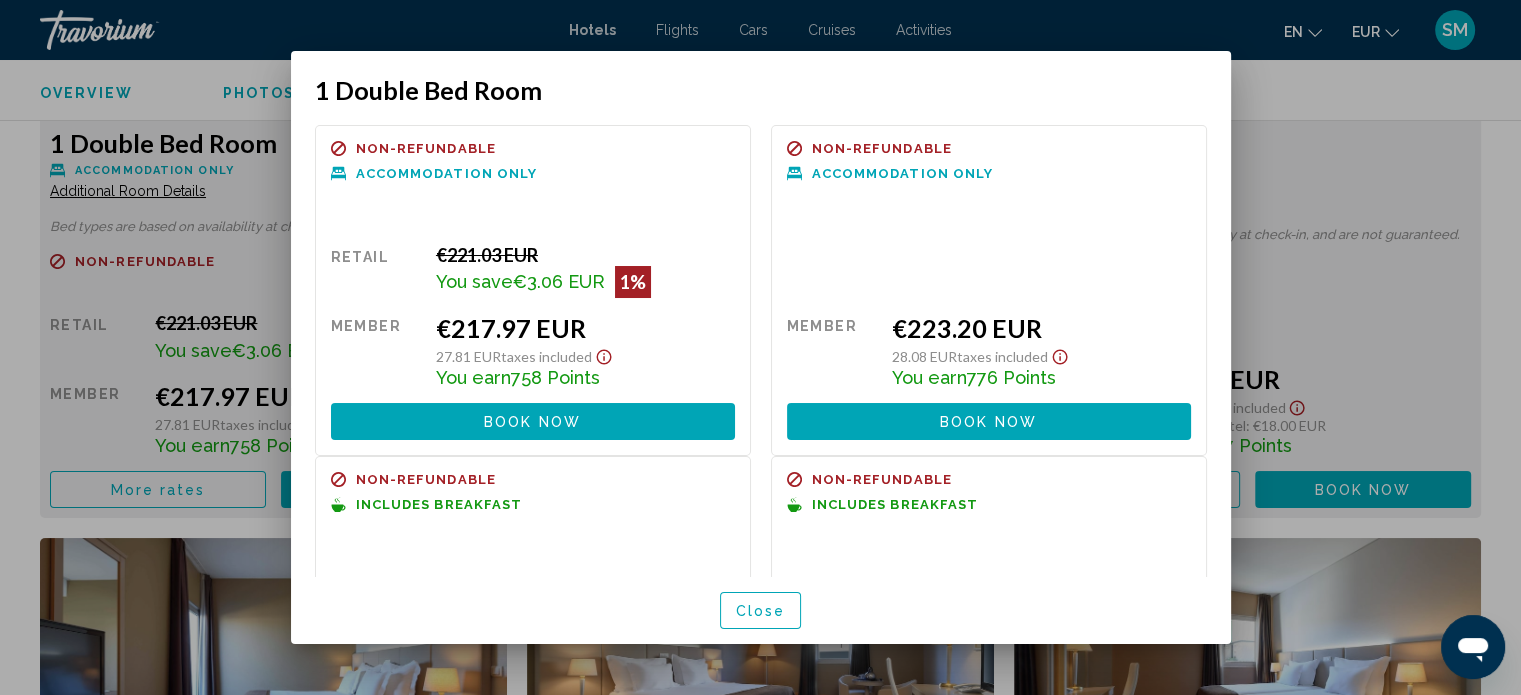 click at bounding box center [760, 347] 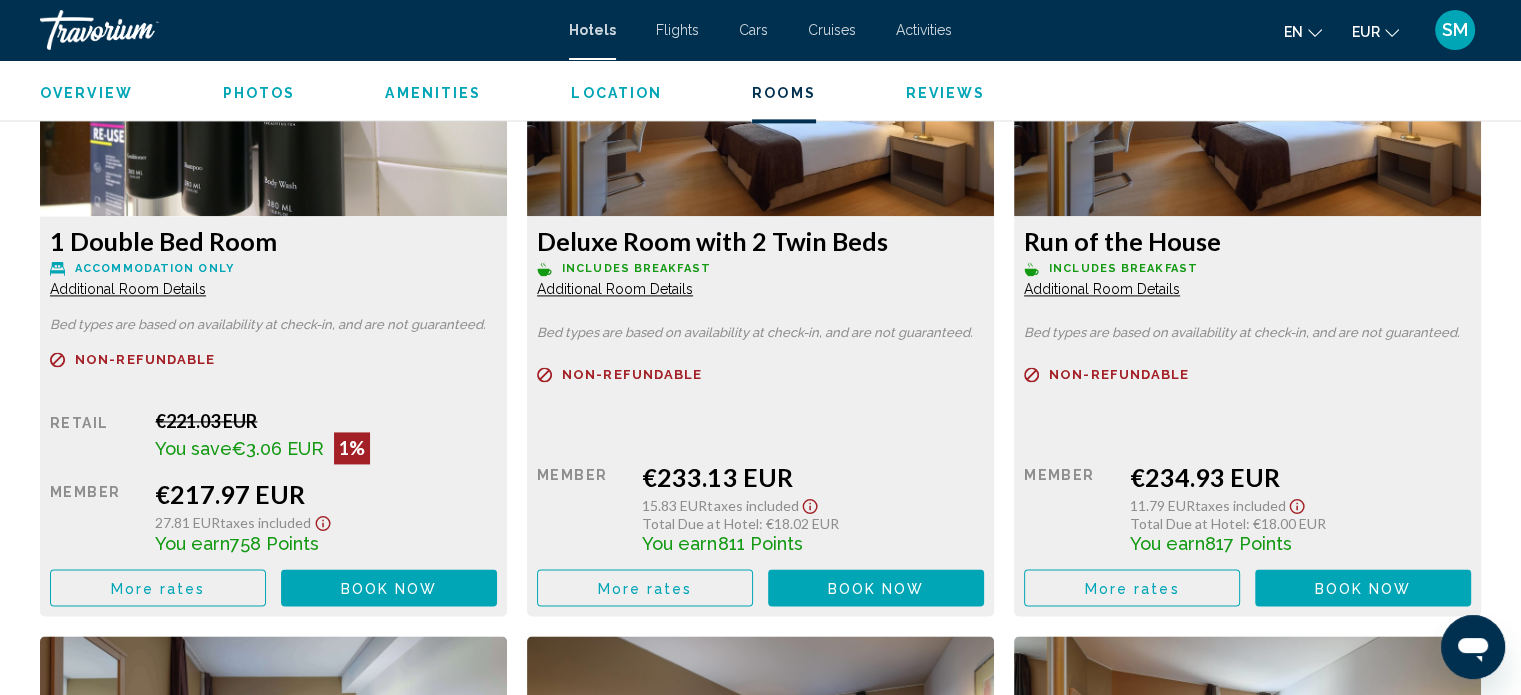scroll, scrollTop: 2812, scrollLeft: 0, axis: vertical 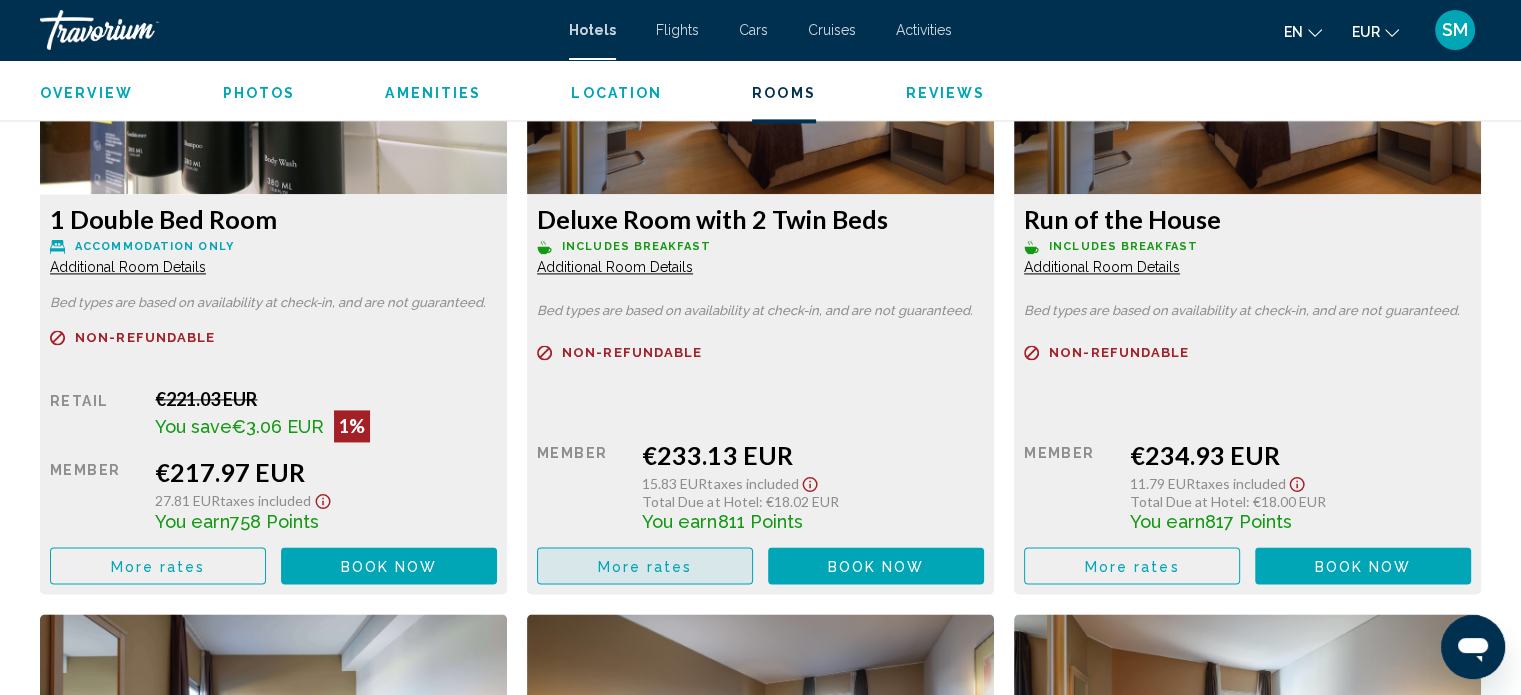 click on "More rates" at bounding box center (645, 566) 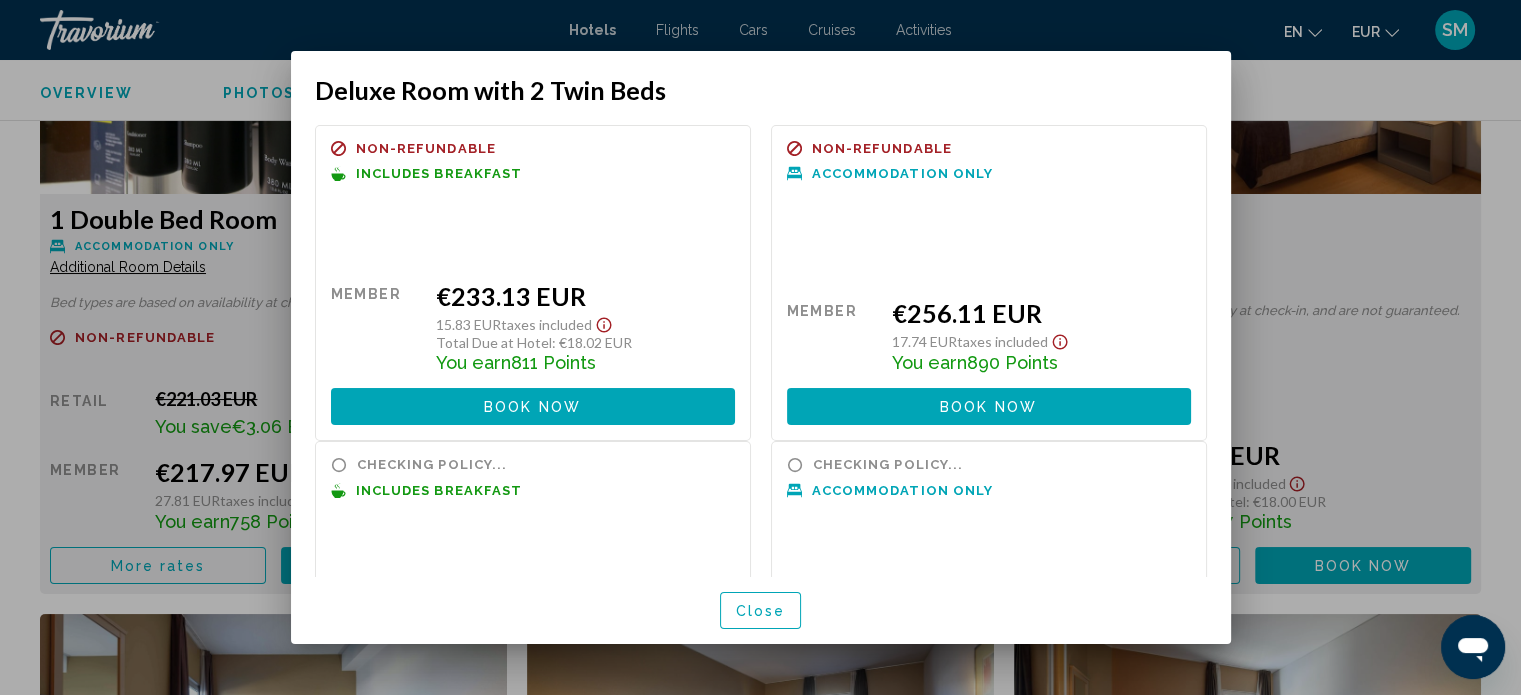 scroll, scrollTop: 160, scrollLeft: 0, axis: vertical 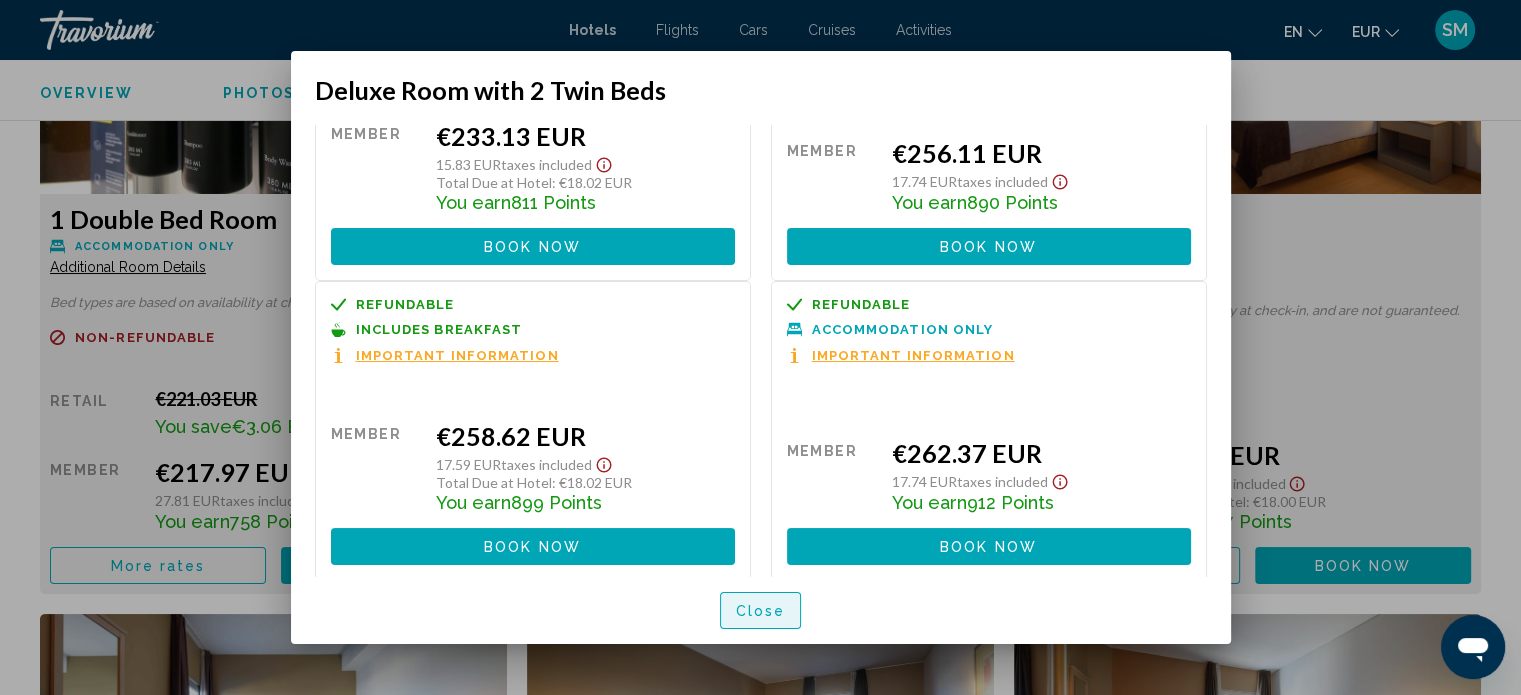 click on "Close" at bounding box center (761, 611) 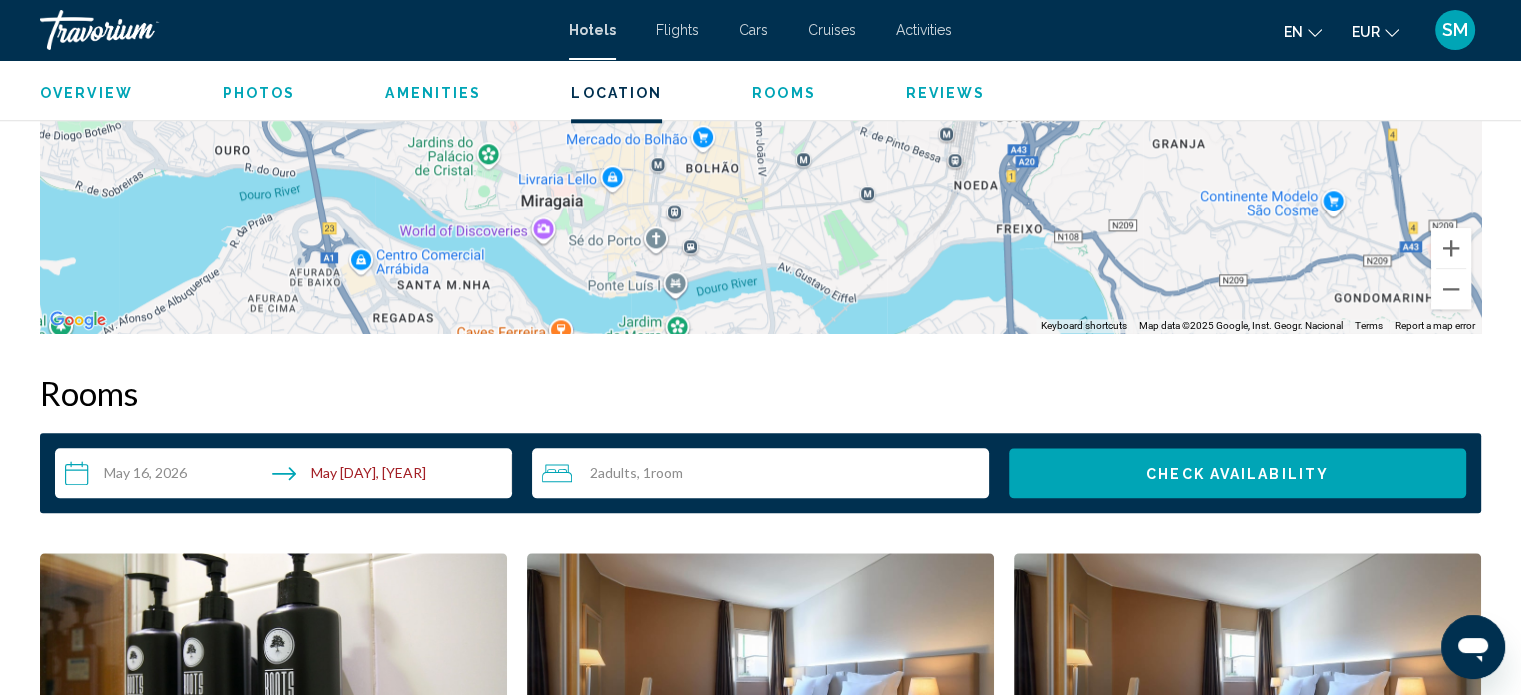 scroll, scrollTop: 2204, scrollLeft: 0, axis: vertical 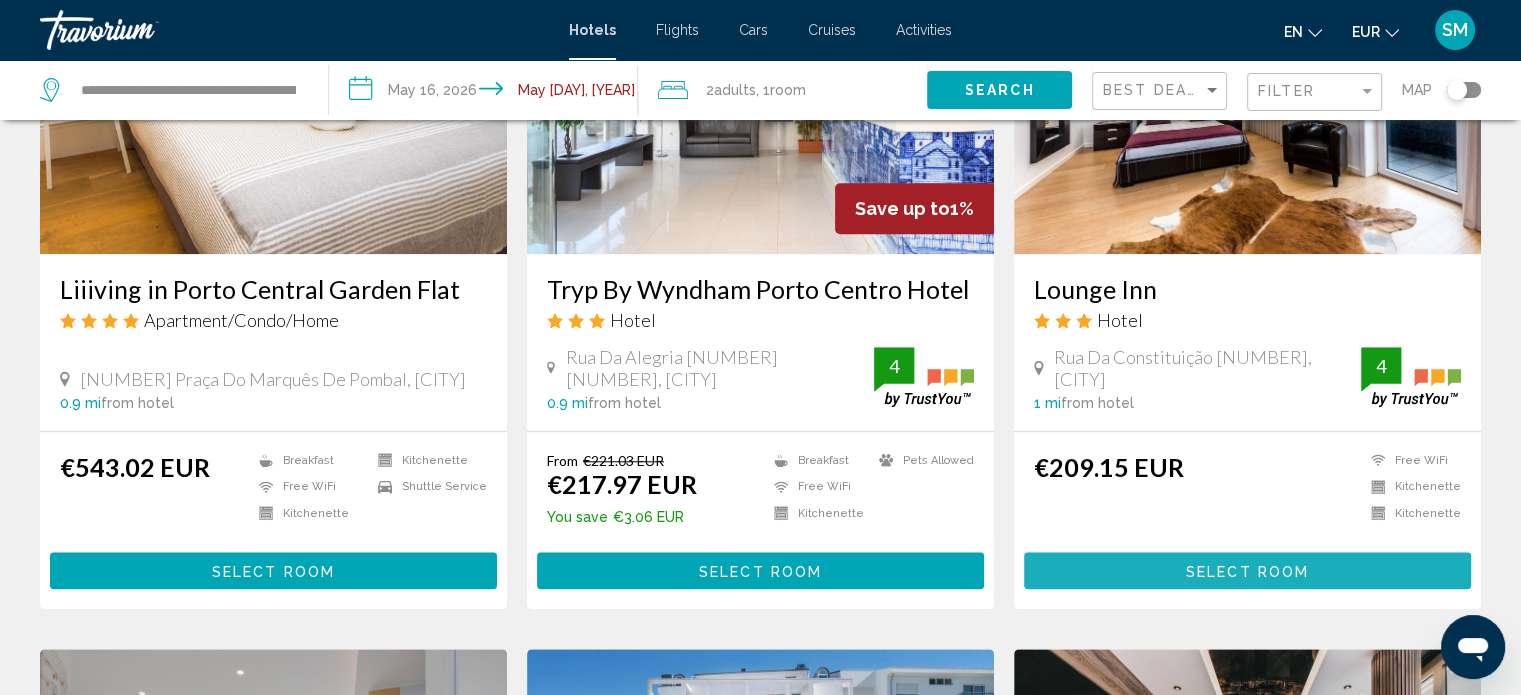 click on "Select Room" at bounding box center (1247, 571) 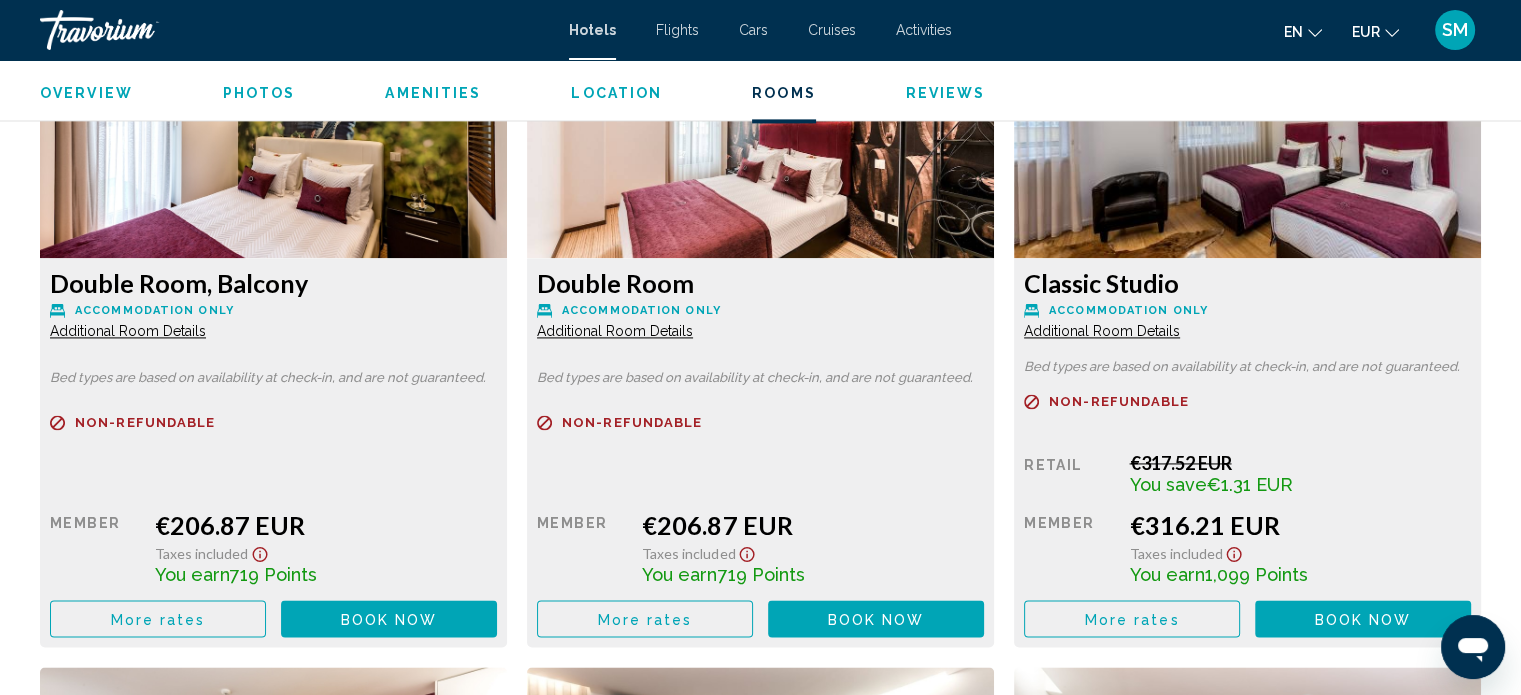 scroll, scrollTop: 2826, scrollLeft: 0, axis: vertical 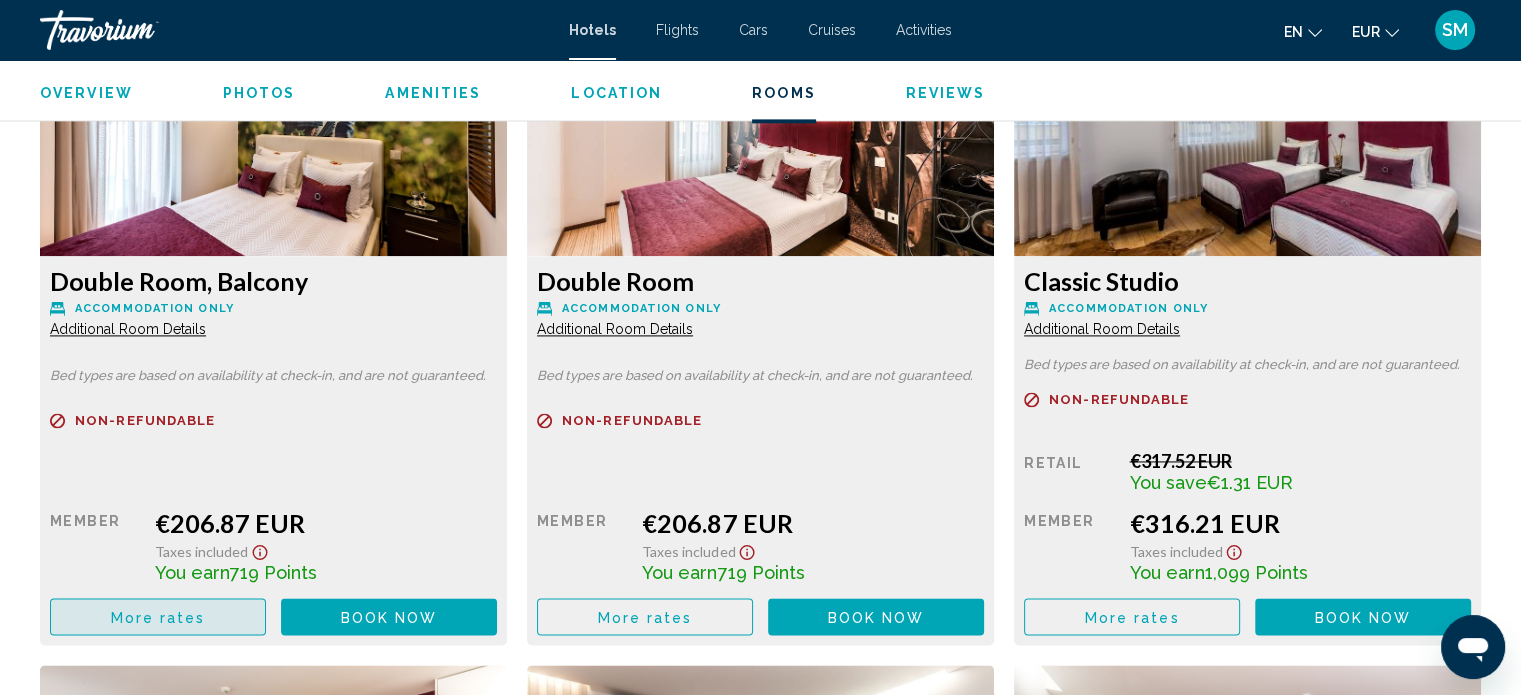 click on "More rates" at bounding box center (158, 617) 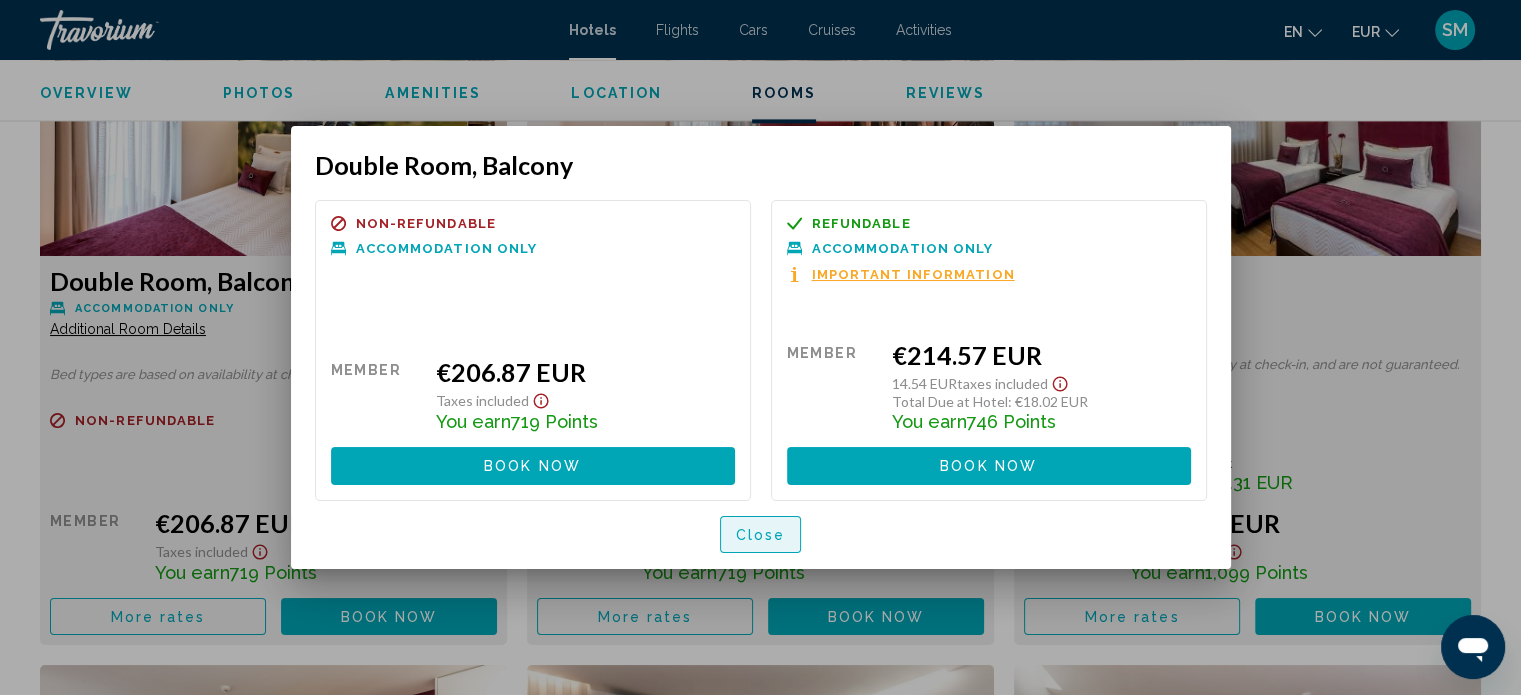 click on "Close" at bounding box center [761, 535] 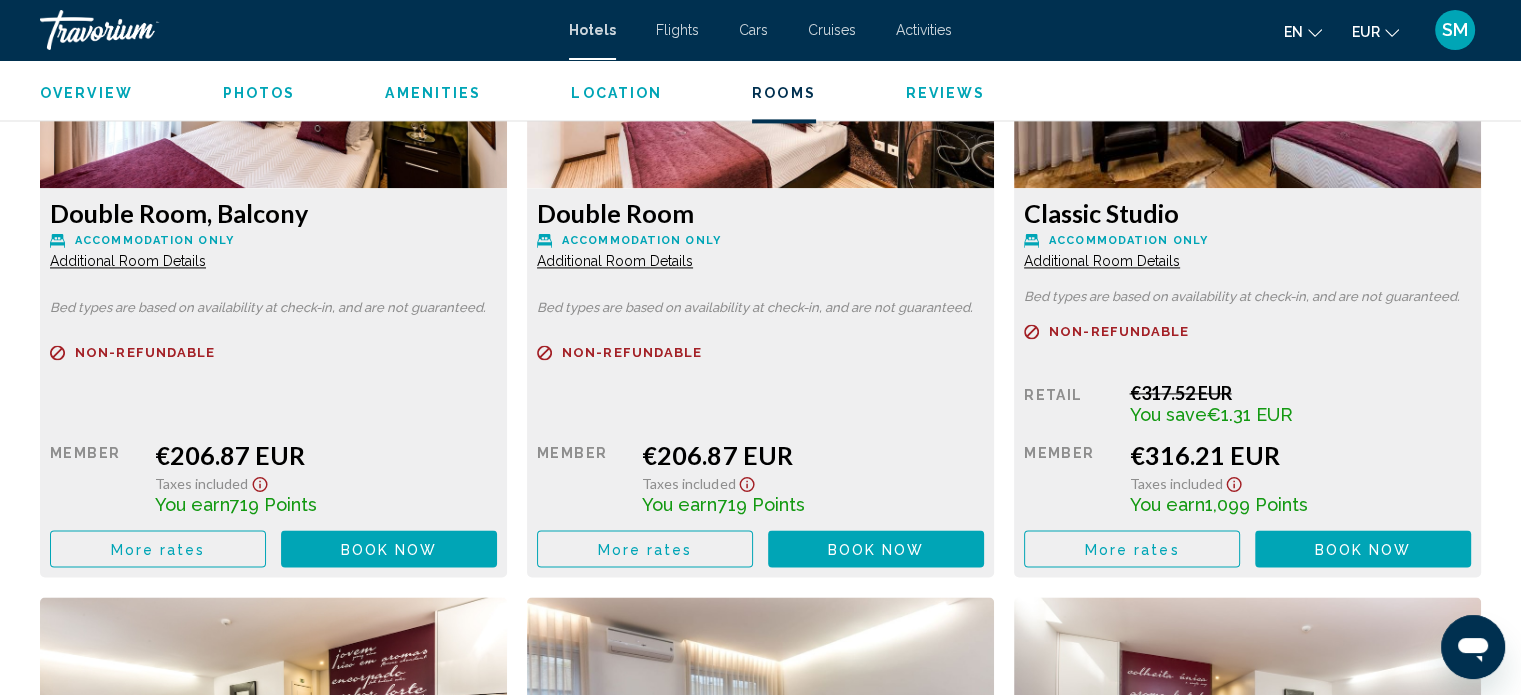 scroll, scrollTop: 2964, scrollLeft: 0, axis: vertical 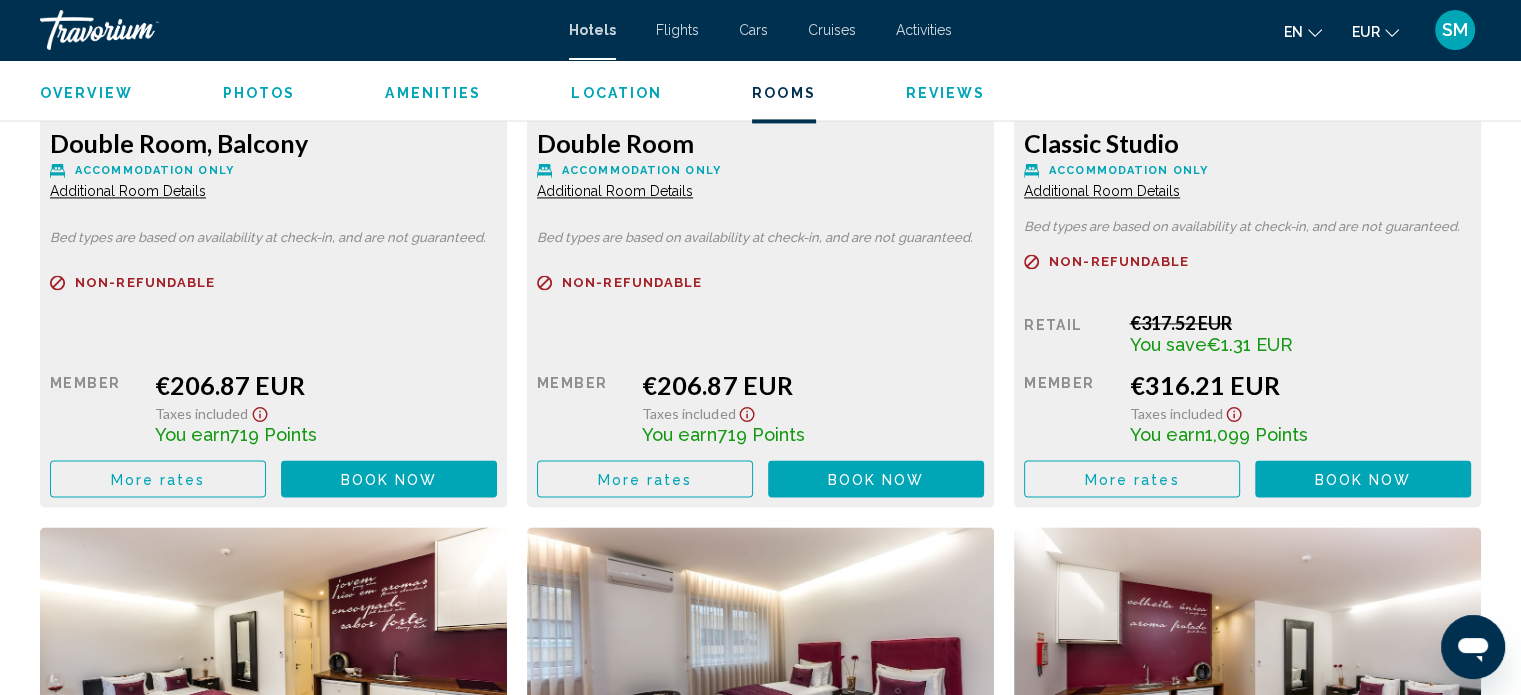 click on "More rates" at bounding box center [158, 479] 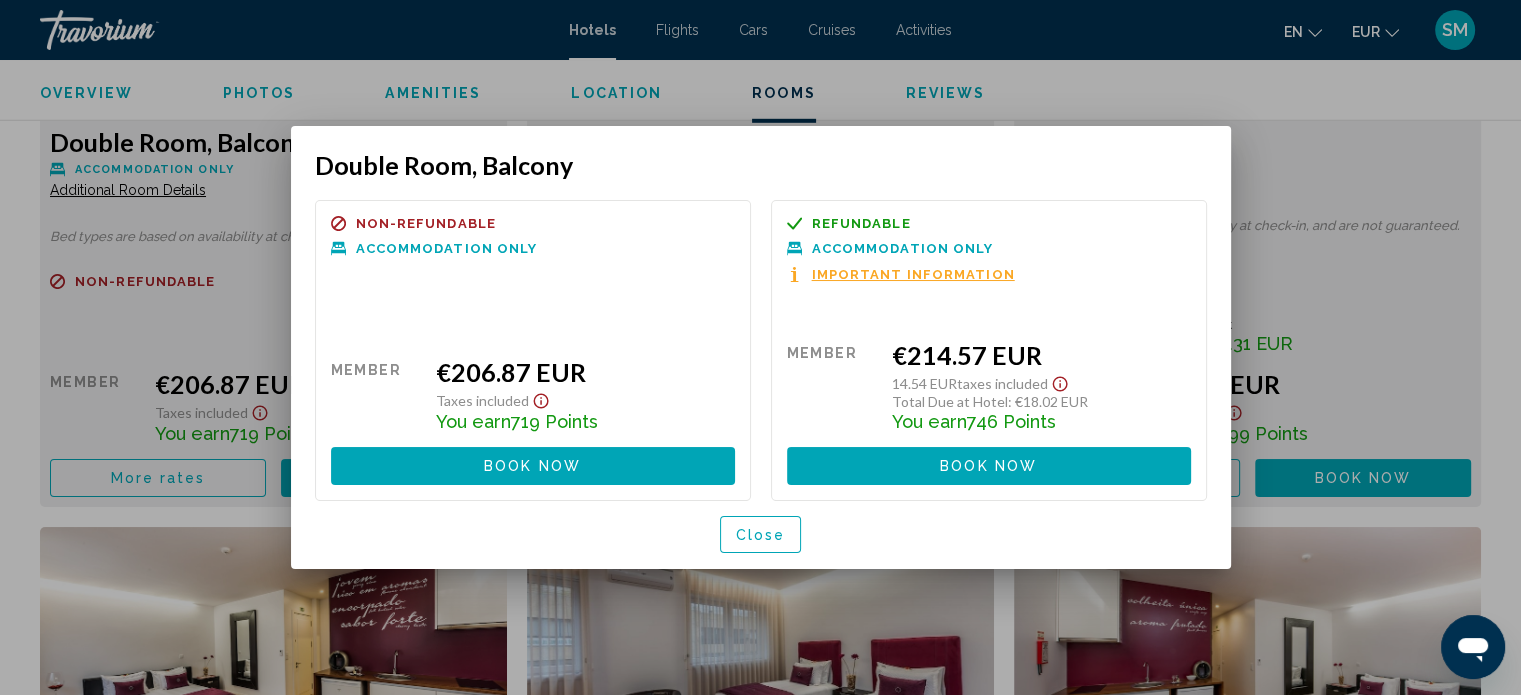 click on "Book now" at bounding box center [988, 467] 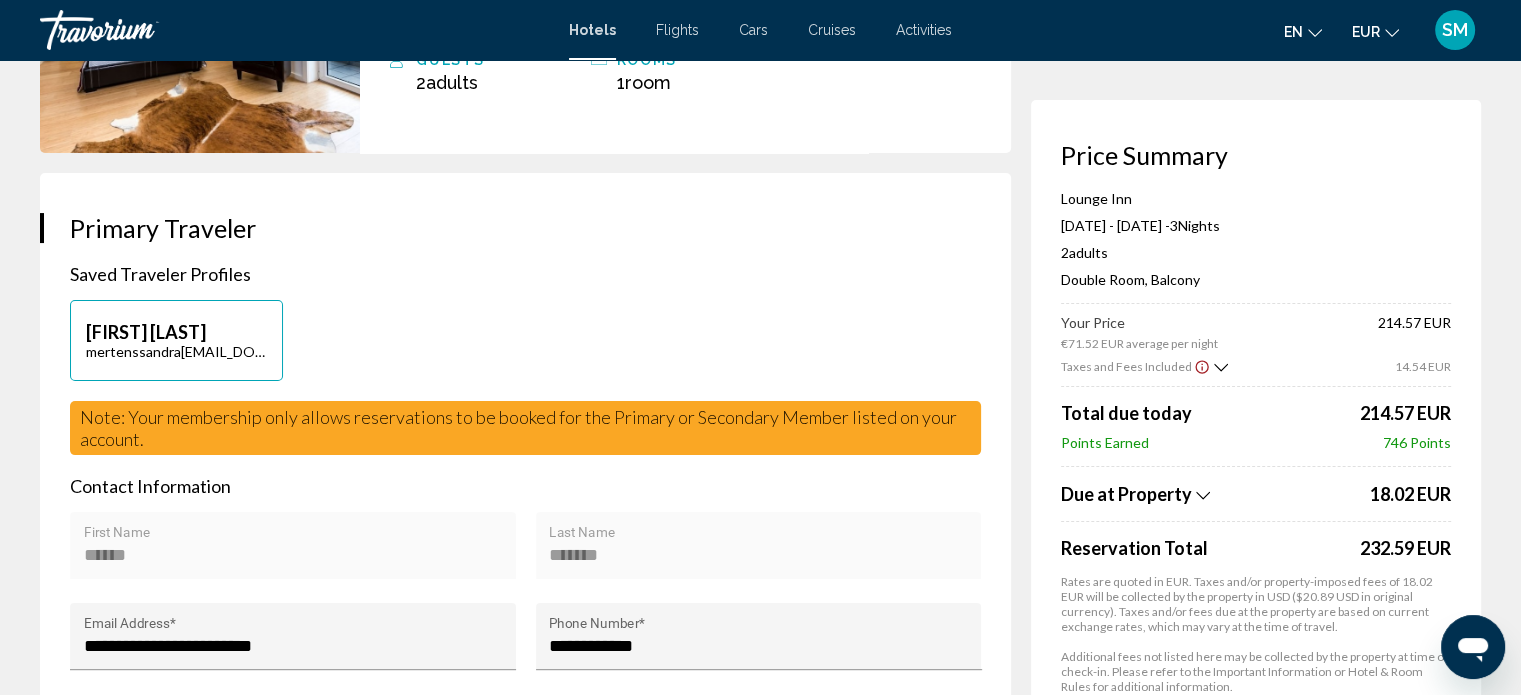 scroll, scrollTop: 0, scrollLeft: 0, axis: both 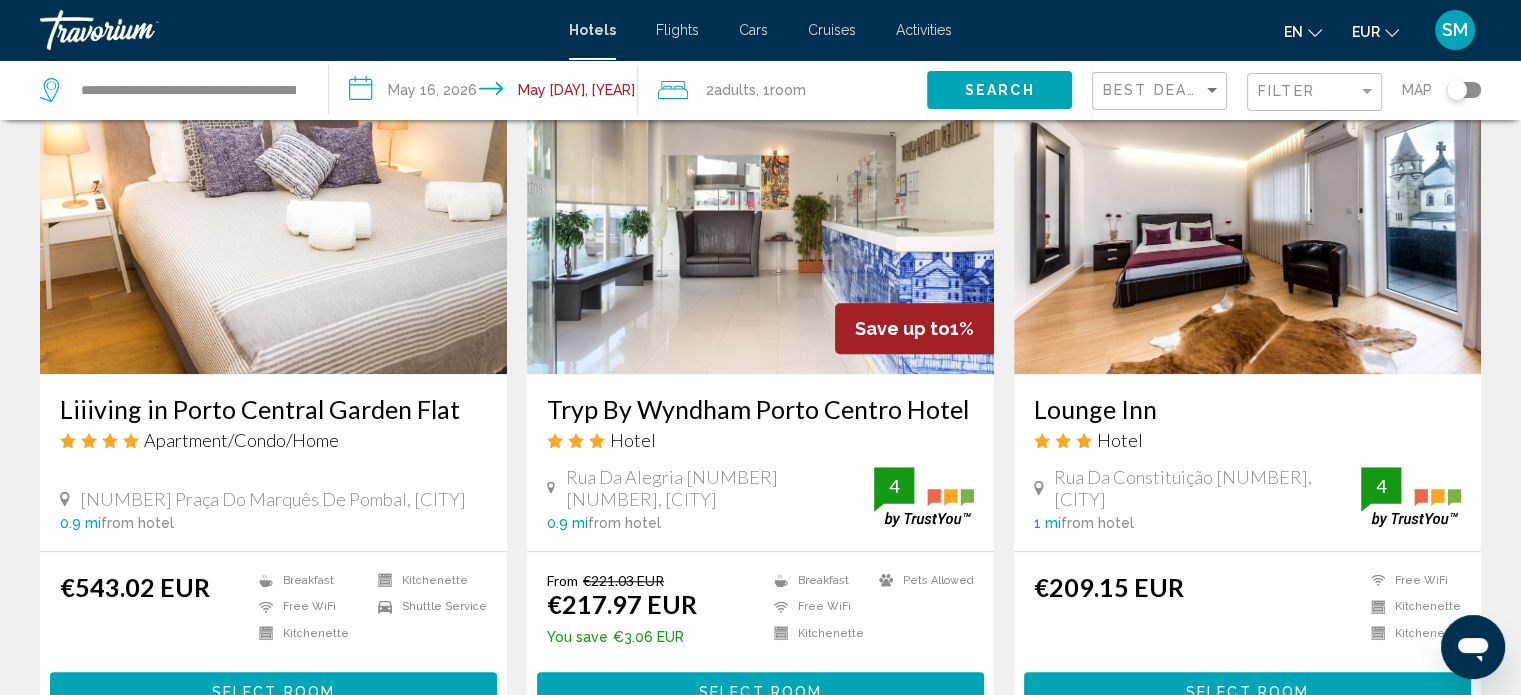 drag, startPoint x: 1055, startPoint y: 489, endPoint x: 1292, endPoint y: 479, distance: 237.21088 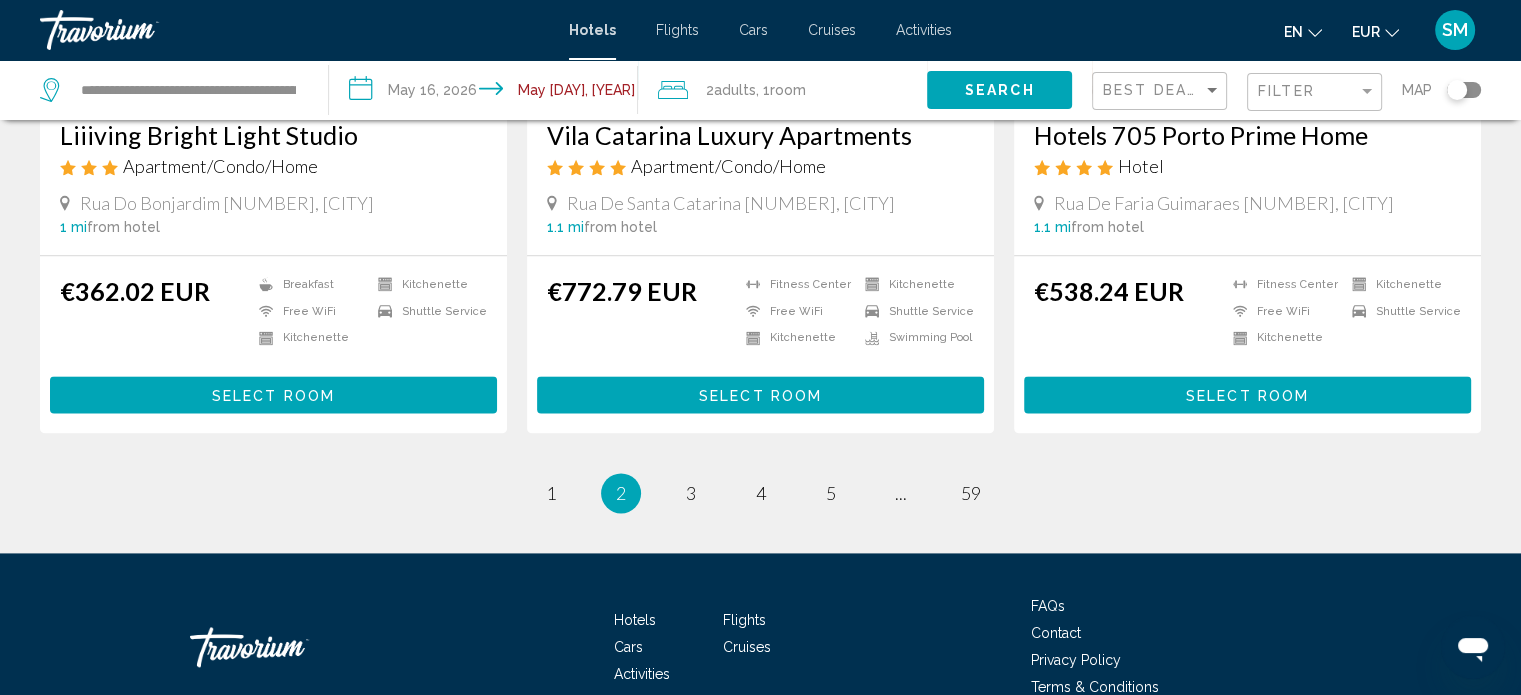 scroll, scrollTop: 2661, scrollLeft: 0, axis: vertical 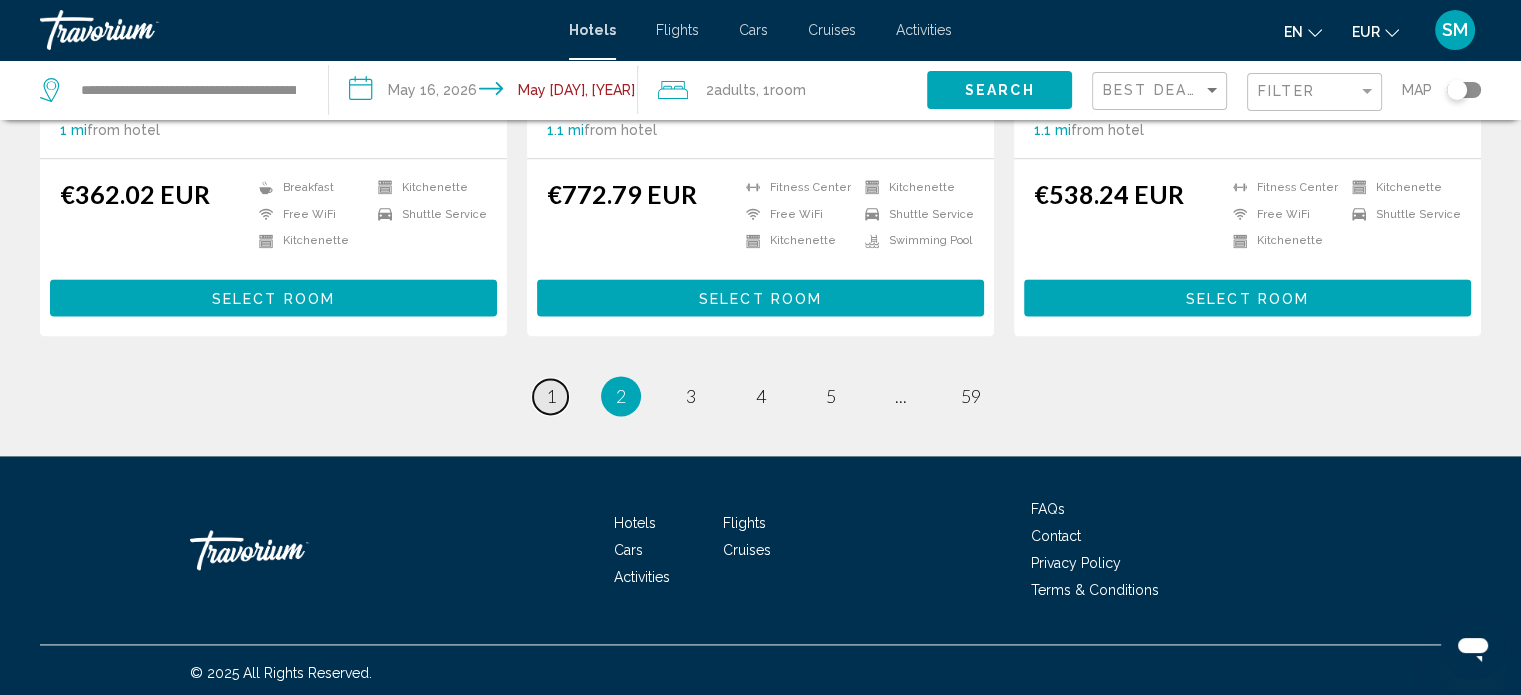 click on "page  1" at bounding box center [550, 396] 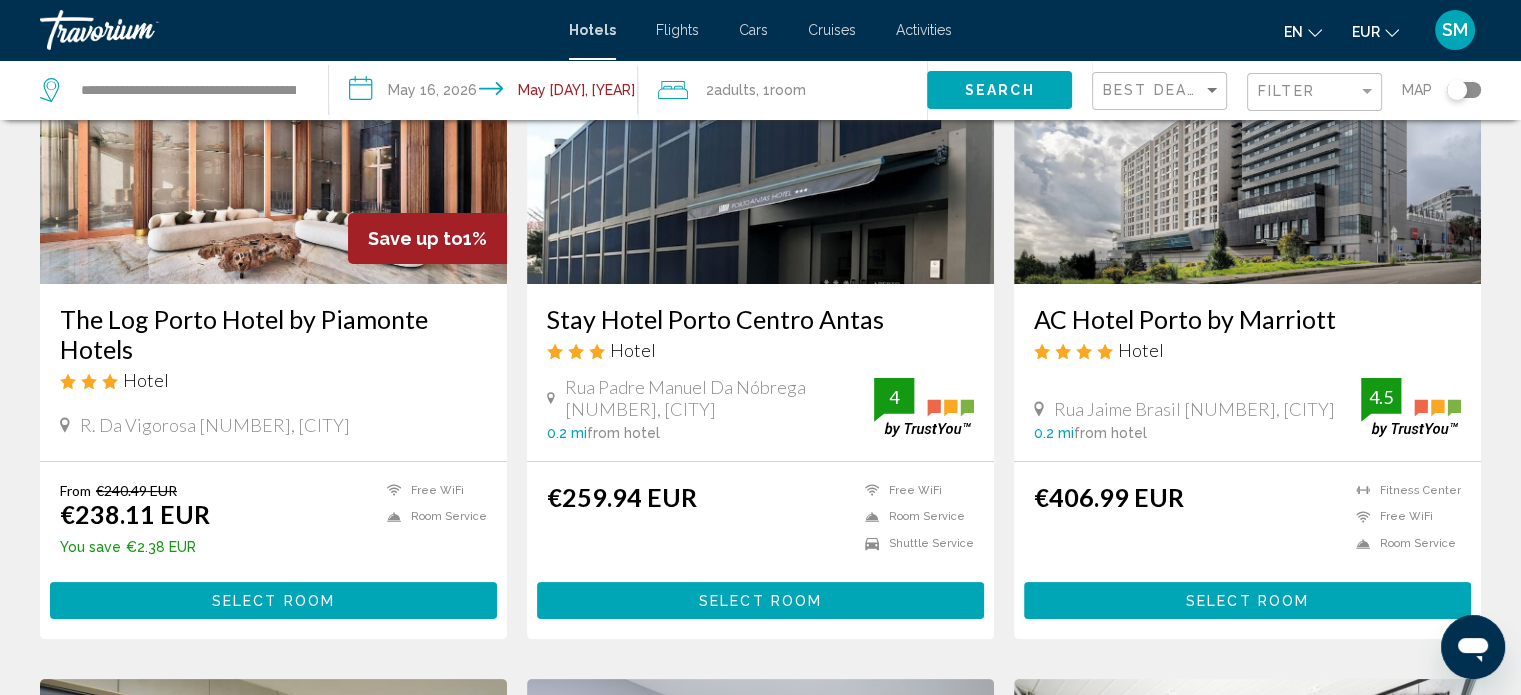 scroll, scrollTop: 224, scrollLeft: 0, axis: vertical 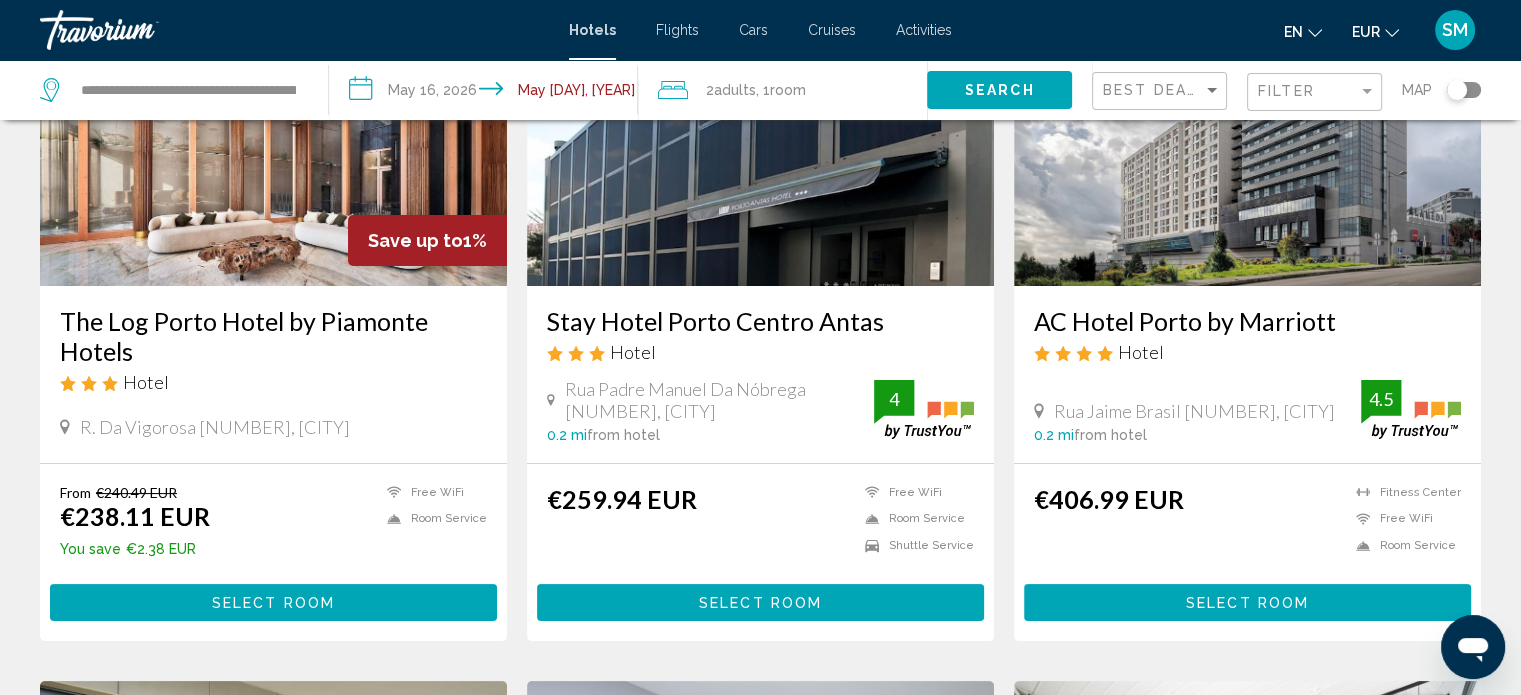 click on "Select Room" at bounding box center (273, 603) 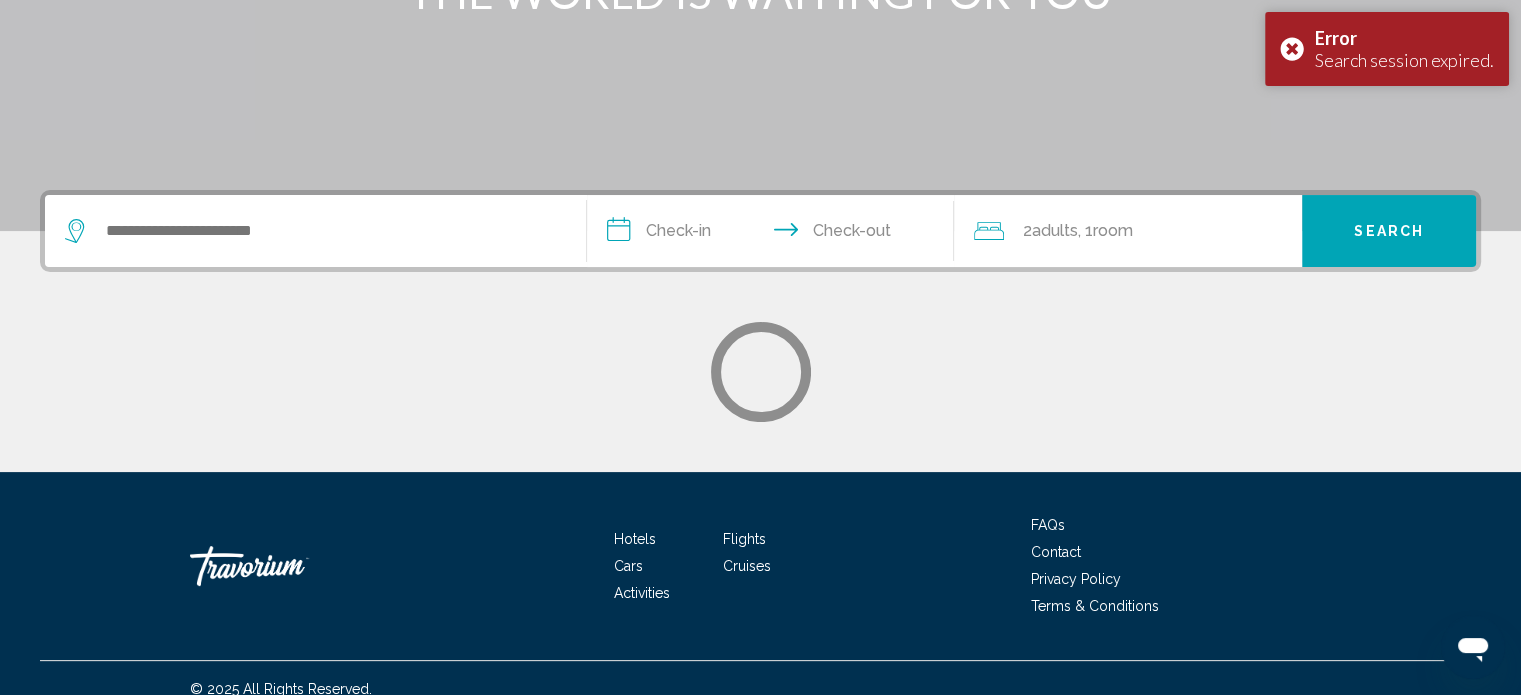 scroll, scrollTop: 390, scrollLeft: 0, axis: vertical 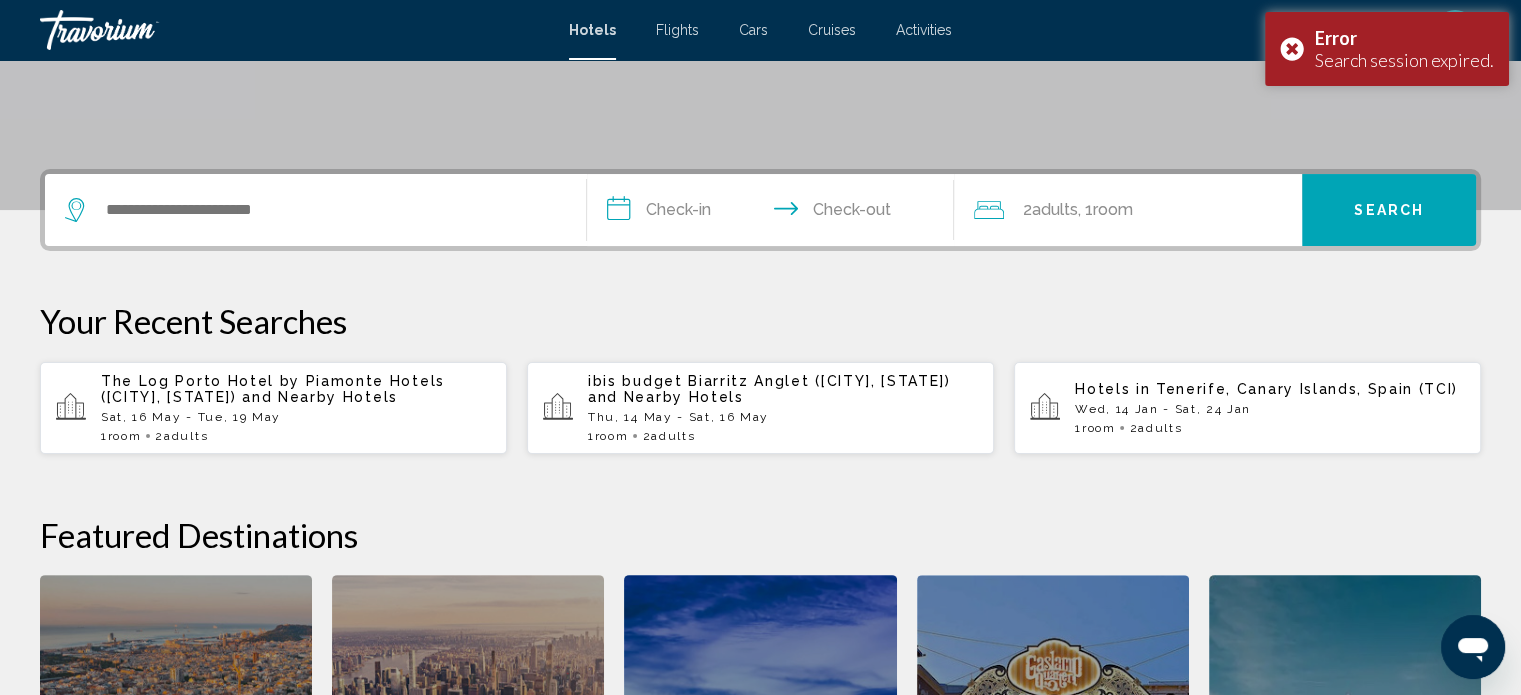 click on "and Nearby Hotels" at bounding box center (320, 397) 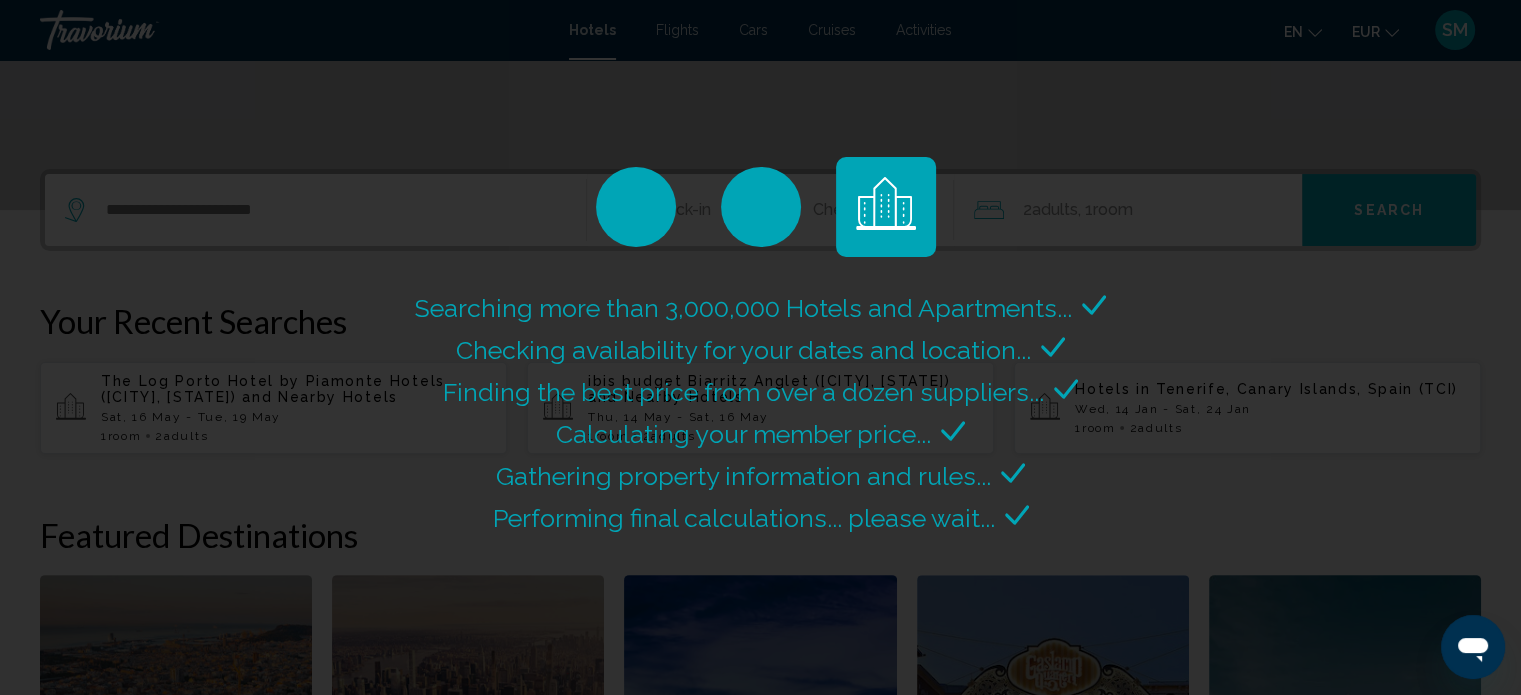 scroll, scrollTop: 0, scrollLeft: 0, axis: both 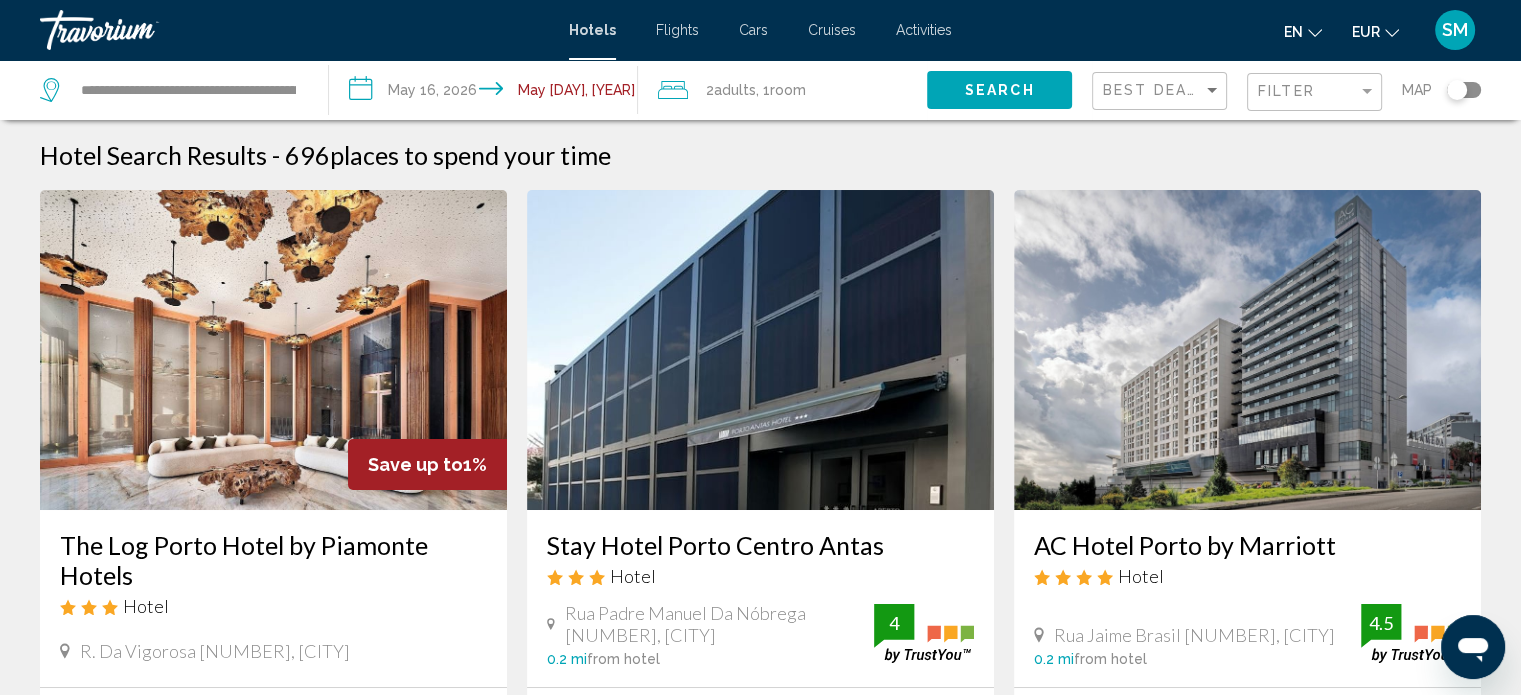 click at bounding box center [273, 350] 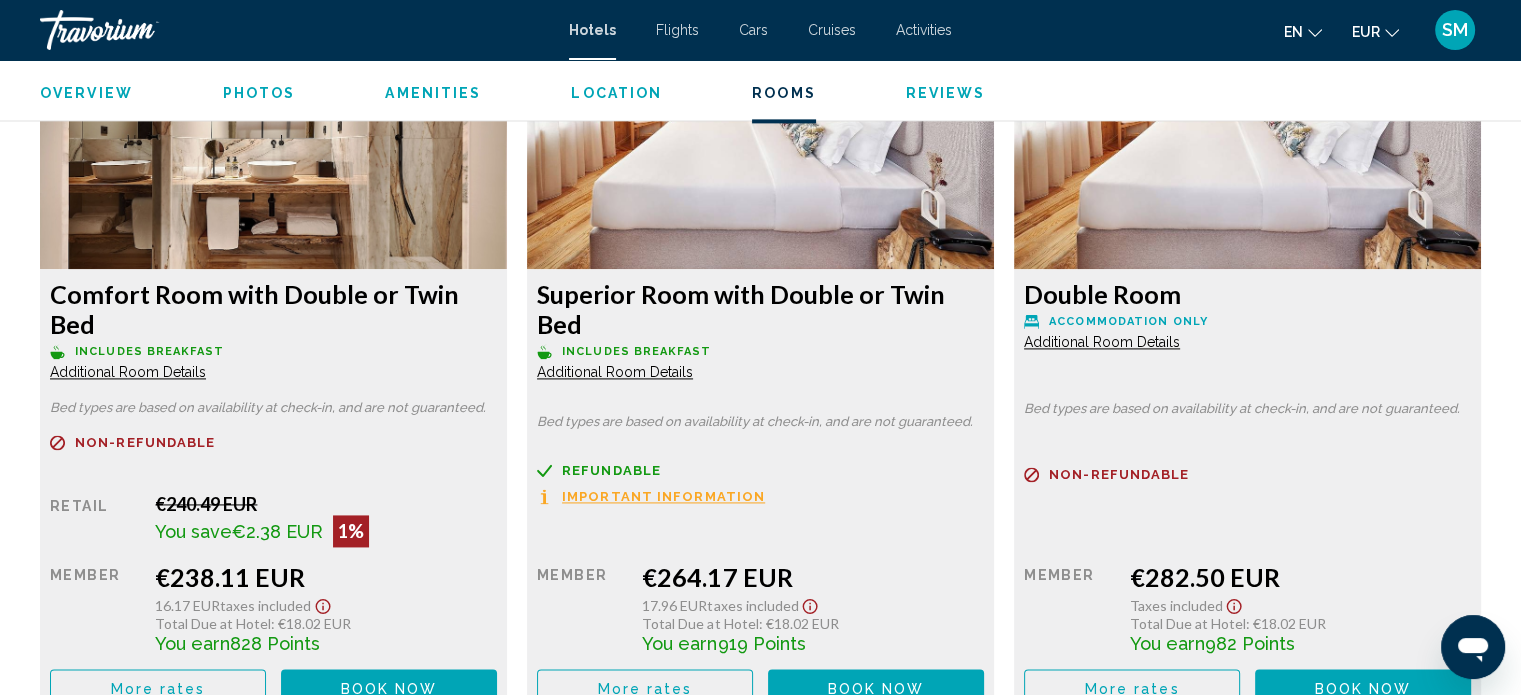 scroll, scrollTop: 2736, scrollLeft: 0, axis: vertical 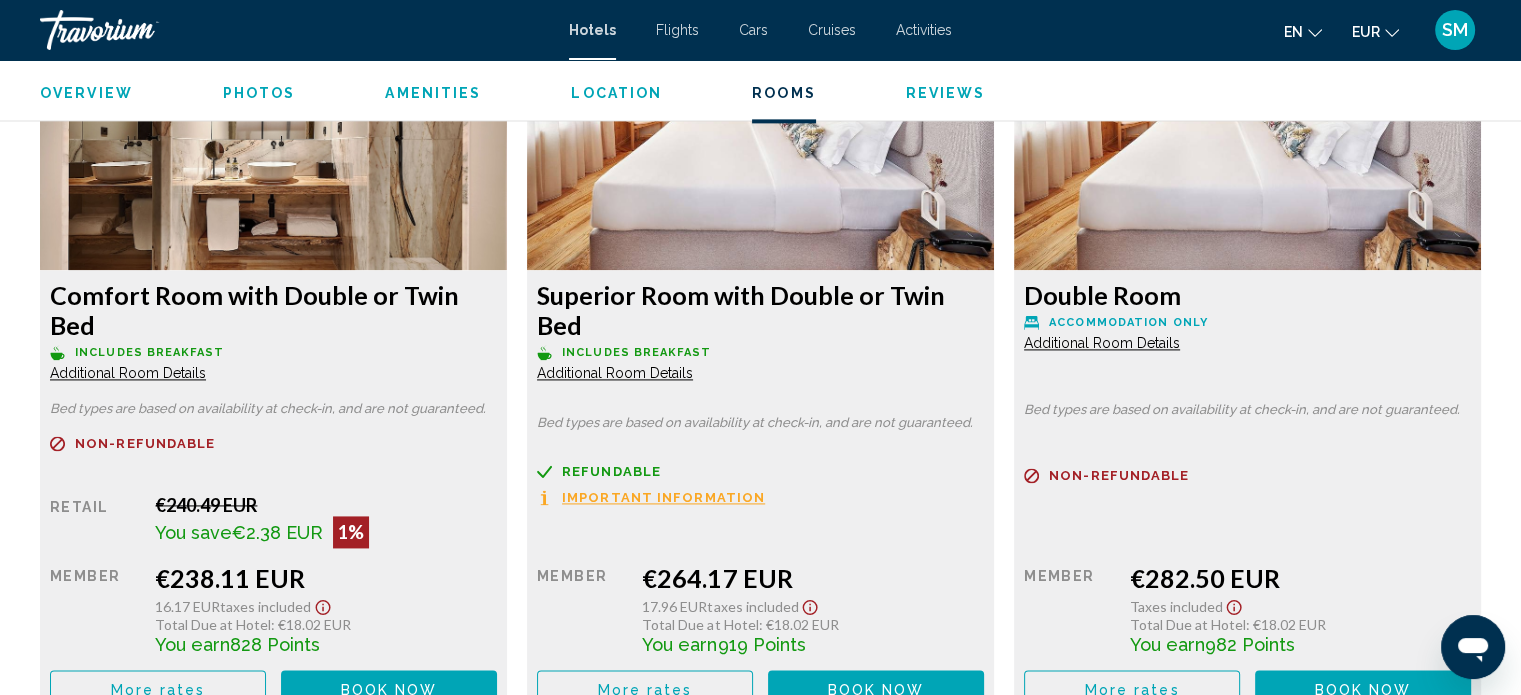 click on "More rates" at bounding box center (158, 689) 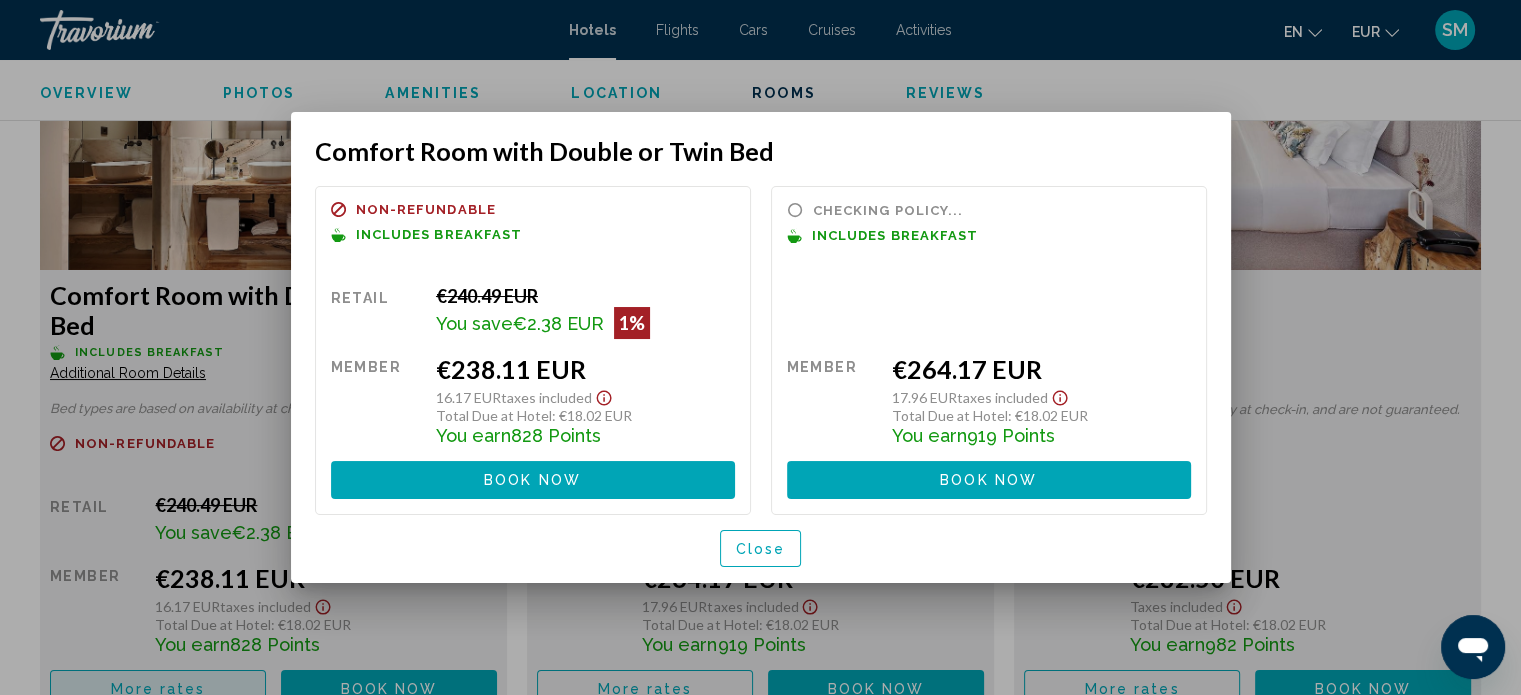 scroll, scrollTop: 0, scrollLeft: 0, axis: both 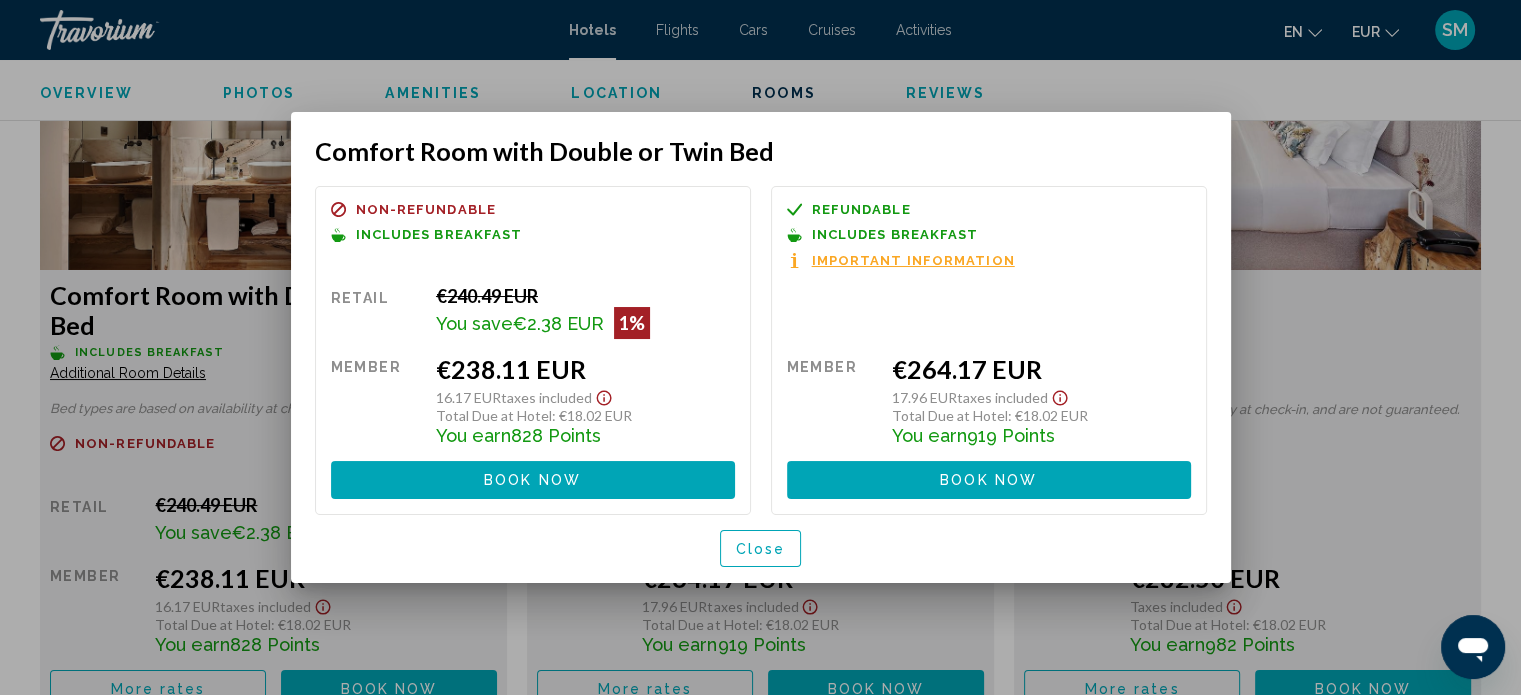 click at bounding box center [760, 347] 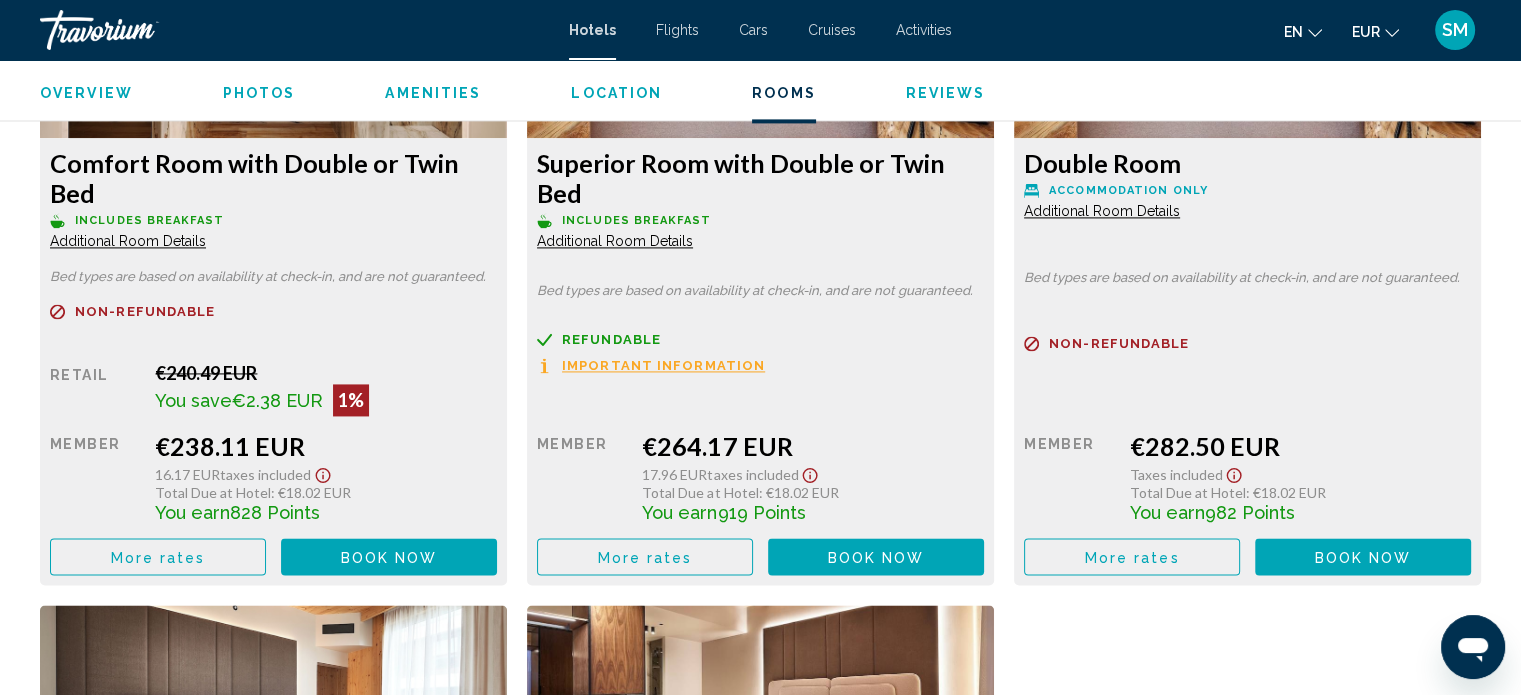scroll, scrollTop: 2864, scrollLeft: 0, axis: vertical 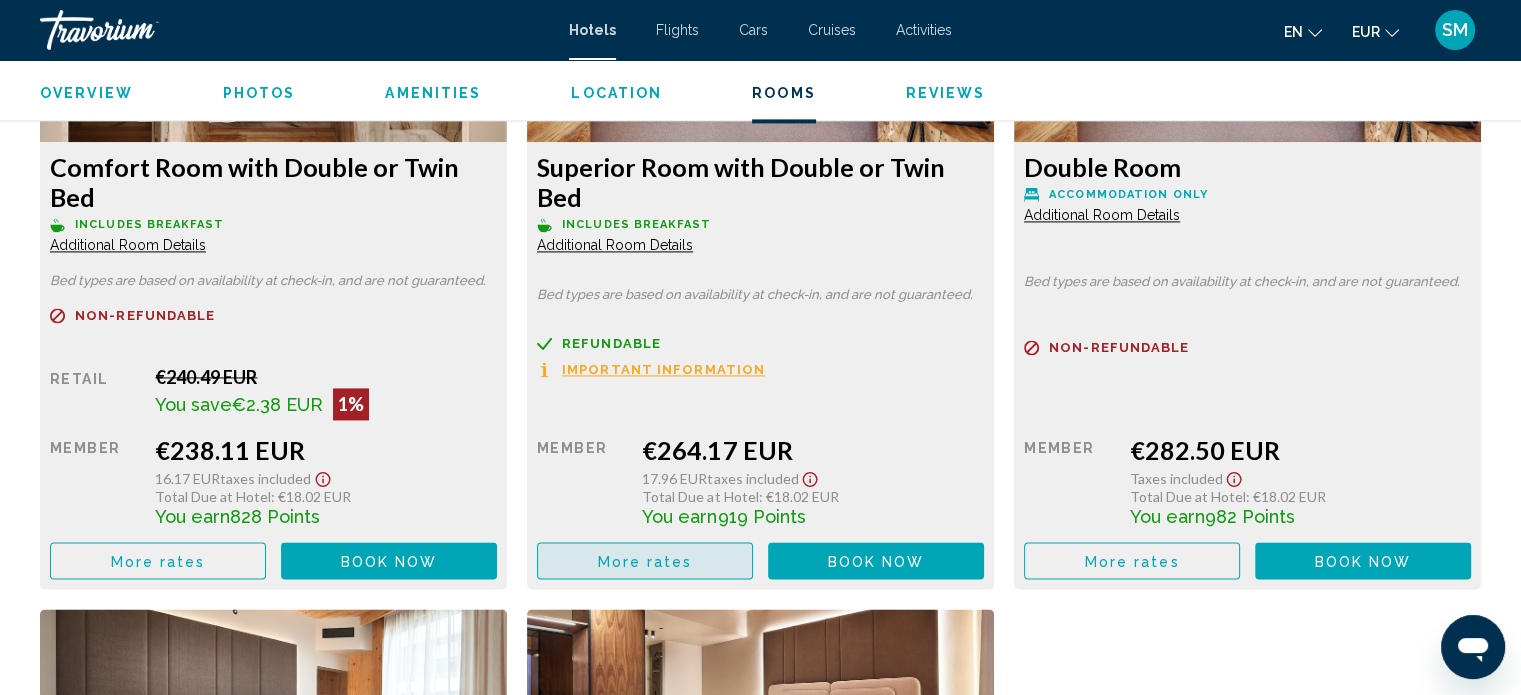 click on "More rates" at bounding box center [645, 560] 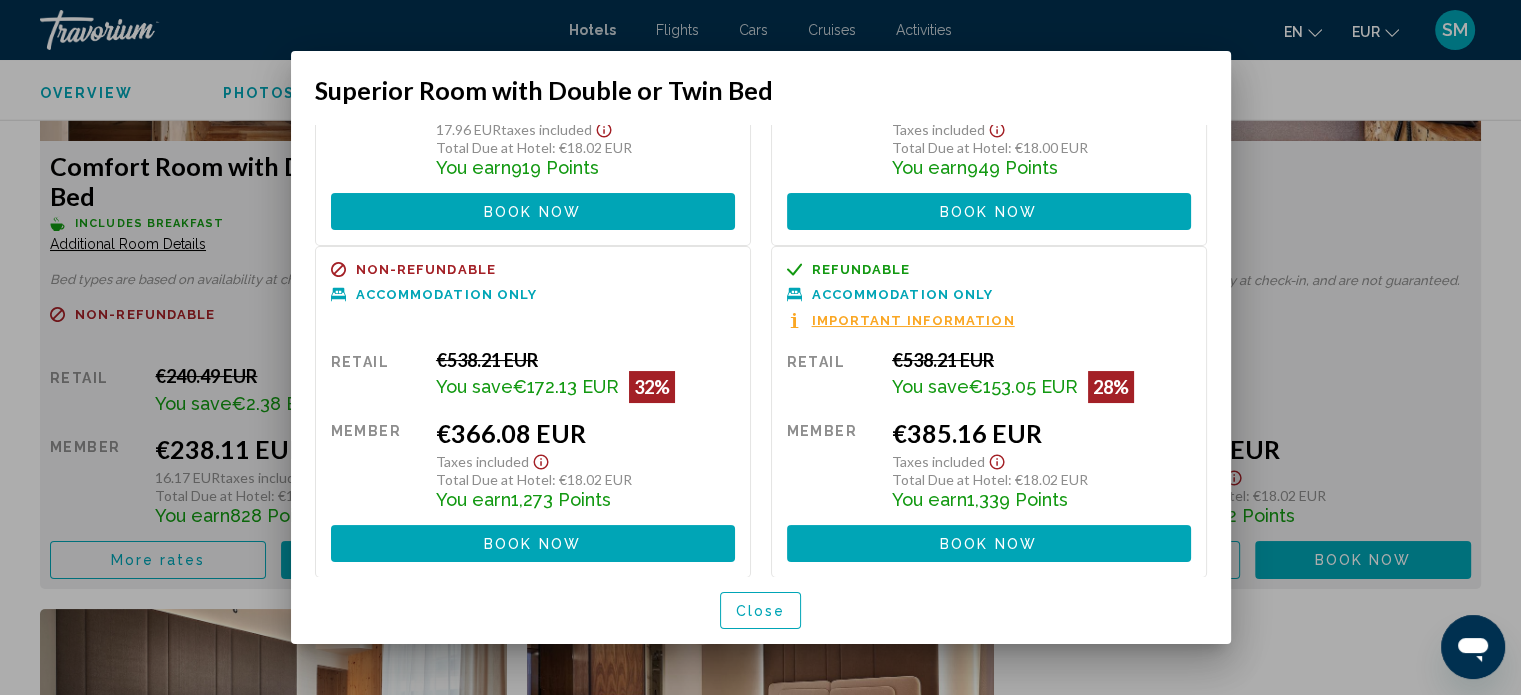 scroll, scrollTop: 0, scrollLeft: 0, axis: both 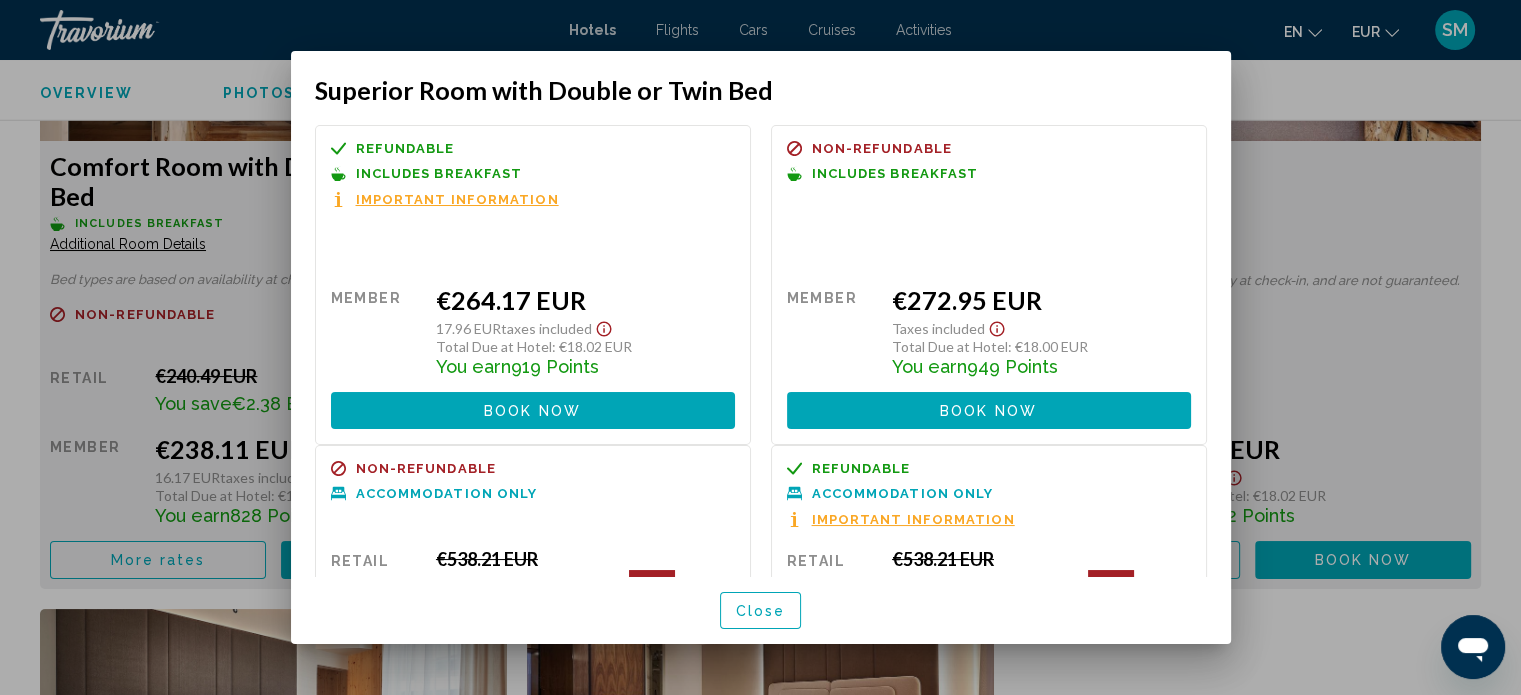 click on "Refundable
Non-refundable
Non-refundable
Includes Breakfast
Important Information" at bounding box center (533, 174) 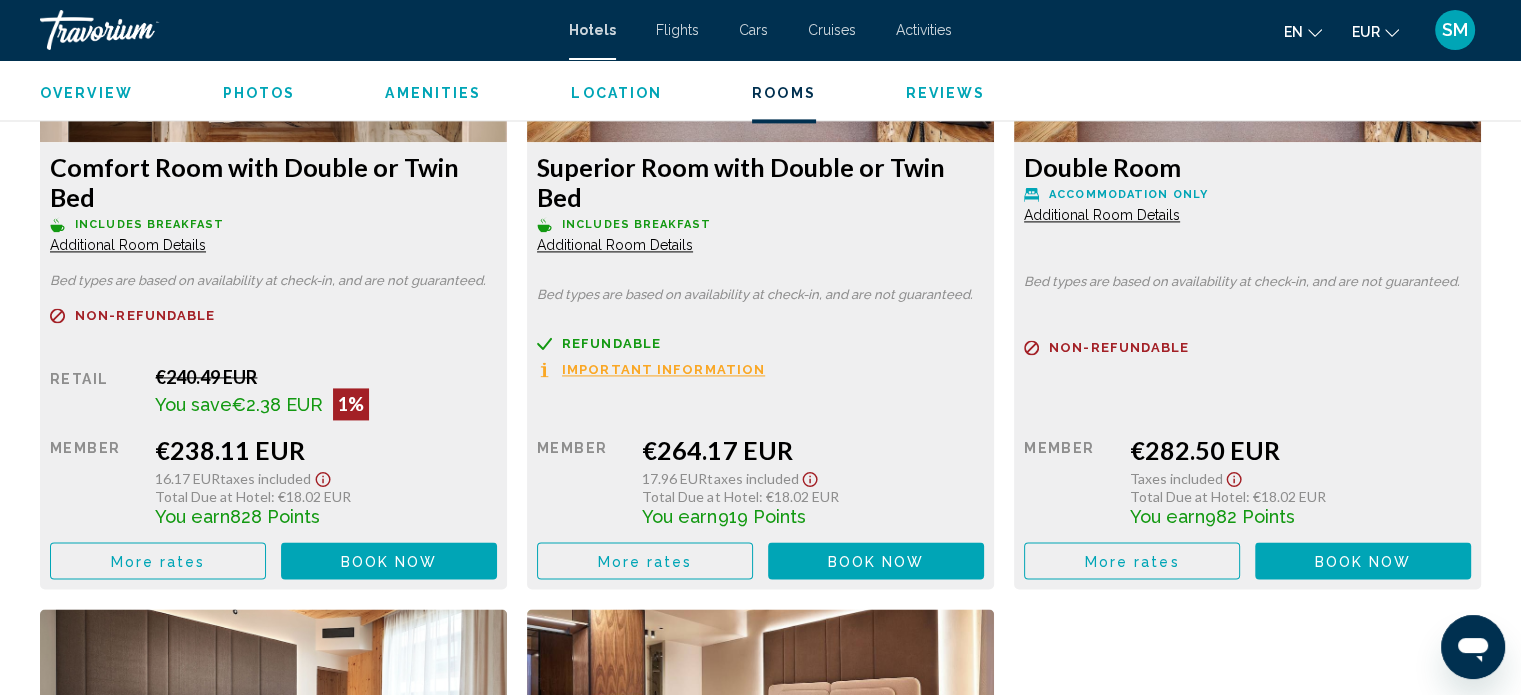 click on "More rates" at bounding box center [158, 561] 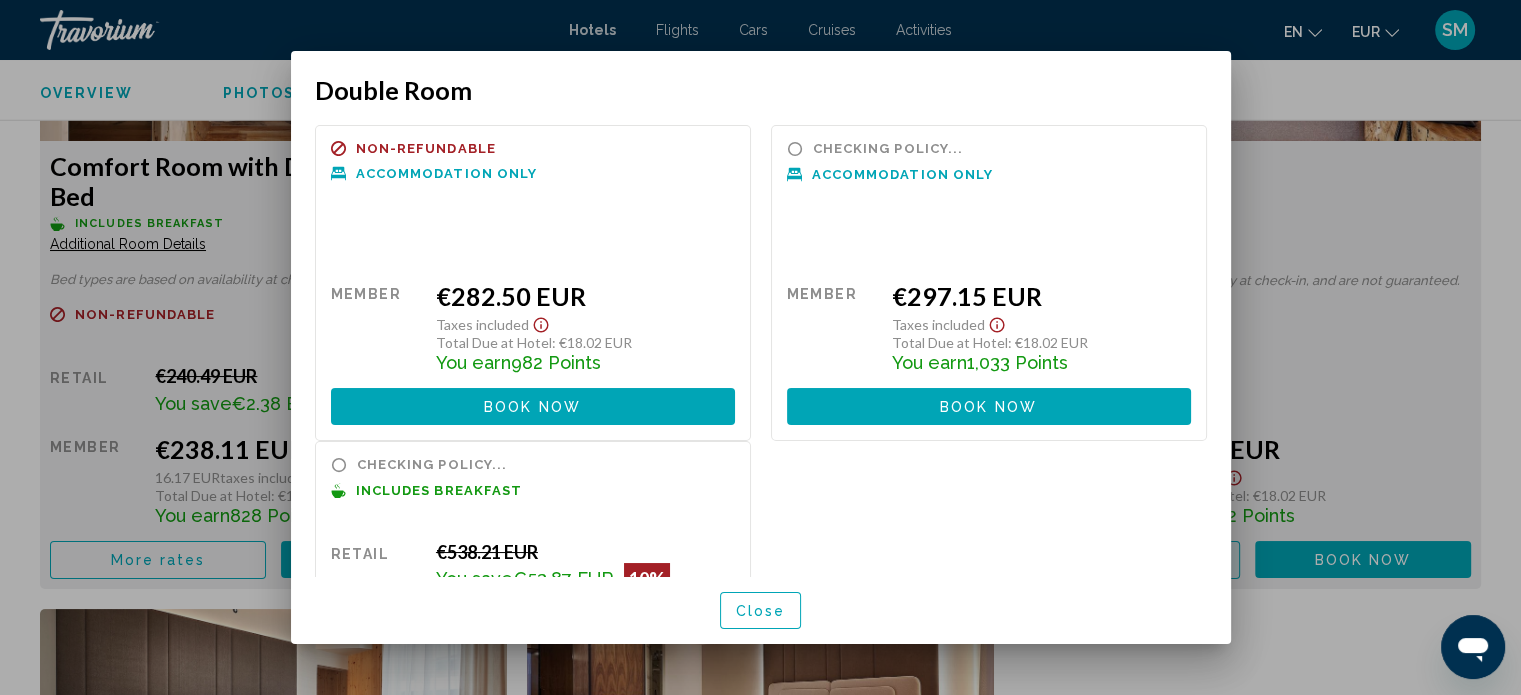 scroll, scrollTop: 0, scrollLeft: 0, axis: both 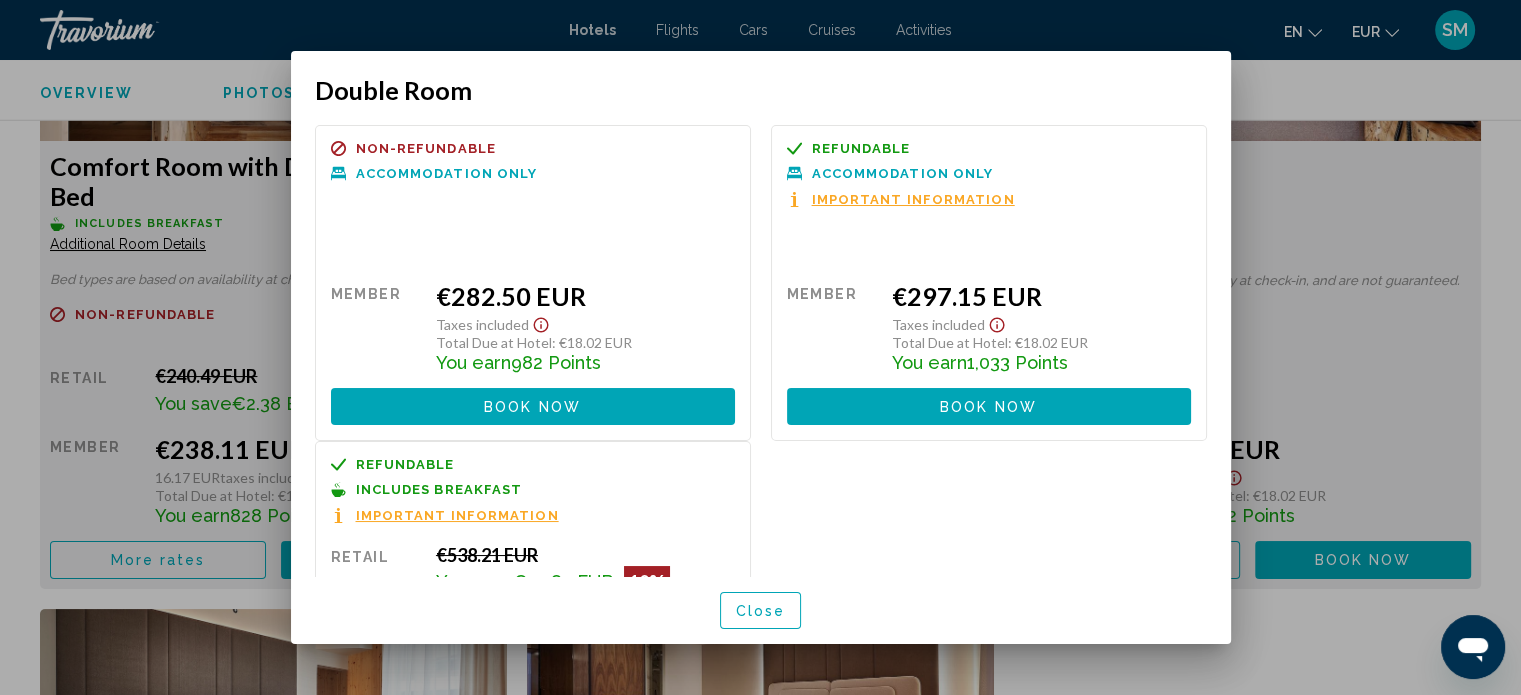 click at bounding box center (760, 347) 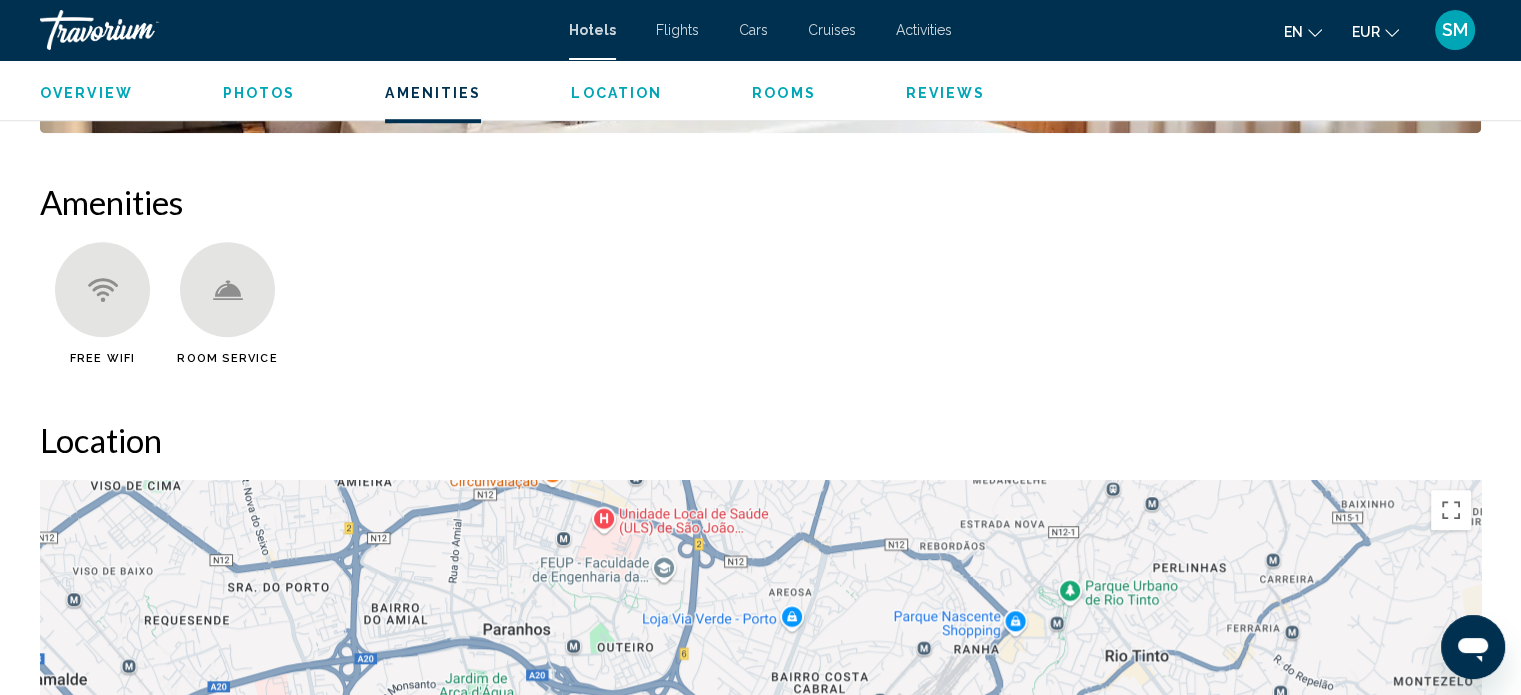 scroll, scrollTop: 1265, scrollLeft: 0, axis: vertical 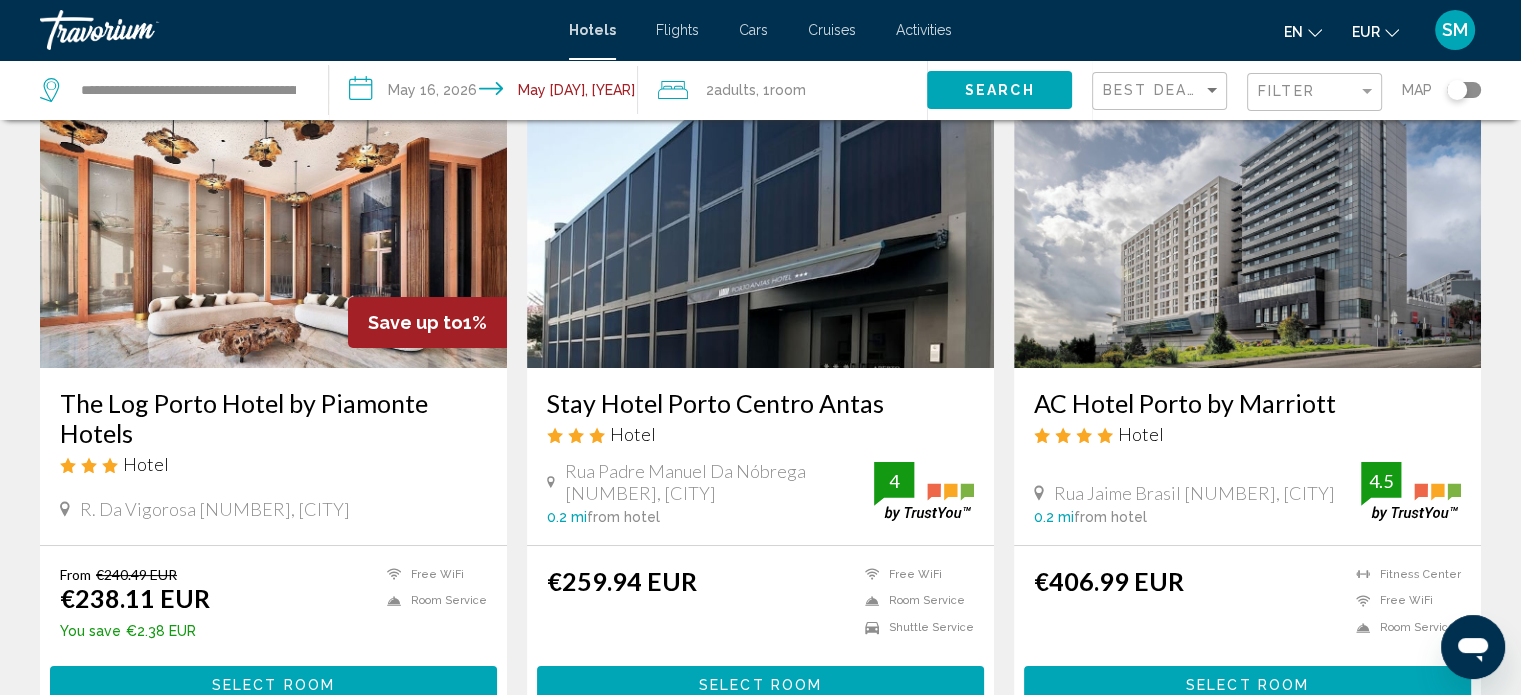 click at bounding box center [760, 208] 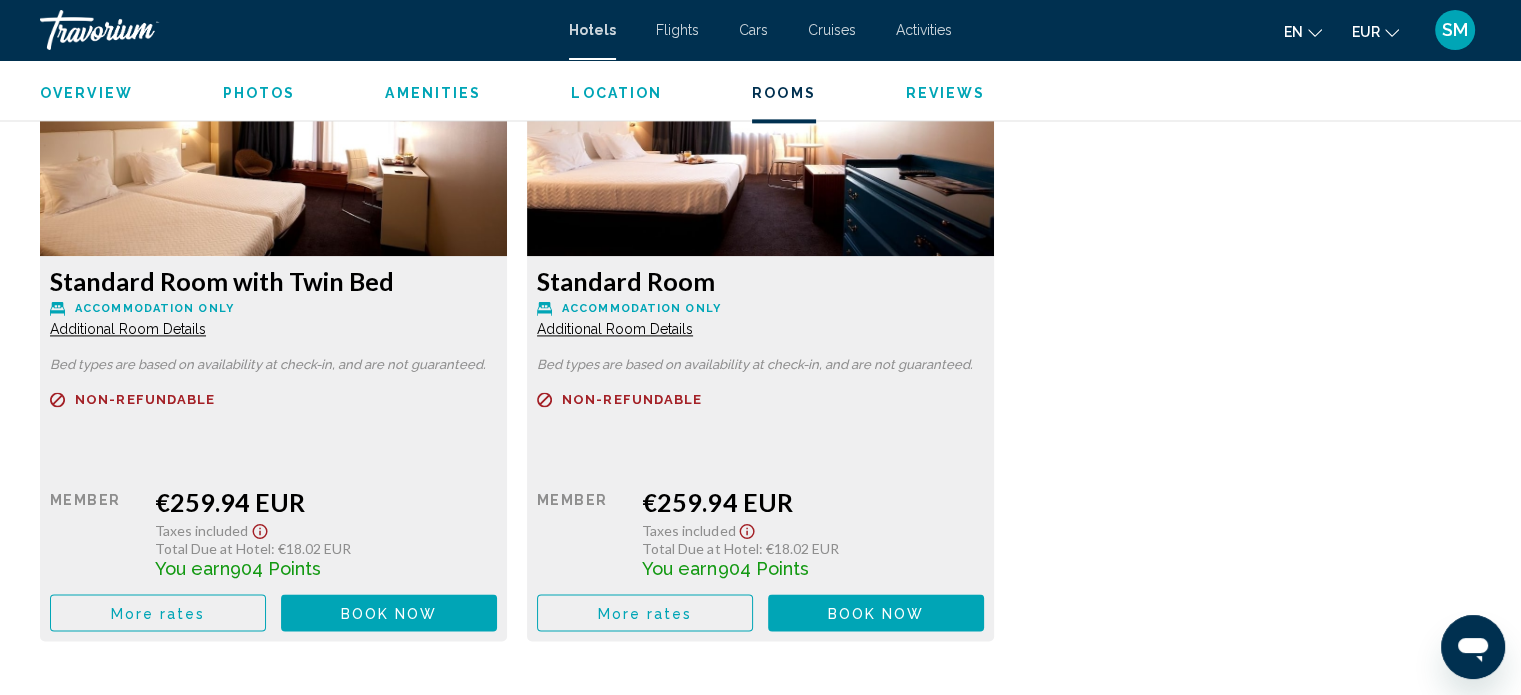 scroll, scrollTop: 2753, scrollLeft: 0, axis: vertical 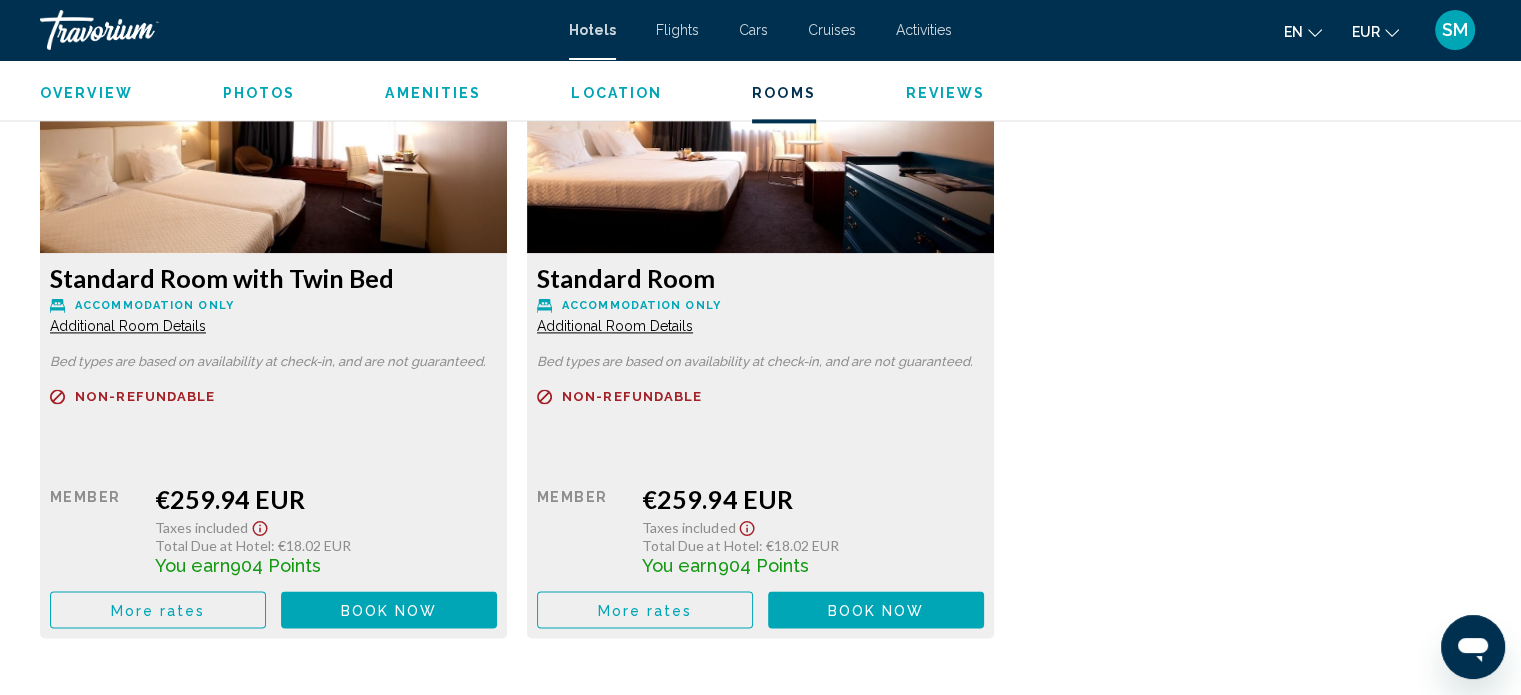 click on "More rates" at bounding box center (158, 609) 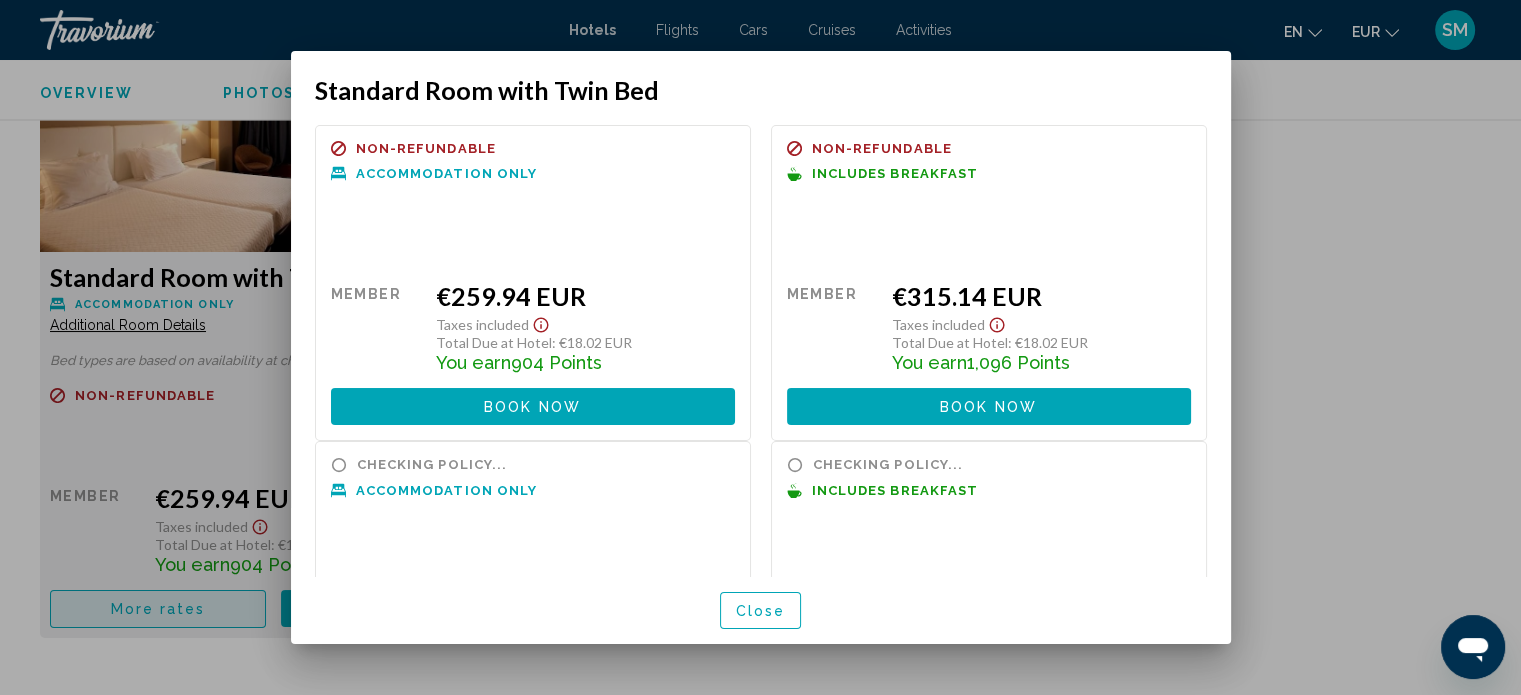 scroll, scrollTop: 0, scrollLeft: 0, axis: both 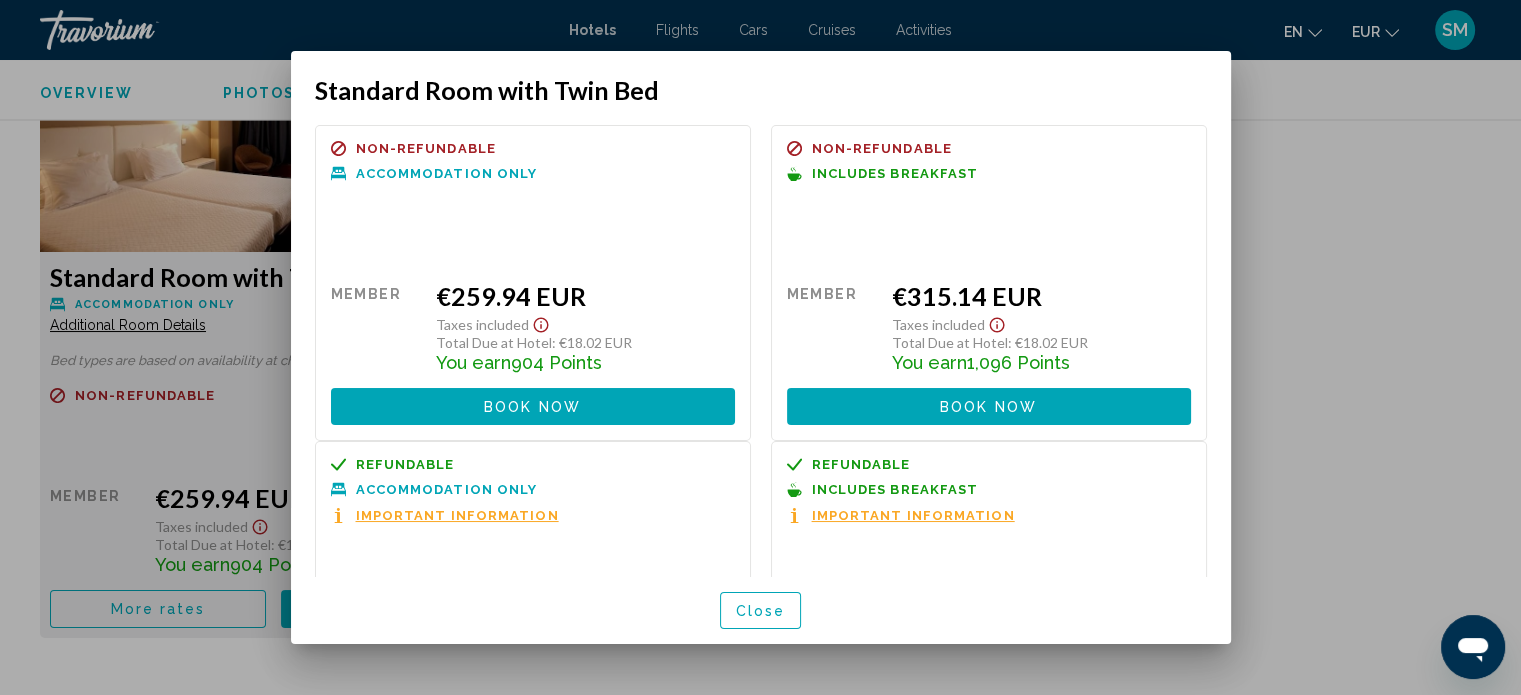 click at bounding box center (760, 347) 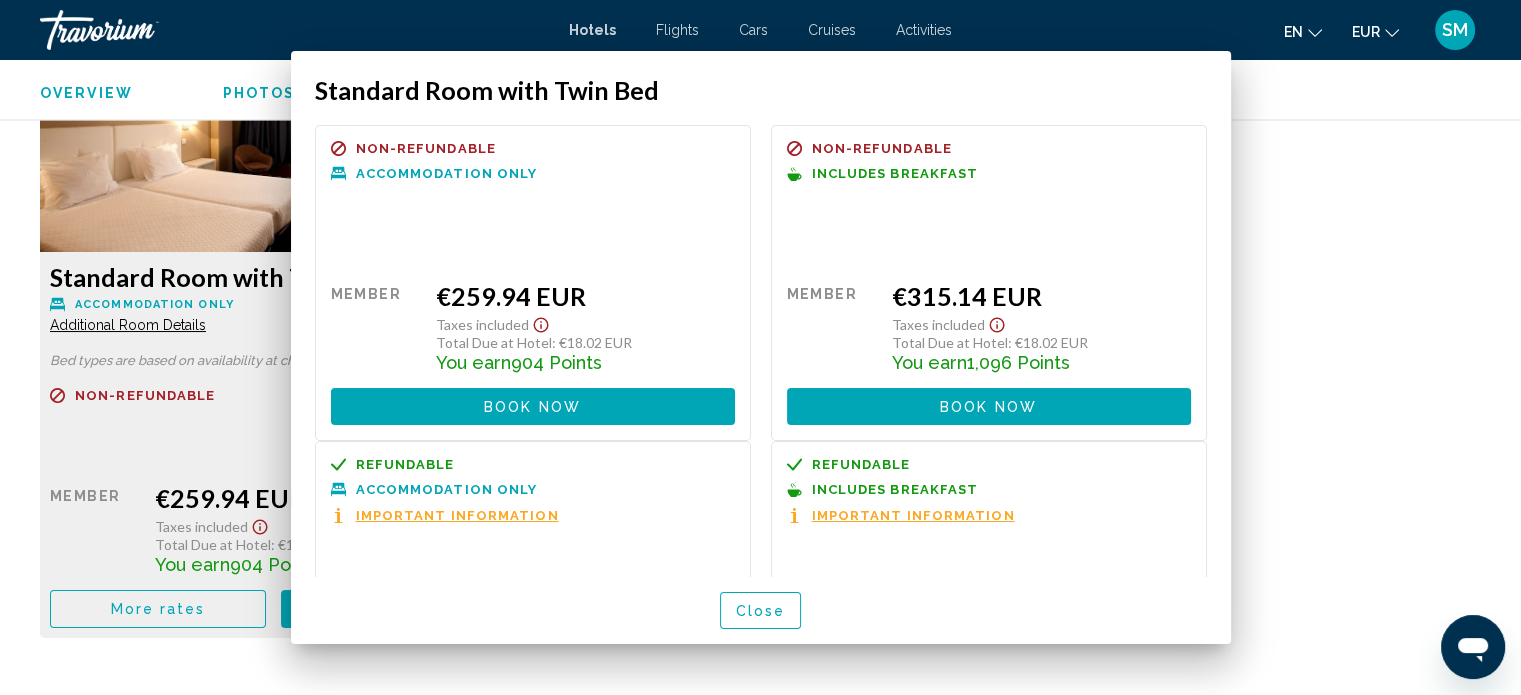 scroll, scrollTop: 2753, scrollLeft: 0, axis: vertical 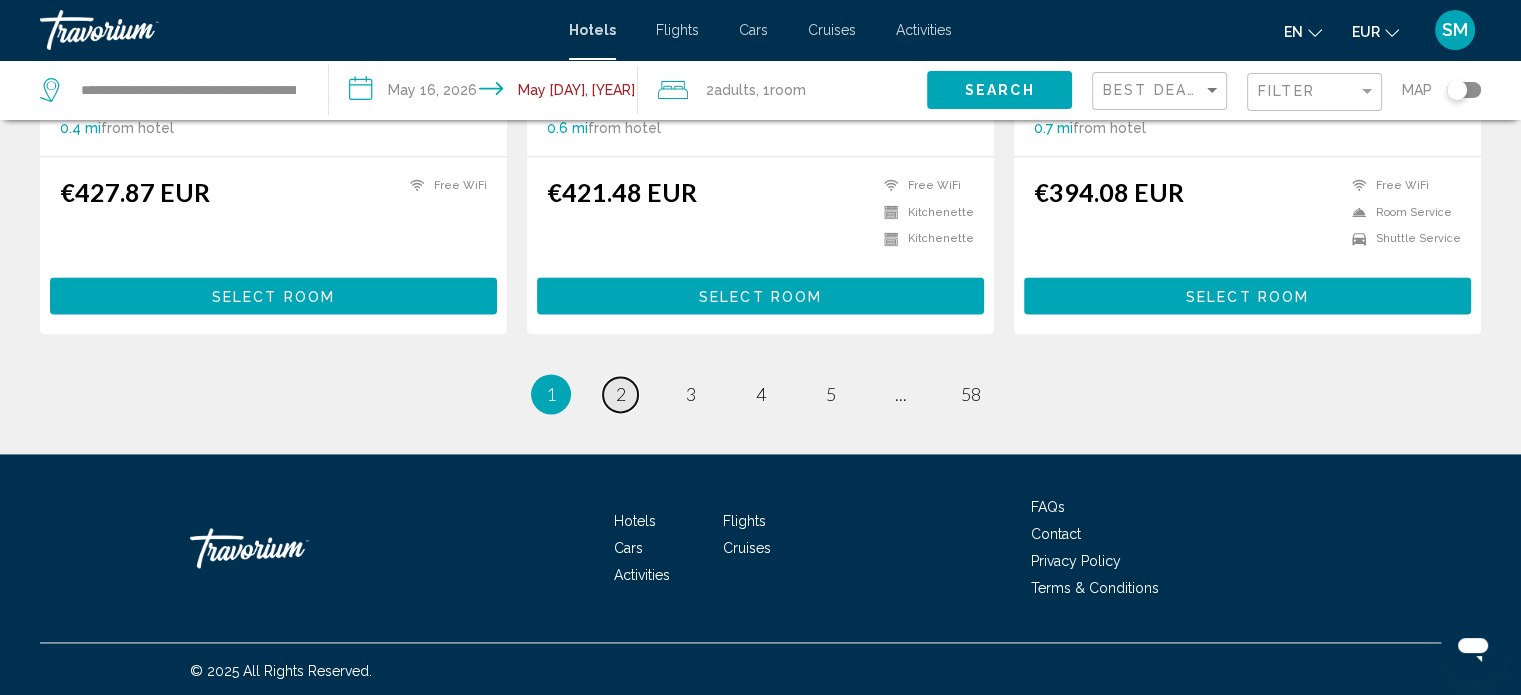 click on "2" at bounding box center (621, 394) 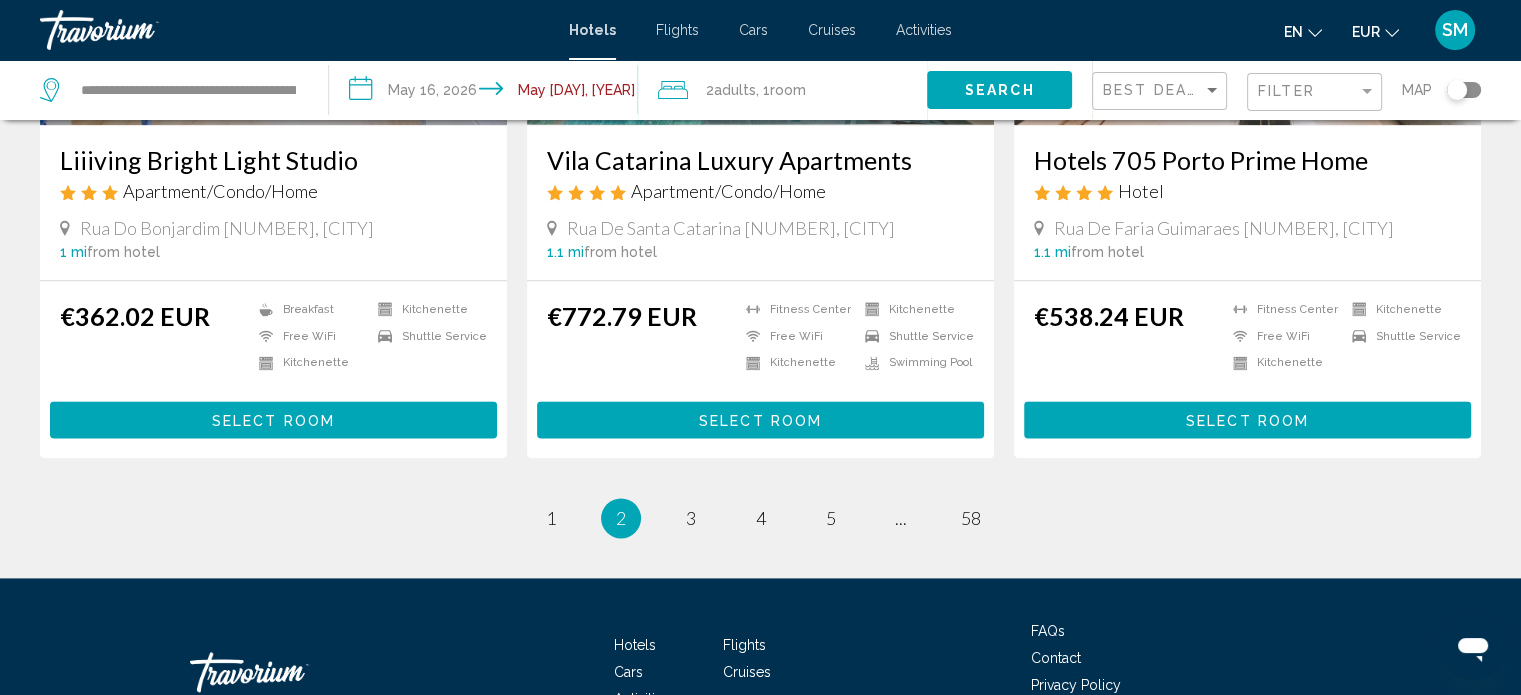 scroll, scrollTop: 2540, scrollLeft: 0, axis: vertical 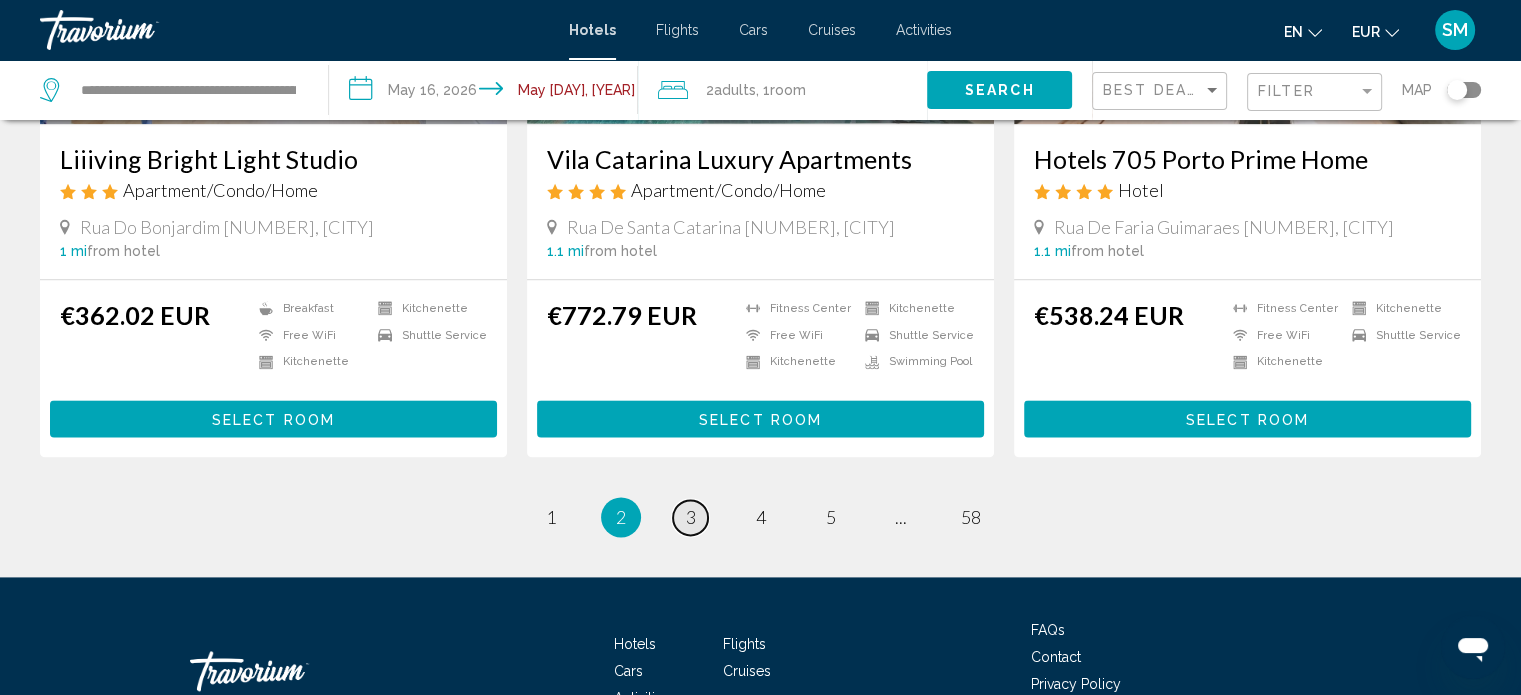 click on "page  3" at bounding box center (690, 517) 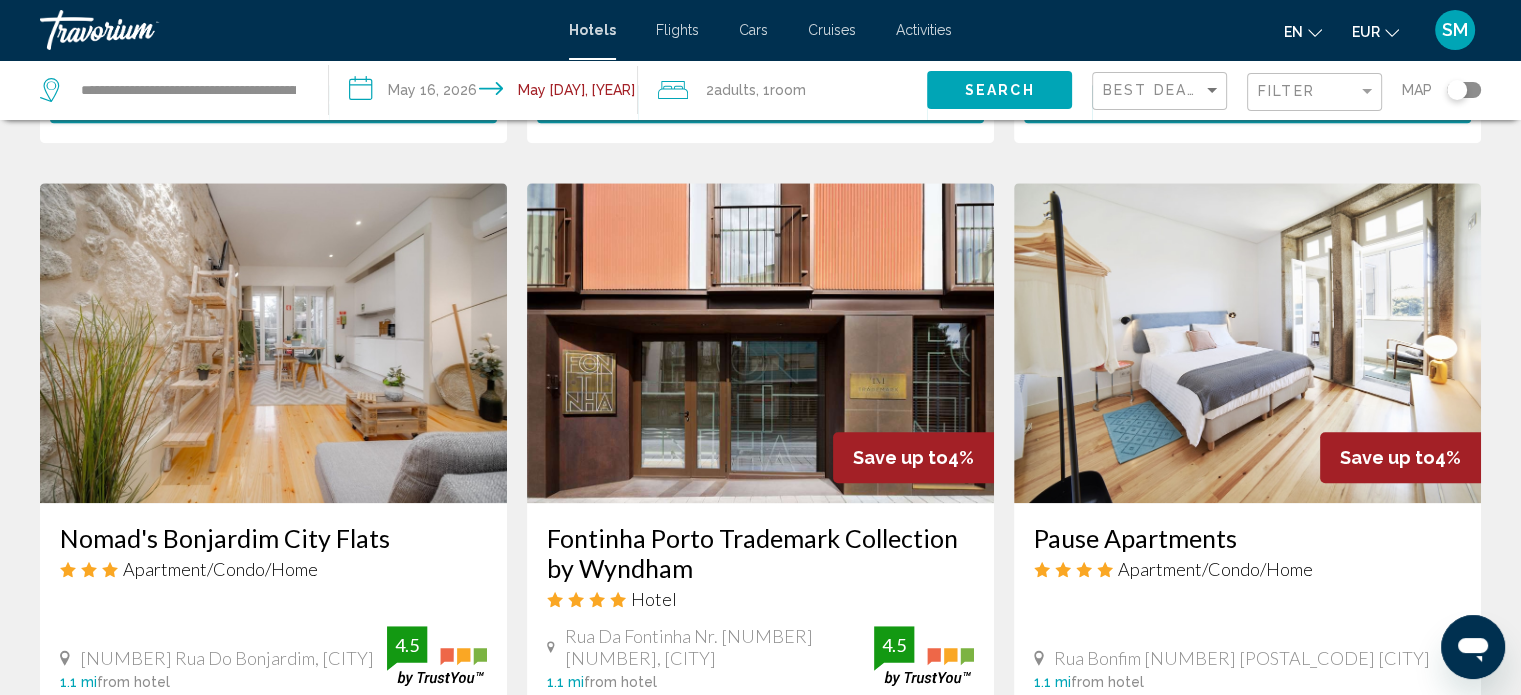 scroll, scrollTop: 1447, scrollLeft: 0, axis: vertical 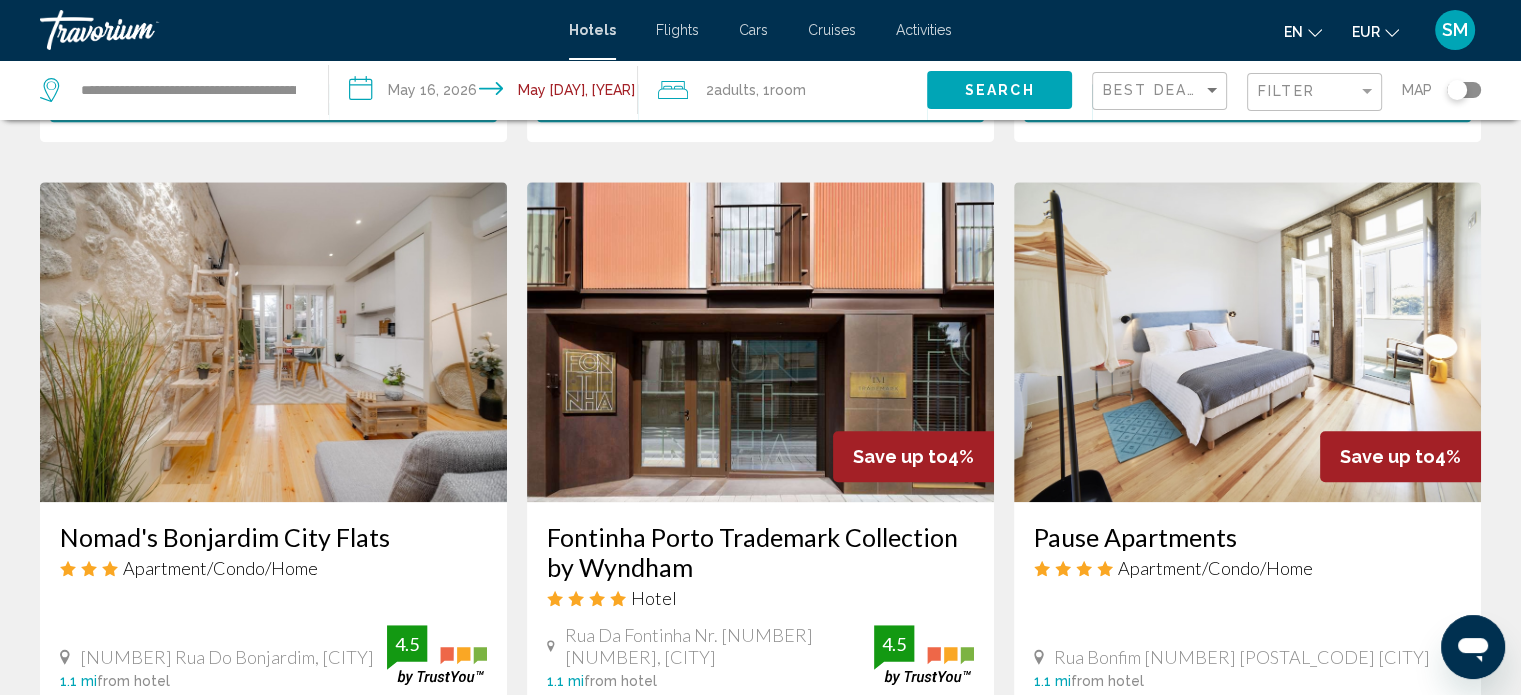 click at bounding box center (1247, 342) 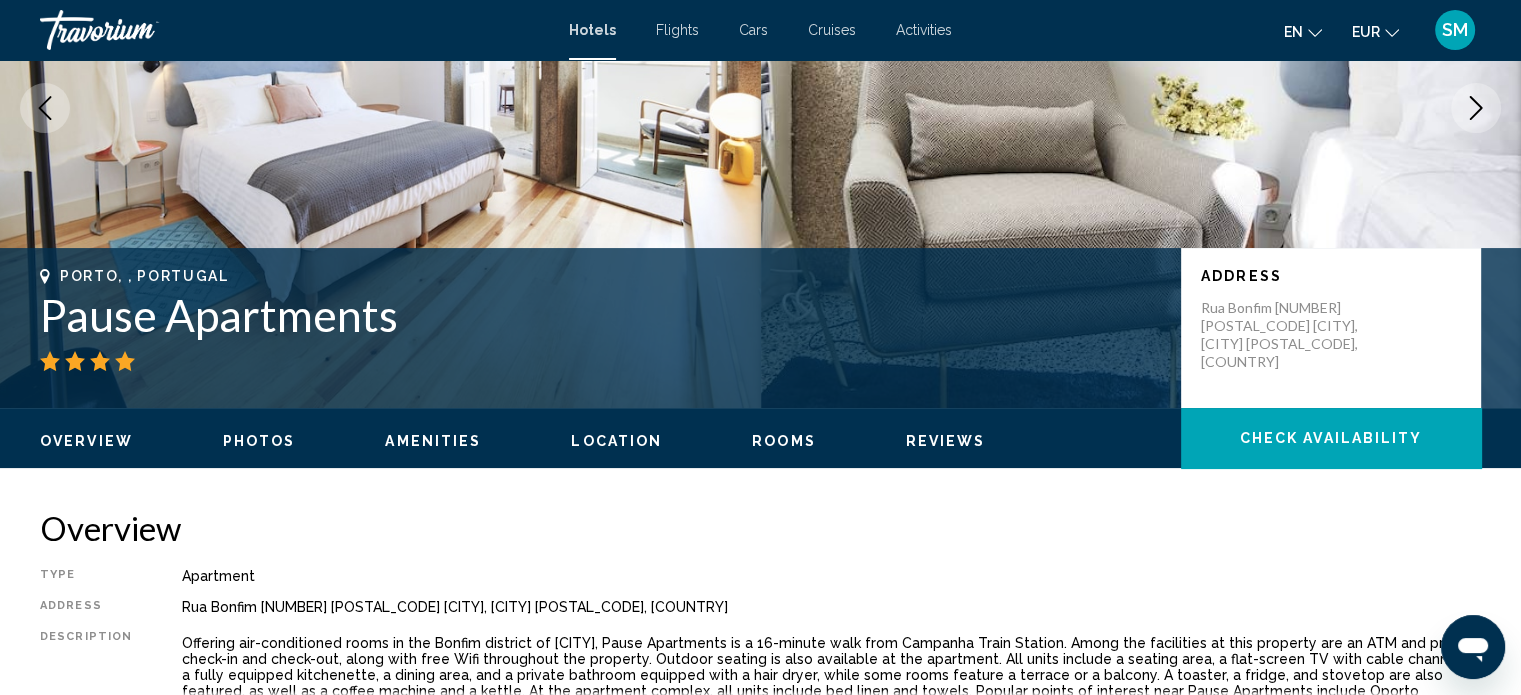 scroll, scrollTop: 0, scrollLeft: 0, axis: both 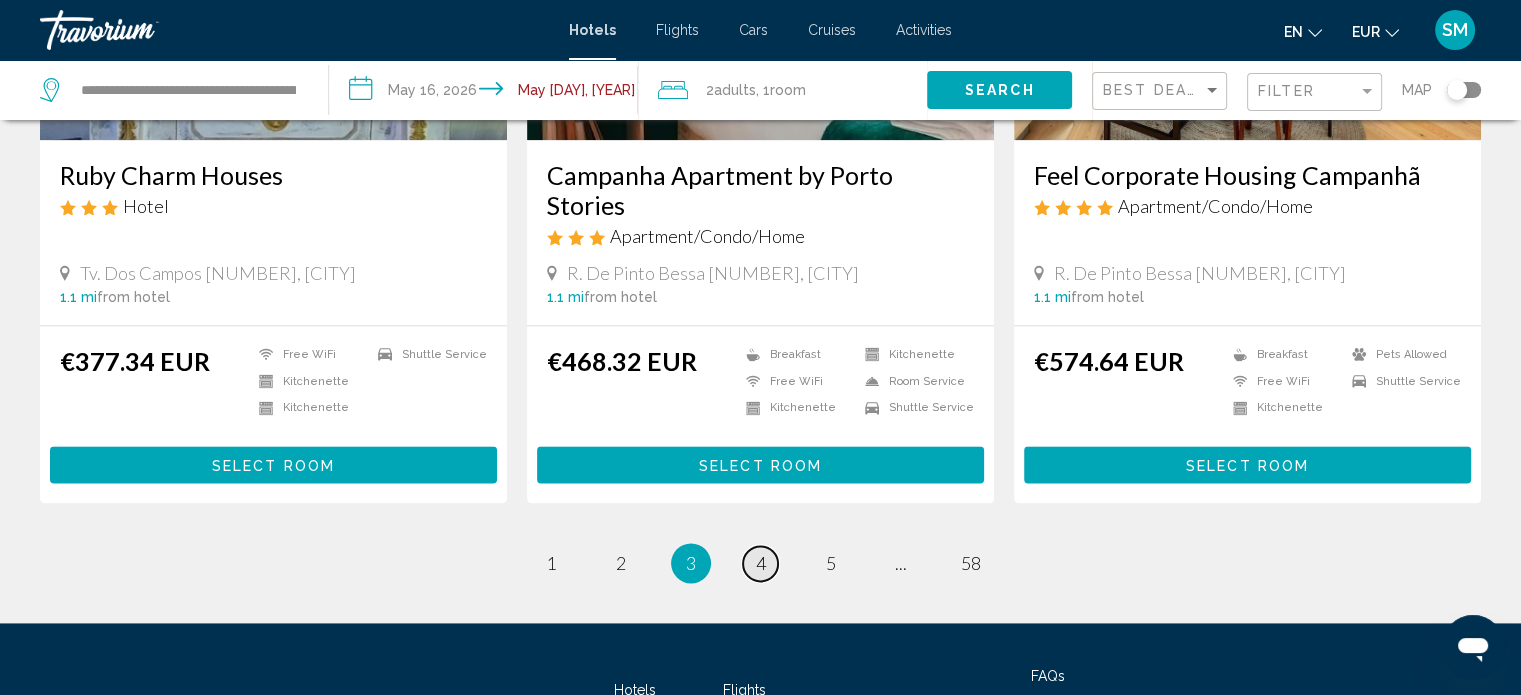 click on "4" at bounding box center [761, 563] 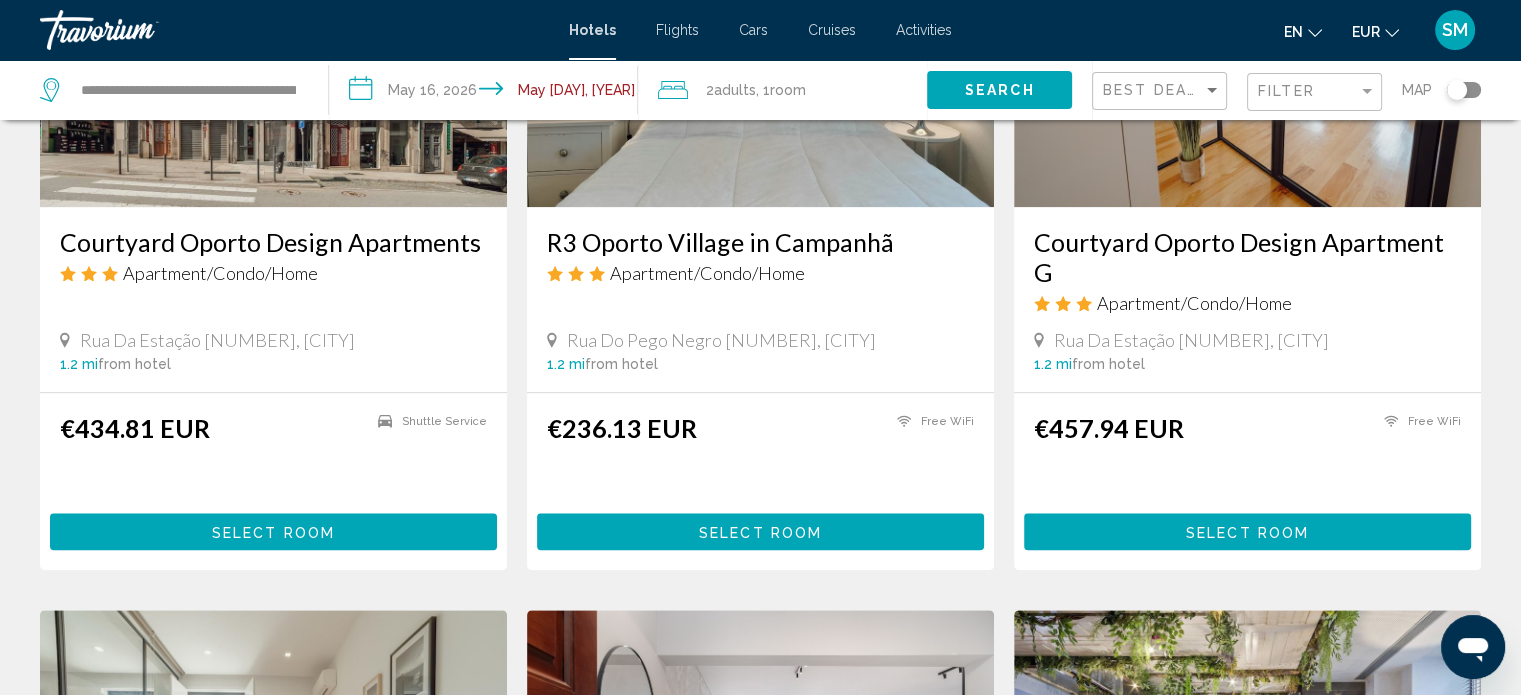 scroll, scrollTop: 1763, scrollLeft: 0, axis: vertical 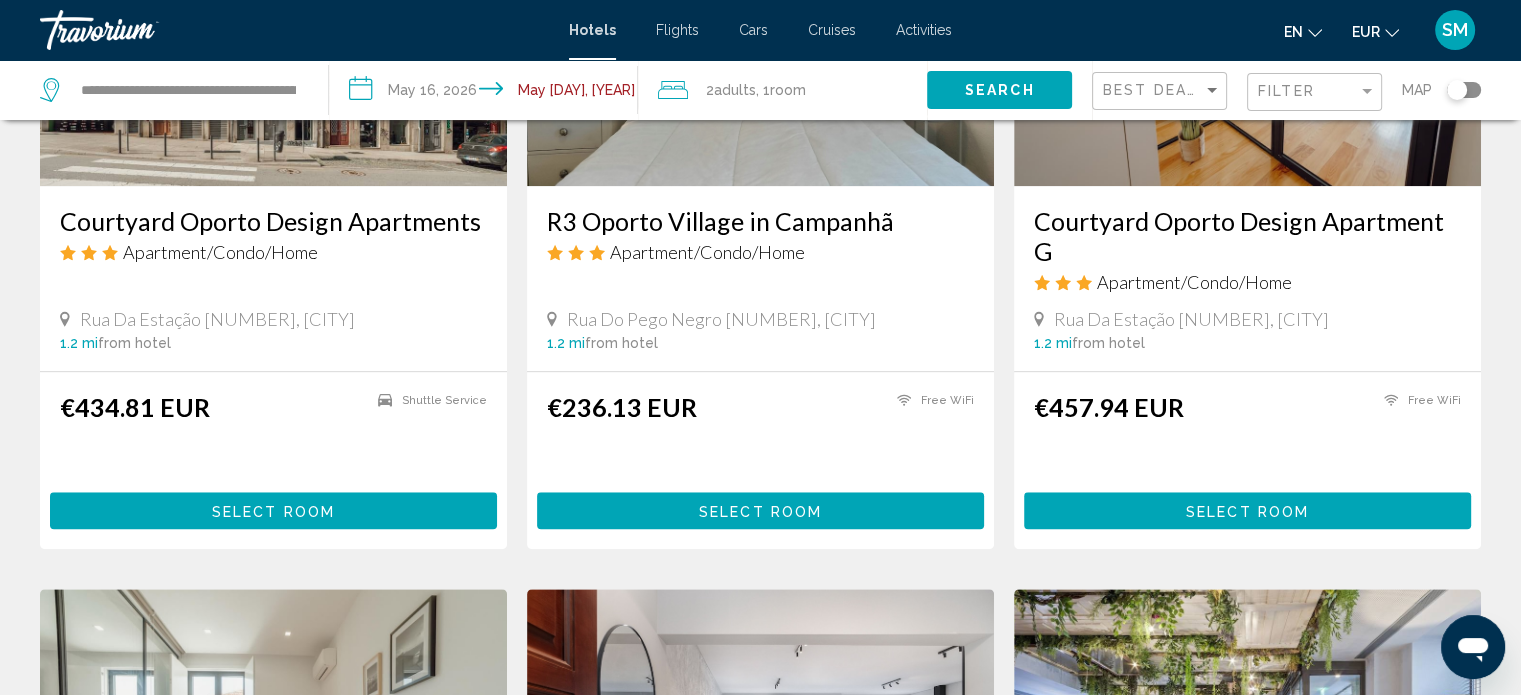 click on "Select Room" at bounding box center [760, 511] 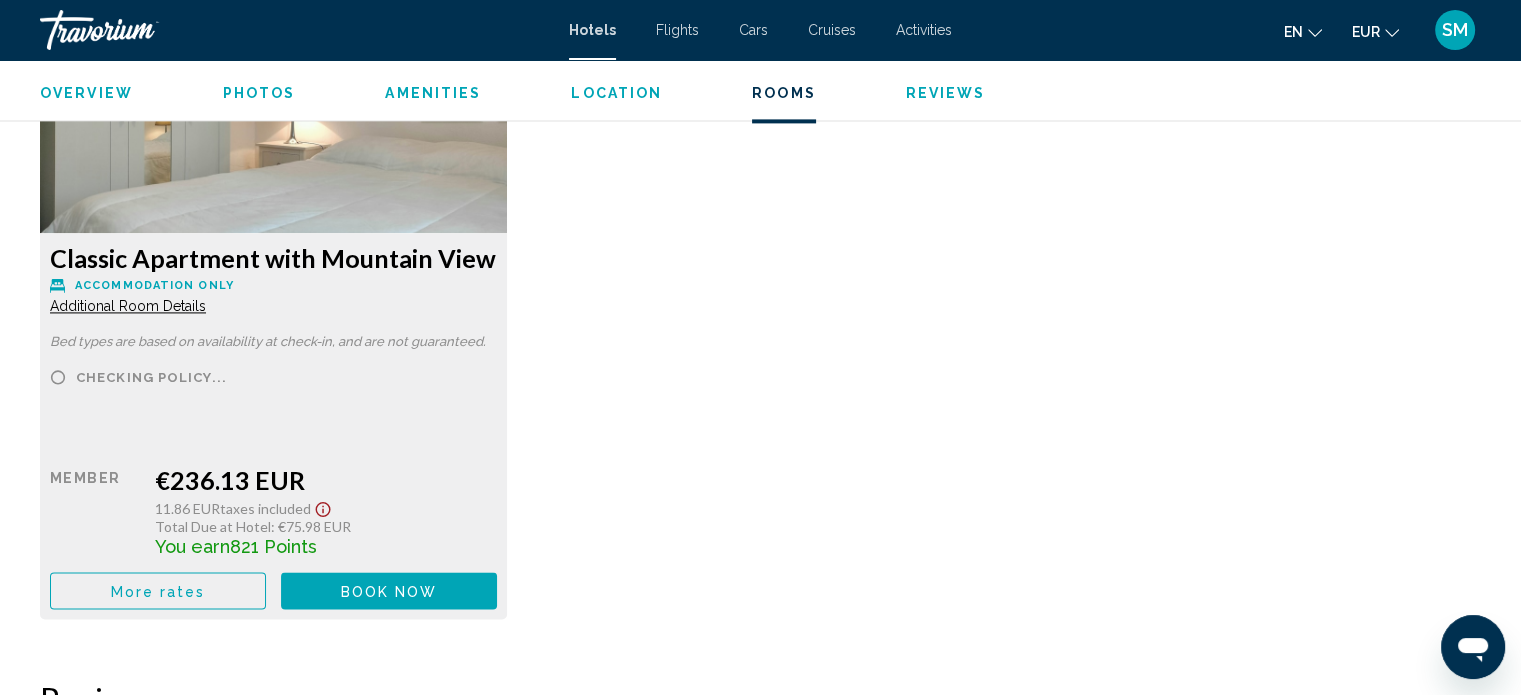 scroll, scrollTop: 2860, scrollLeft: 0, axis: vertical 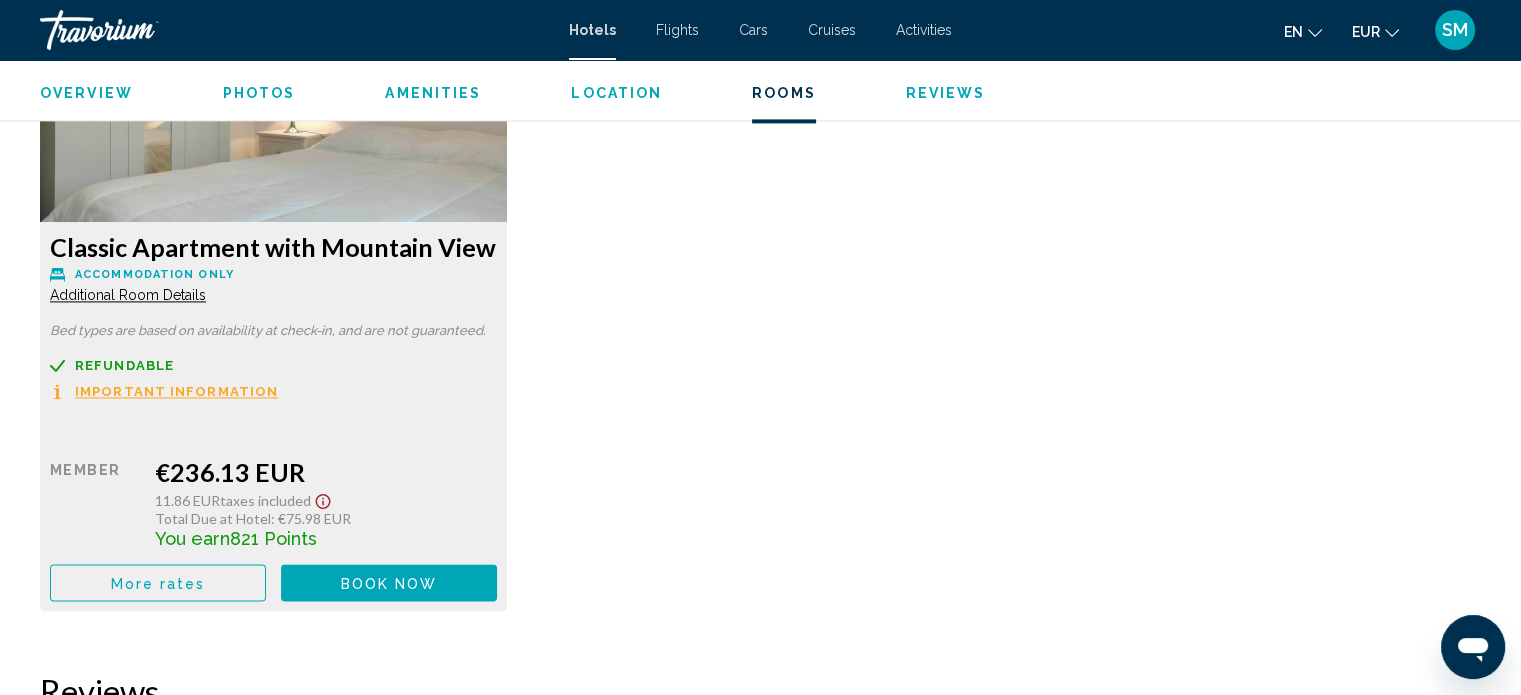click on "More rates" at bounding box center [158, 583] 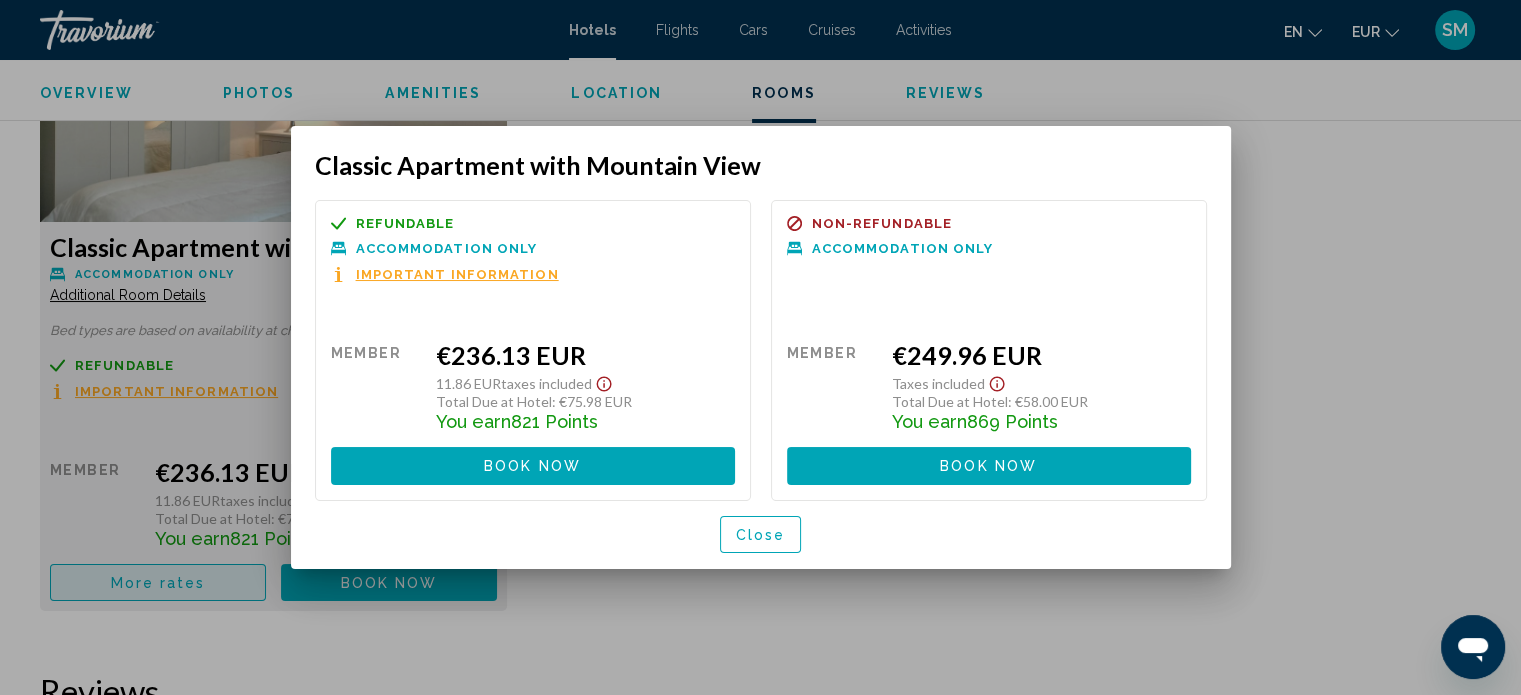scroll, scrollTop: 0, scrollLeft: 0, axis: both 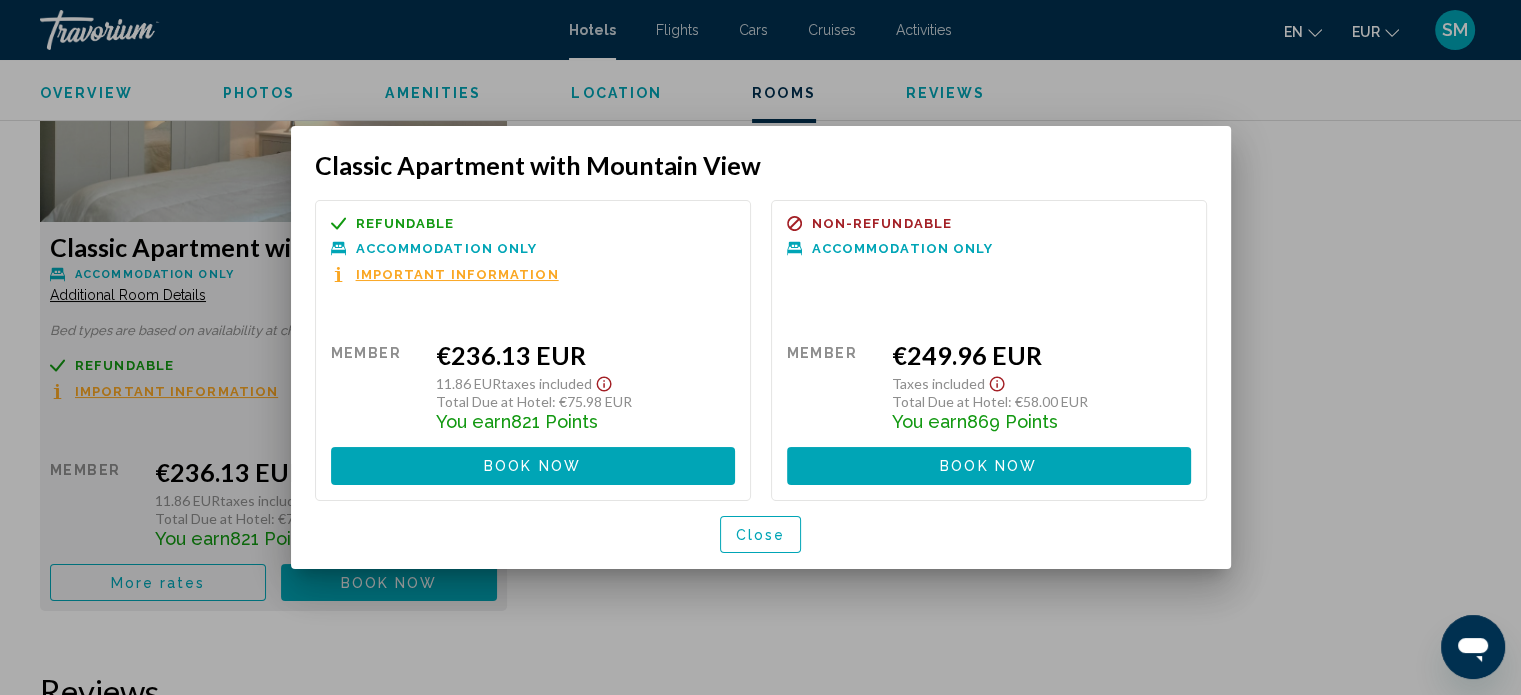 click on "Close" at bounding box center [761, 535] 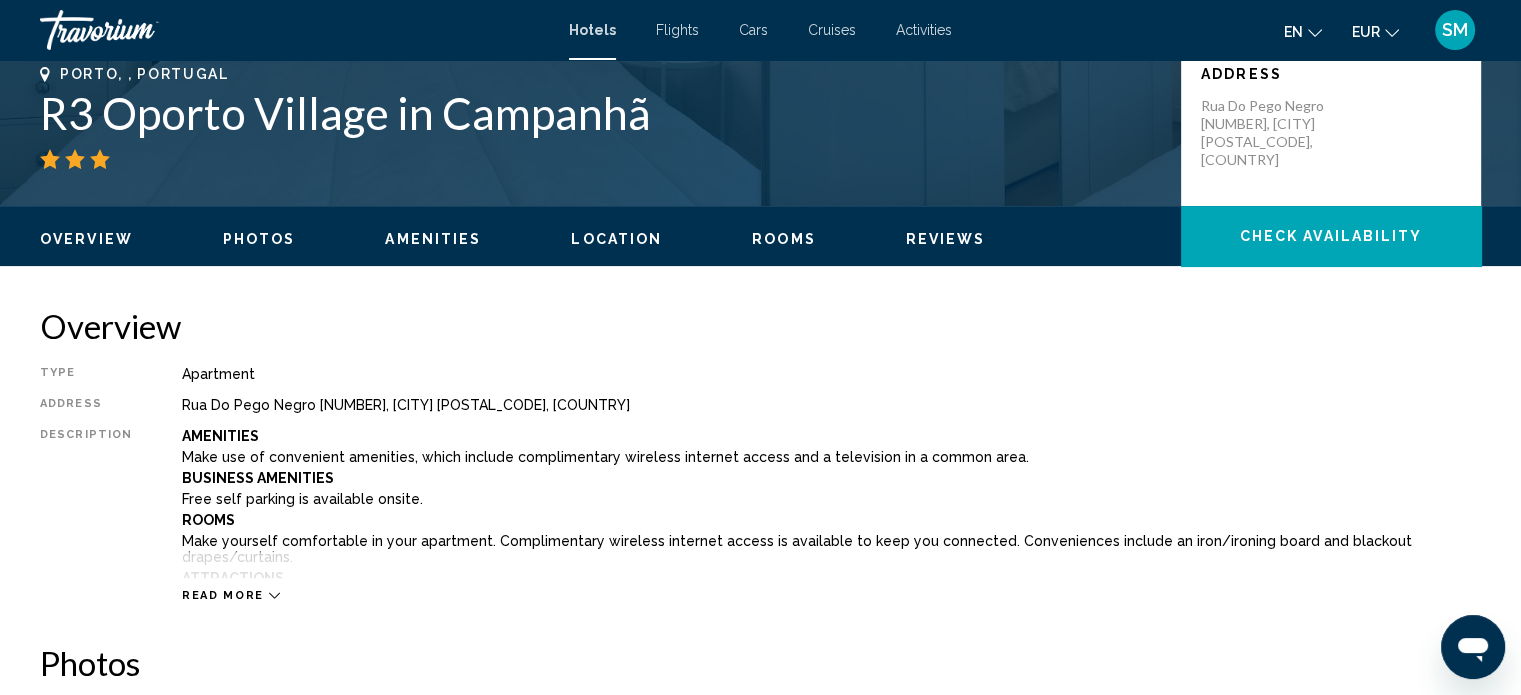 scroll, scrollTop: 407, scrollLeft: 0, axis: vertical 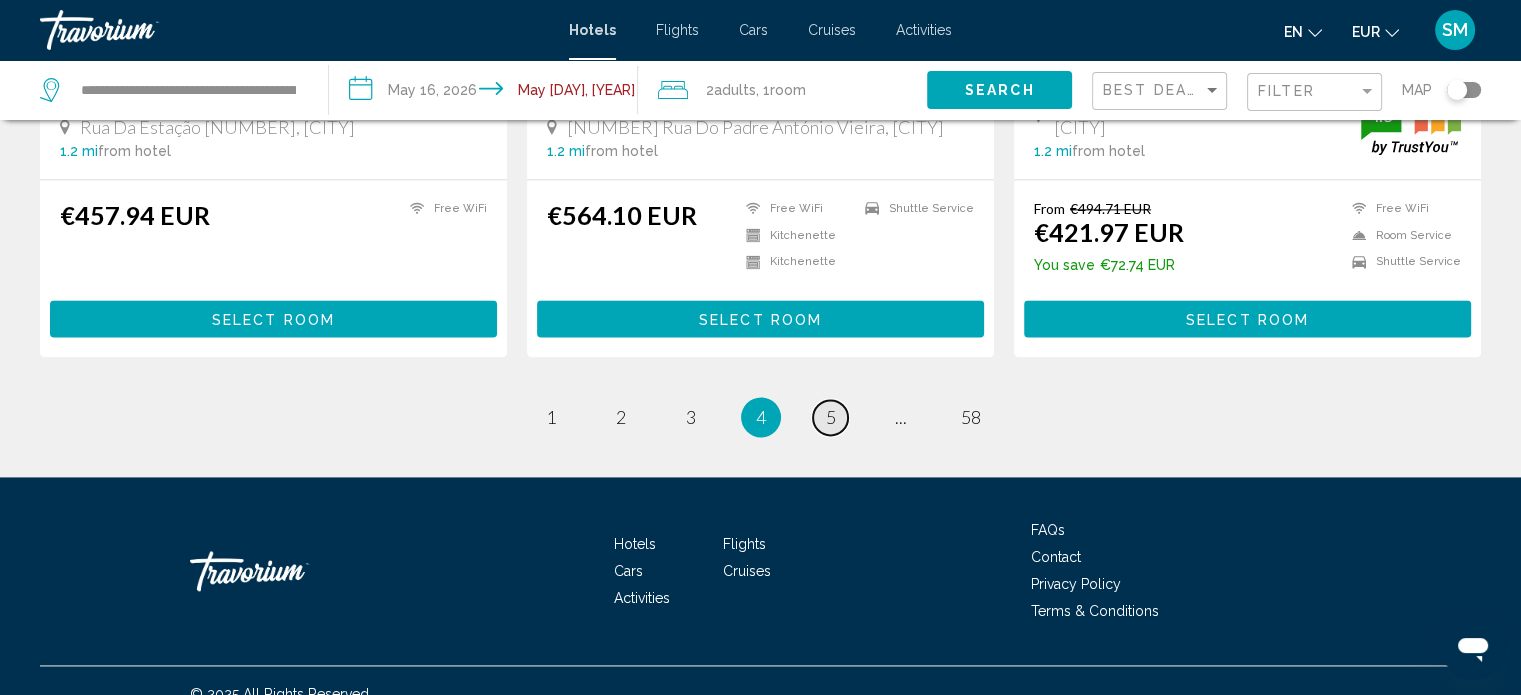 click on "5" at bounding box center [831, 417] 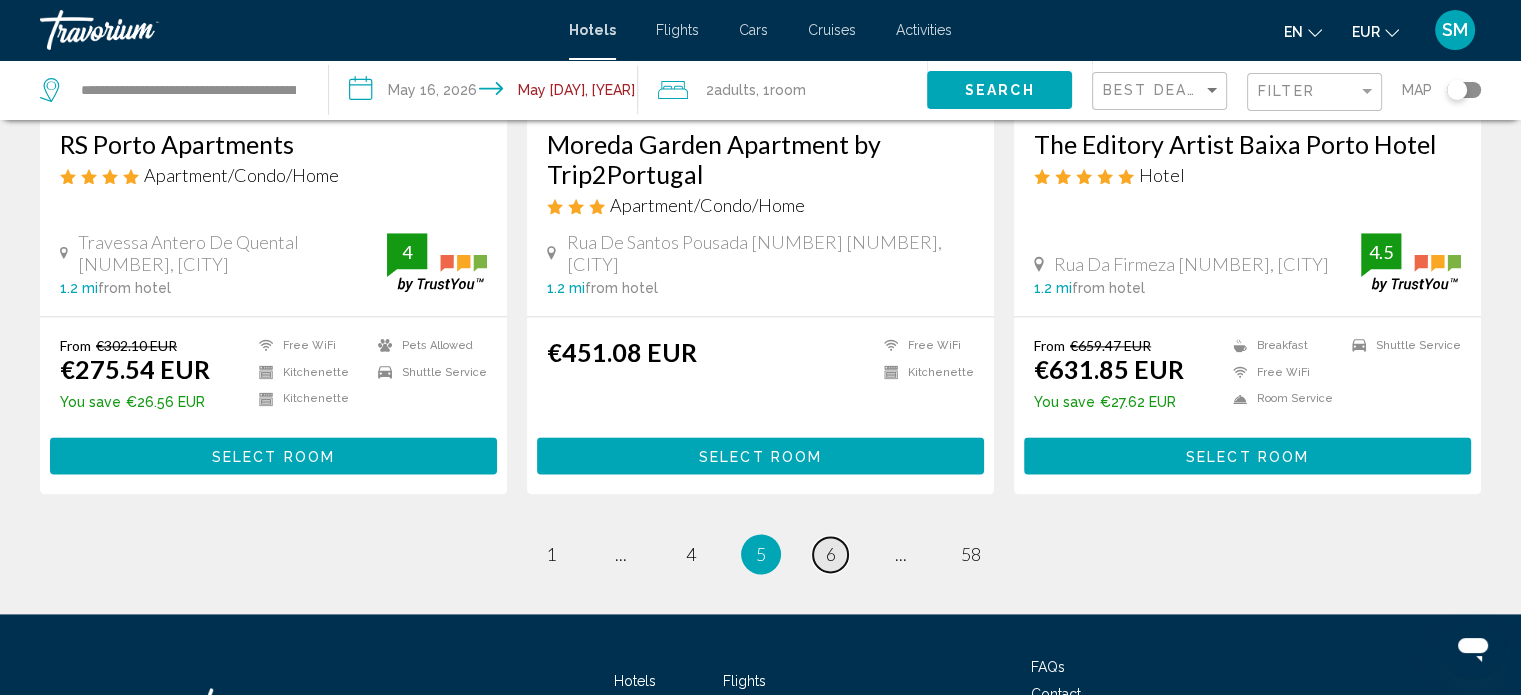 scroll, scrollTop: 2556, scrollLeft: 0, axis: vertical 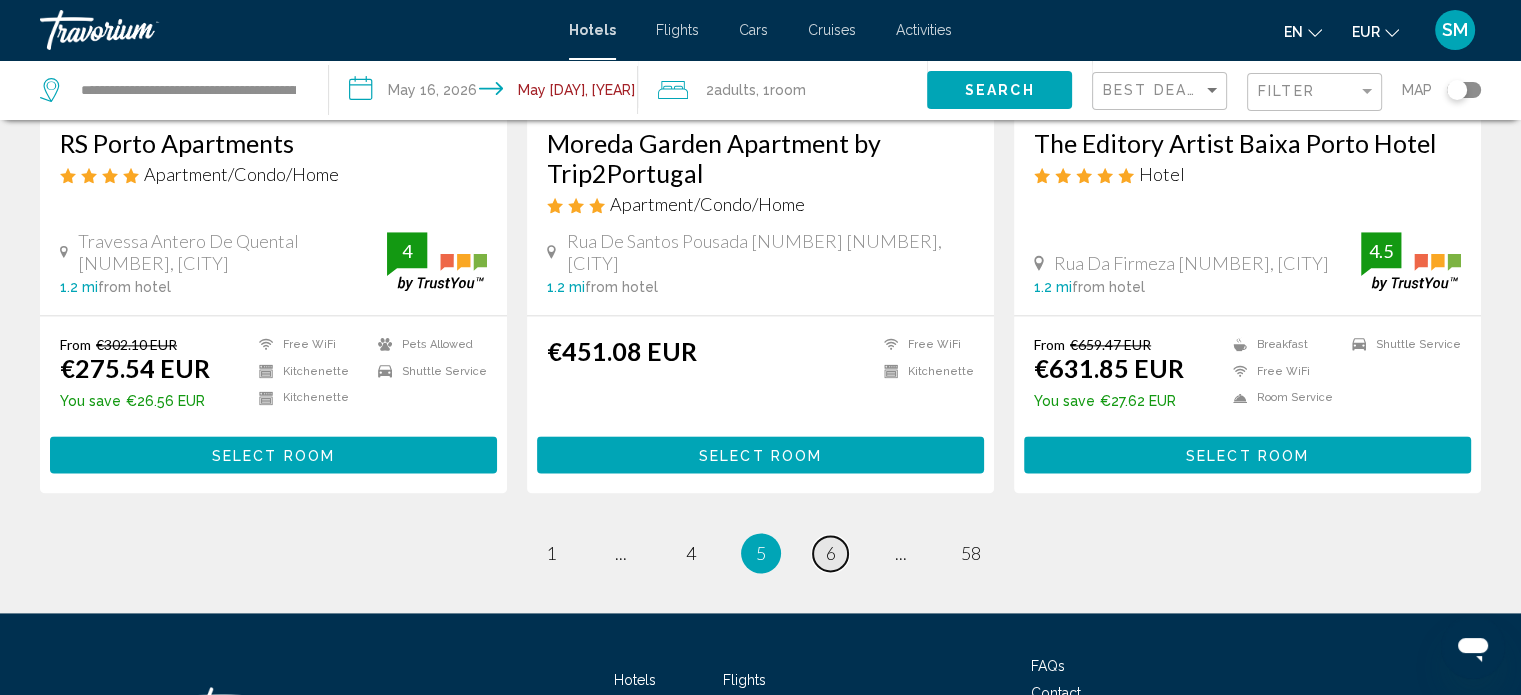 click on "6" at bounding box center [831, 553] 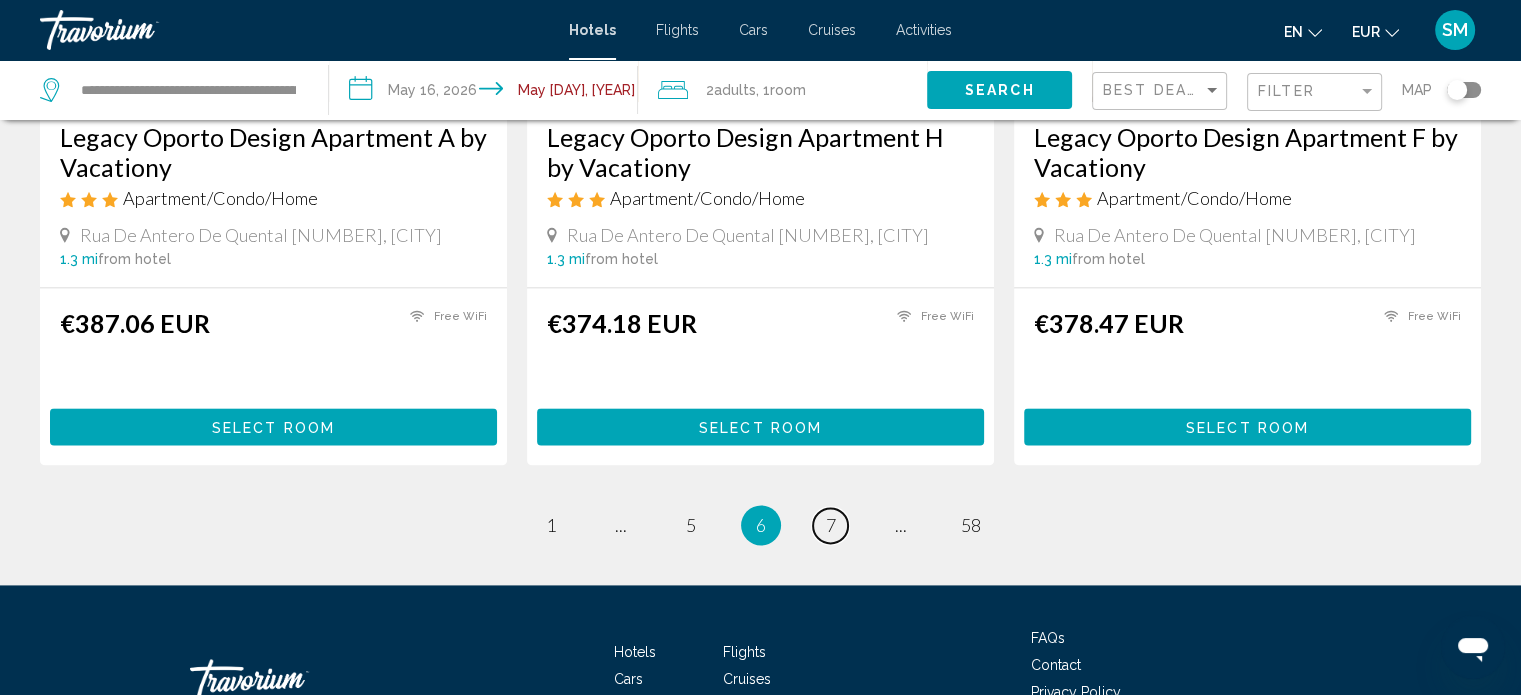scroll, scrollTop: 2599, scrollLeft: 0, axis: vertical 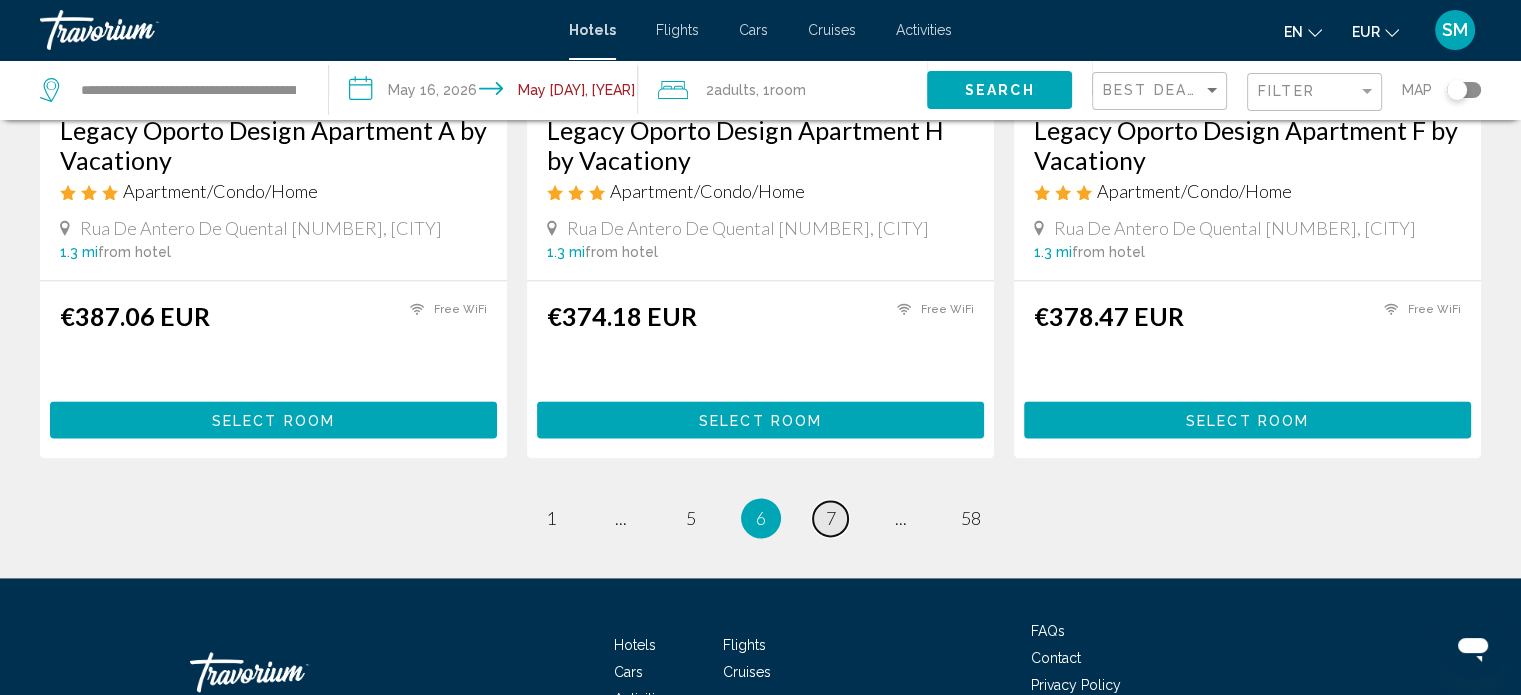 click on "7" at bounding box center (831, 518) 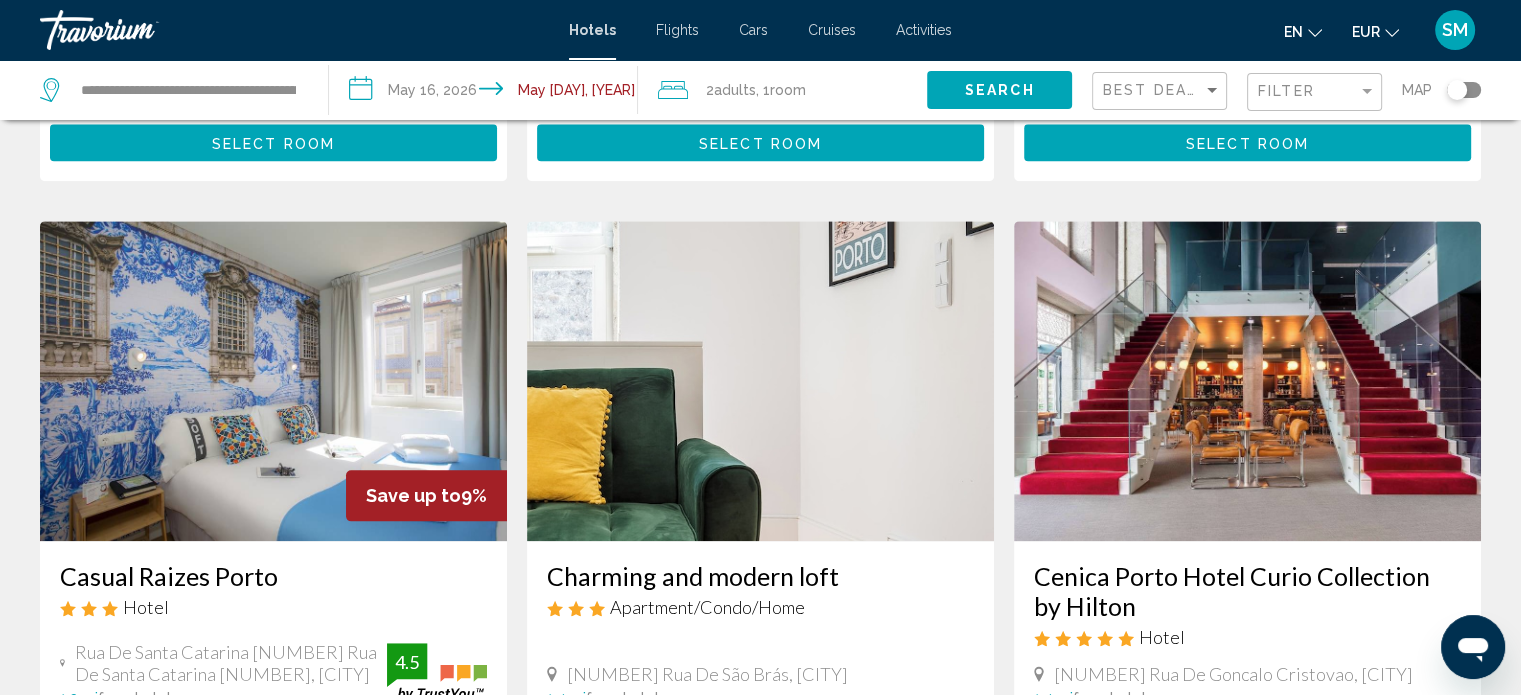 click on "Hotel Search Results  -   696  places to spend your time  Legacy Oporto Premium Apartment I by Vacationy
Apartment/Condo/Home
Rua De Antero De Quental 248, Porto 1.3 mi  from hotel €715.07 EUR
Free WiFi
Kitchenette  Select Room  Legacy Oporto Premium Apartment B by Vacationy
Apartment/Condo/Home
Rua De Antero De Quental 248, Porto 1.3 mi  from hotel €887.82 EUR
Free WiFi  Select Room Save up to  8%   Holiday Inn Express Porto City Center by IHG
Hotel
Rua De Santa Catarina 661 663, Porto" at bounding box center (760, -515) 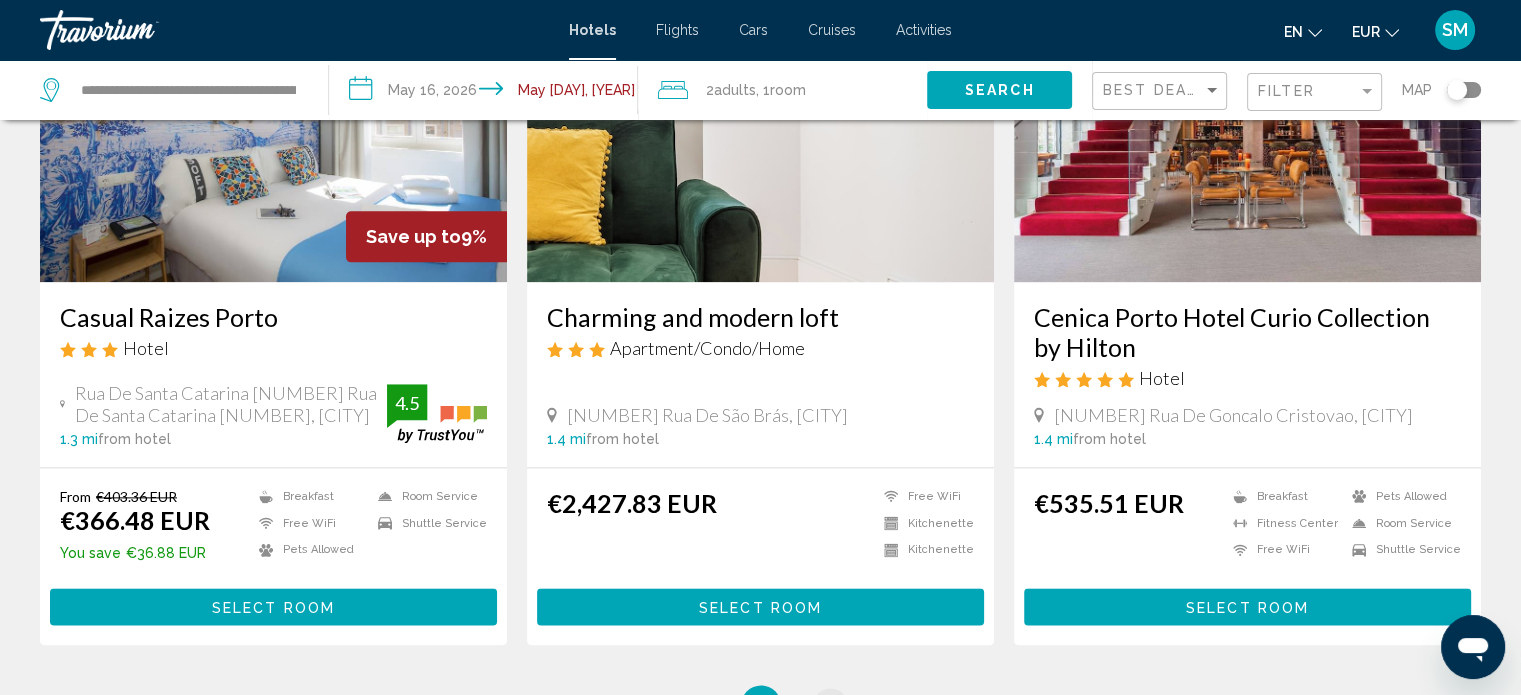 scroll, scrollTop: 2721, scrollLeft: 0, axis: vertical 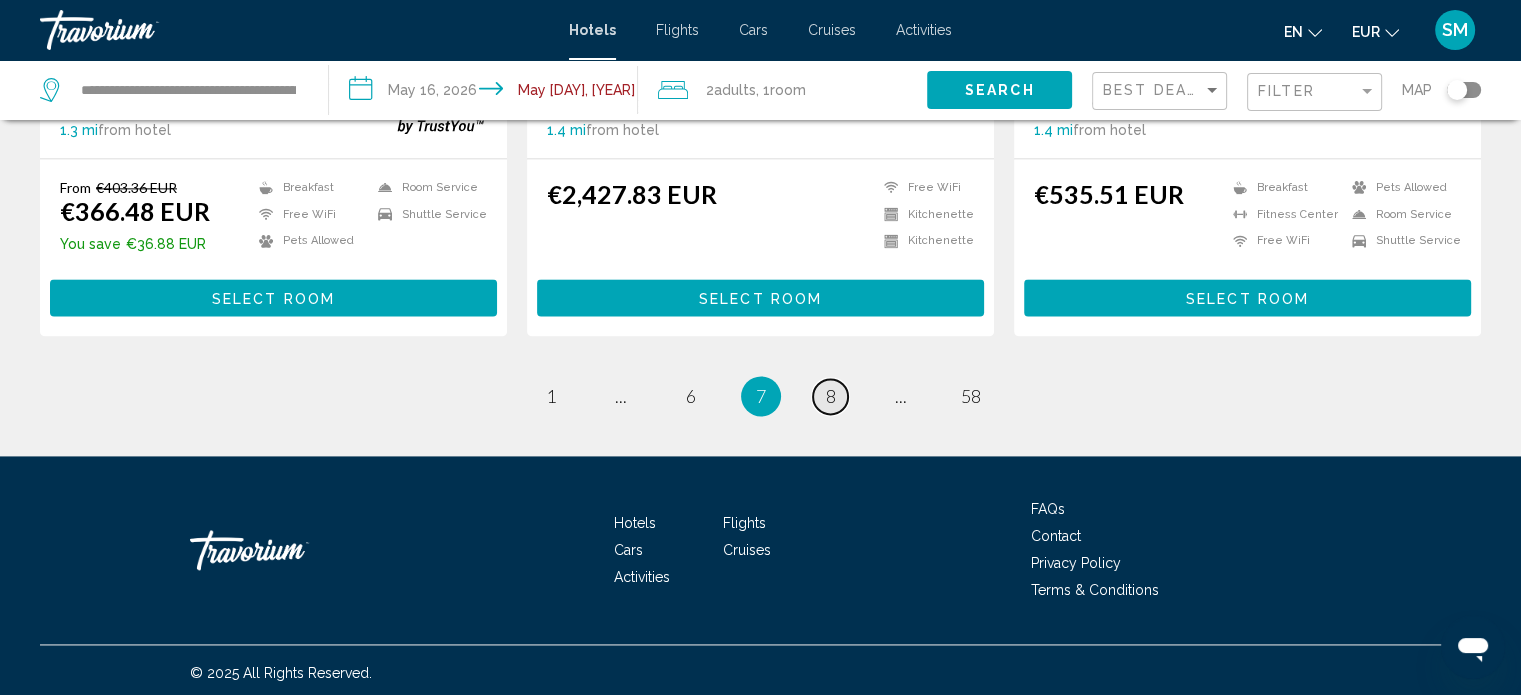 click on "8" at bounding box center (831, 396) 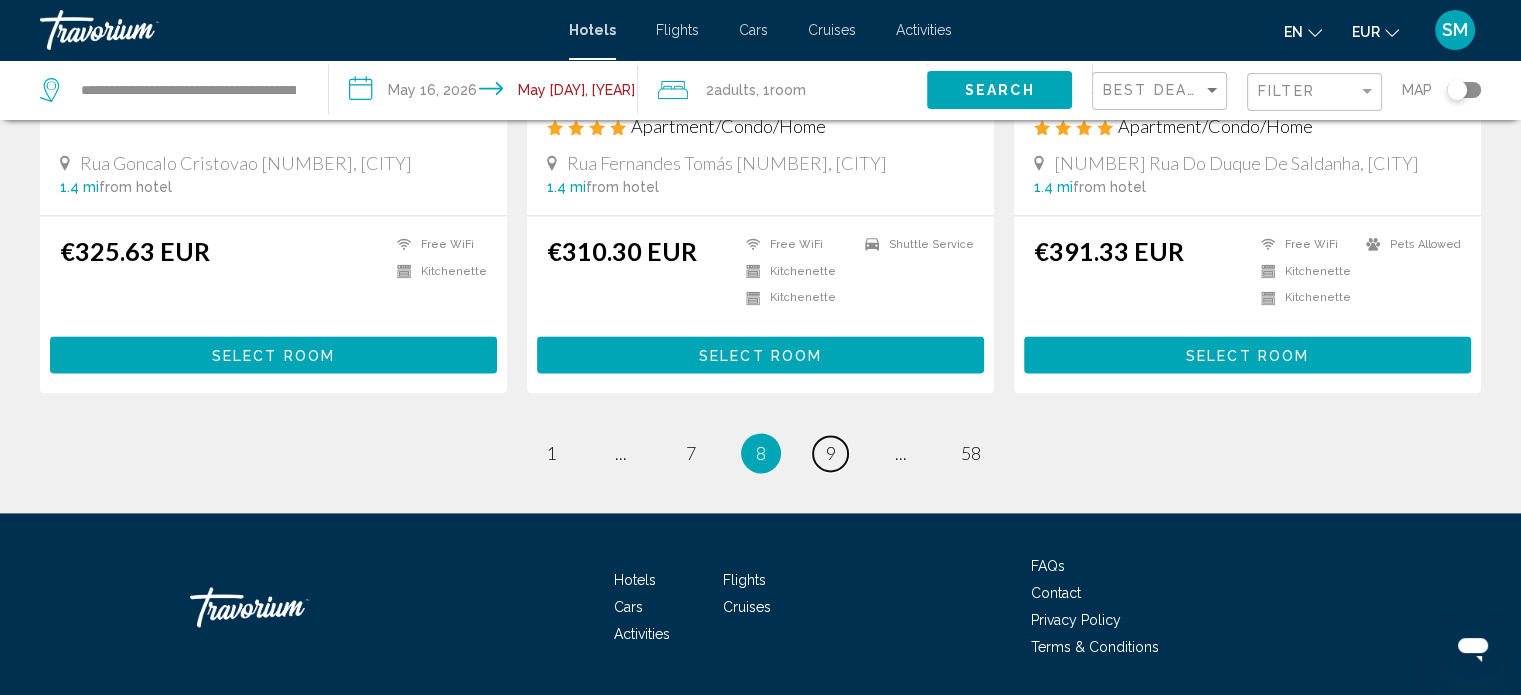 scroll, scrollTop: 2692, scrollLeft: 0, axis: vertical 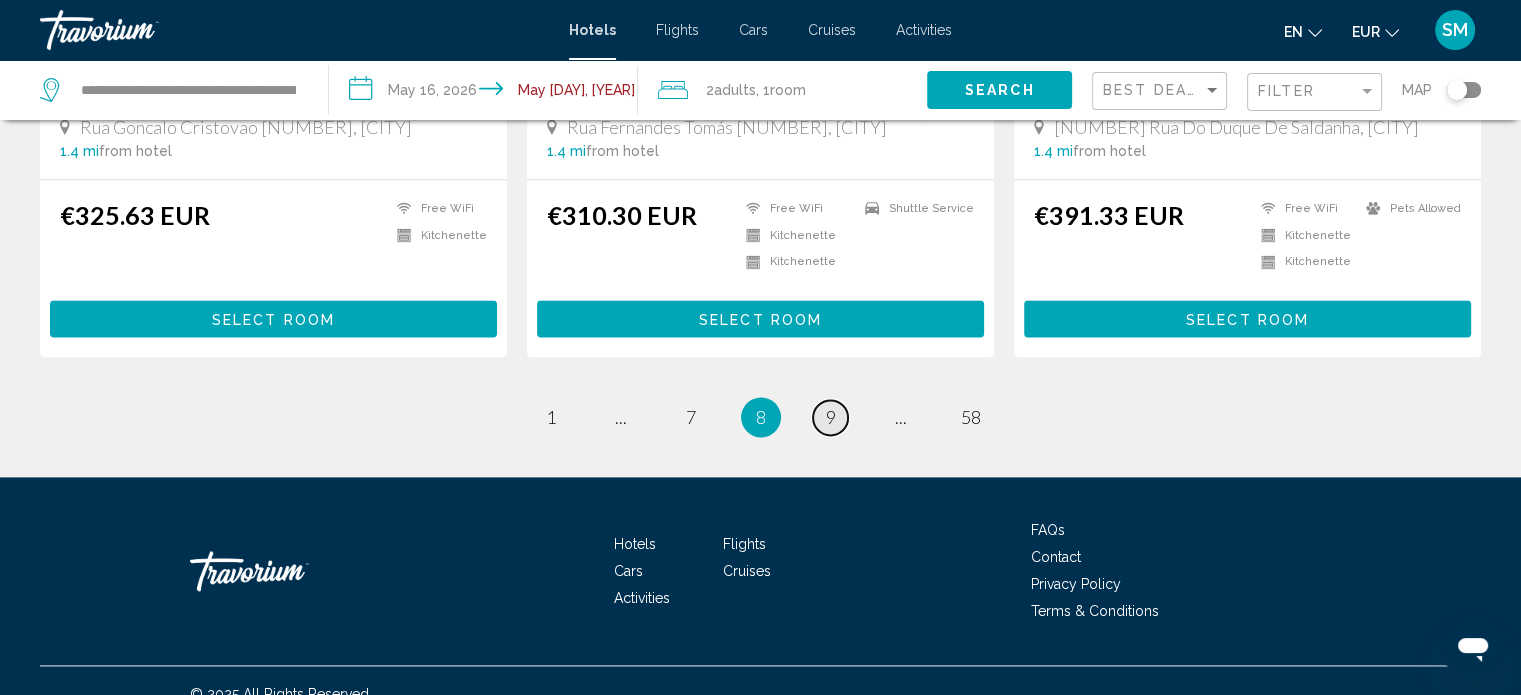 click on "9" at bounding box center [831, 417] 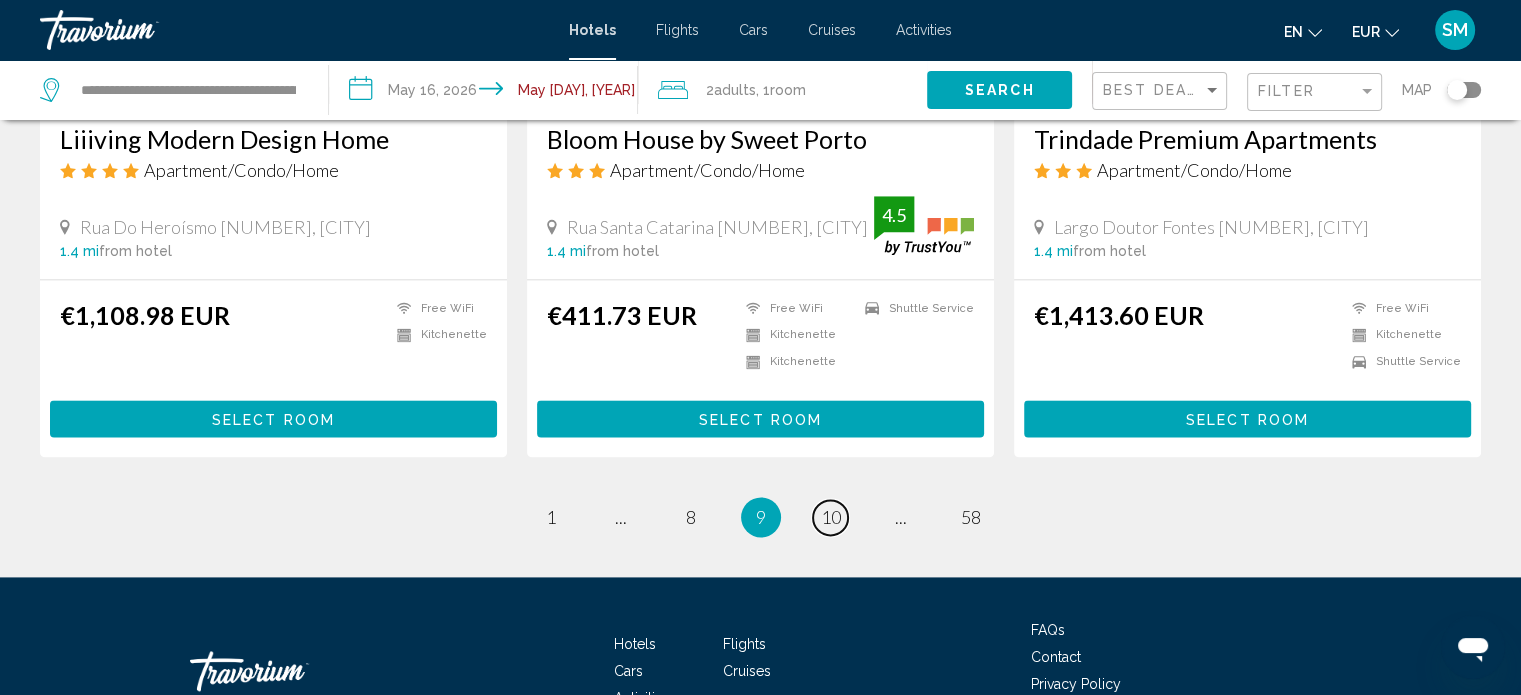 scroll, scrollTop: 2588, scrollLeft: 0, axis: vertical 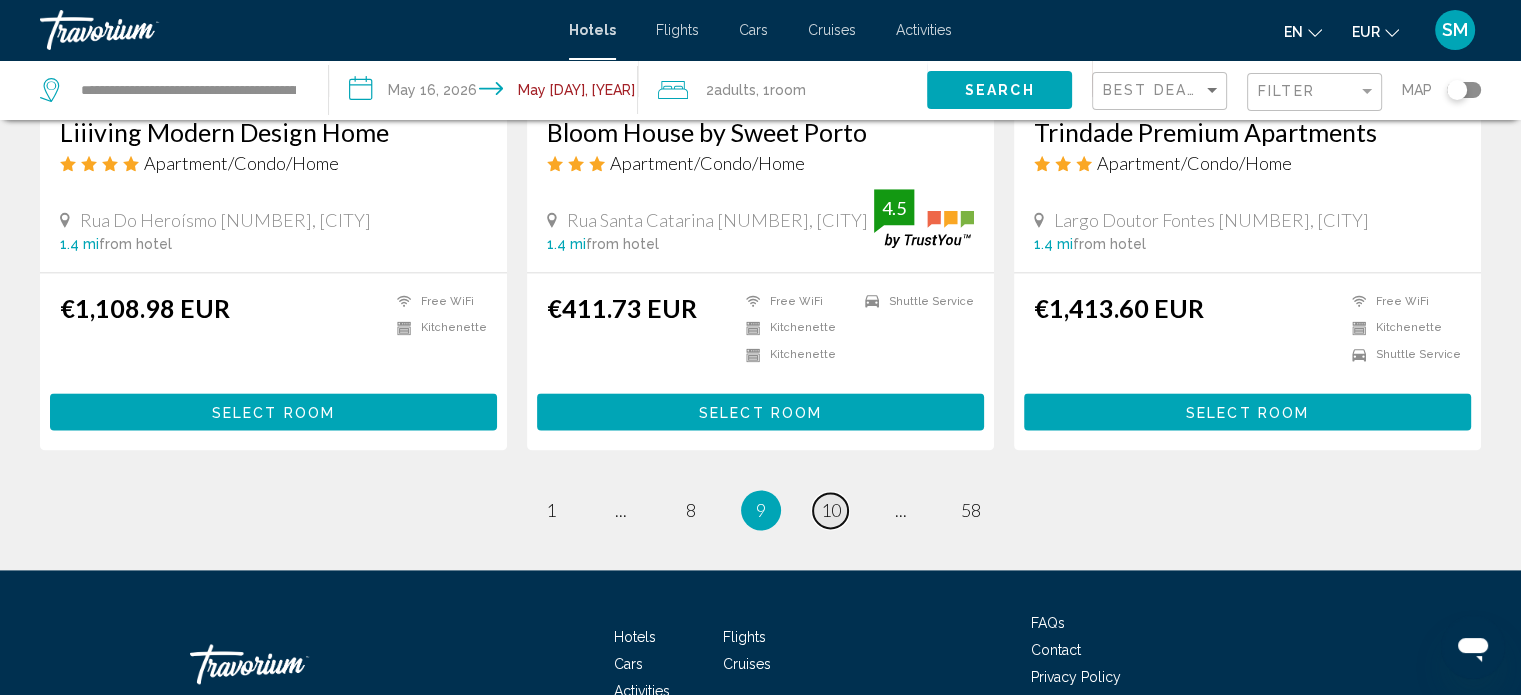 click on "10" at bounding box center (831, 510) 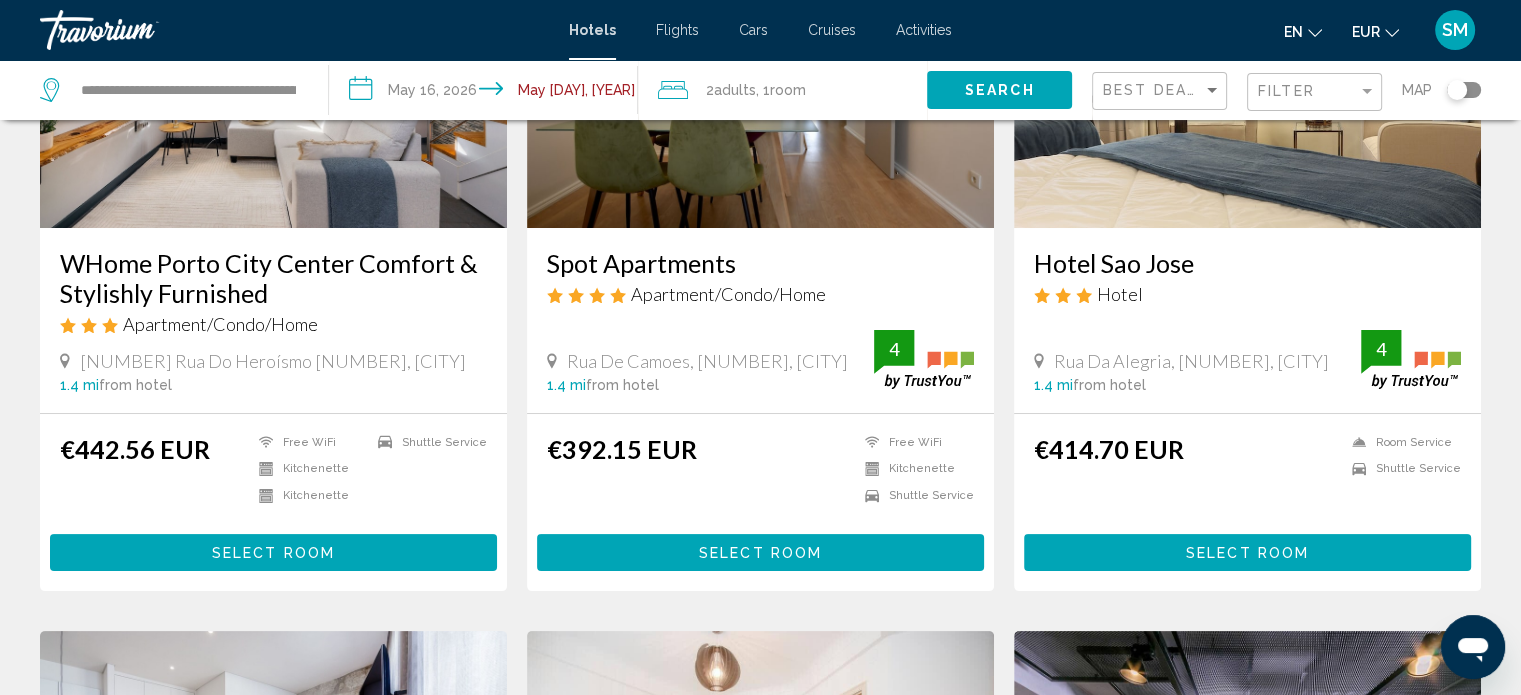 scroll, scrollTop: 0, scrollLeft: 0, axis: both 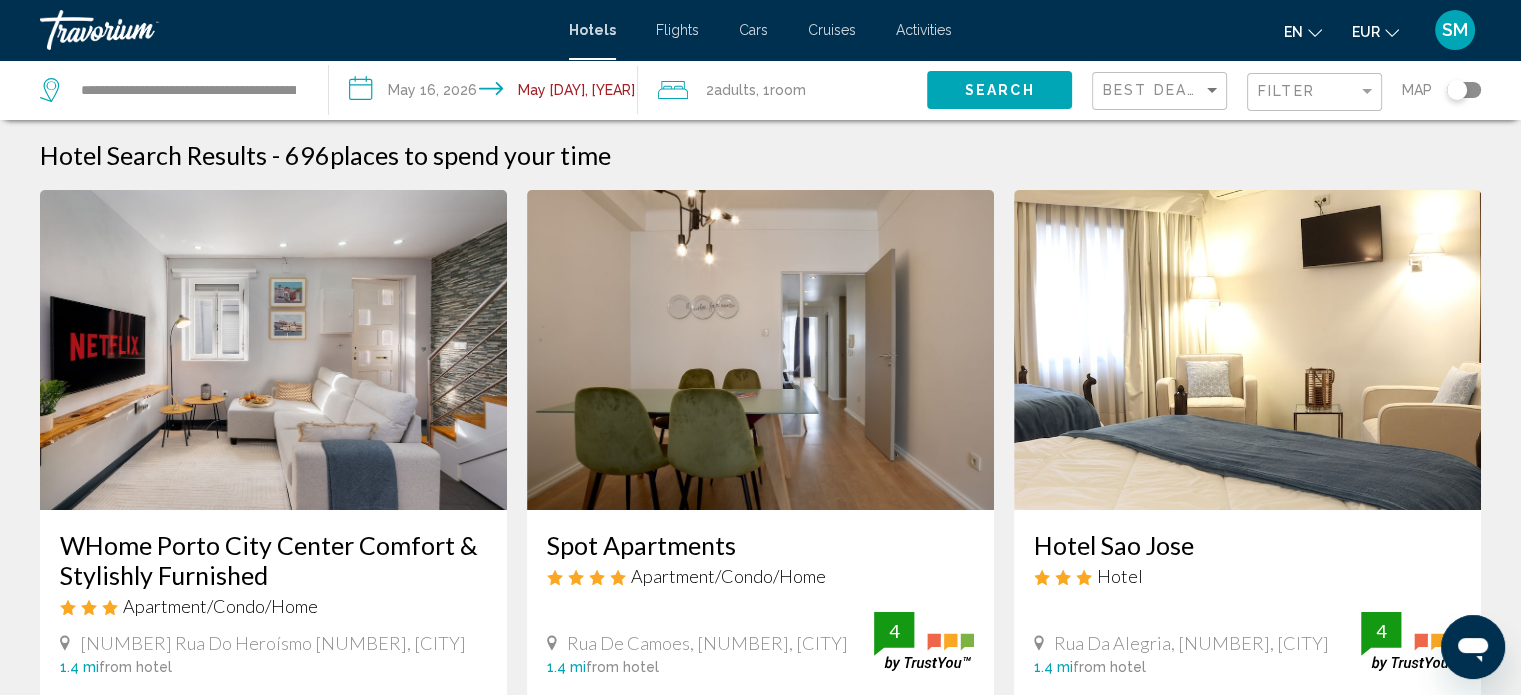 click at bounding box center (273, 350) 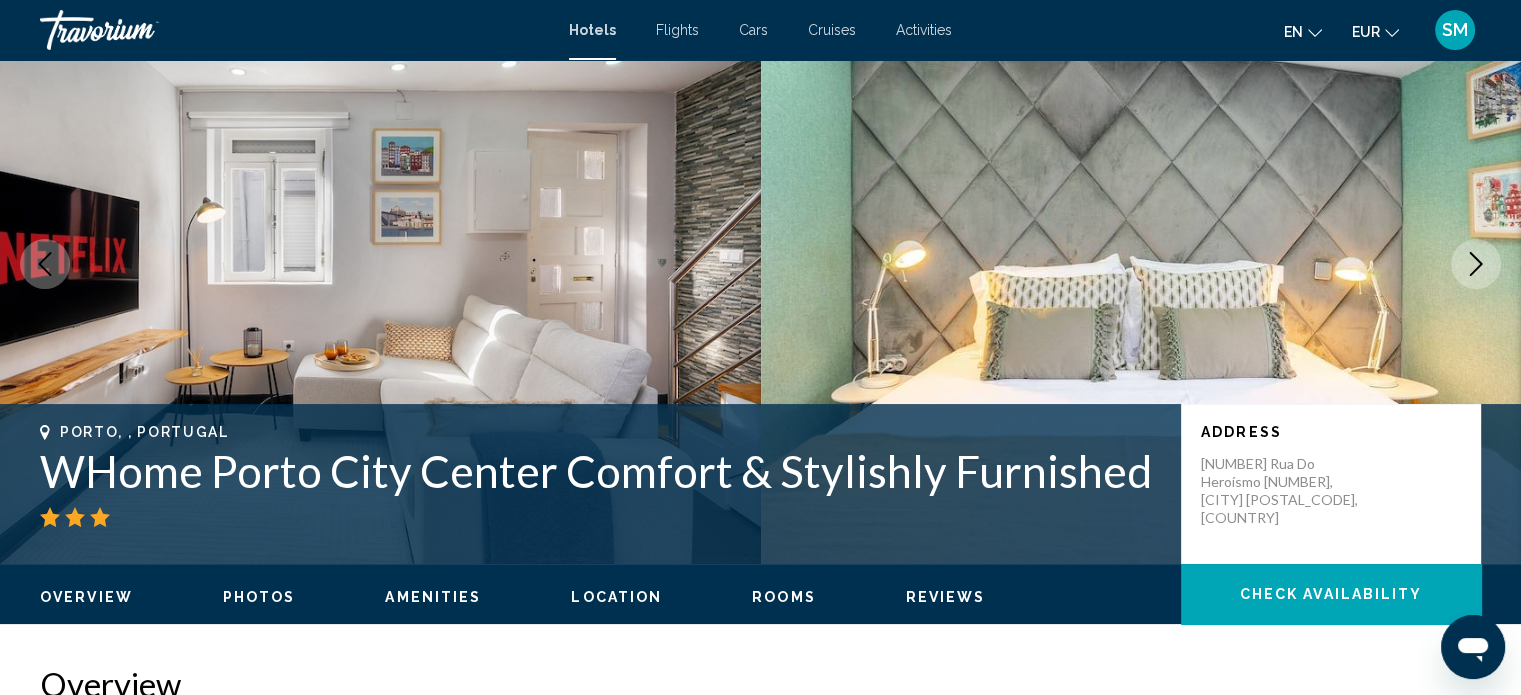 scroll, scrollTop: 0, scrollLeft: 0, axis: both 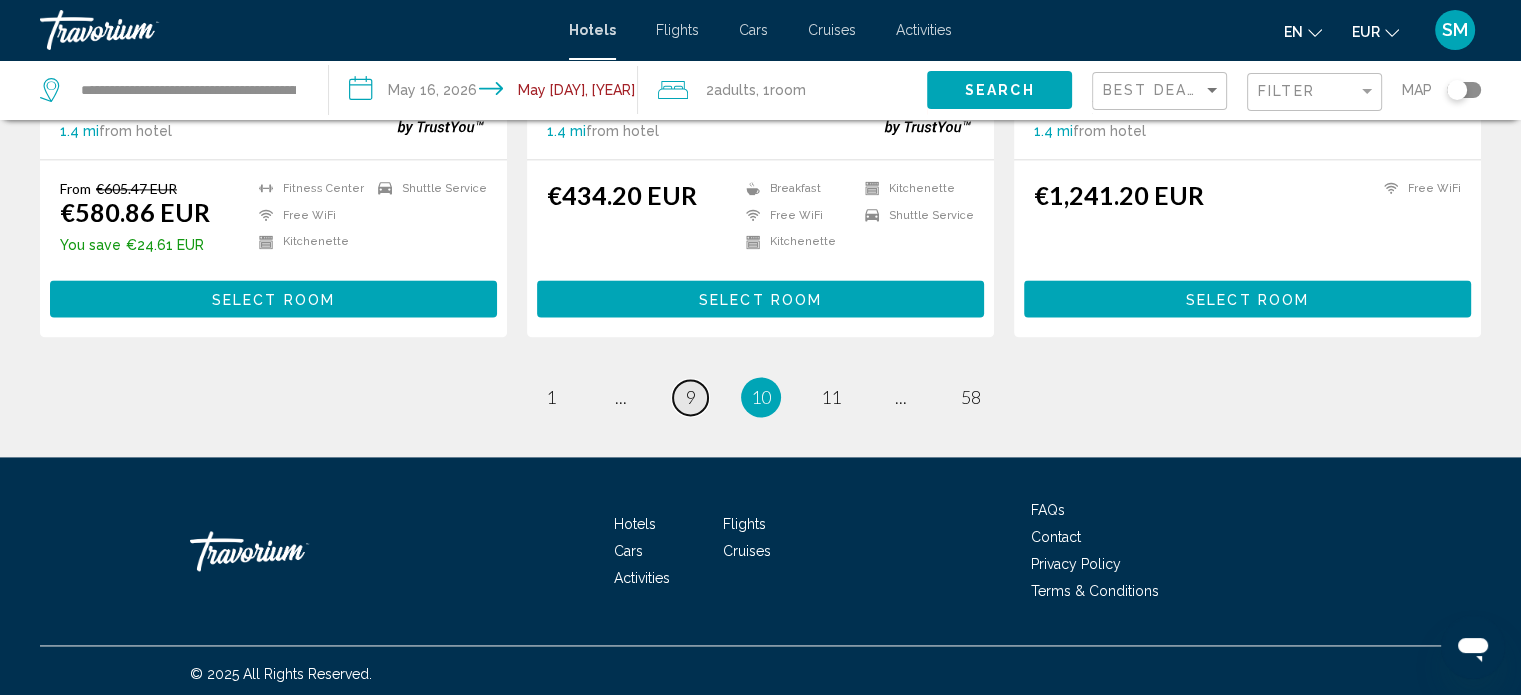 click on "page  9" at bounding box center (690, 397) 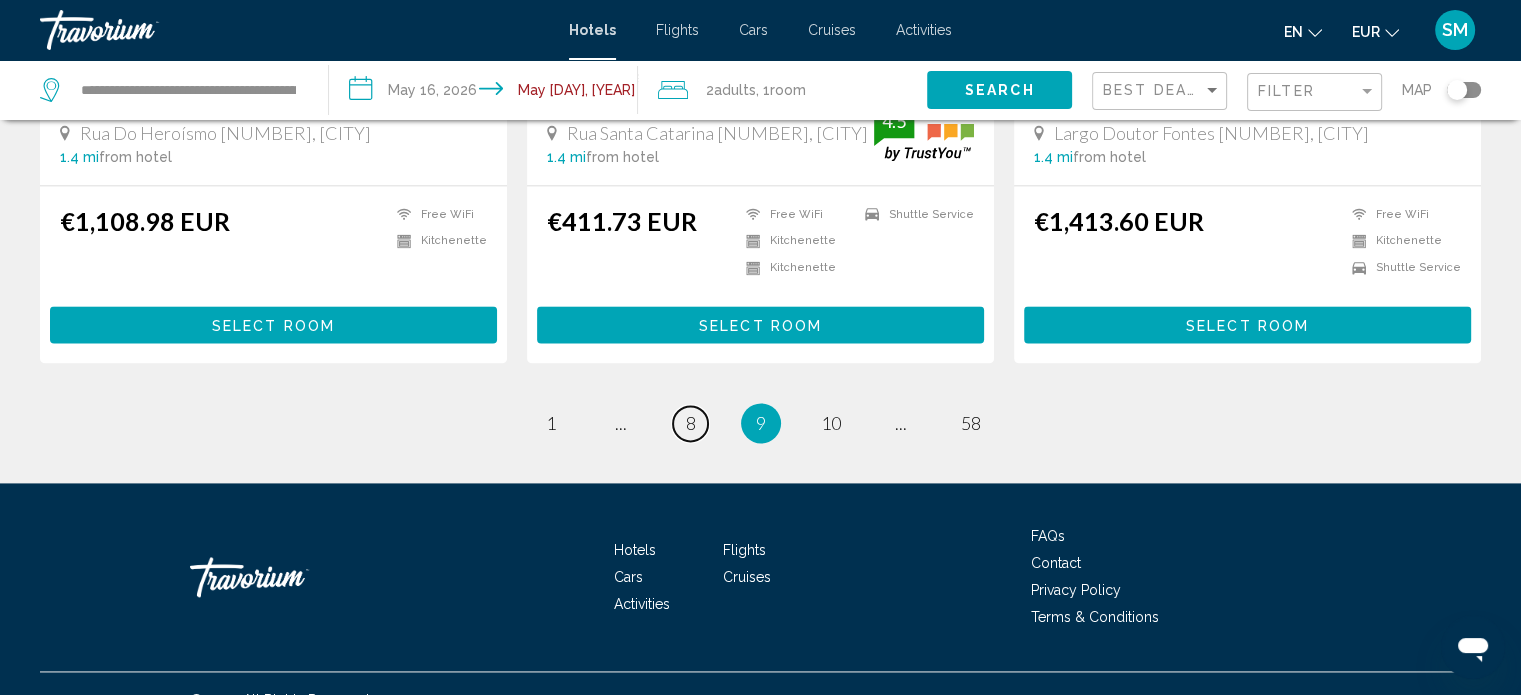 scroll, scrollTop: 2682, scrollLeft: 0, axis: vertical 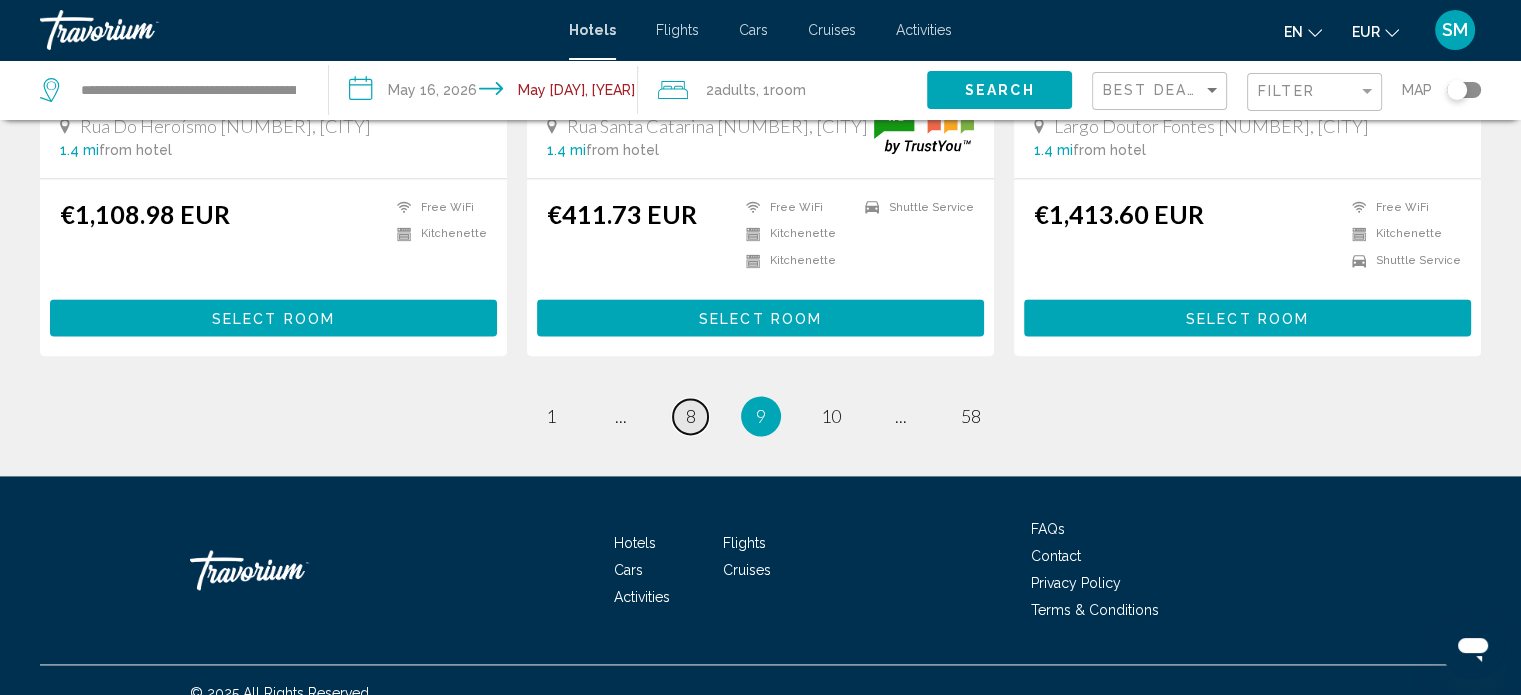 click on "page  8" at bounding box center (690, 416) 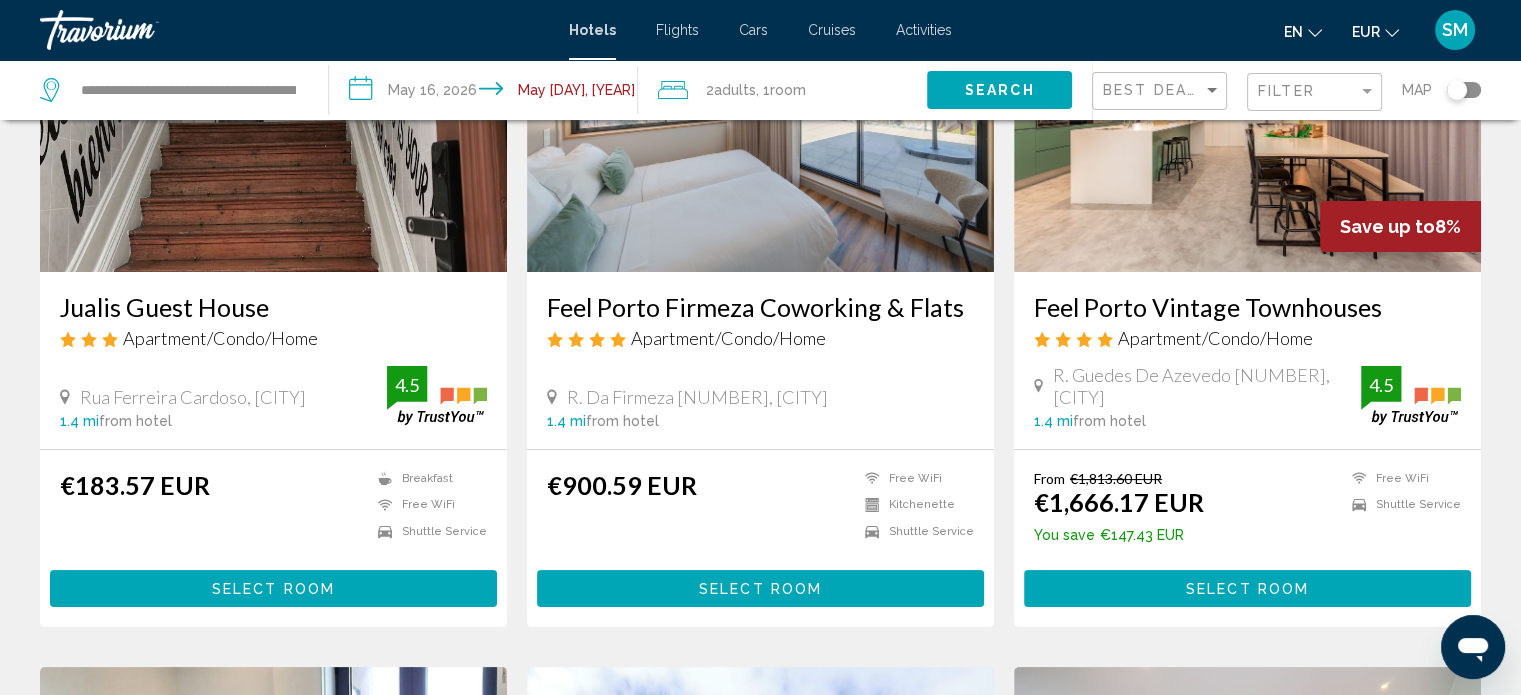 scroll, scrollTop: 0, scrollLeft: 0, axis: both 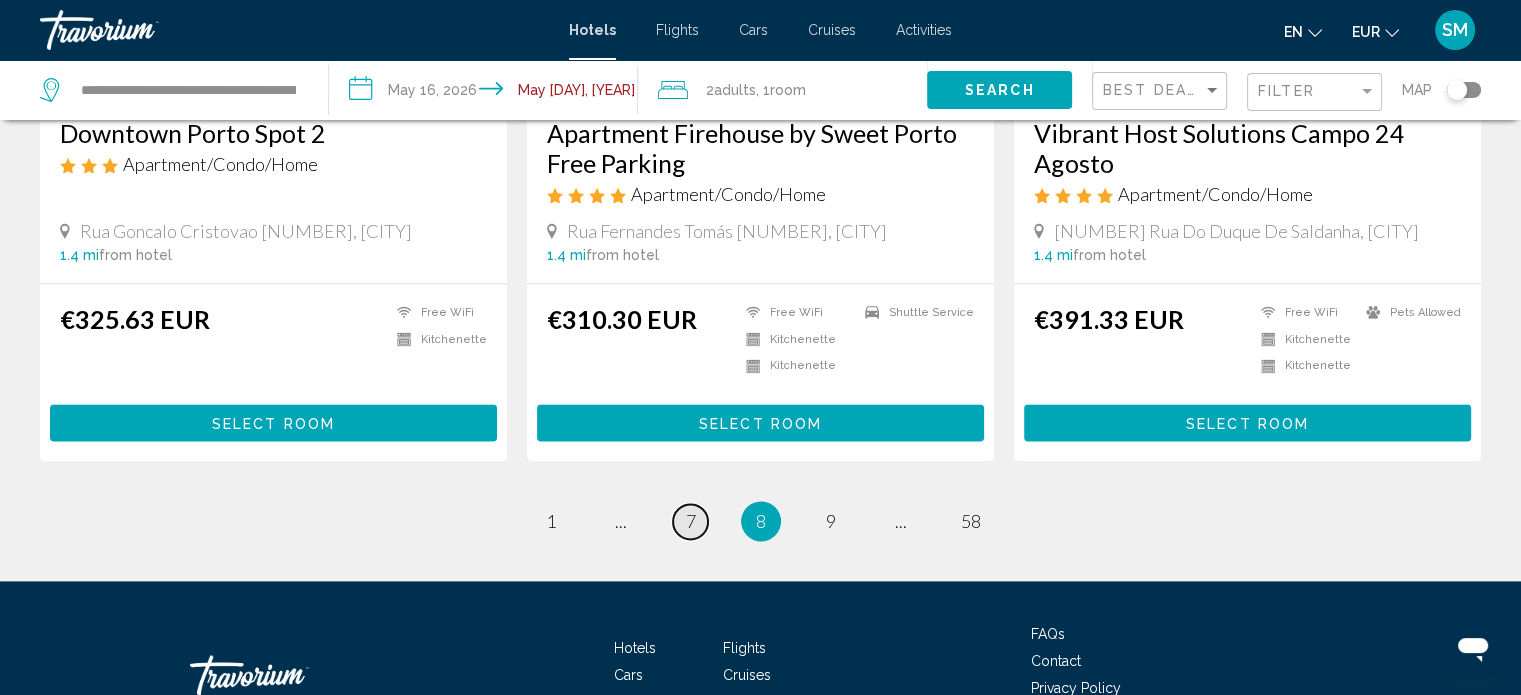 click on "page  7" at bounding box center (690, 521) 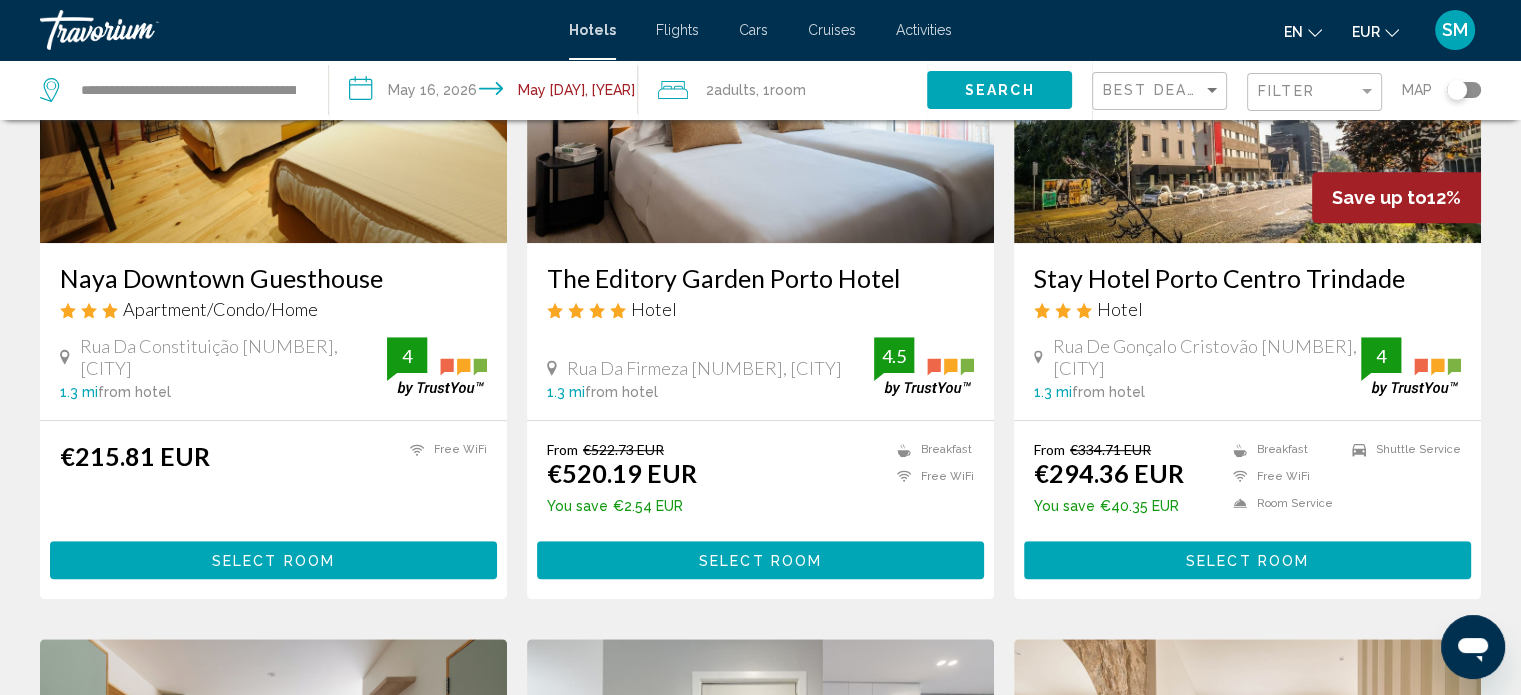 scroll, scrollTop: 1018, scrollLeft: 0, axis: vertical 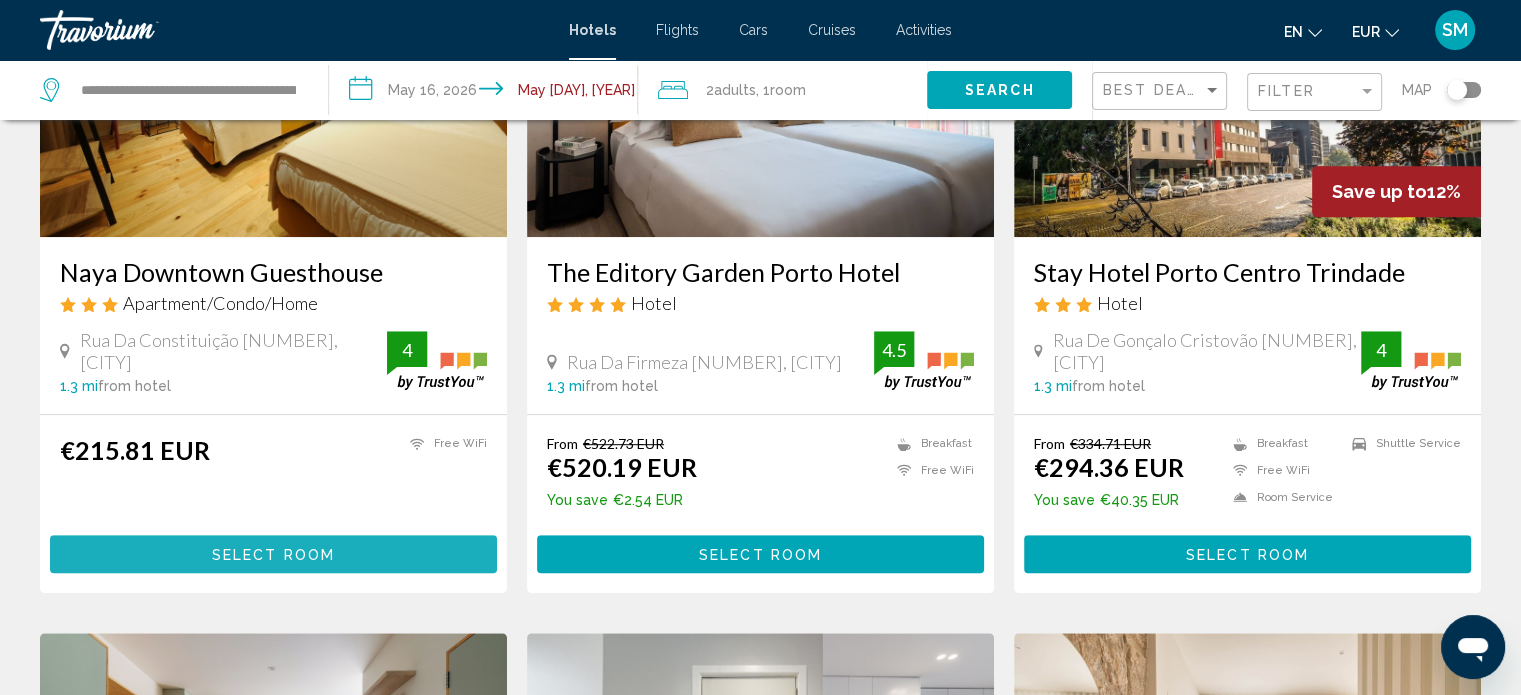 click on "Select Room" at bounding box center (273, 555) 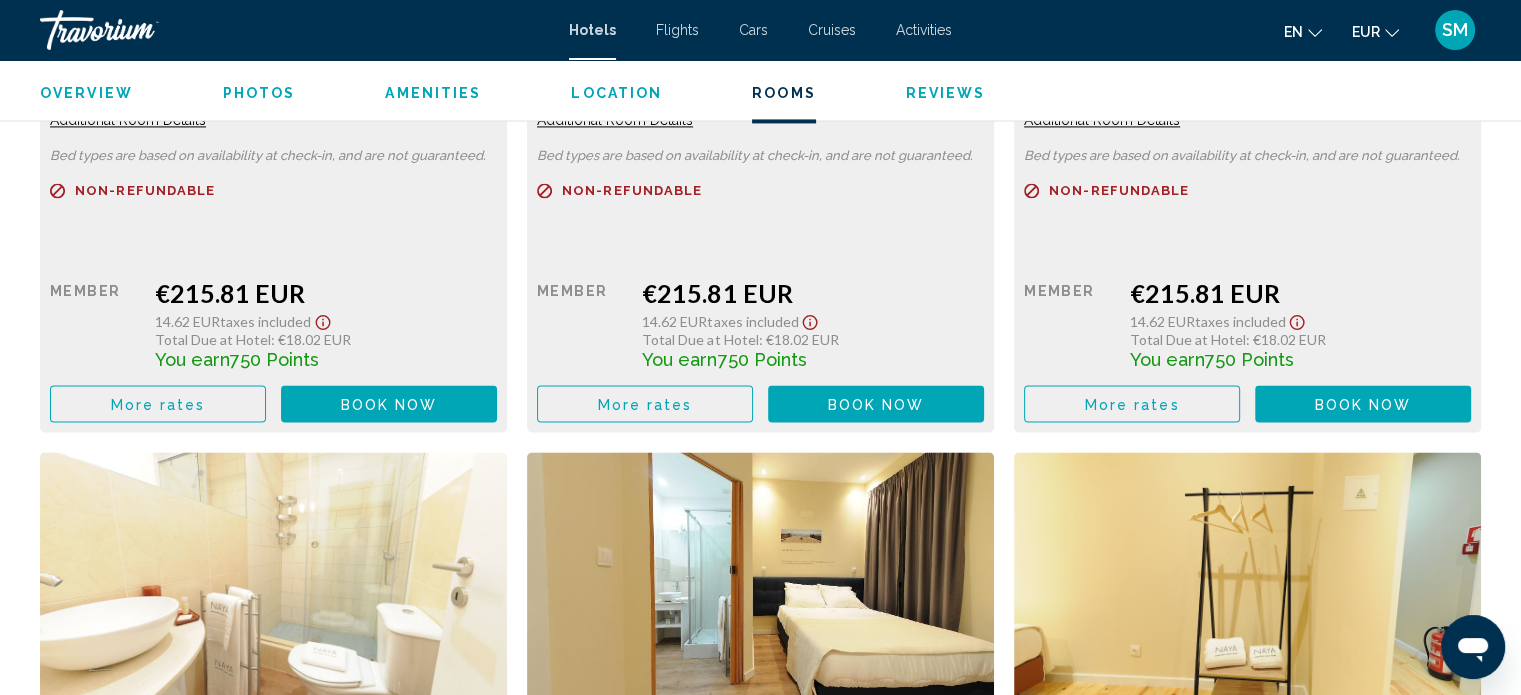 scroll, scrollTop: 3070, scrollLeft: 0, axis: vertical 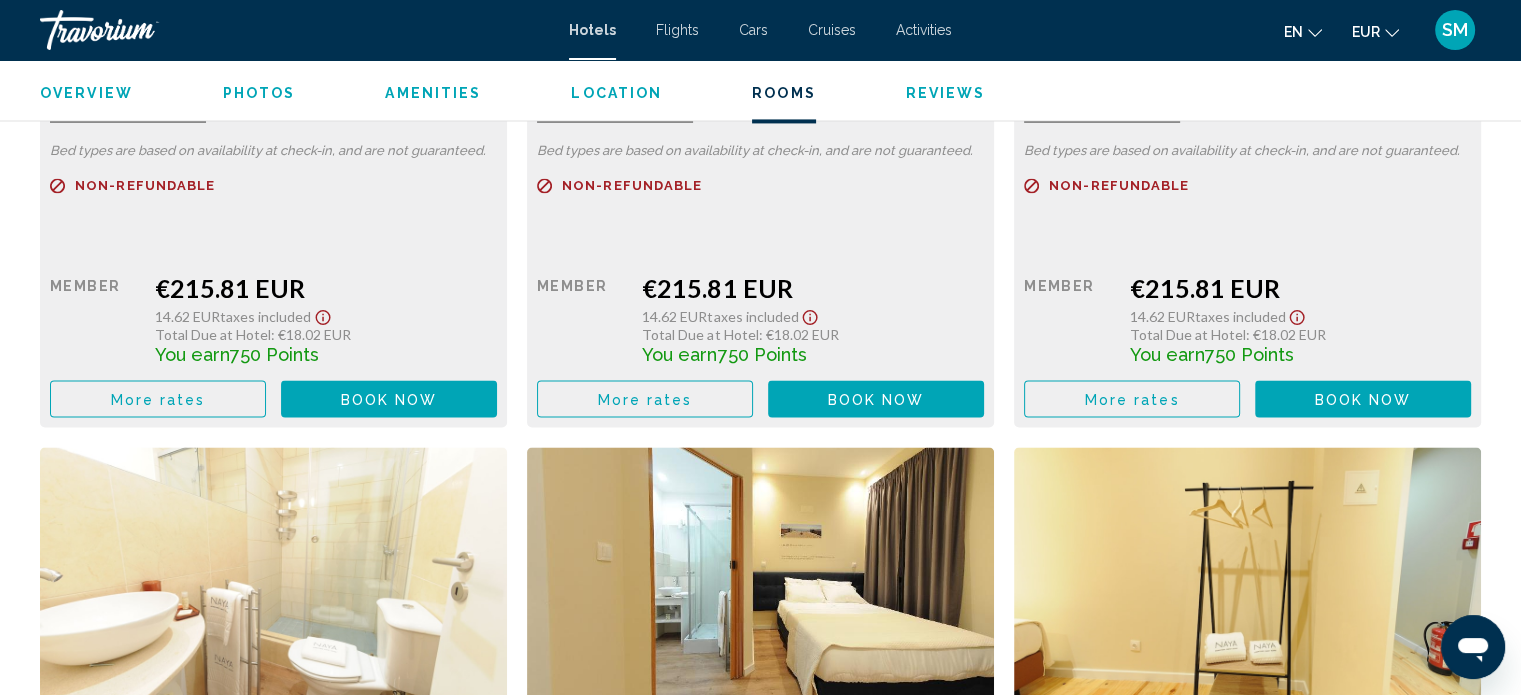 click on "More rates" at bounding box center [158, 399] 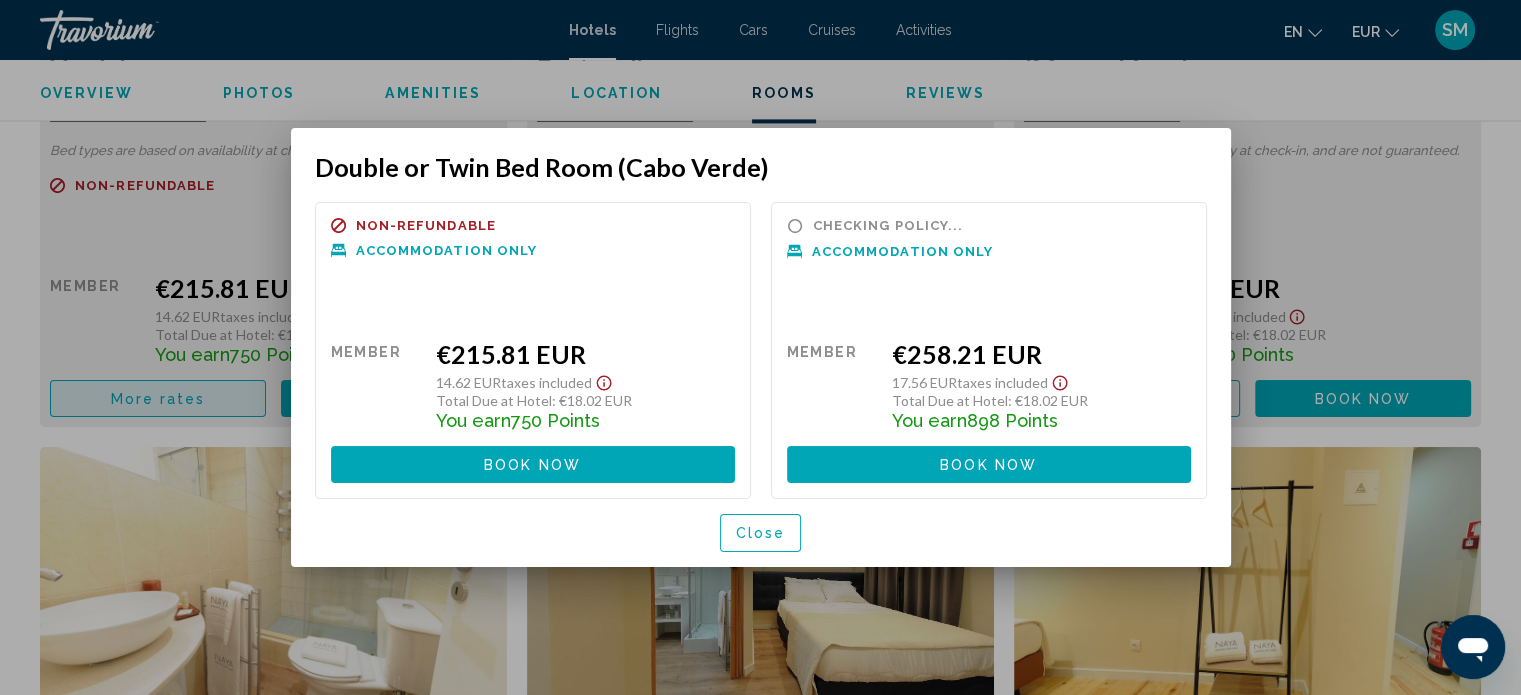 scroll, scrollTop: 0, scrollLeft: 0, axis: both 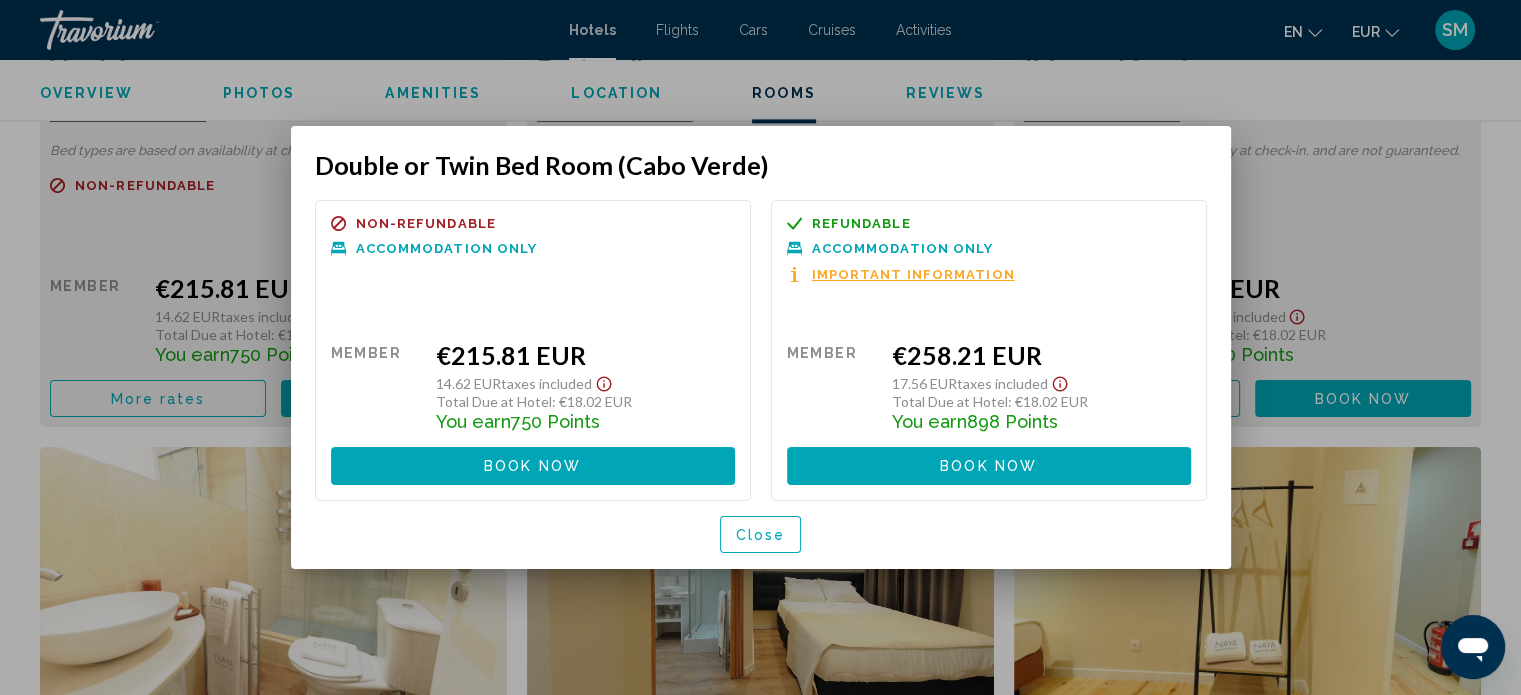 click at bounding box center [760, 347] 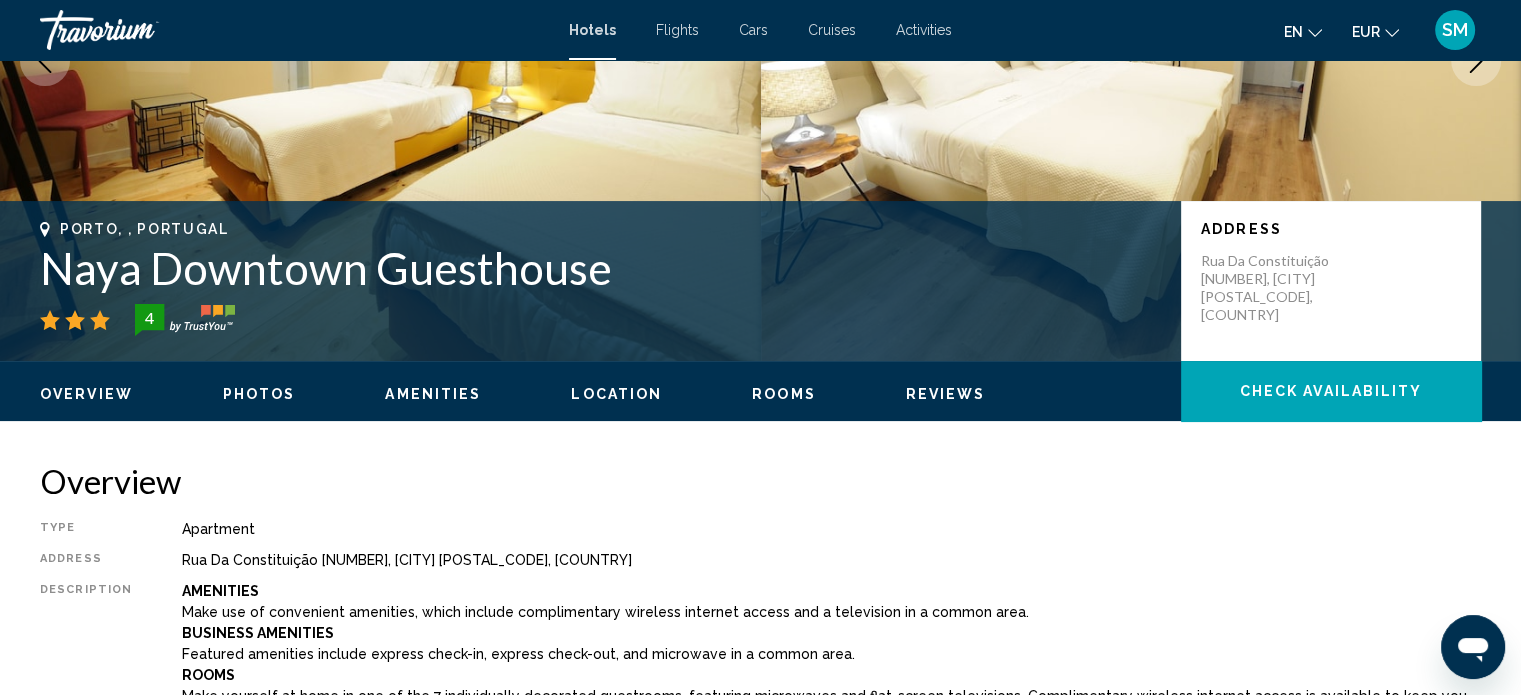 scroll, scrollTop: 0, scrollLeft: 0, axis: both 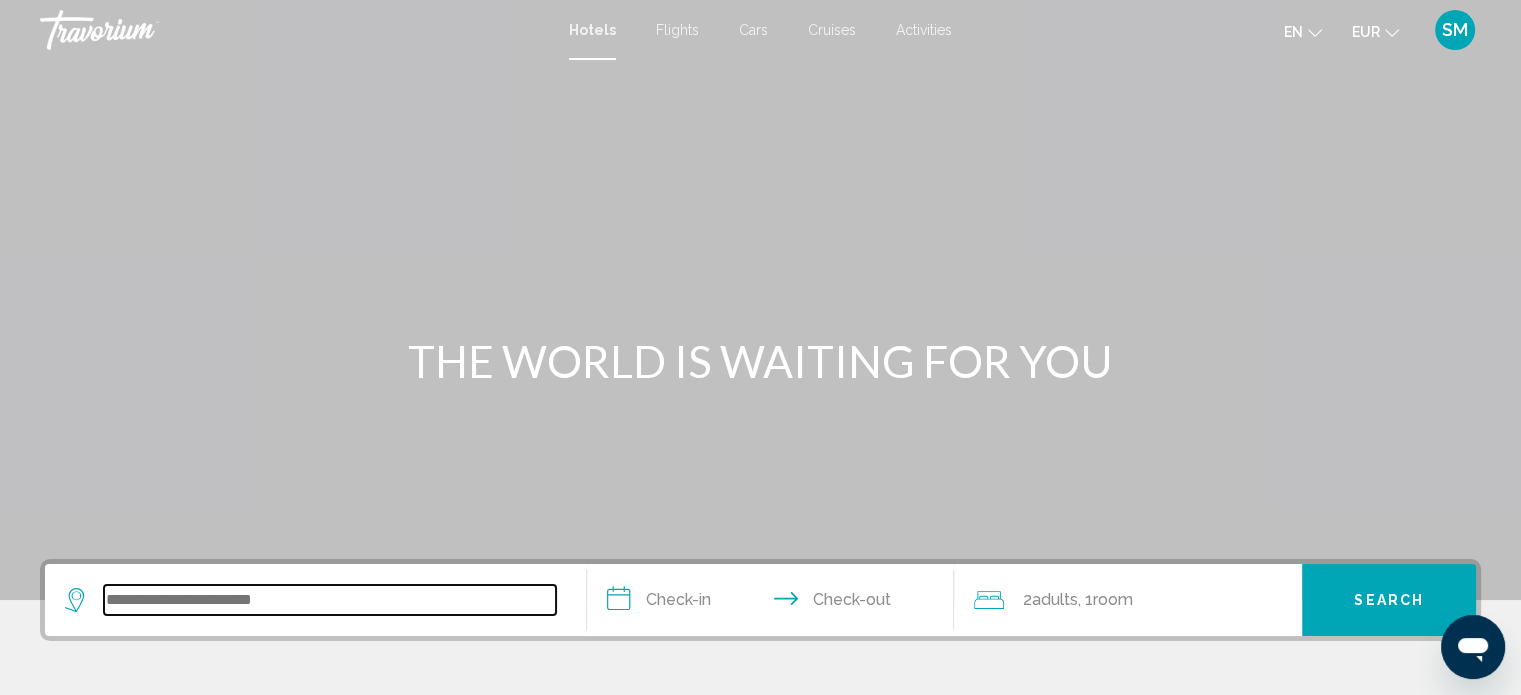 click at bounding box center (330, 600) 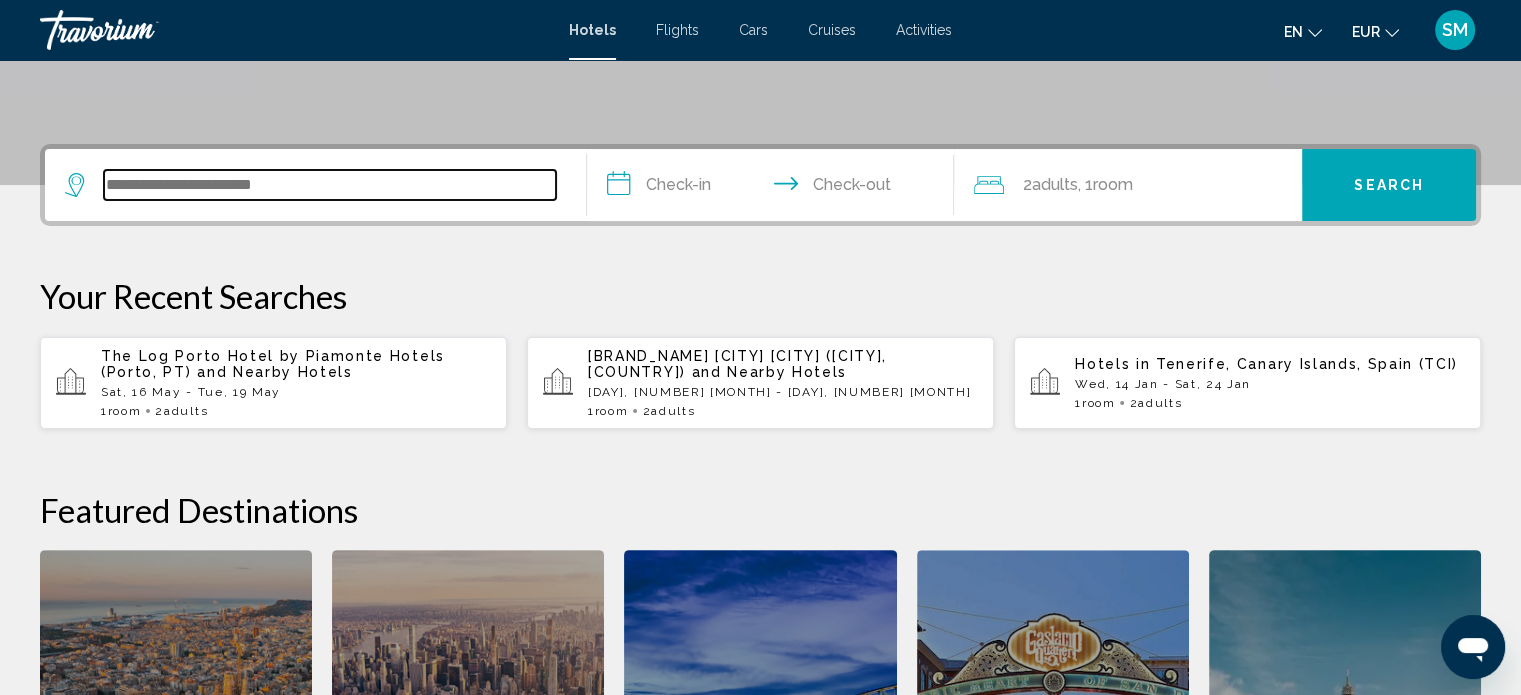 scroll, scrollTop: 493, scrollLeft: 0, axis: vertical 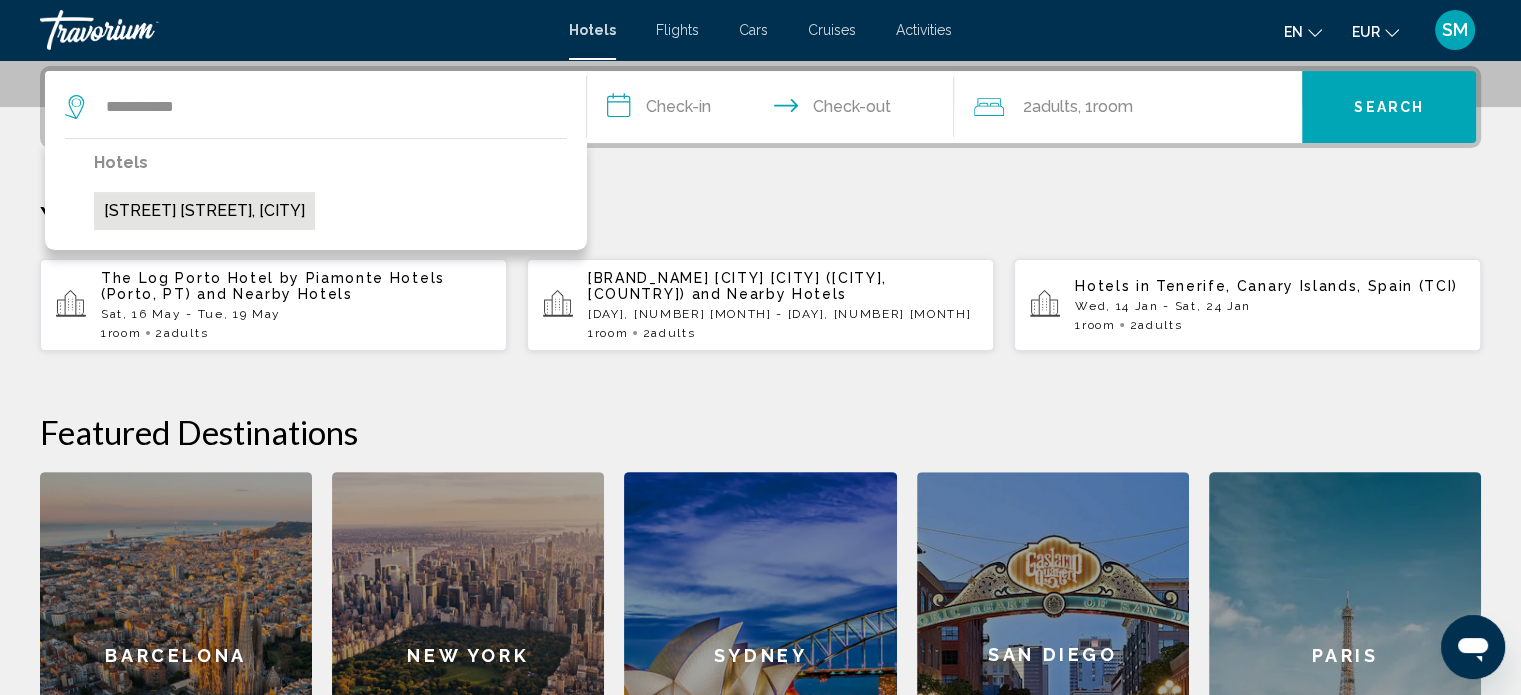 click on "[STREET] [STREET], [CITY]" at bounding box center (204, 211) 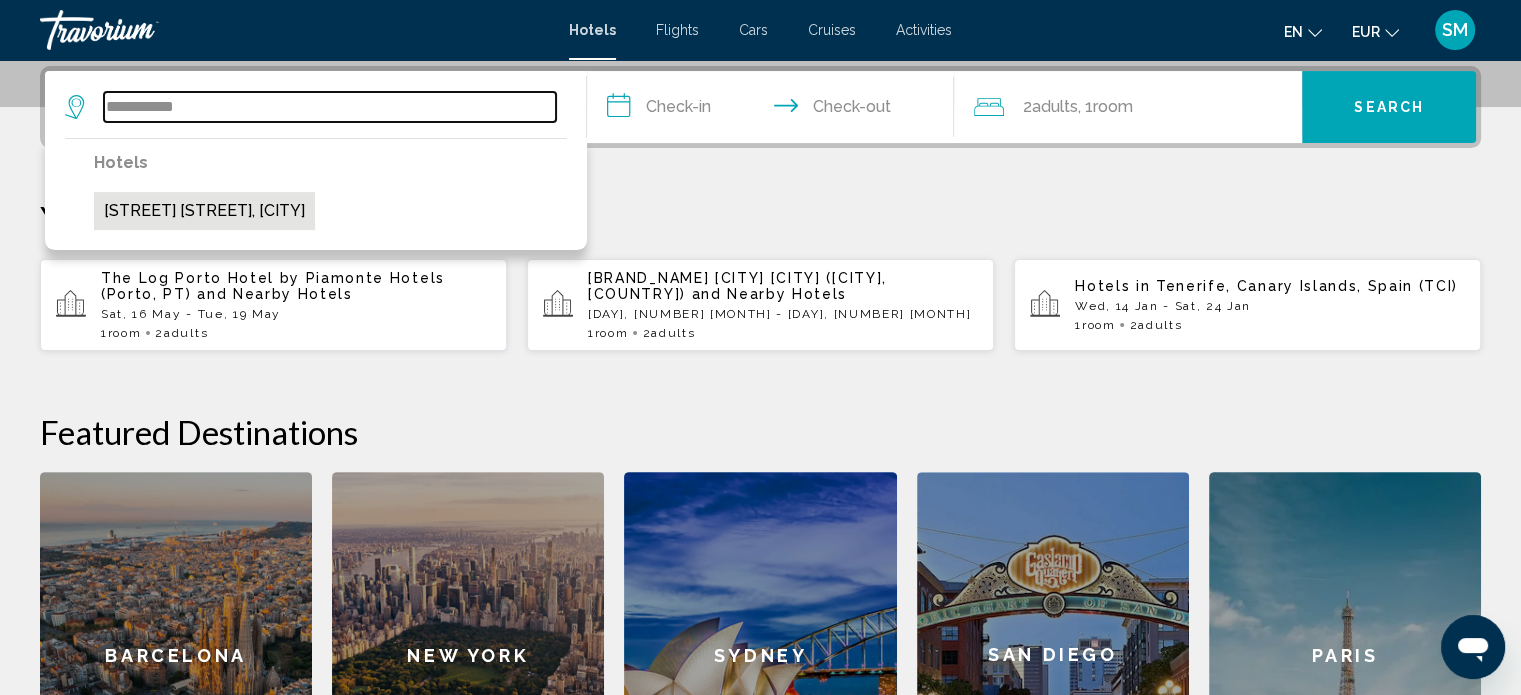 type on "**********" 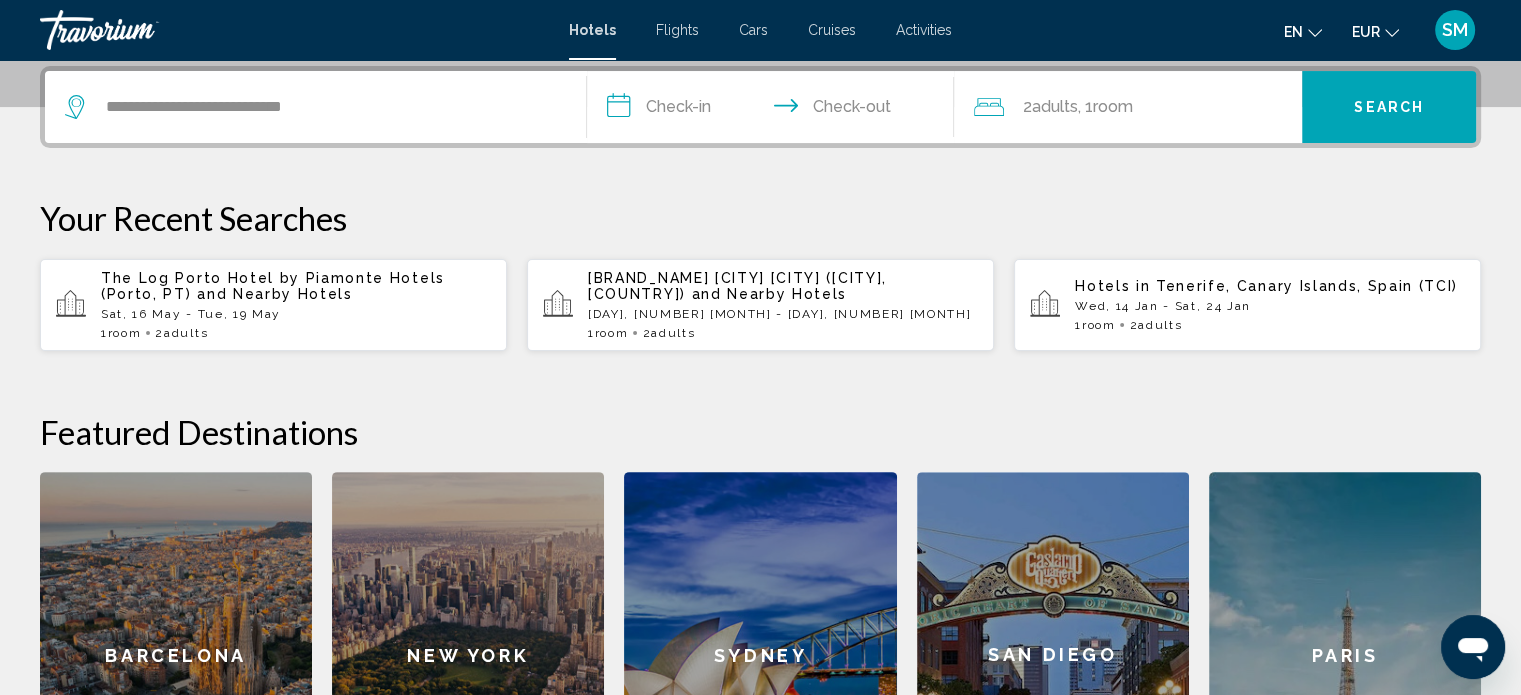 click on "**********" at bounding box center (775, 110) 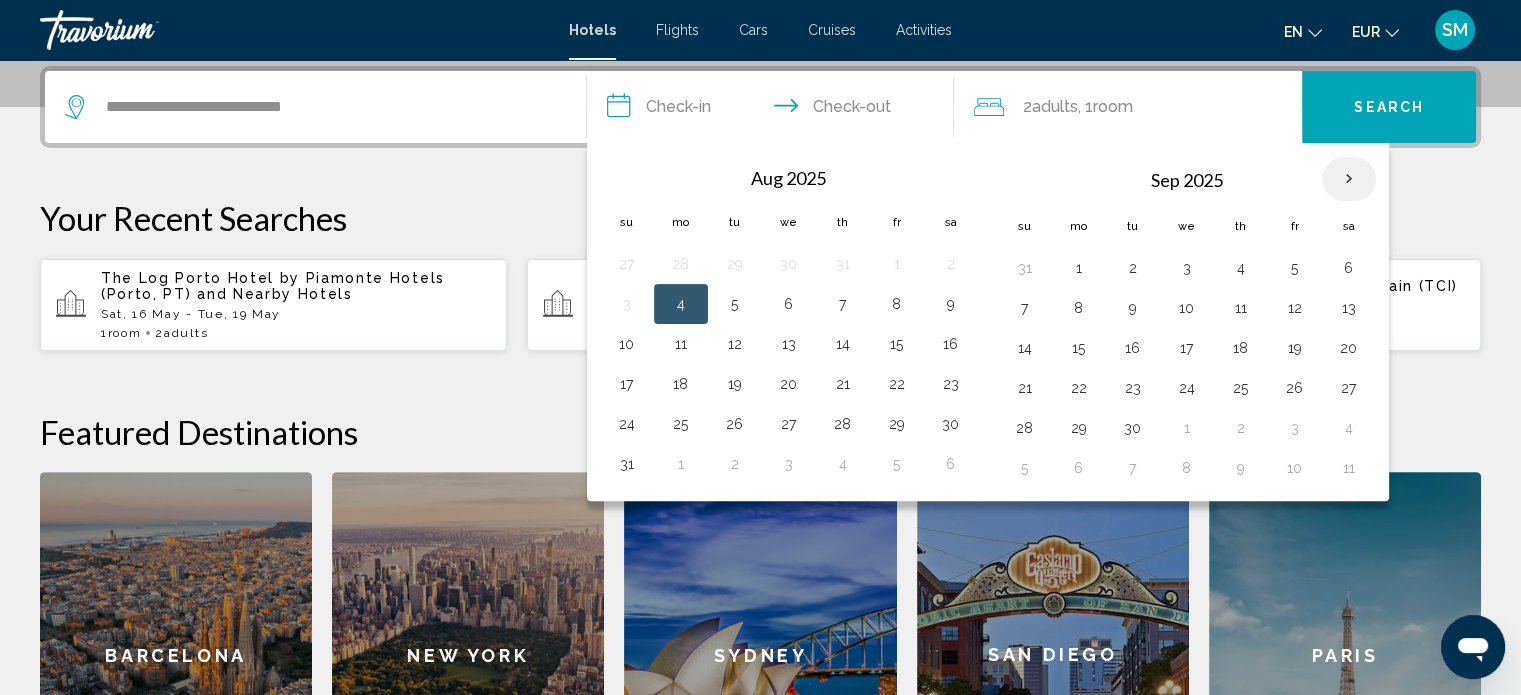 click at bounding box center [1349, 179] 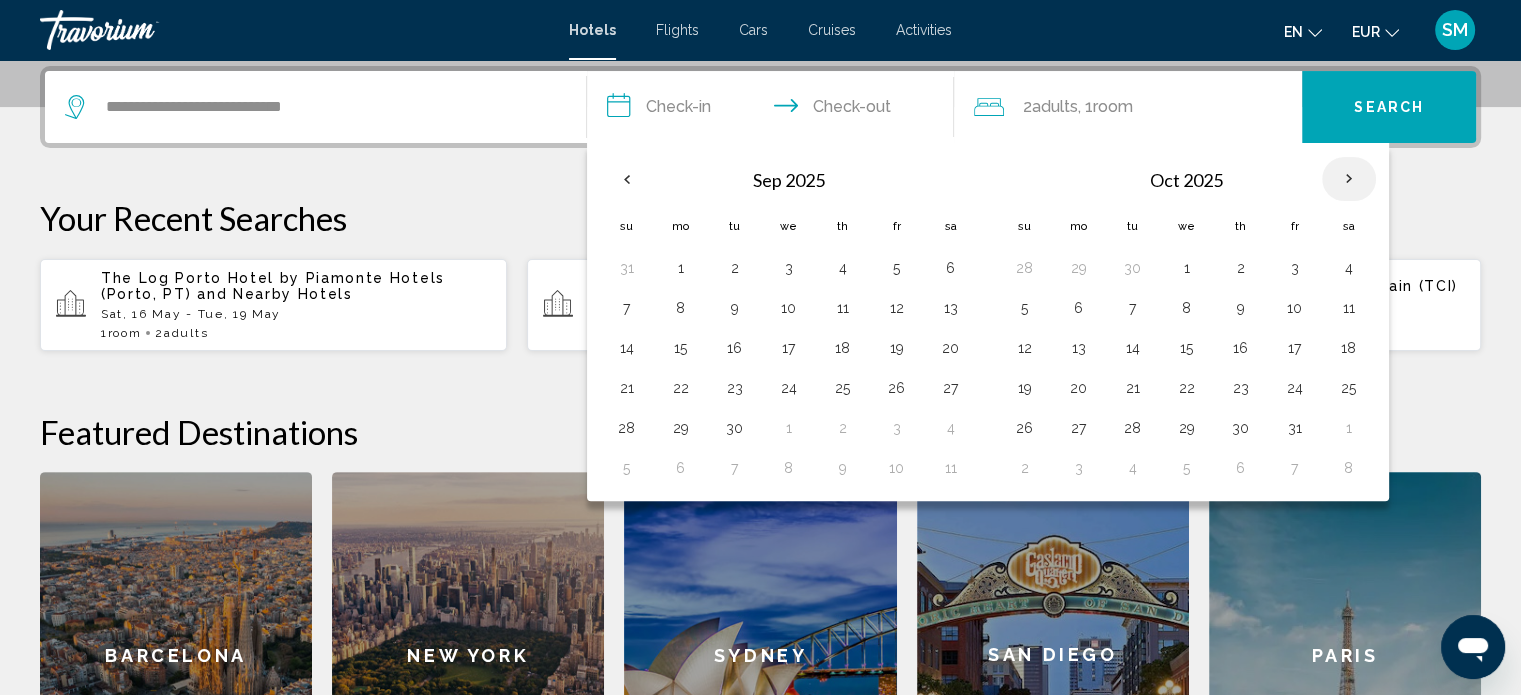 click at bounding box center [1349, 179] 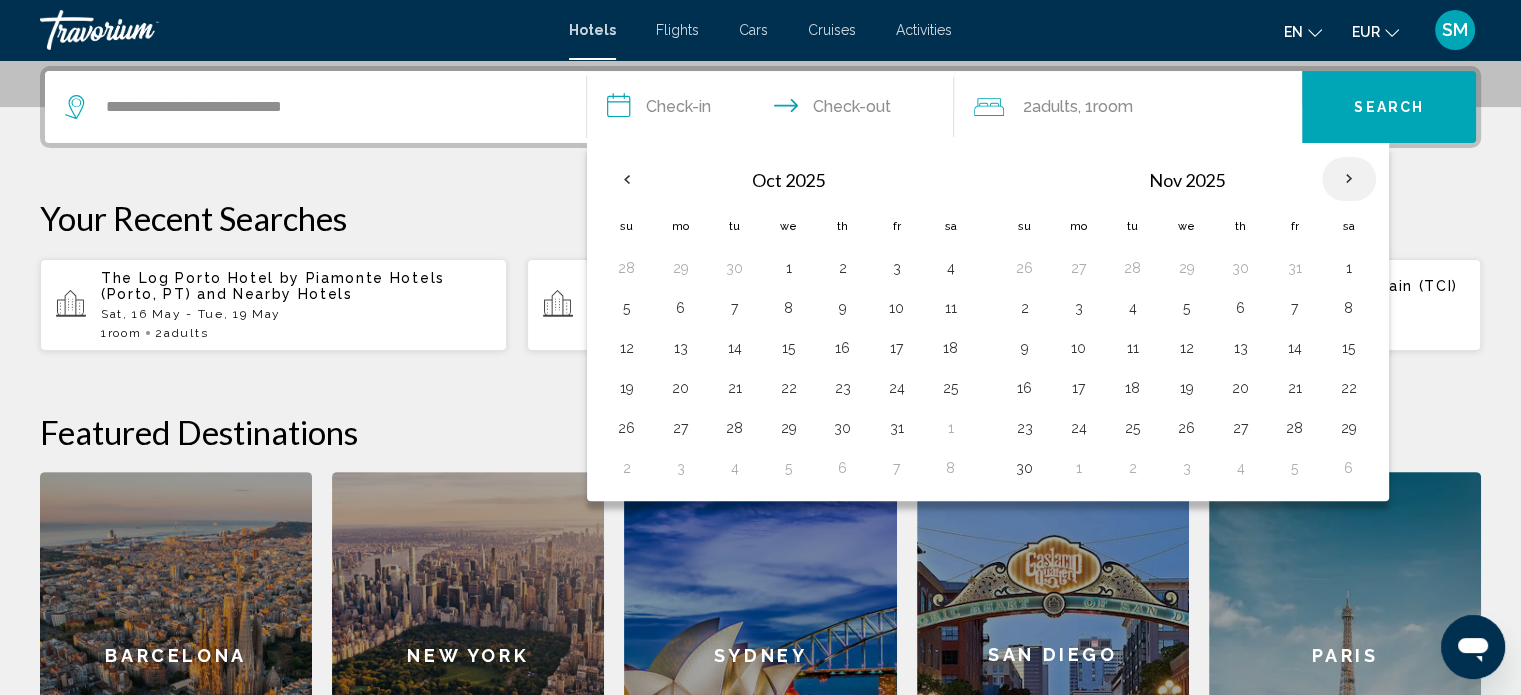 click at bounding box center [1349, 179] 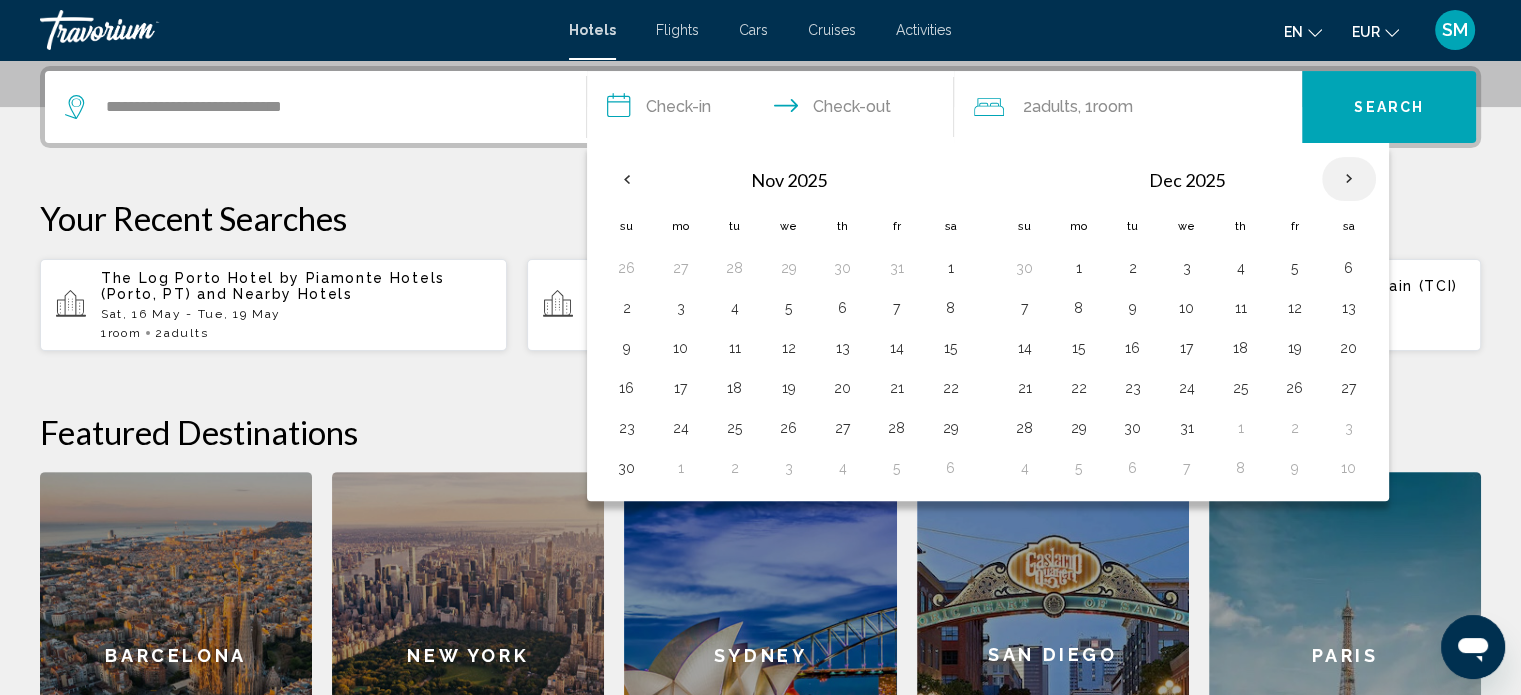click at bounding box center (1349, 179) 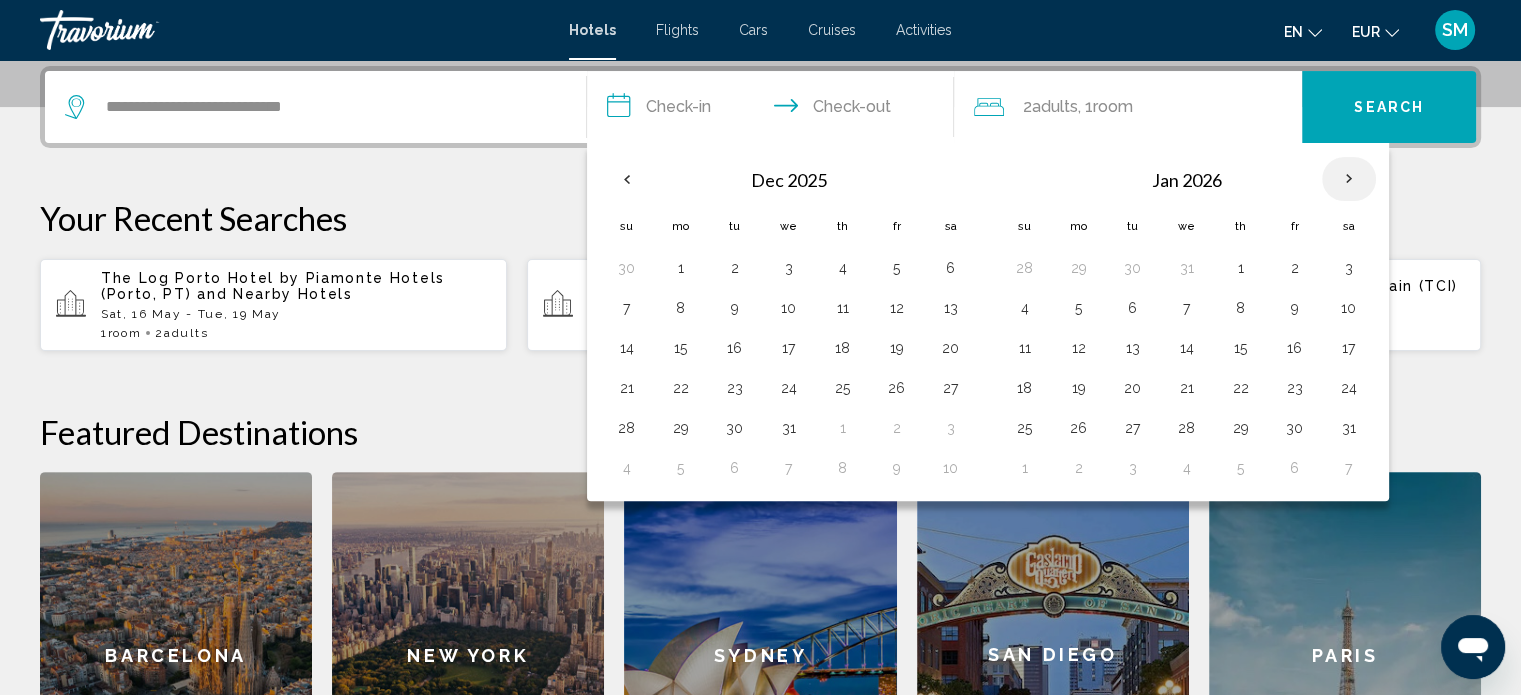 click at bounding box center [1349, 179] 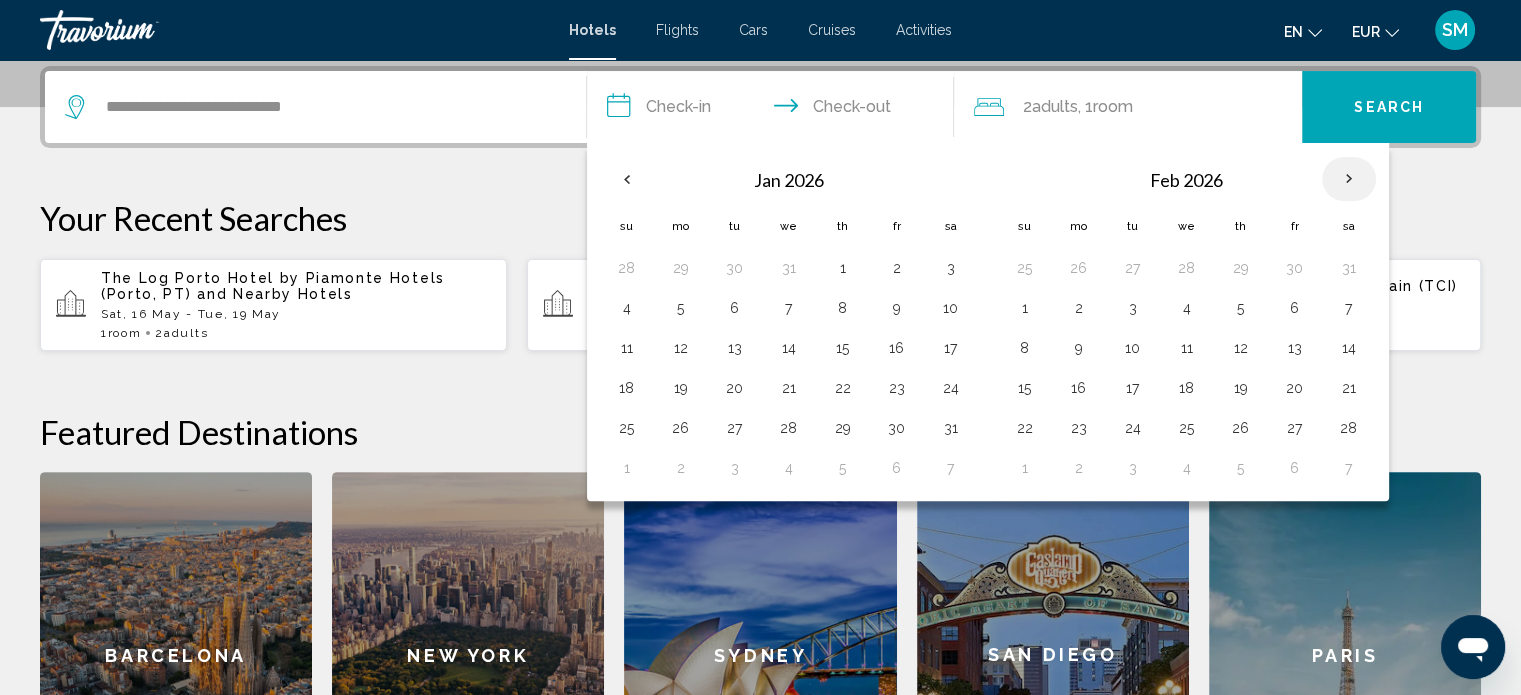click at bounding box center (1349, 179) 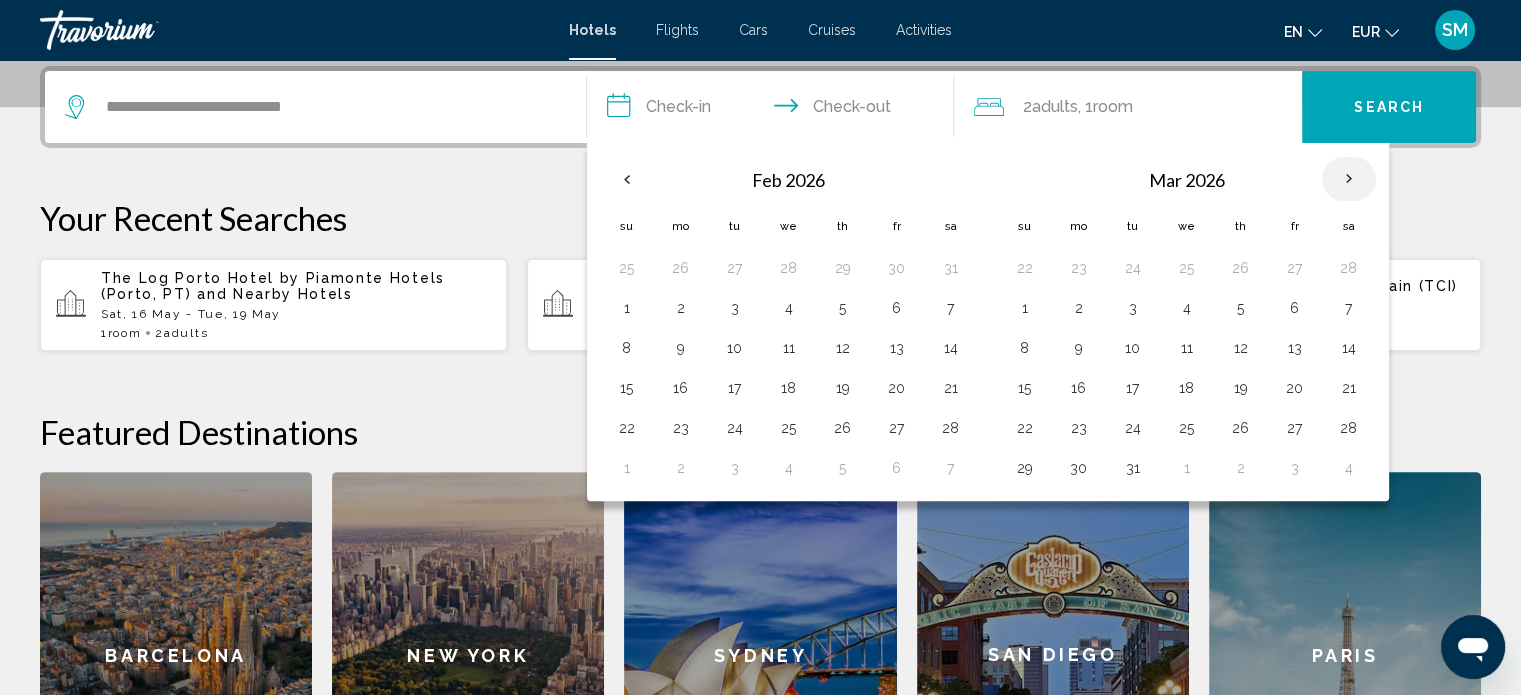 click at bounding box center (1349, 179) 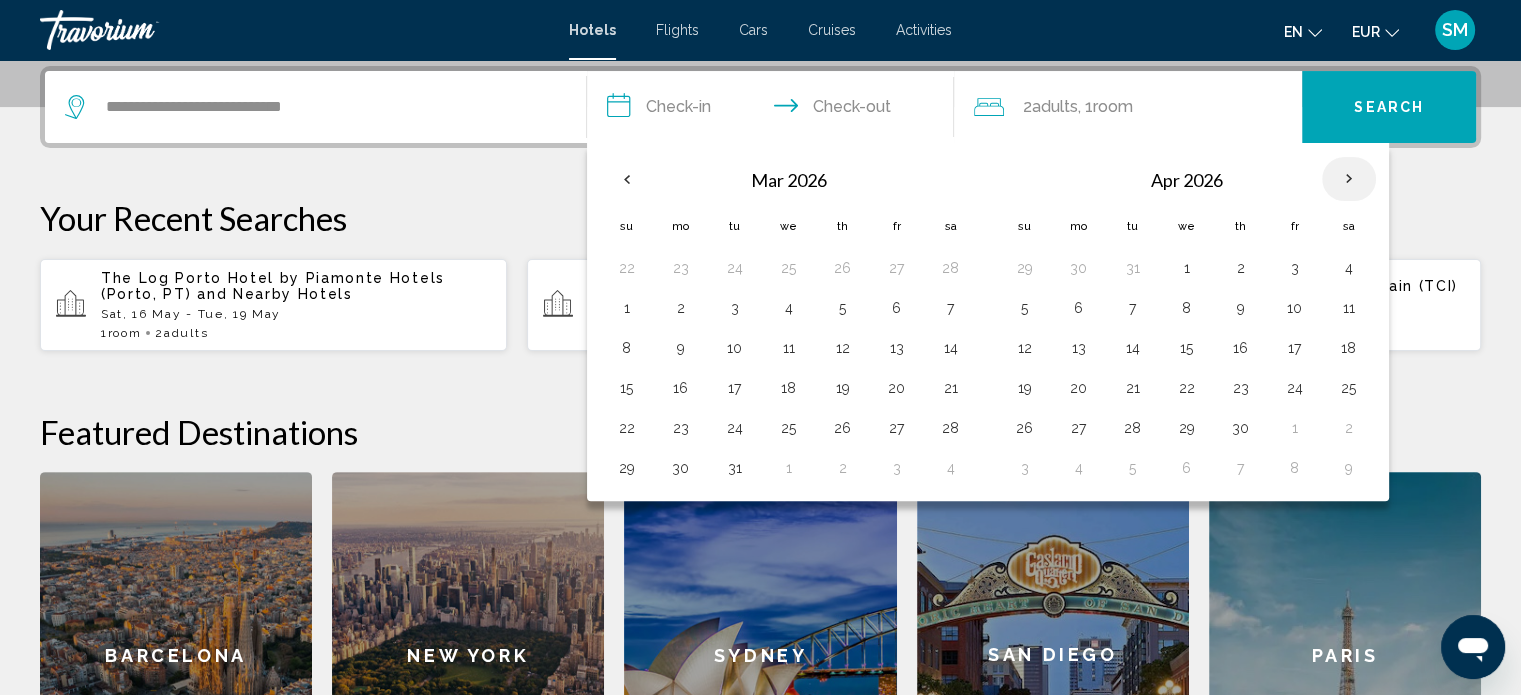 click at bounding box center (1349, 179) 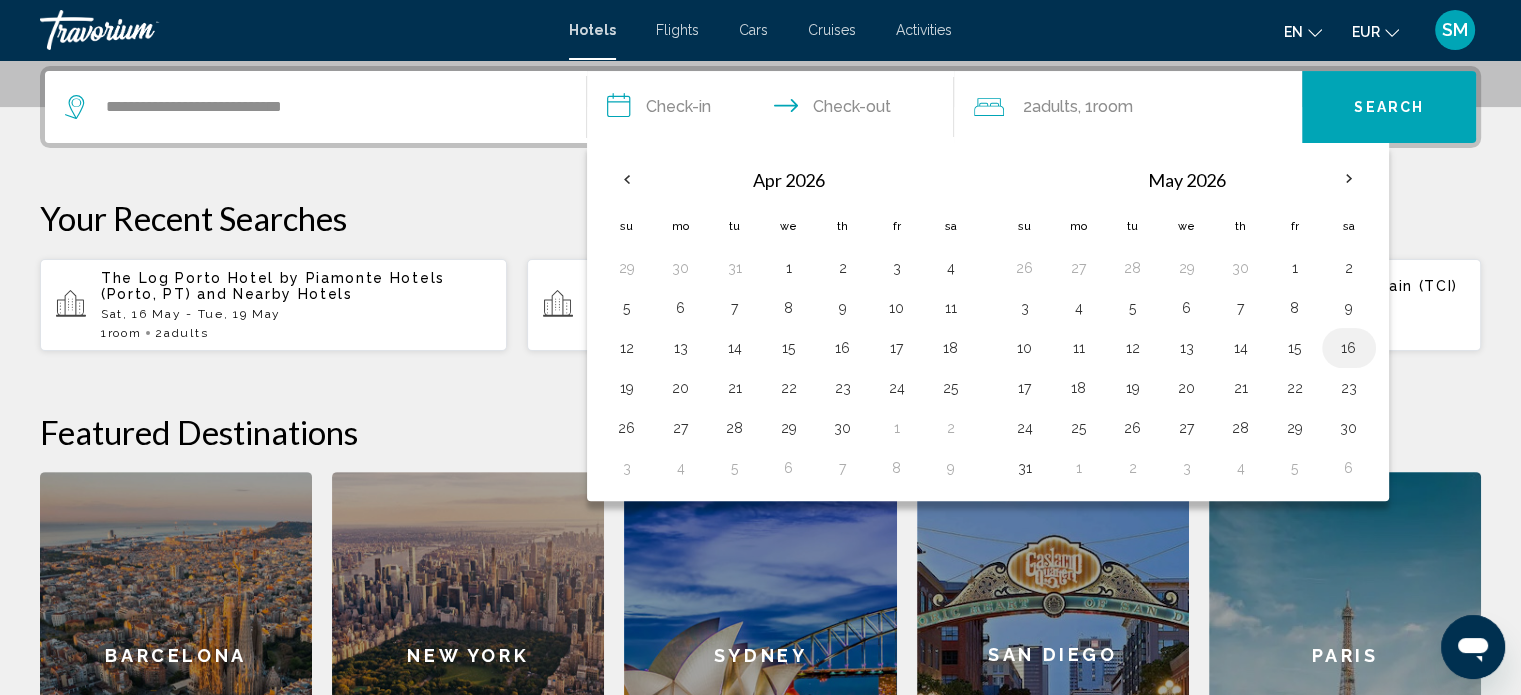 click on "16" at bounding box center (1349, 348) 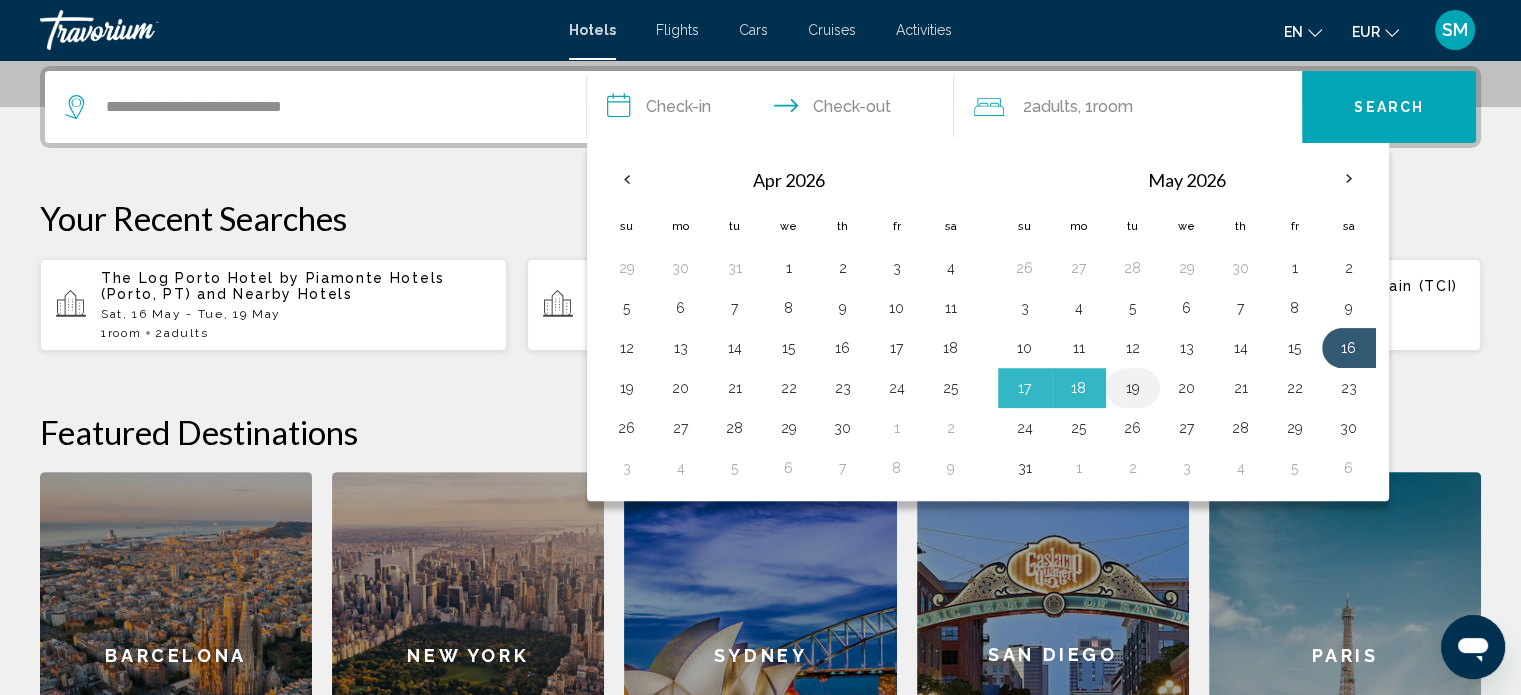 click on "19" at bounding box center [1133, 388] 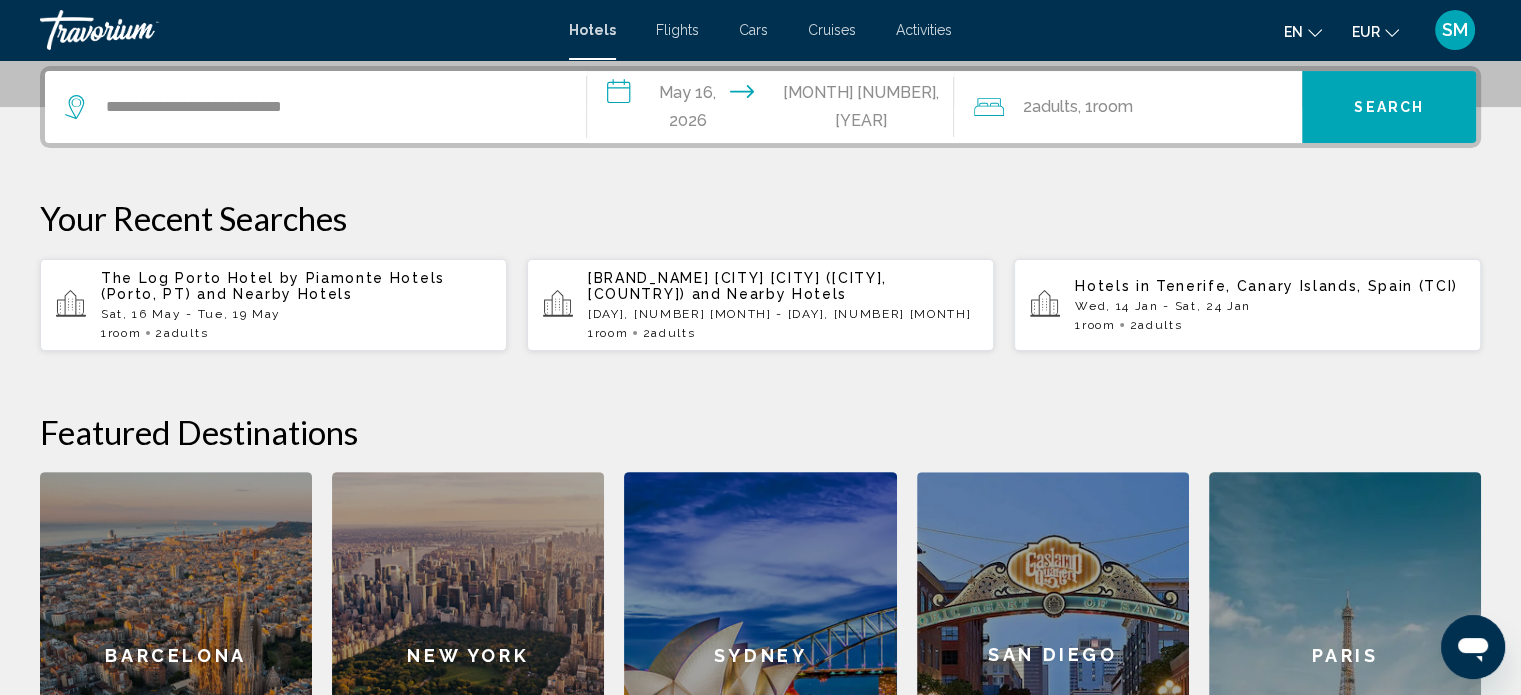 click on "Search" at bounding box center [1389, 108] 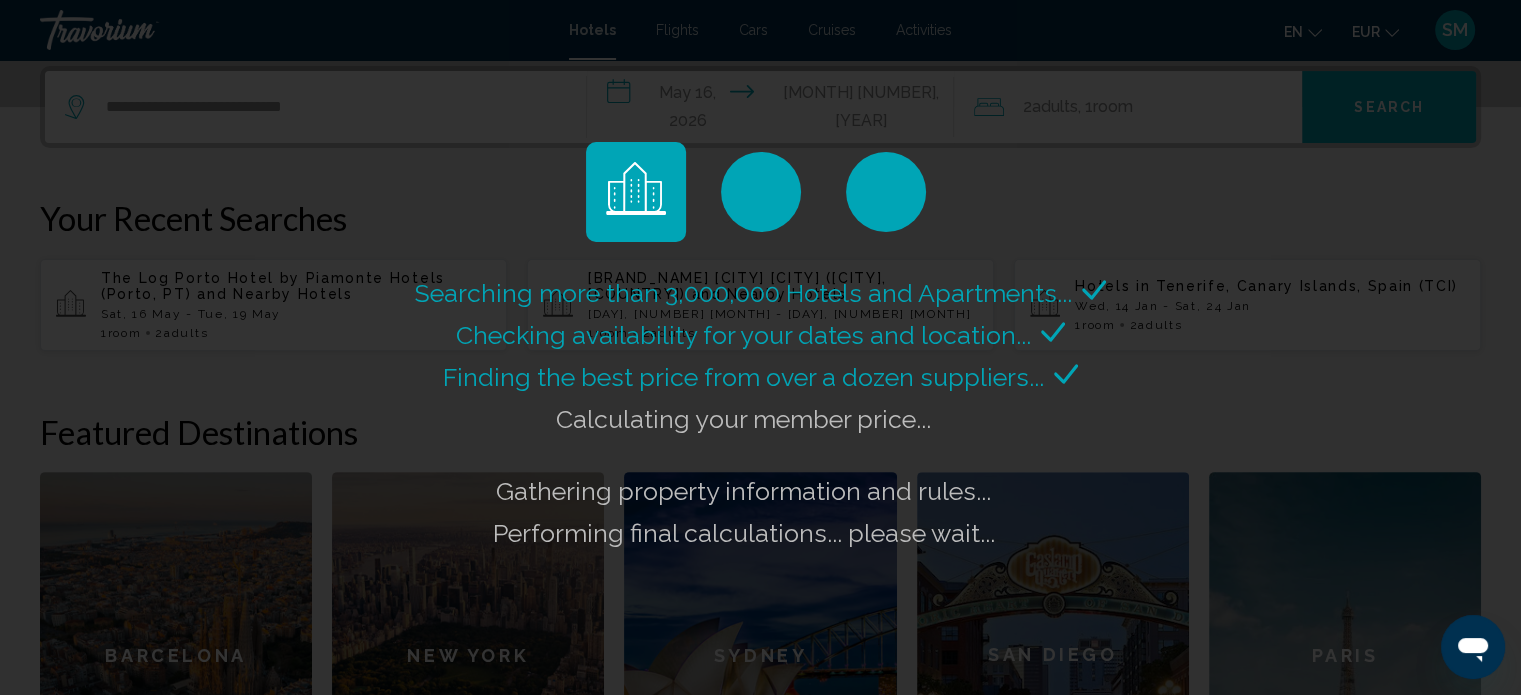 click on "Searching more than 3,000,000 Hotels and Apartments...
Checking availability for your dates and location..." 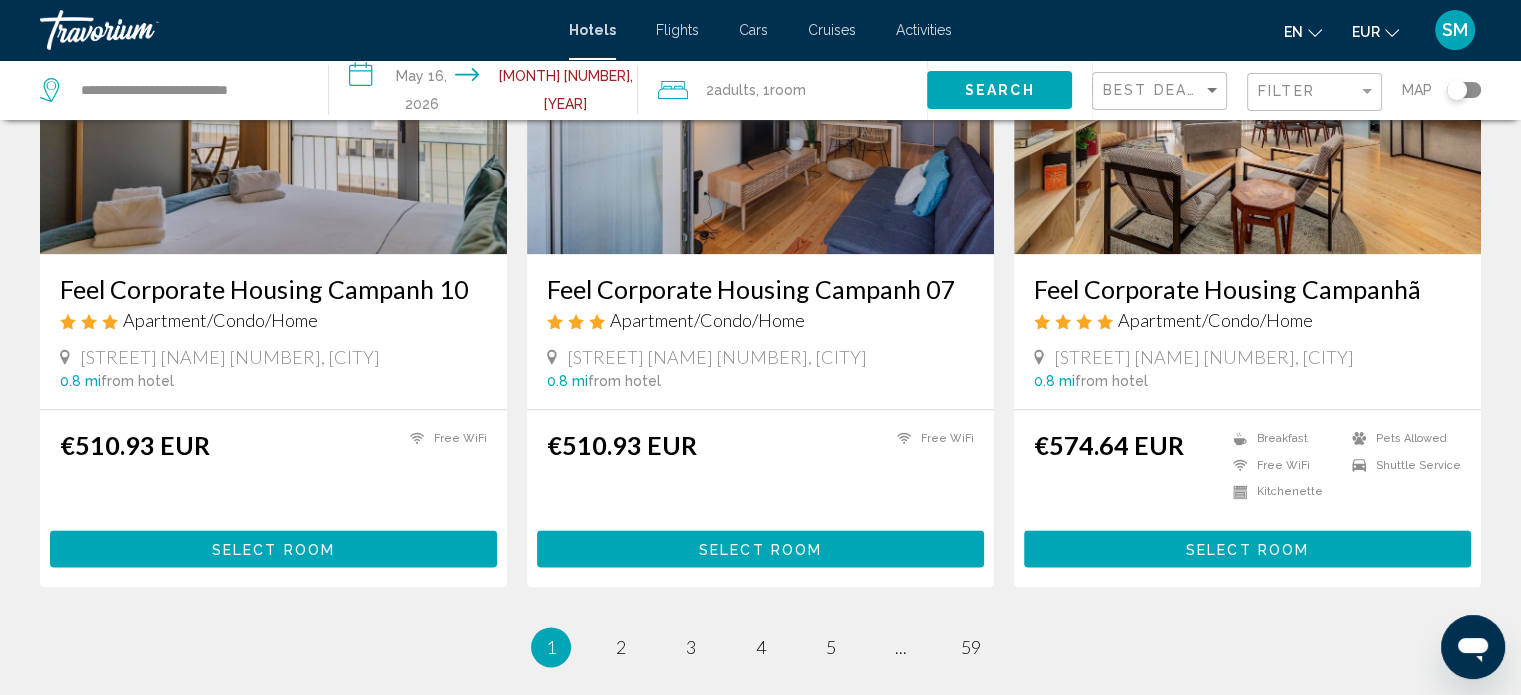 scroll, scrollTop: 2672, scrollLeft: 0, axis: vertical 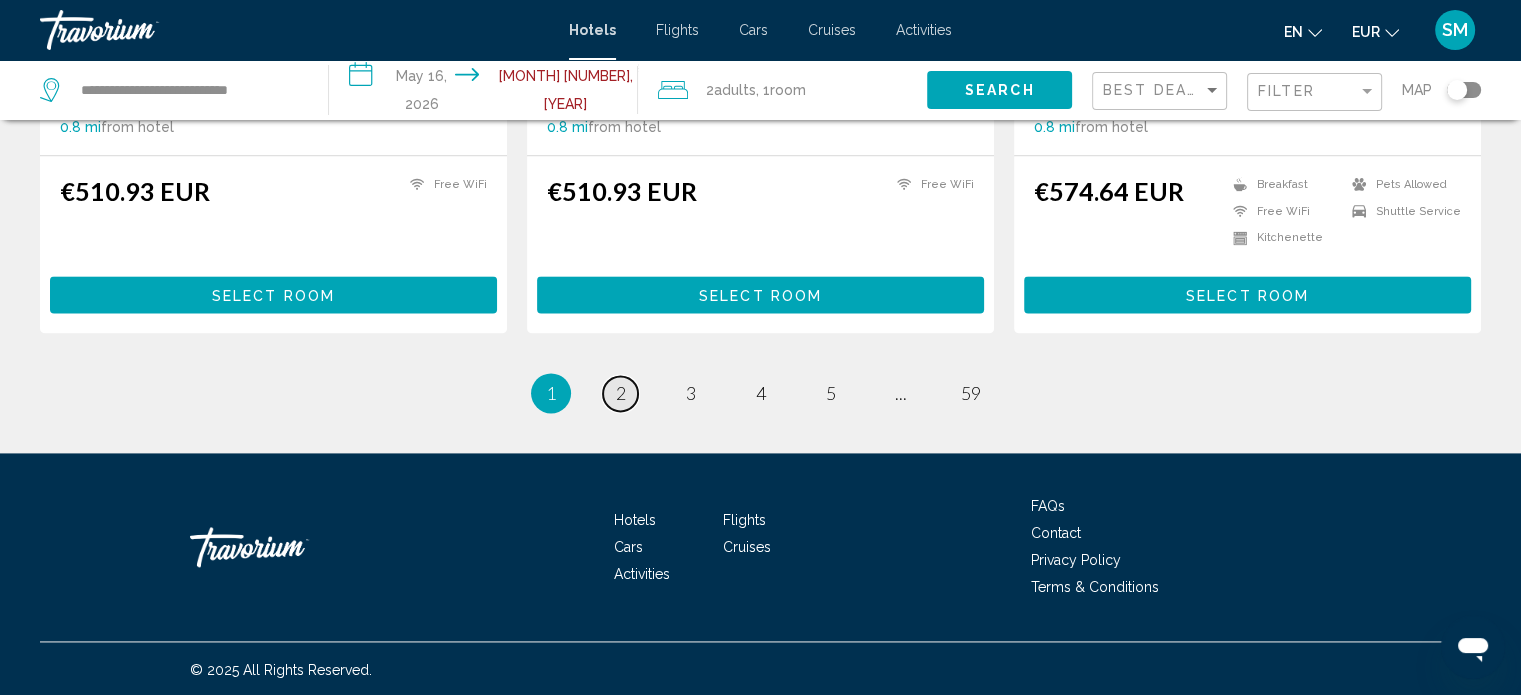 click on "page  2" at bounding box center [620, 393] 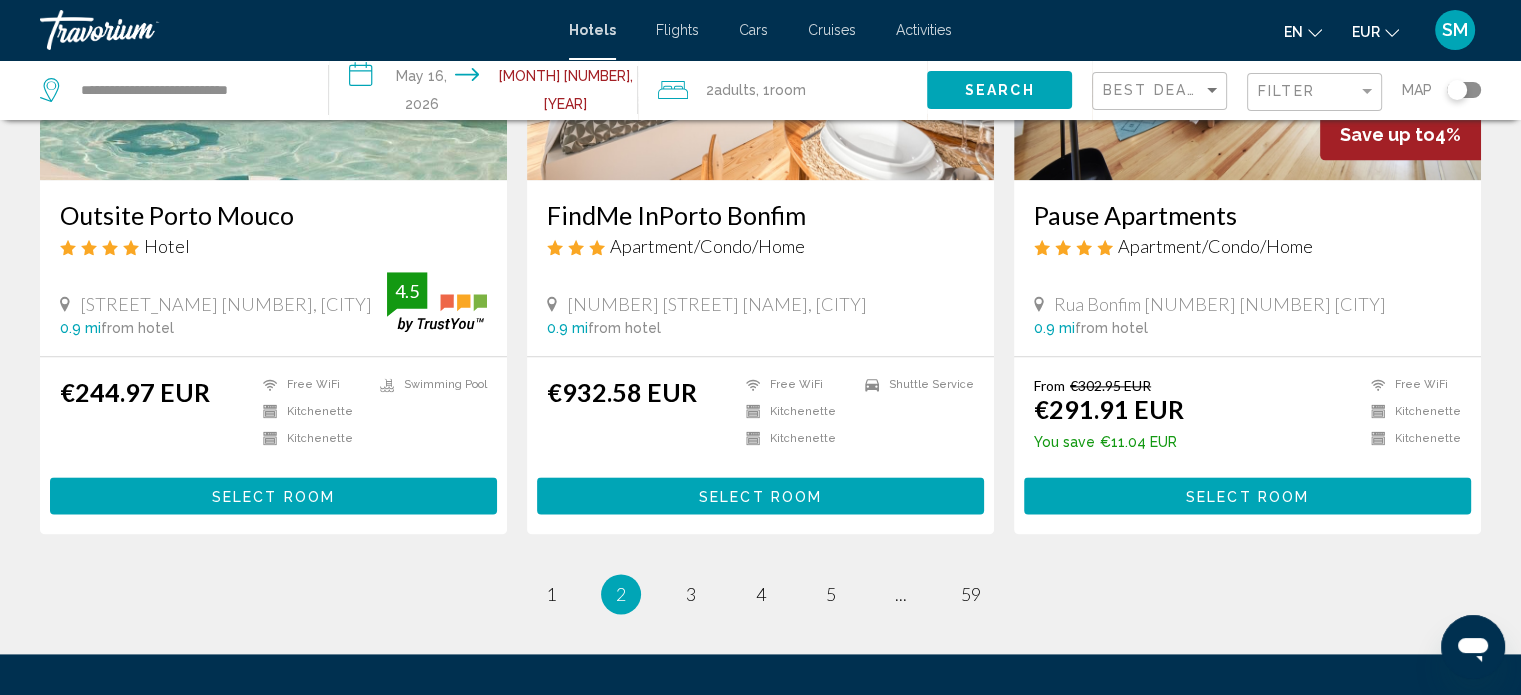 scroll, scrollTop: 2495, scrollLeft: 0, axis: vertical 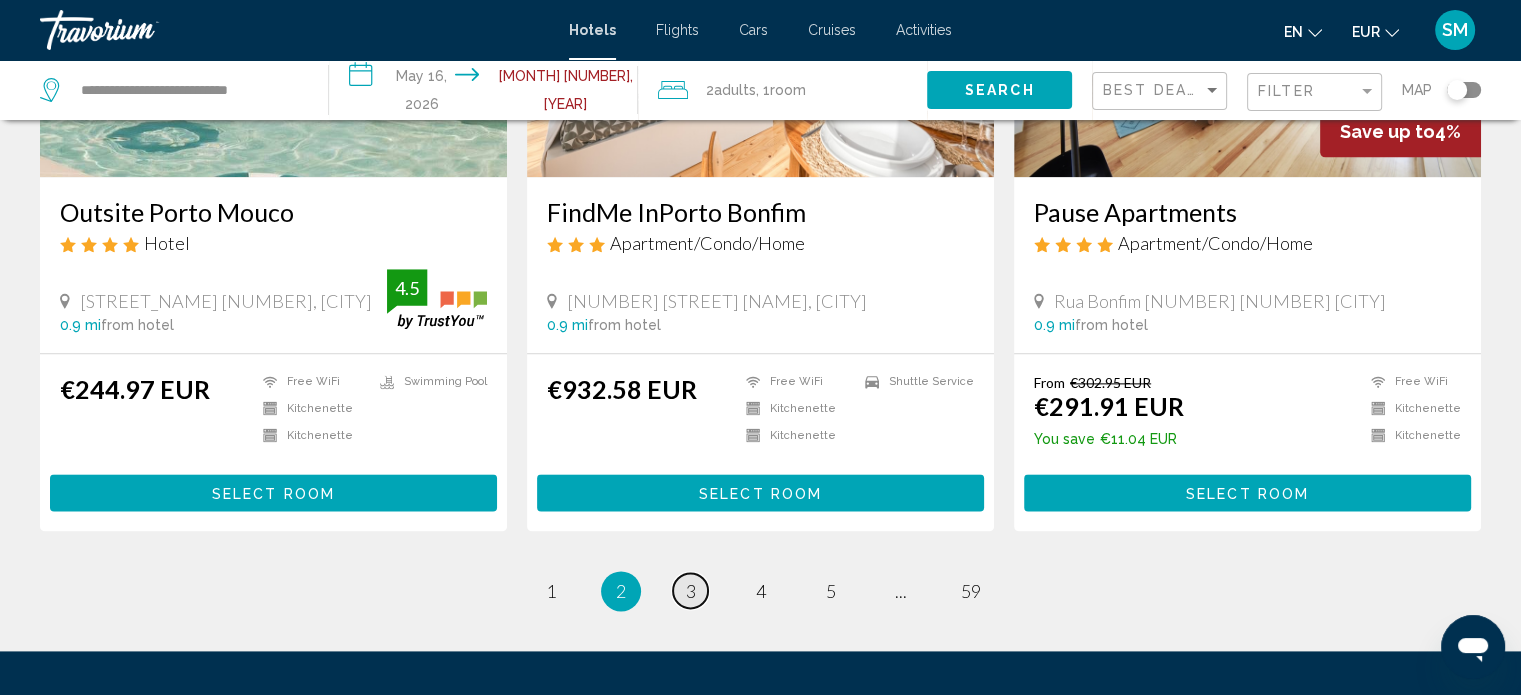click on "3" at bounding box center (691, 591) 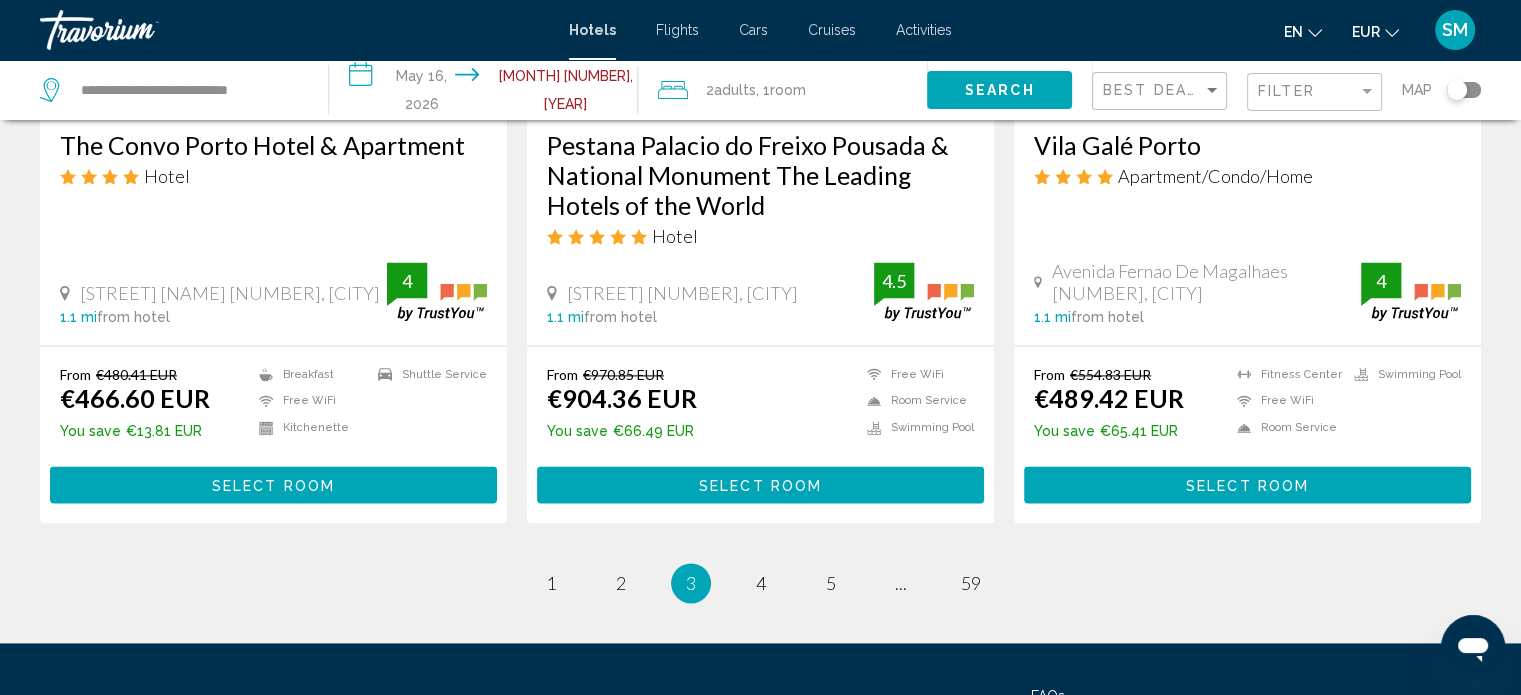 scroll, scrollTop: 2652, scrollLeft: 0, axis: vertical 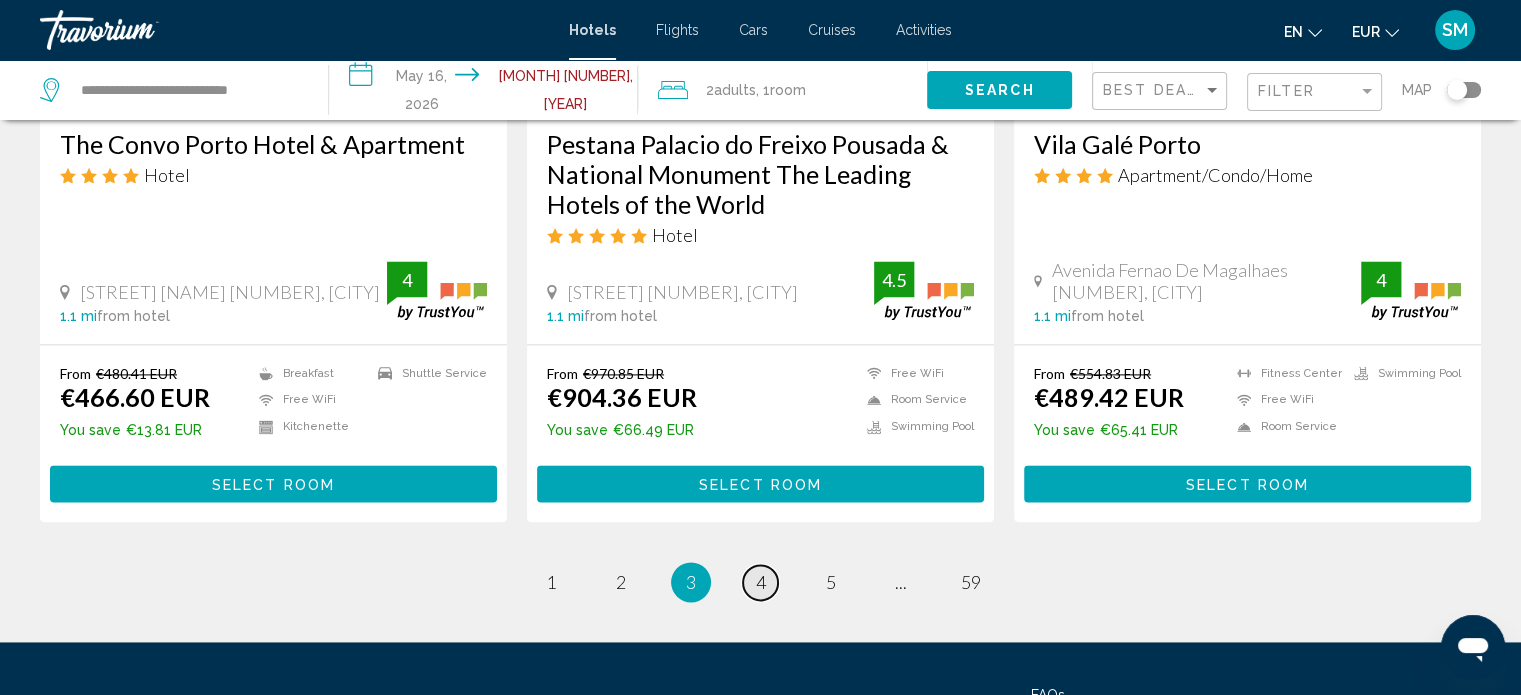 click on "page  4" at bounding box center (760, 582) 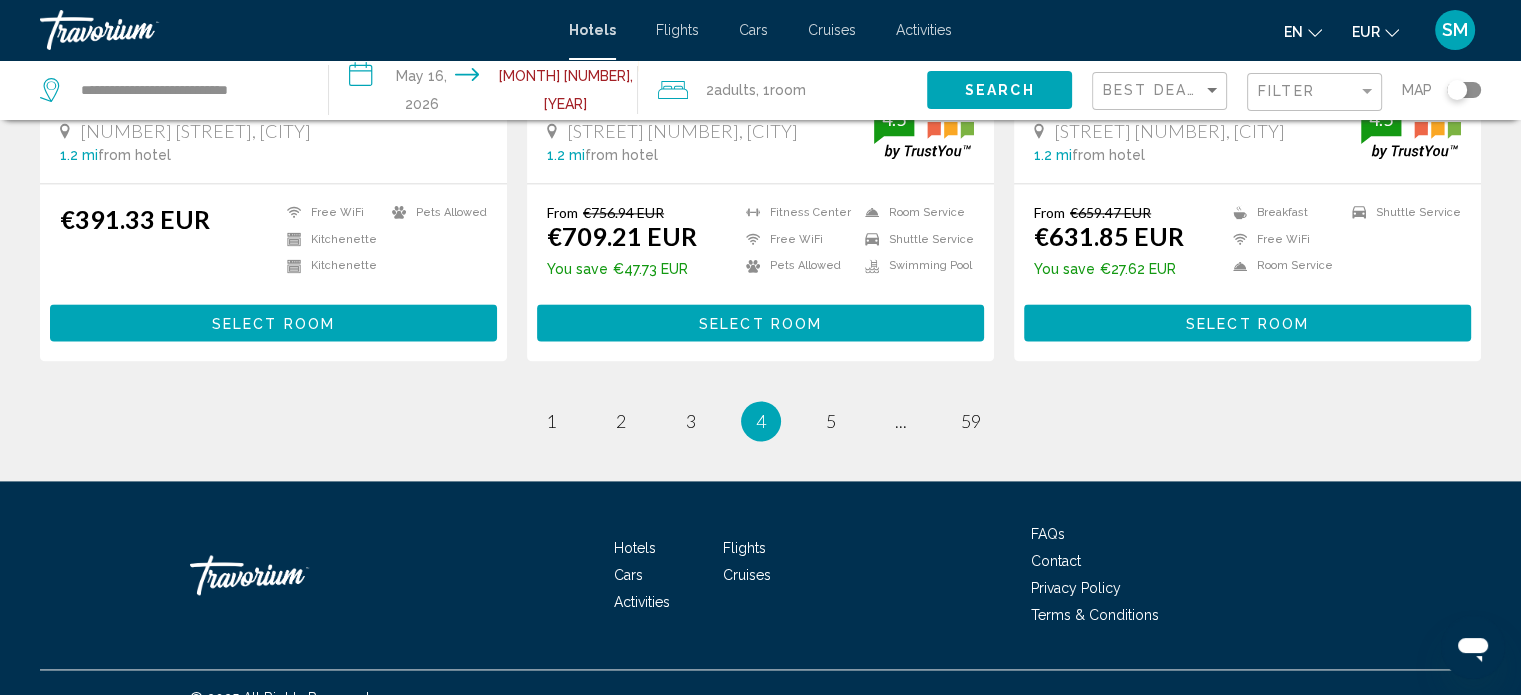 scroll, scrollTop: 2709, scrollLeft: 0, axis: vertical 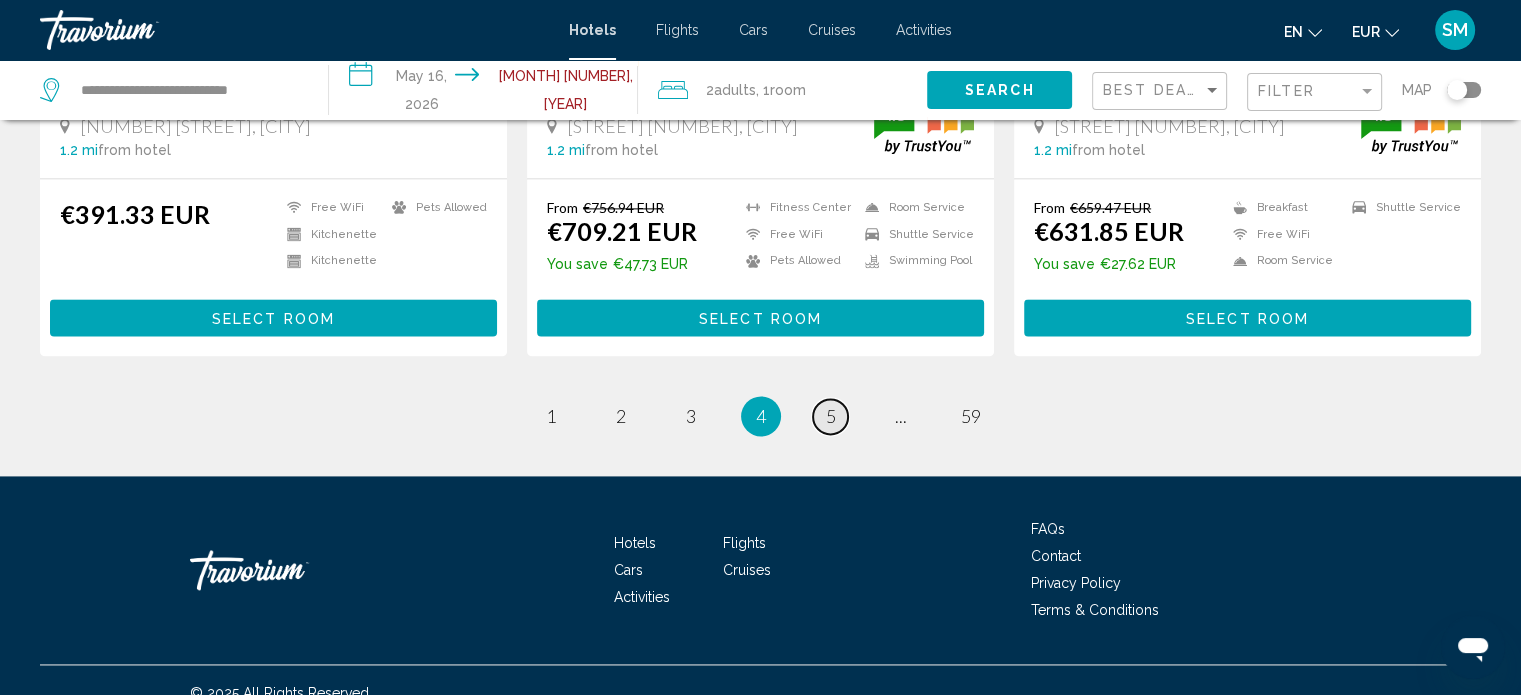click on "page  5" at bounding box center (830, 416) 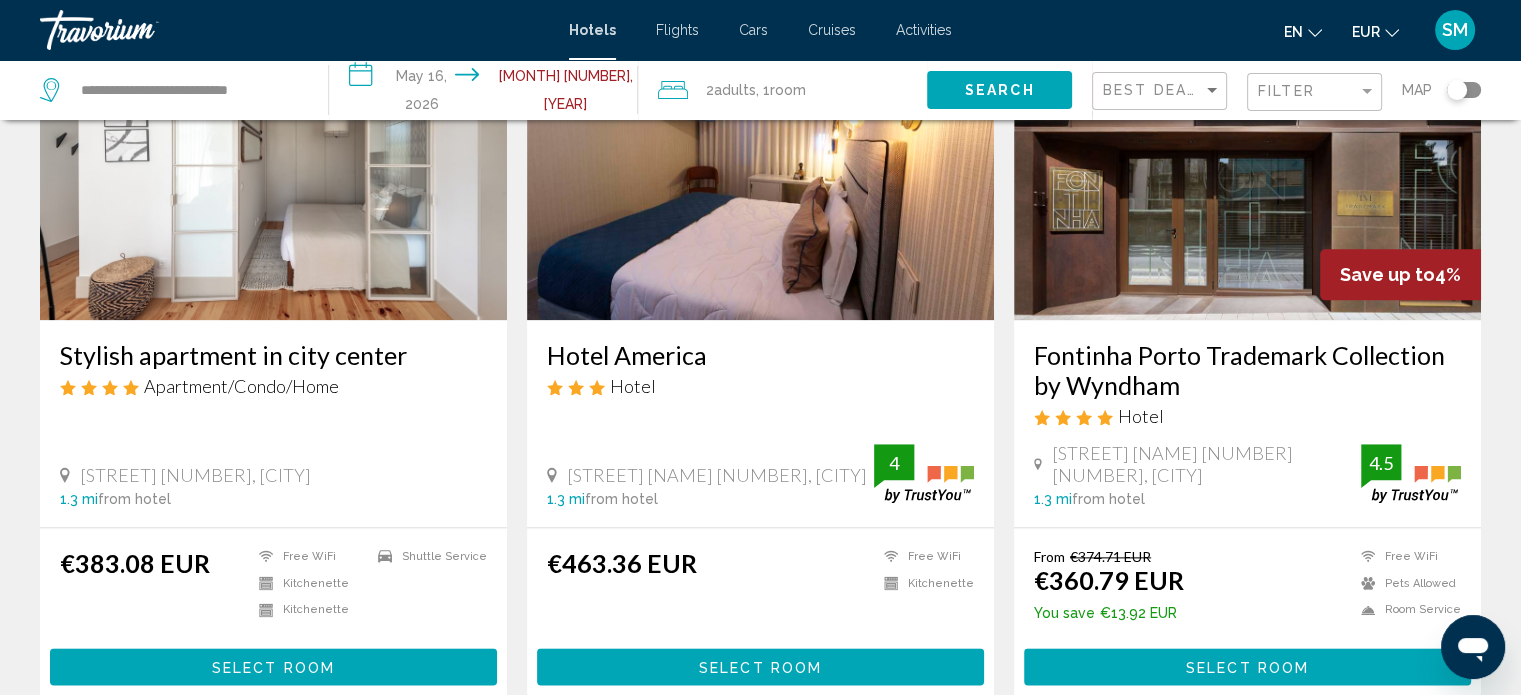 scroll, scrollTop: 2346, scrollLeft: 0, axis: vertical 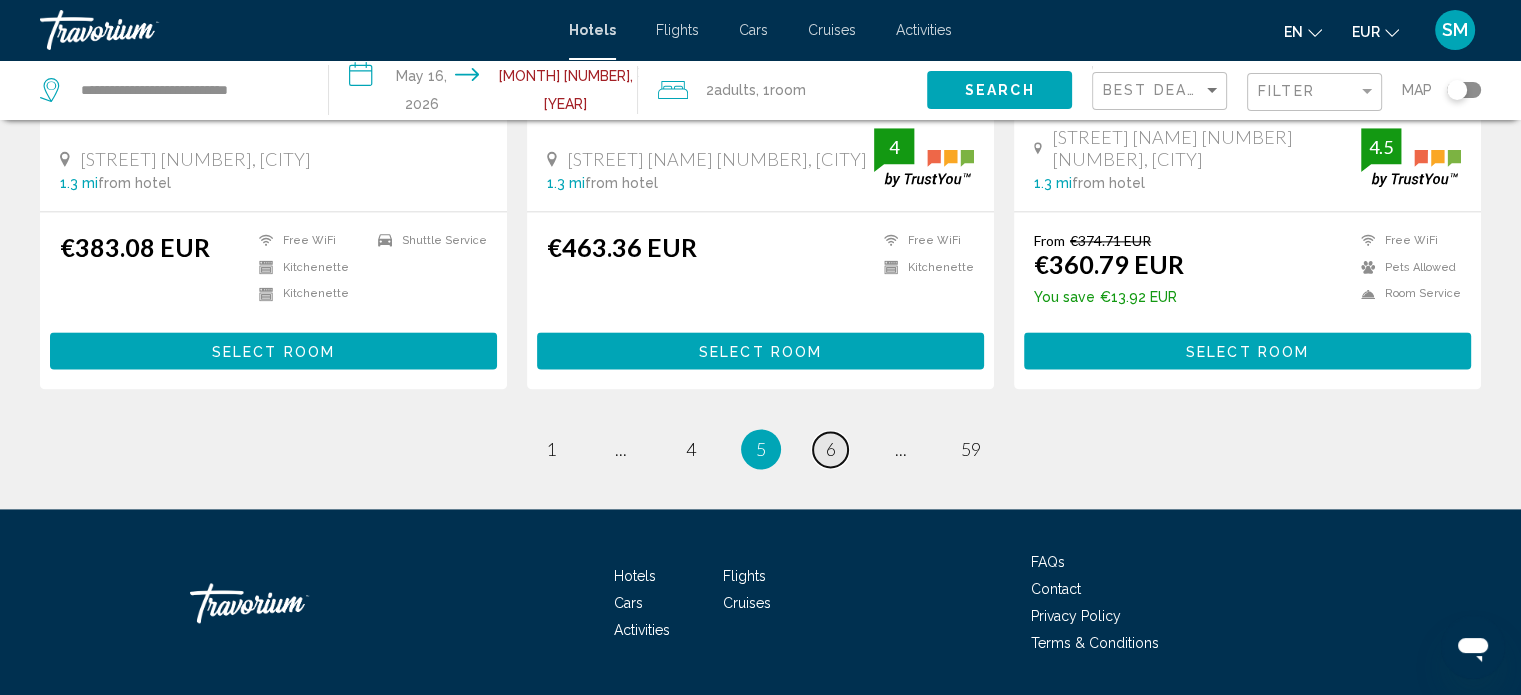 click on "6" at bounding box center [831, 449] 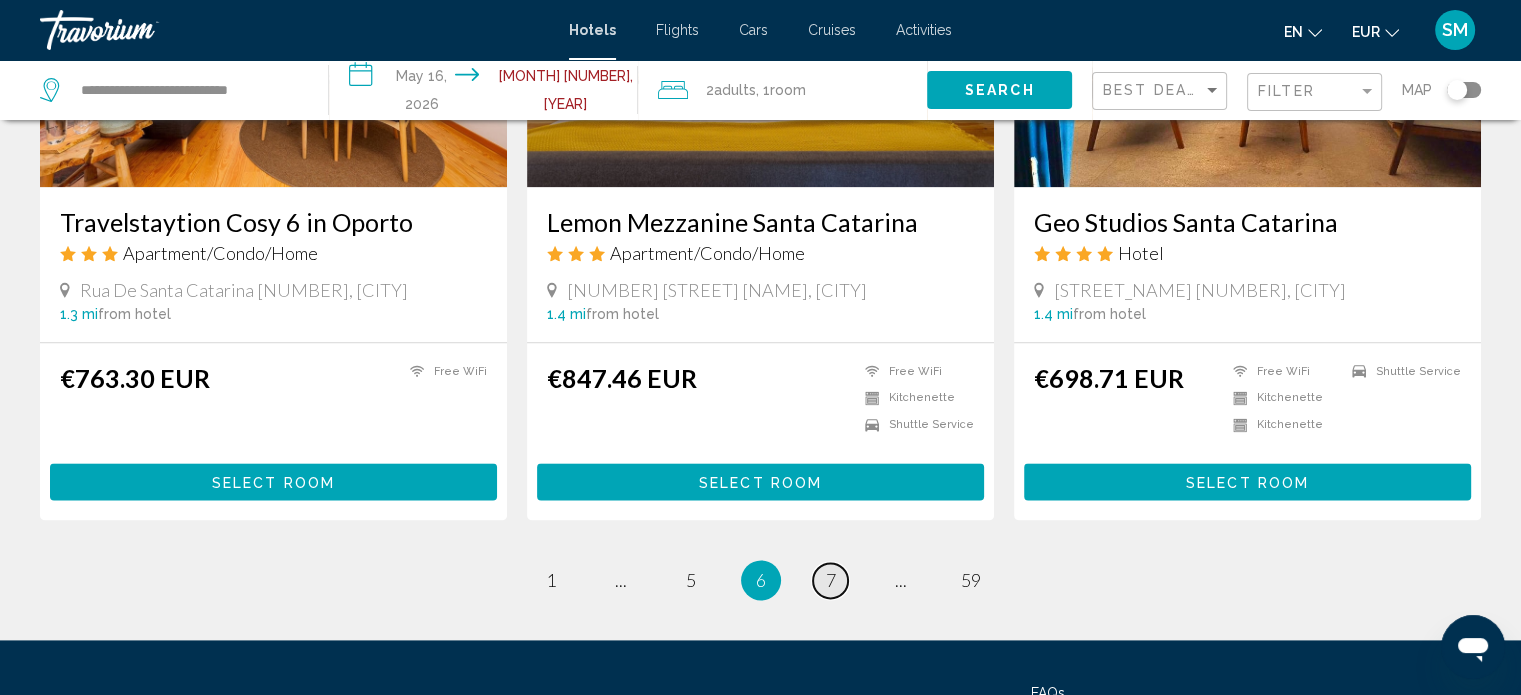 scroll, scrollTop: 2504, scrollLeft: 0, axis: vertical 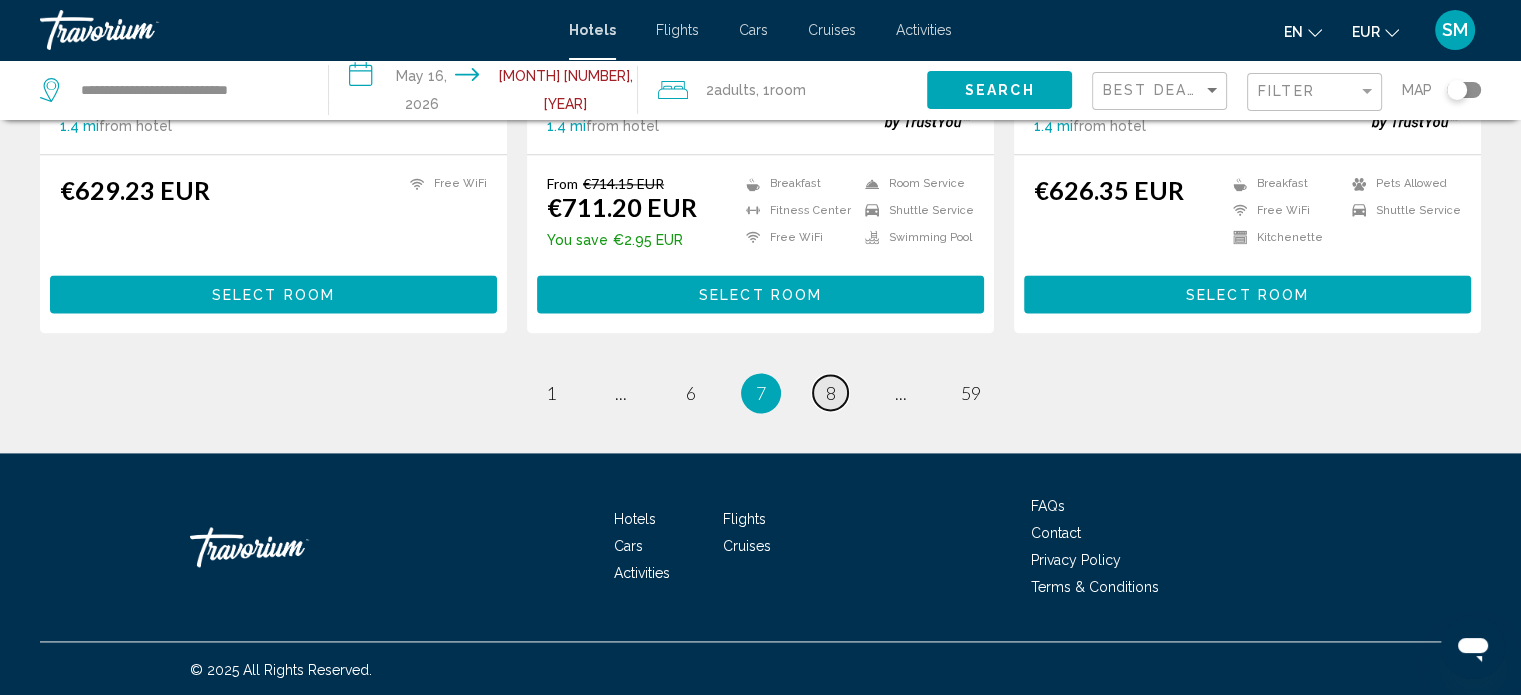 click on "page  8" at bounding box center [830, 392] 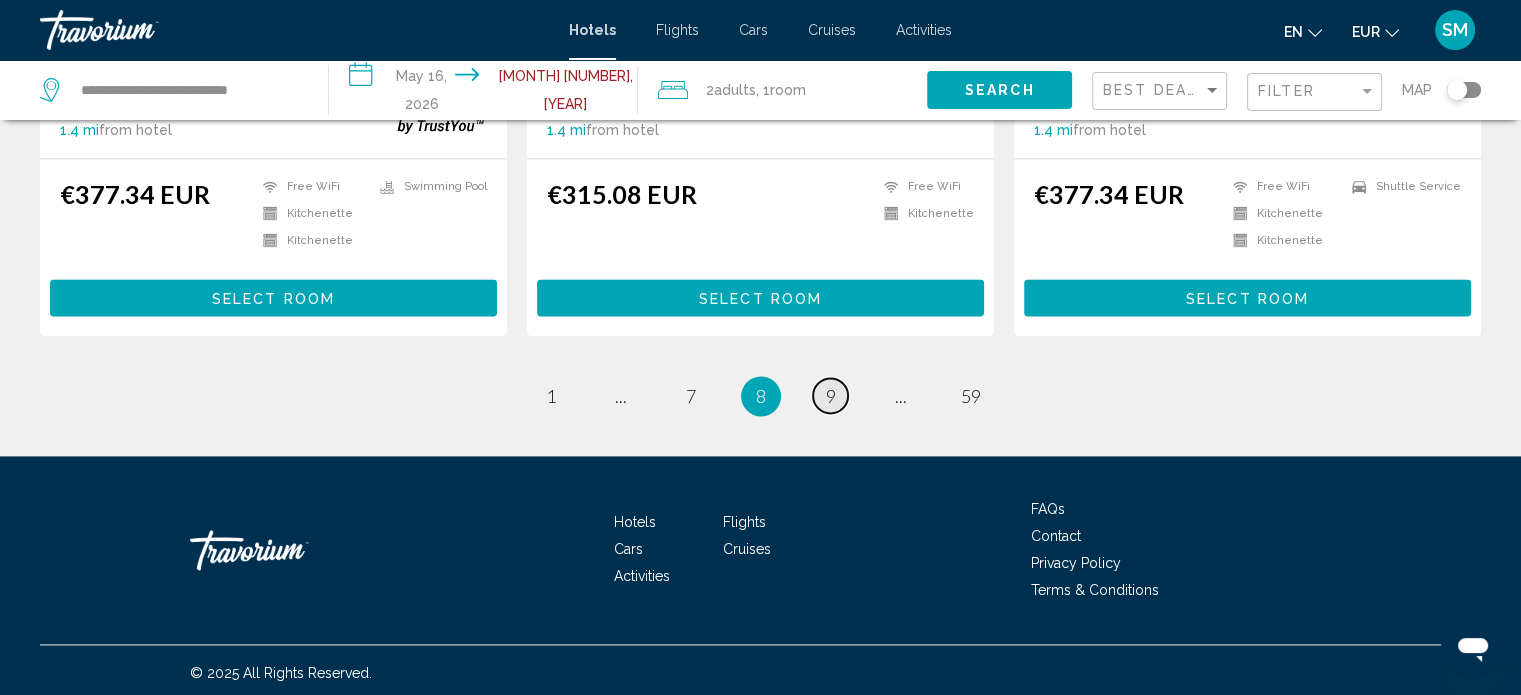 scroll, scrollTop: 2713, scrollLeft: 0, axis: vertical 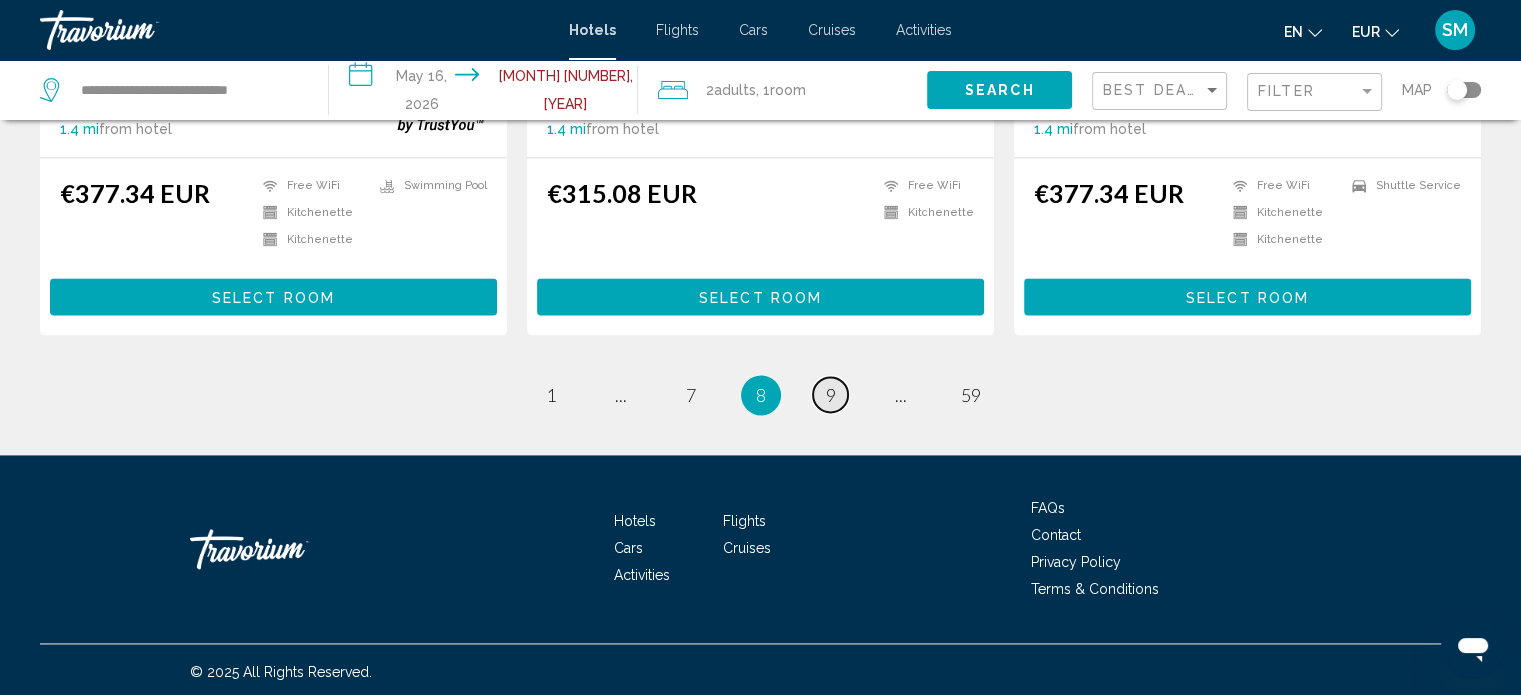 click on "9" at bounding box center [831, 395] 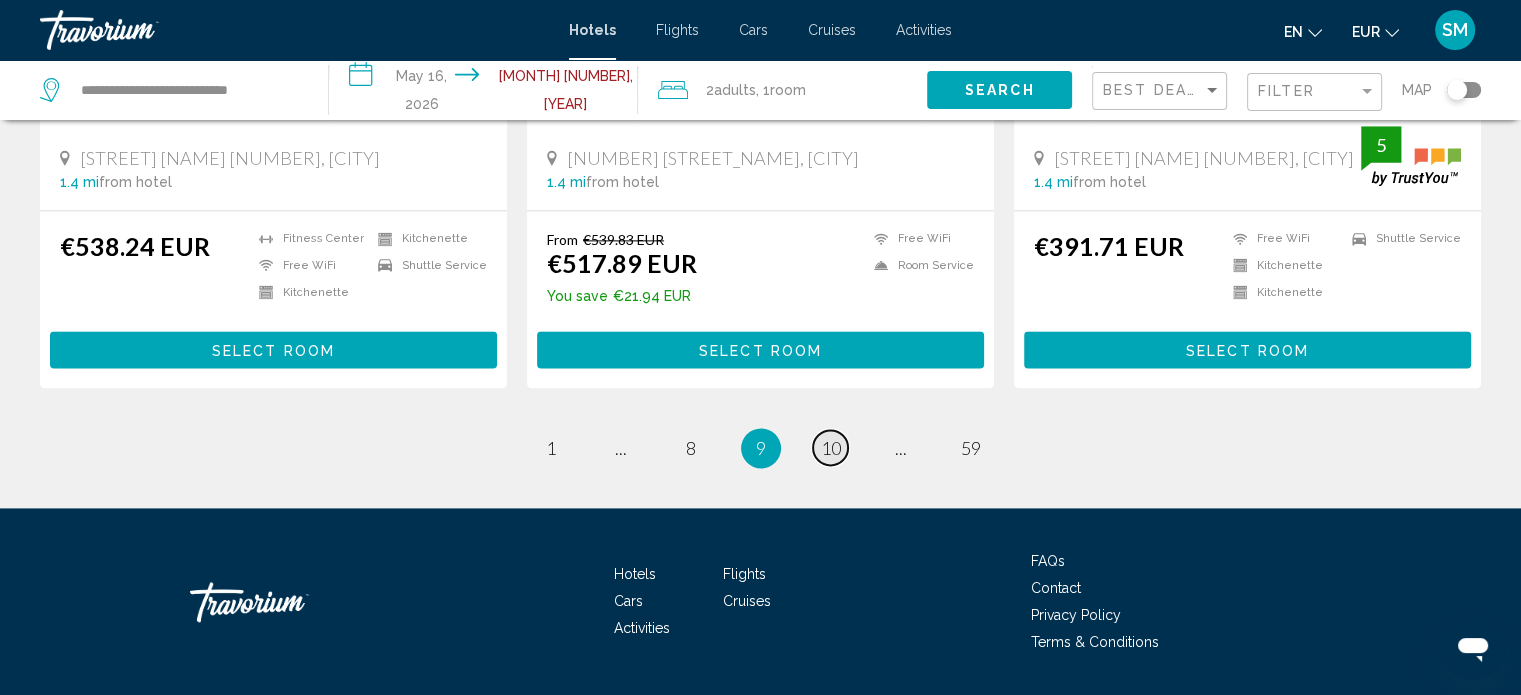 scroll, scrollTop: 2678, scrollLeft: 0, axis: vertical 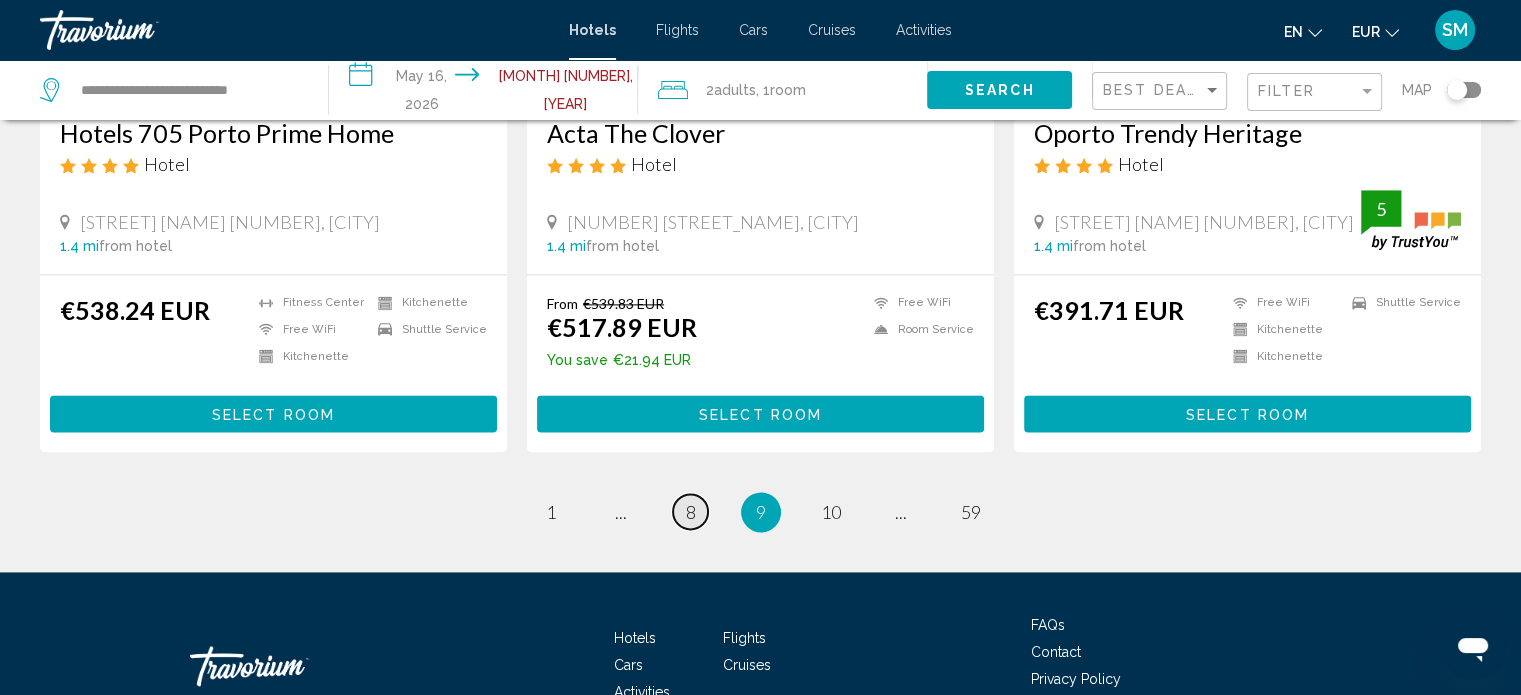 click on "8" at bounding box center [691, 512] 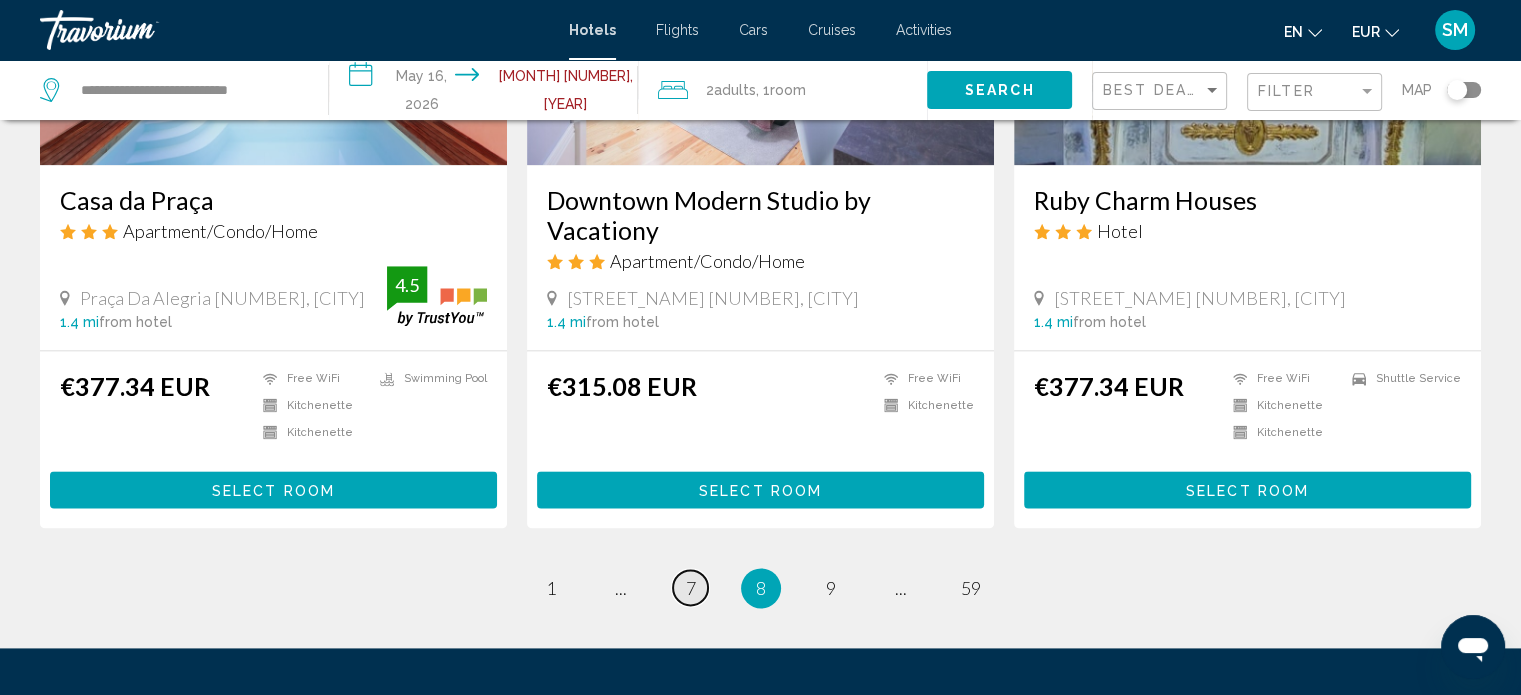 scroll, scrollTop: 2522, scrollLeft: 0, axis: vertical 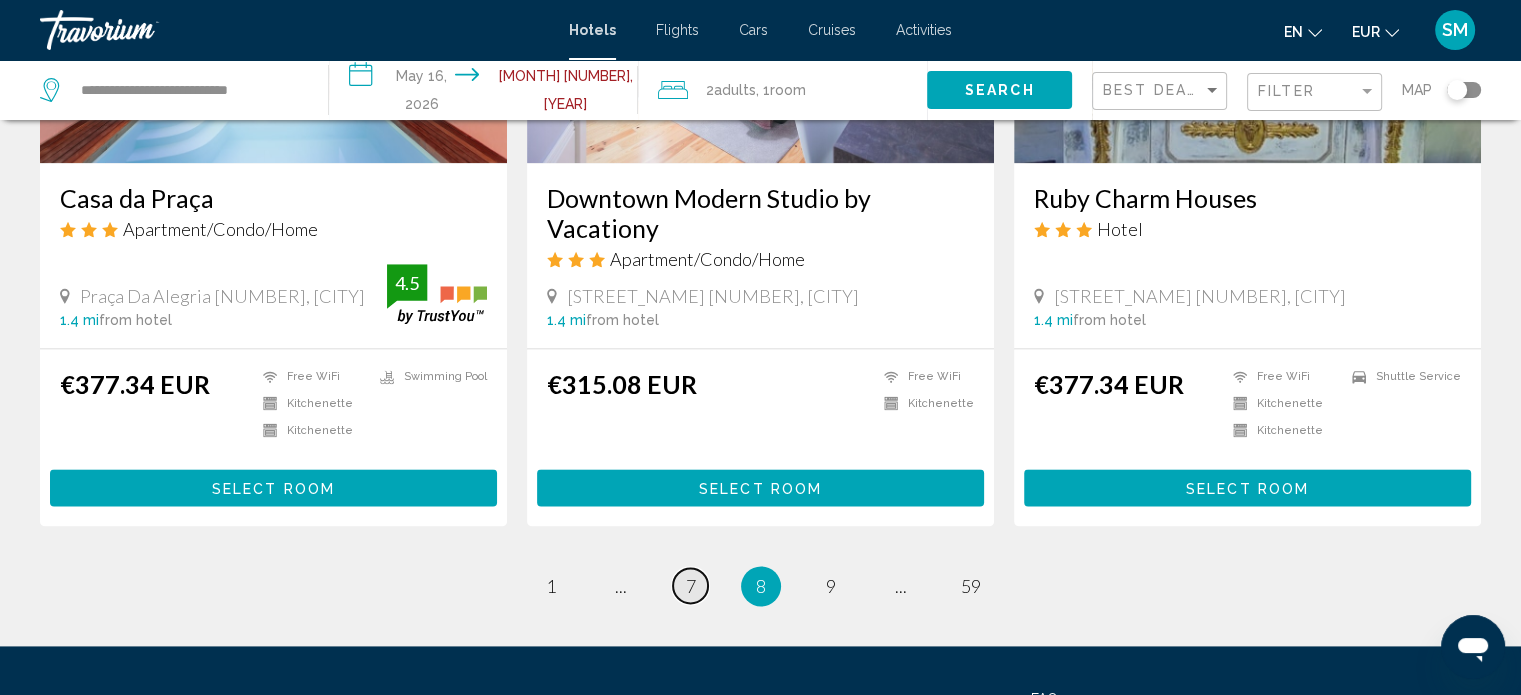 click on "page  7" at bounding box center [690, 585] 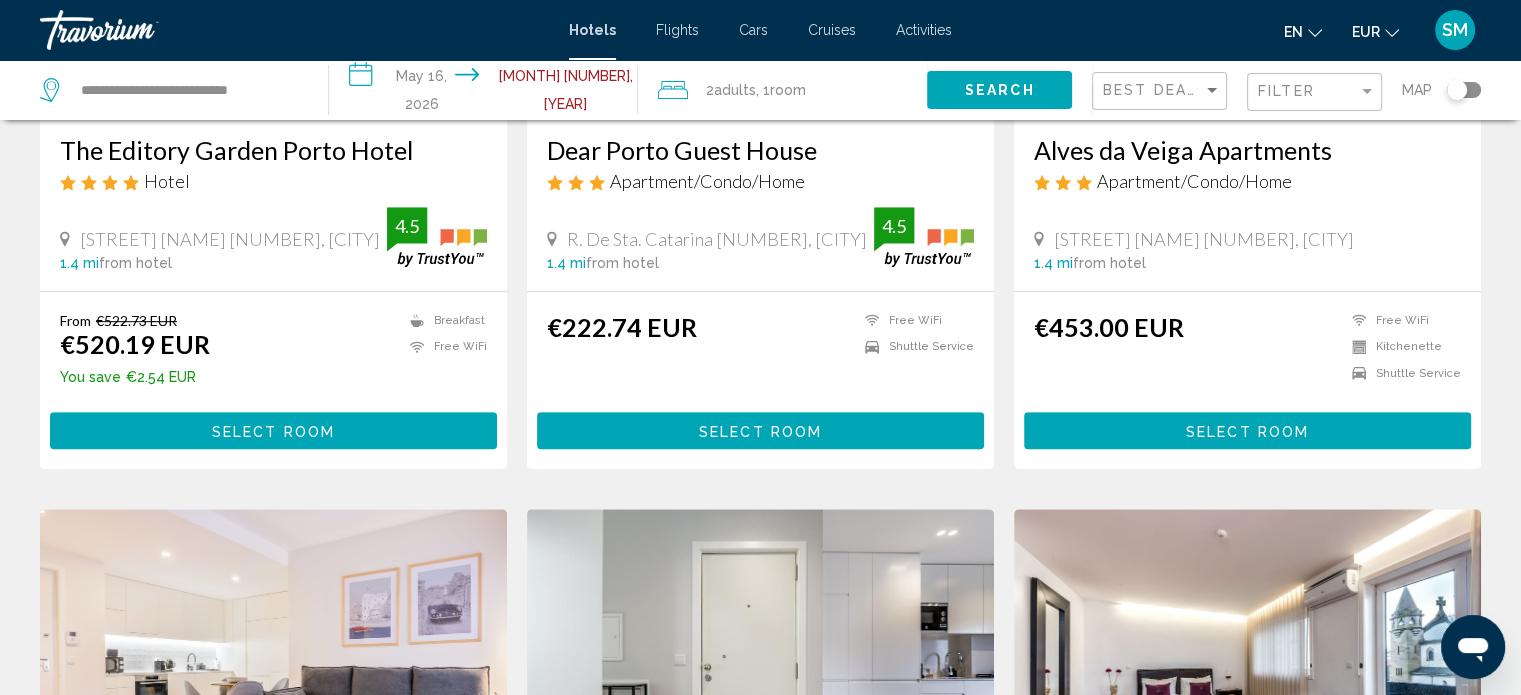 scroll, scrollTop: 1112, scrollLeft: 0, axis: vertical 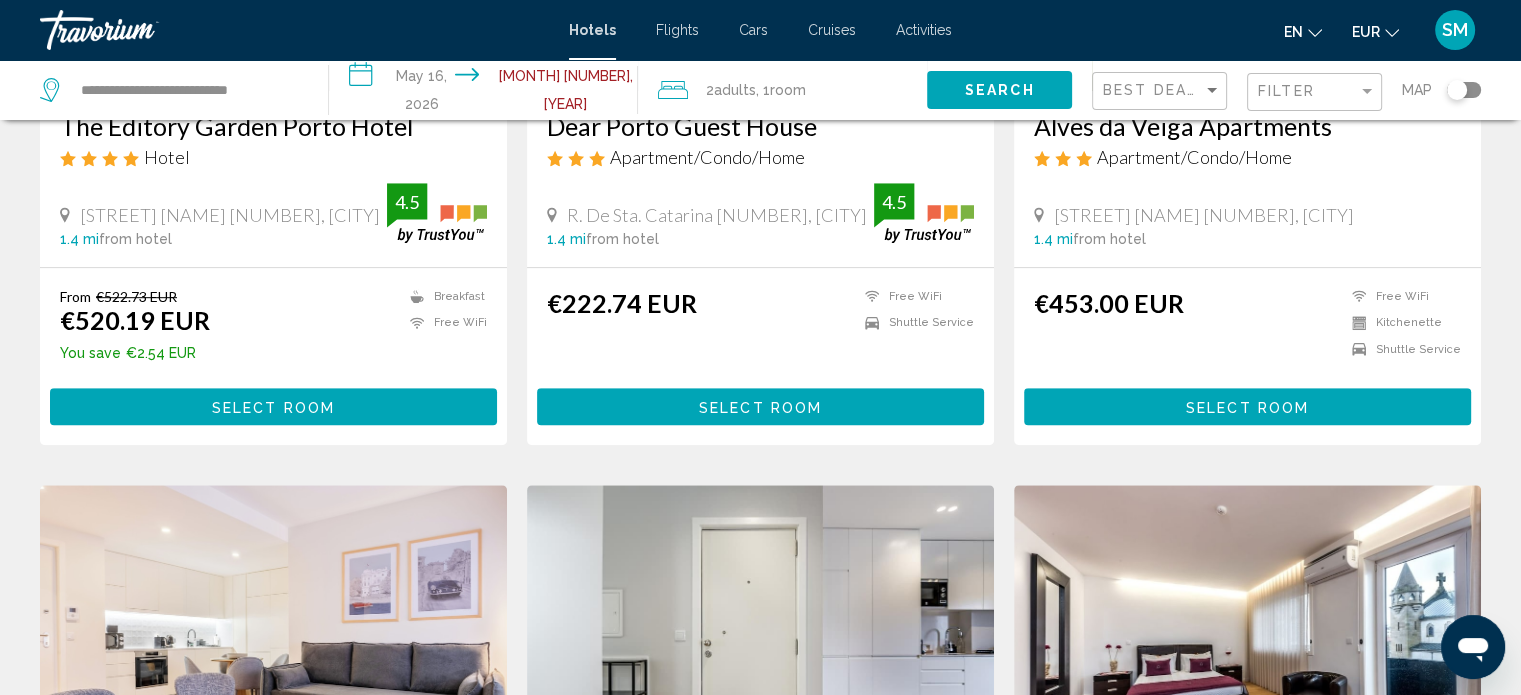 click on "Select Room" at bounding box center [760, 406] 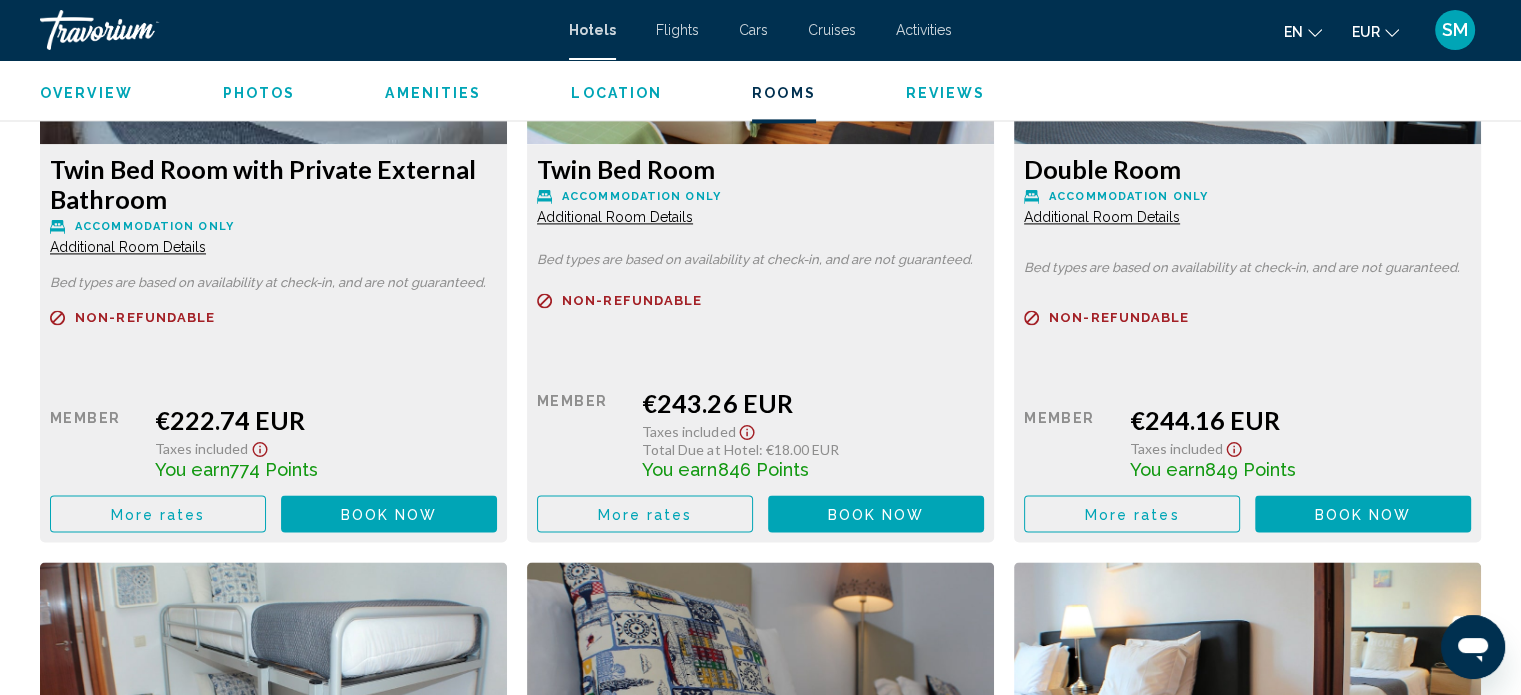 scroll, scrollTop: 2863, scrollLeft: 0, axis: vertical 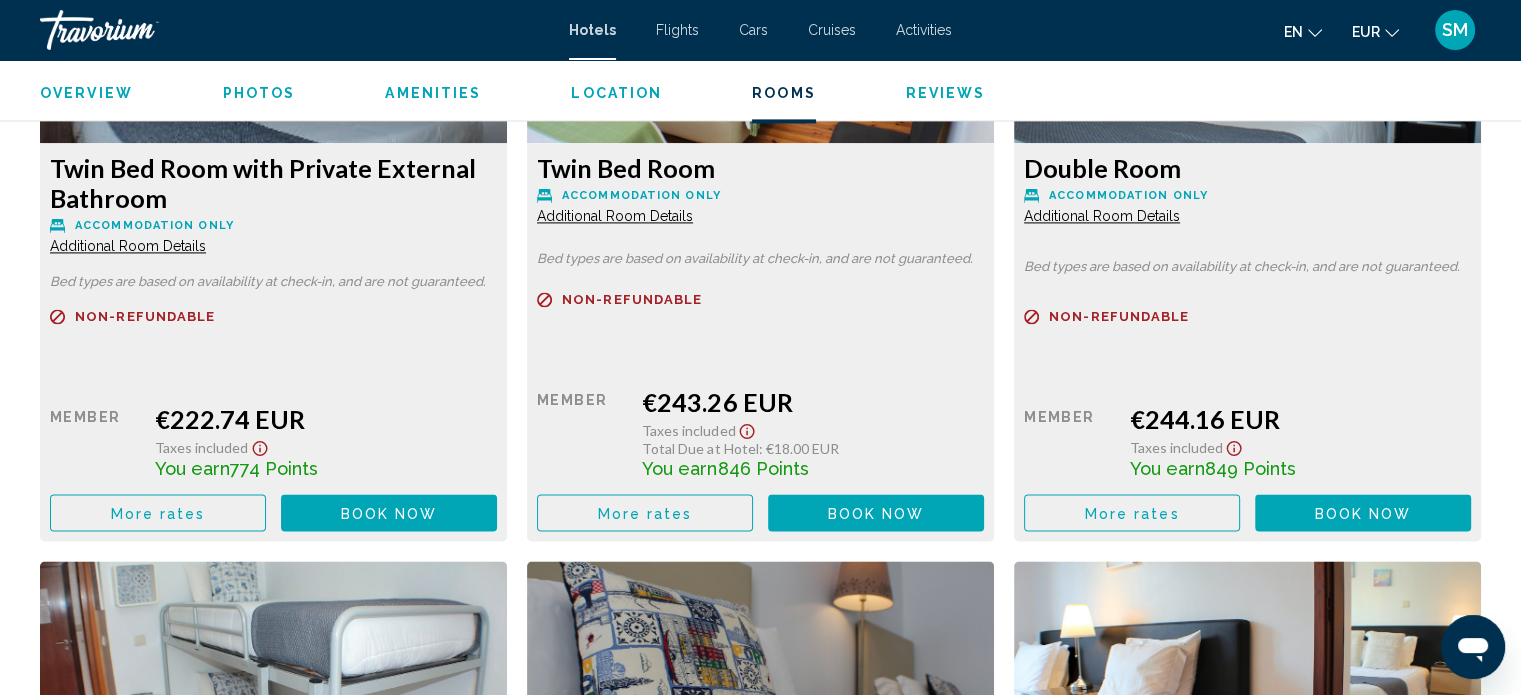 click on "More rates" at bounding box center (158, 513) 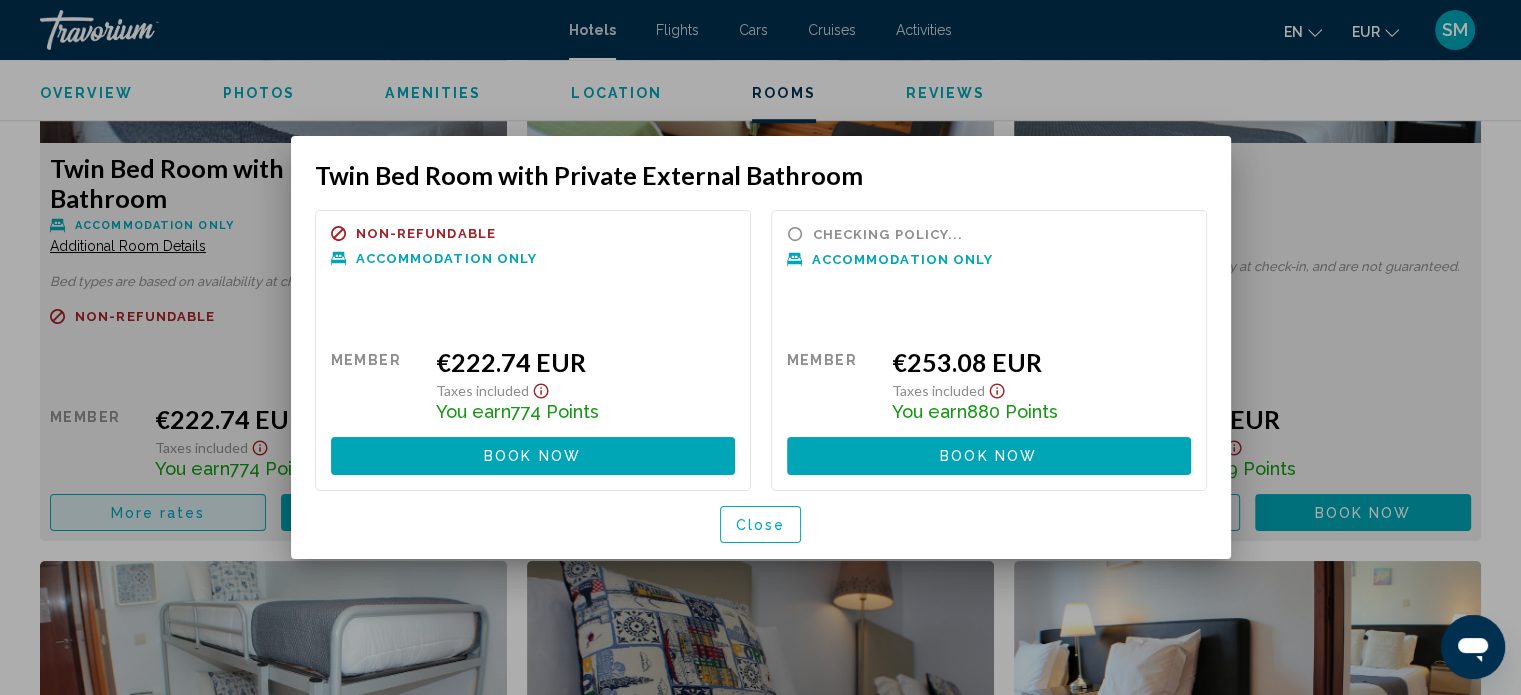 scroll, scrollTop: 0, scrollLeft: 0, axis: both 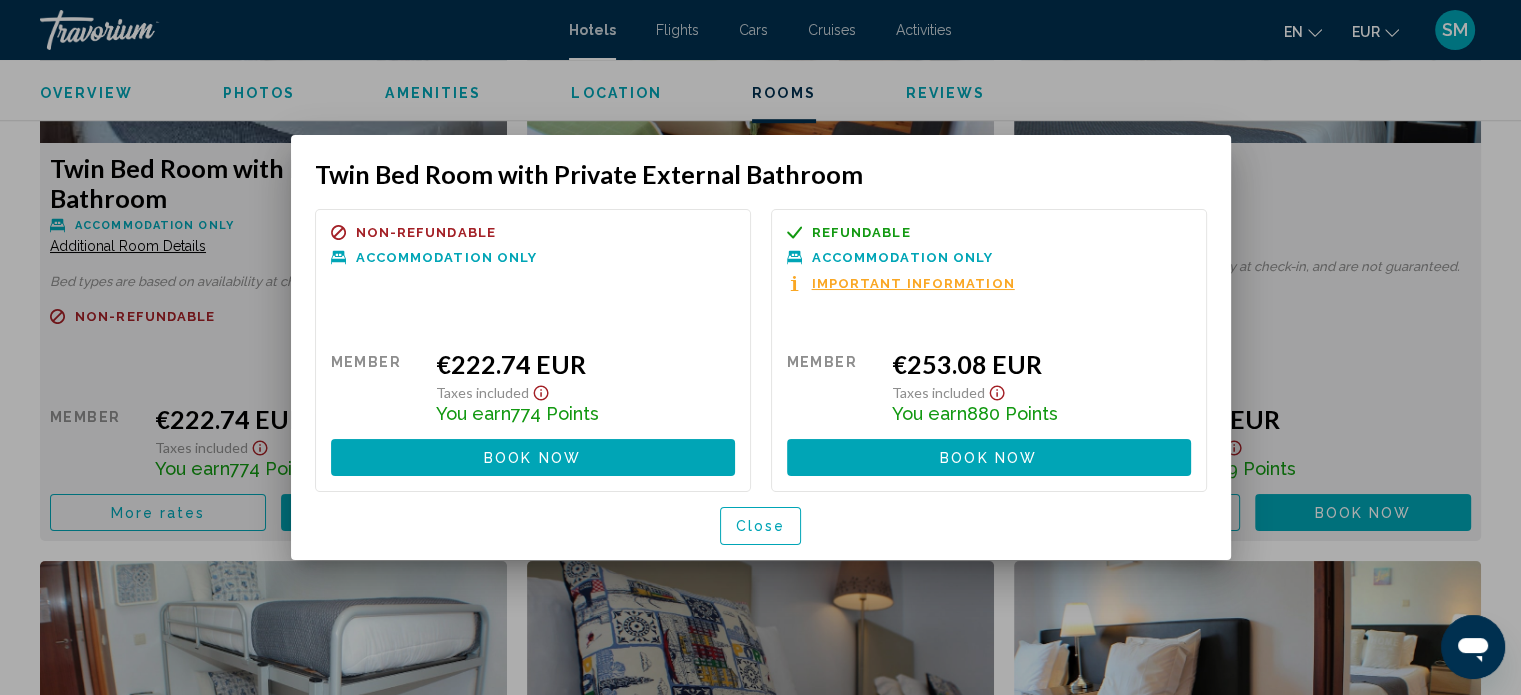 click on "Close" at bounding box center [761, 525] 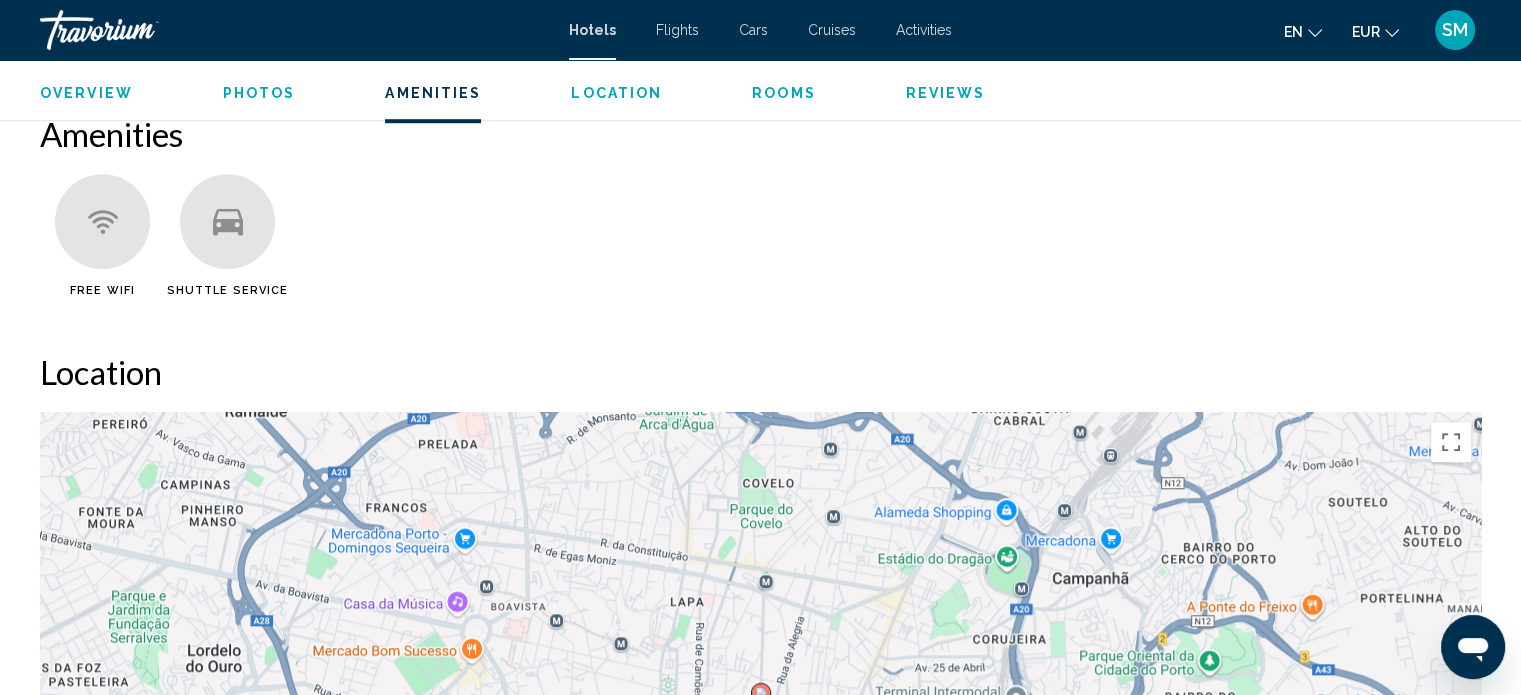 scroll, scrollTop: 1455, scrollLeft: 0, axis: vertical 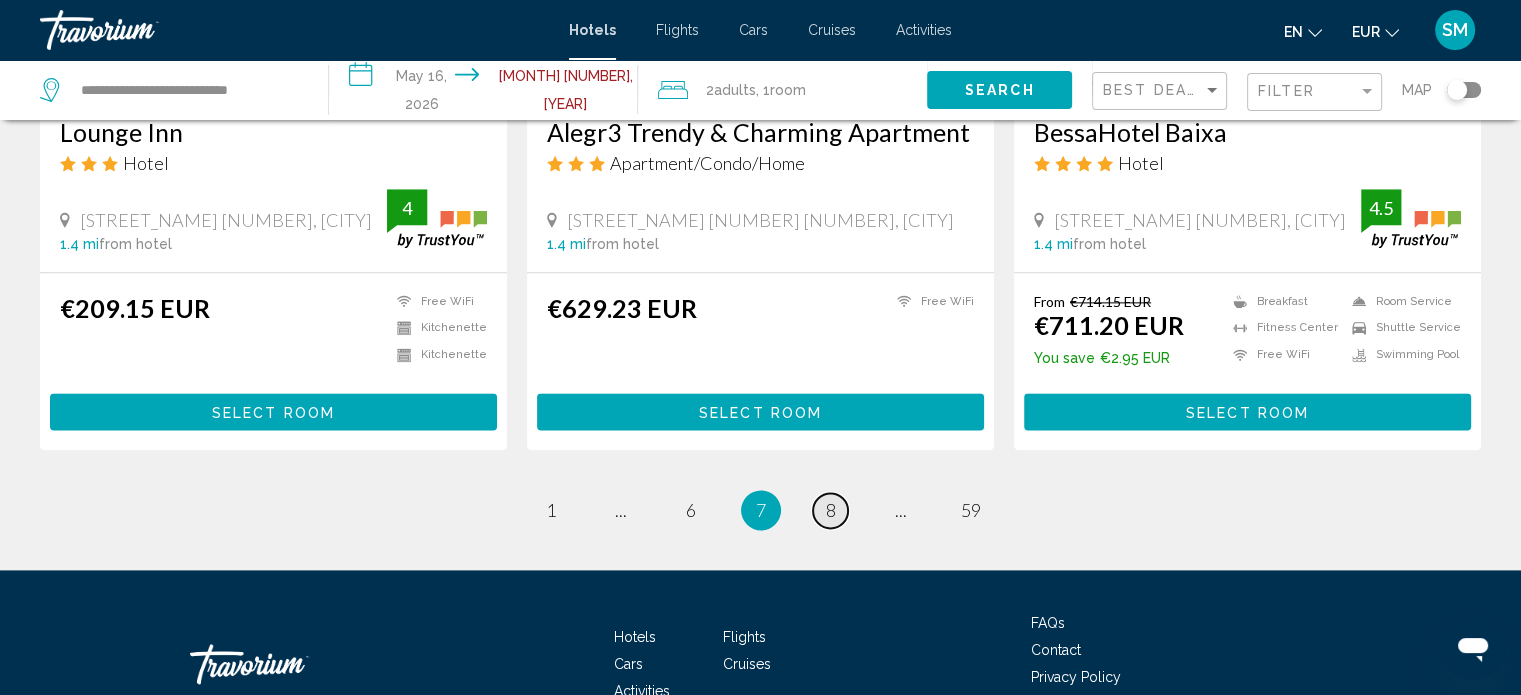 click on "8" at bounding box center [831, 510] 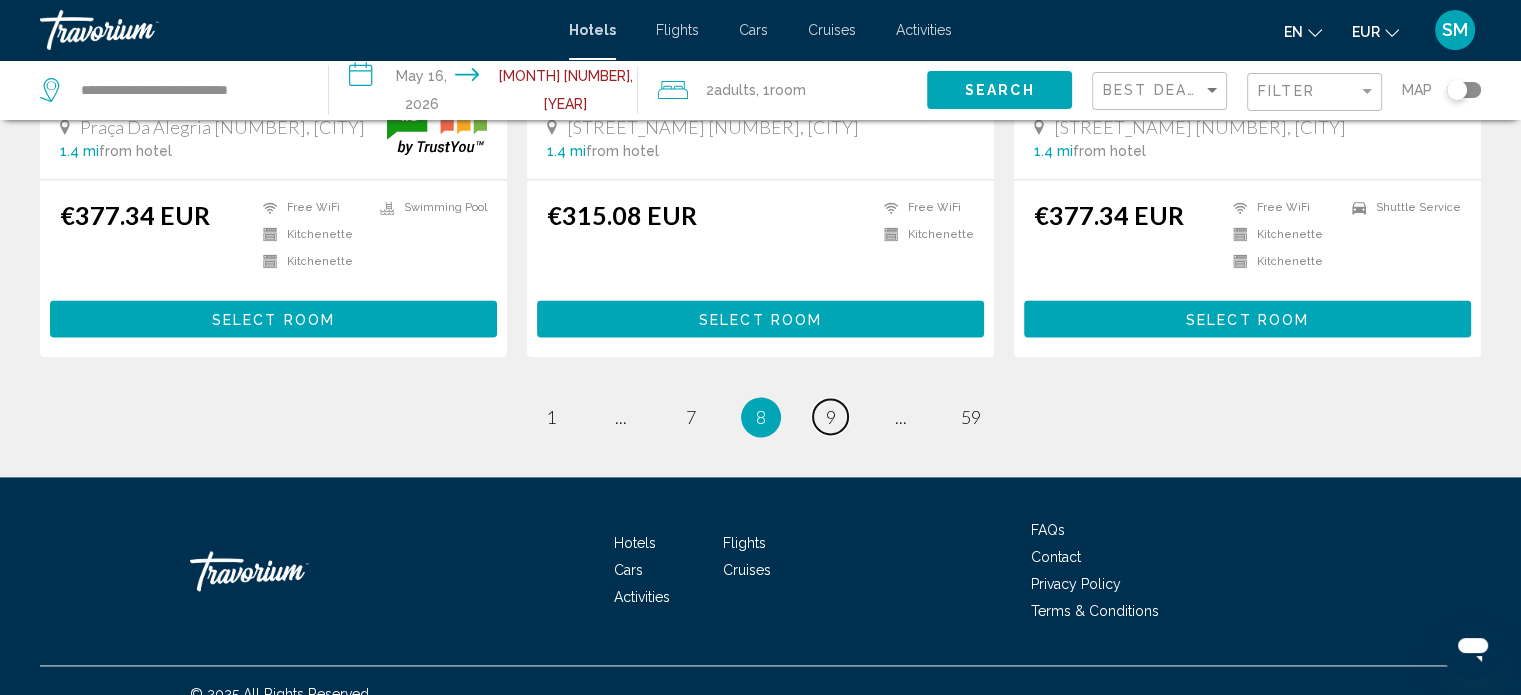 scroll, scrollTop: 2692, scrollLeft: 0, axis: vertical 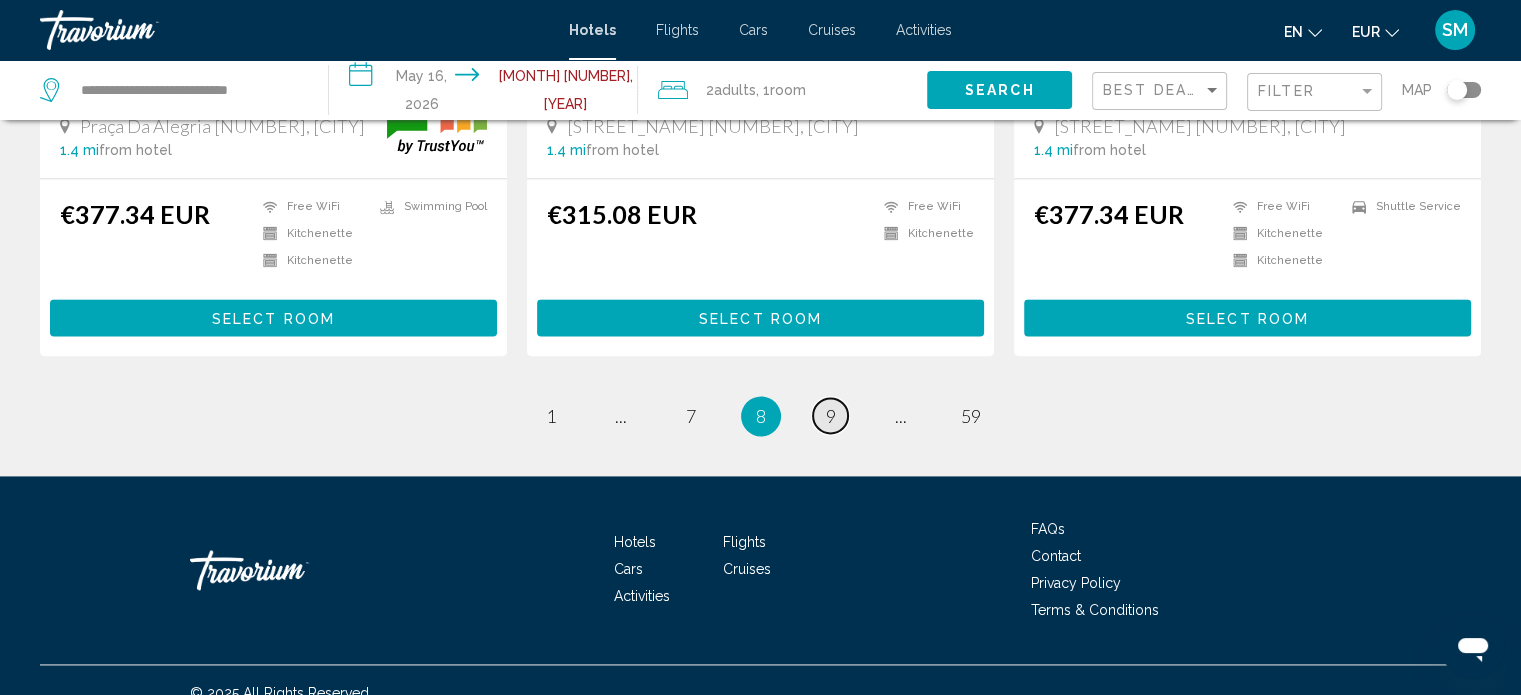 click on "page  9" at bounding box center [830, 415] 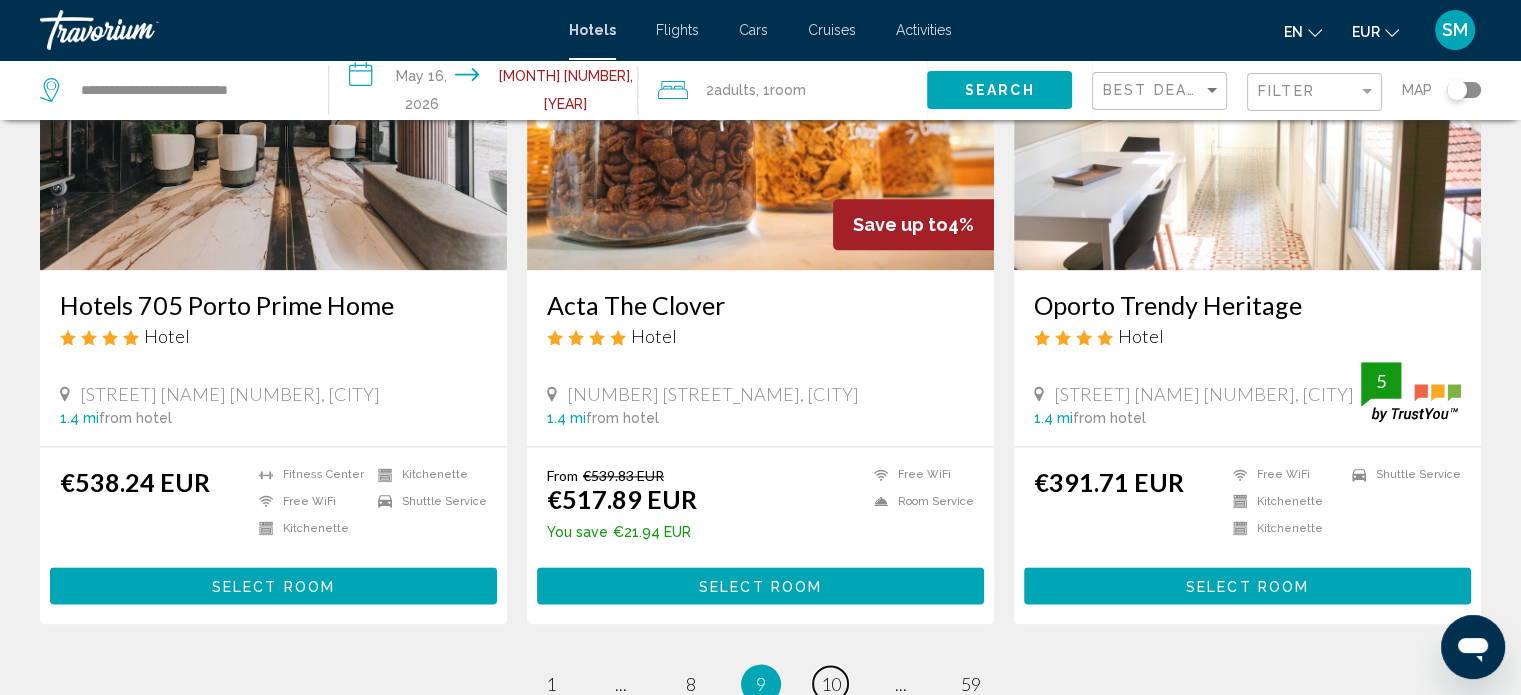 scroll, scrollTop: 2447, scrollLeft: 0, axis: vertical 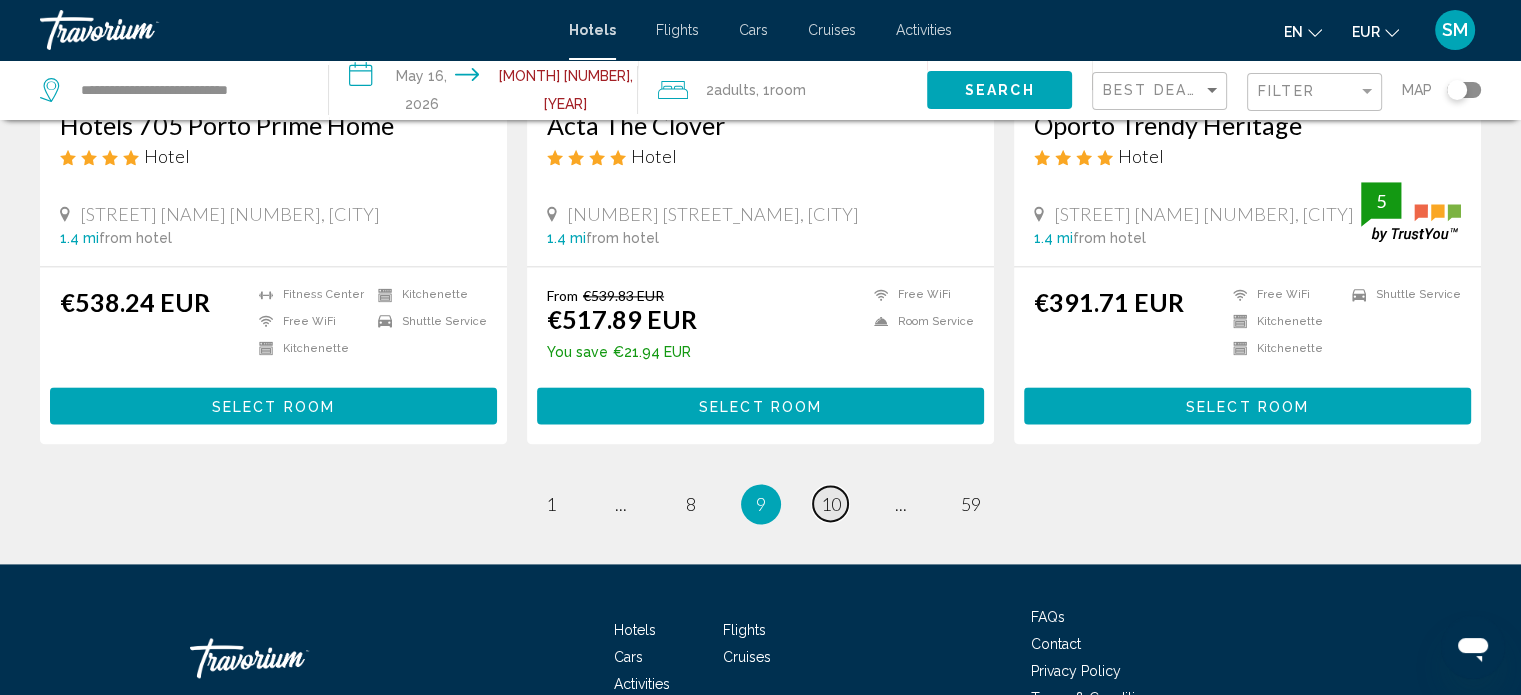 click on "10" at bounding box center (831, 504) 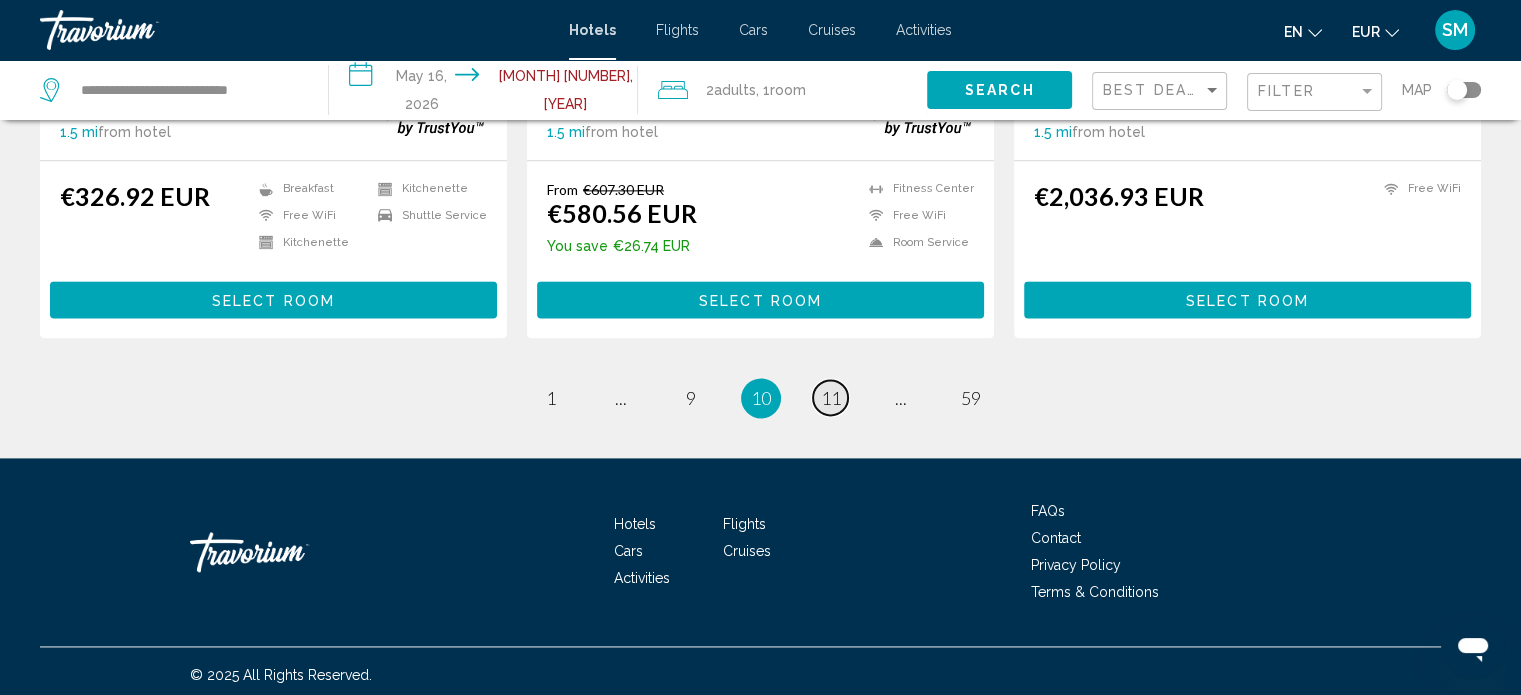 scroll, scrollTop: 2674, scrollLeft: 0, axis: vertical 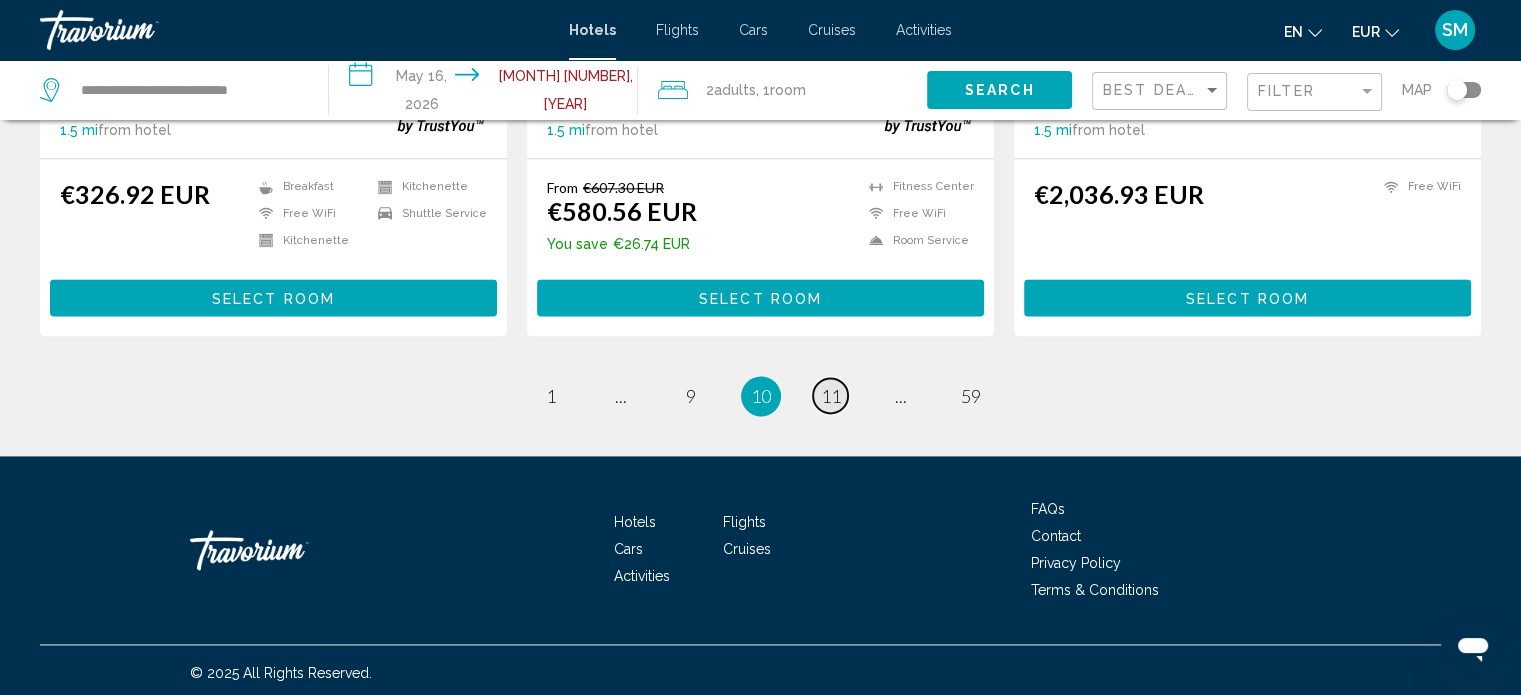 click on "page  11" at bounding box center [830, 395] 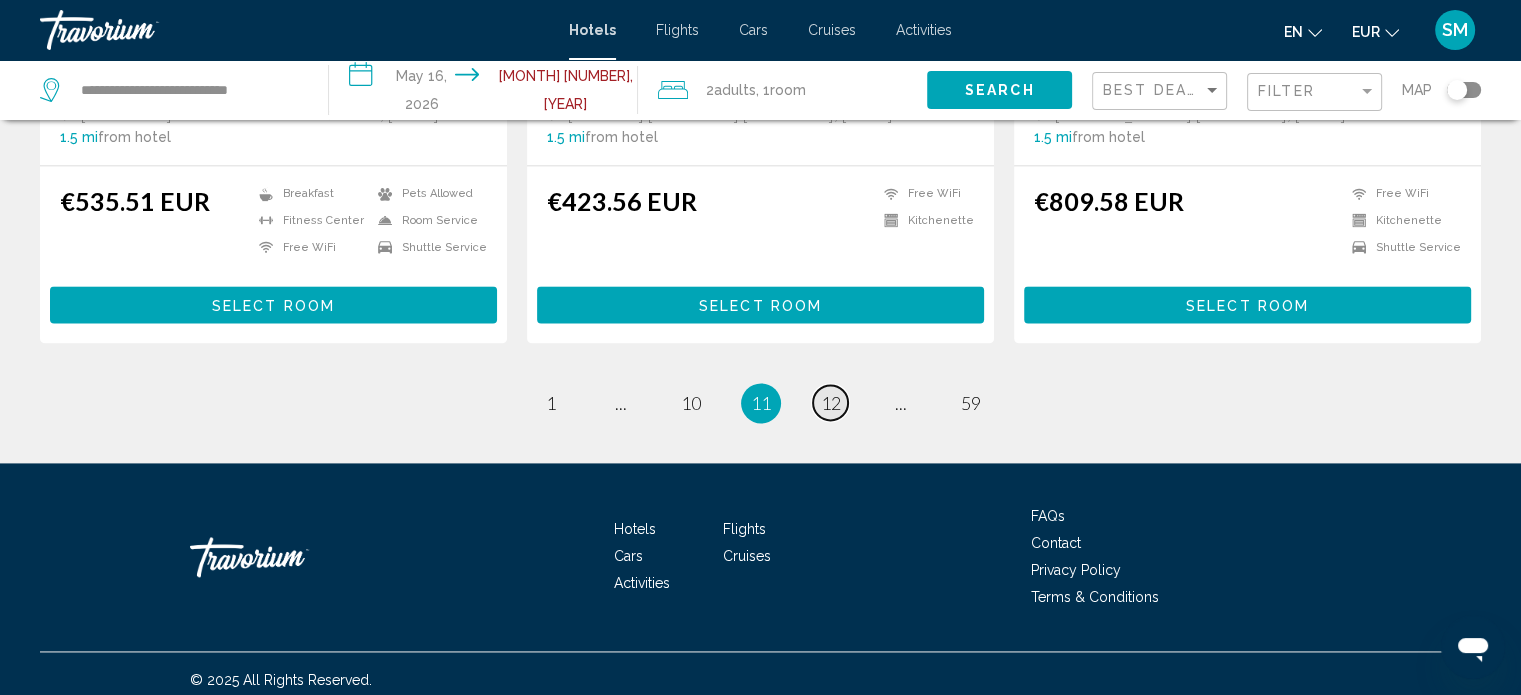 scroll, scrollTop: 2695, scrollLeft: 0, axis: vertical 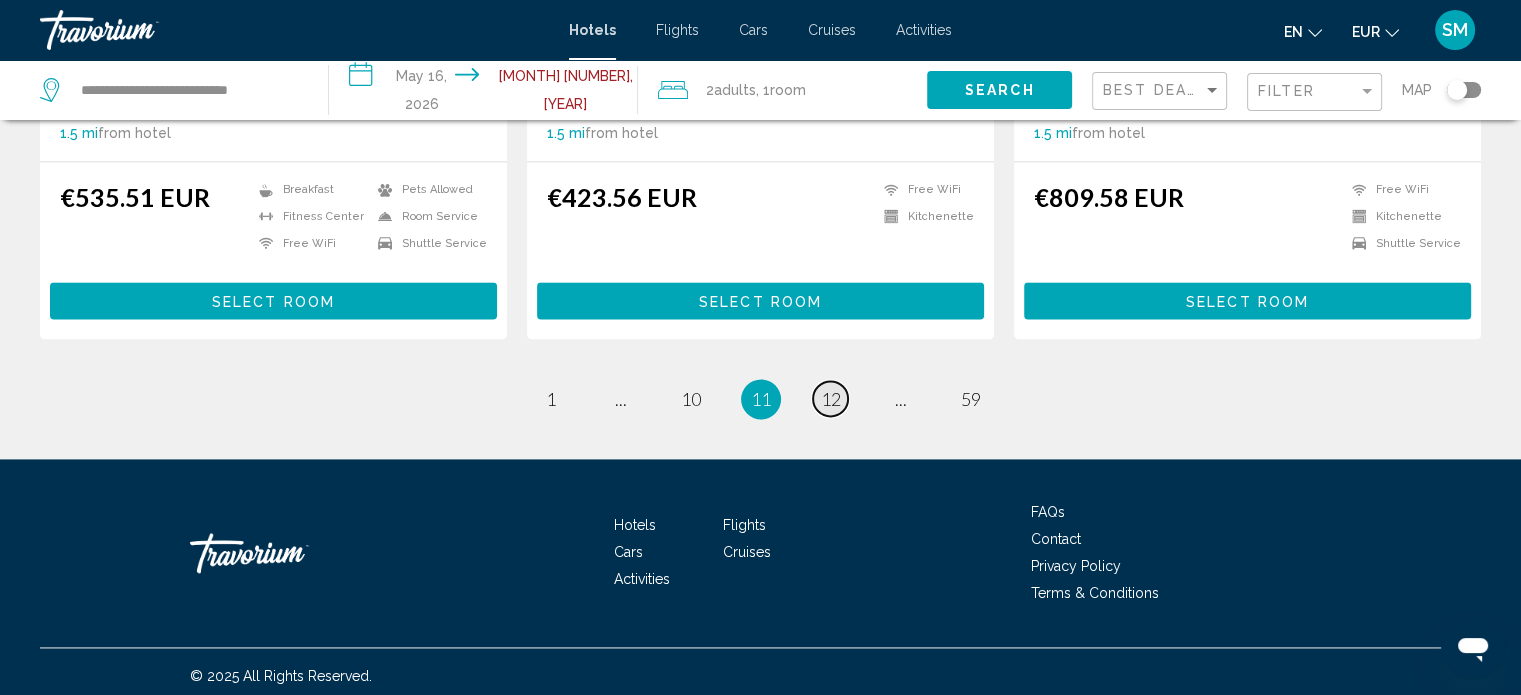 click on "12" at bounding box center (831, 399) 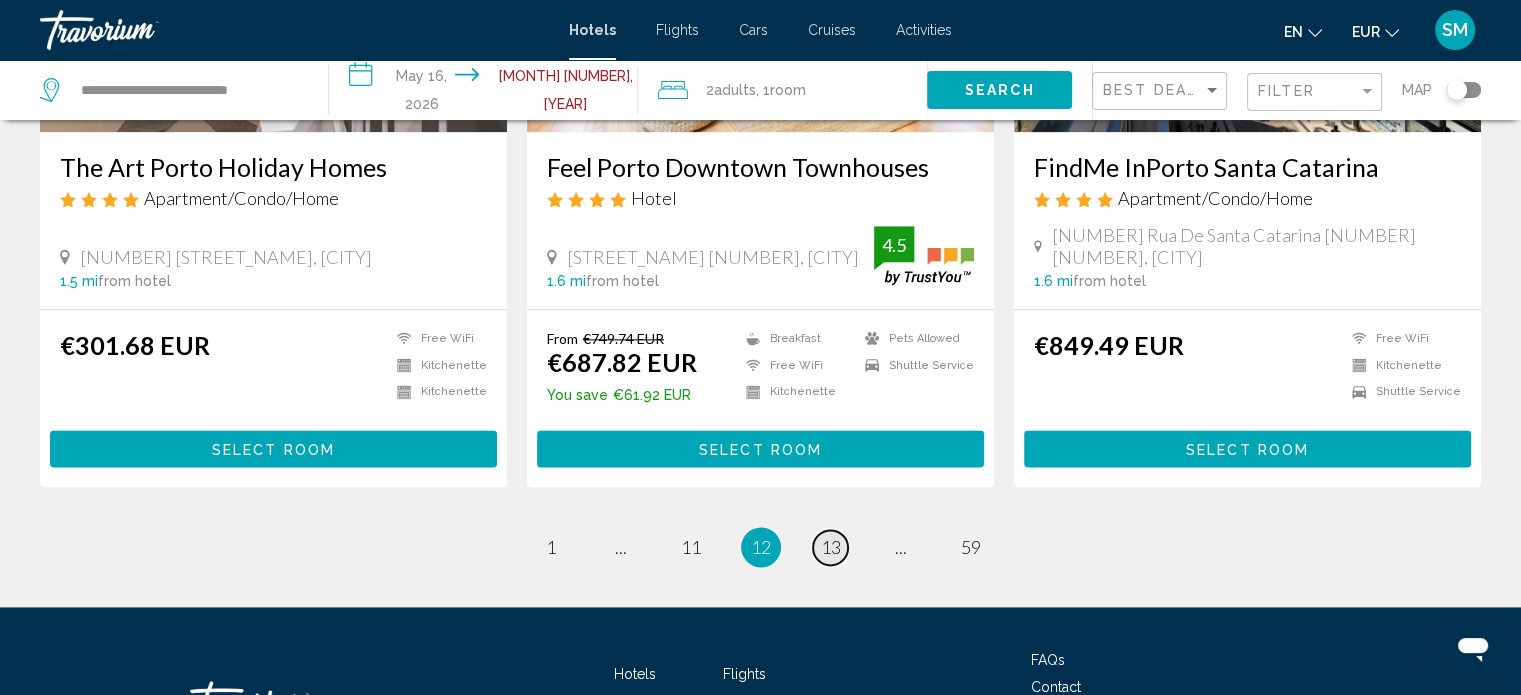 scroll, scrollTop: 2540, scrollLeft: 0, axis: vertical 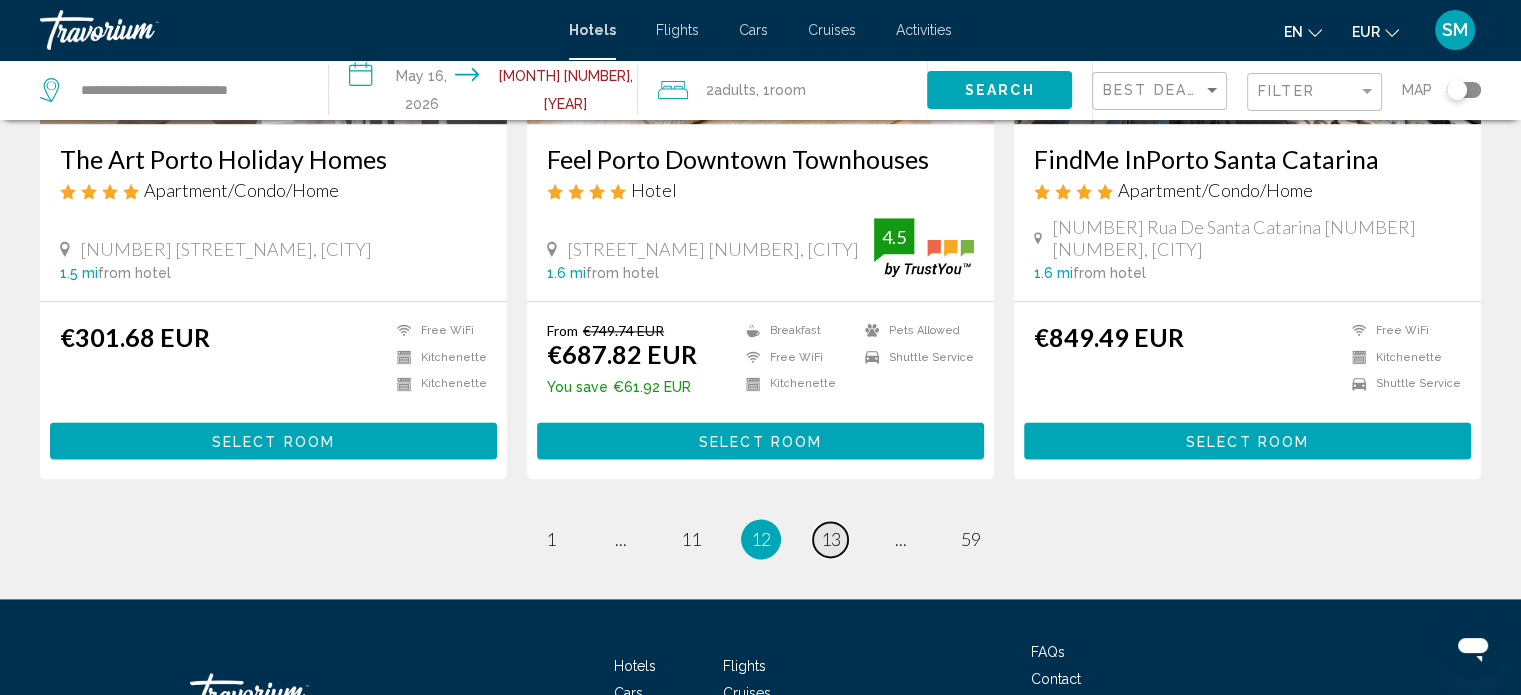 click on "13" at bounding box center [831, 539] 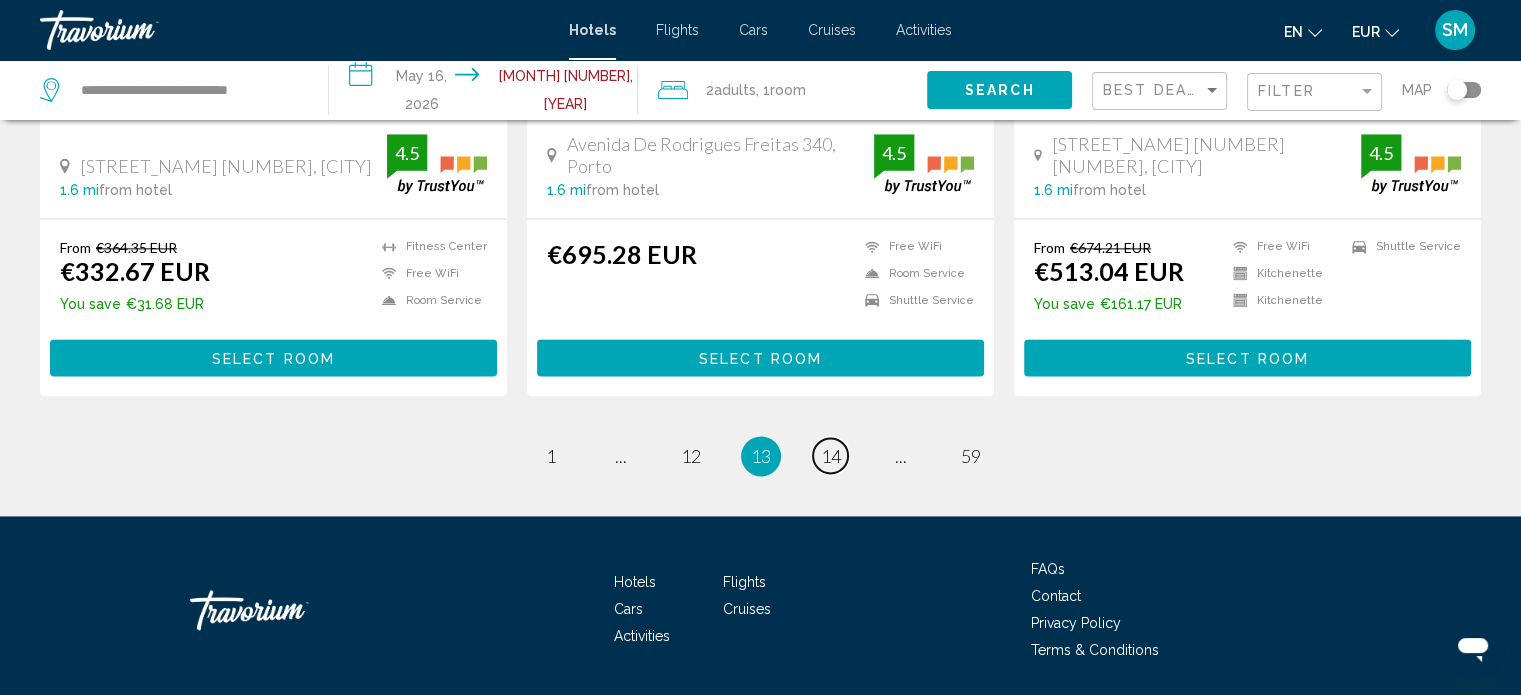 scroll, scrollTop: 2658, scrollLeft: 0, axis: vertical 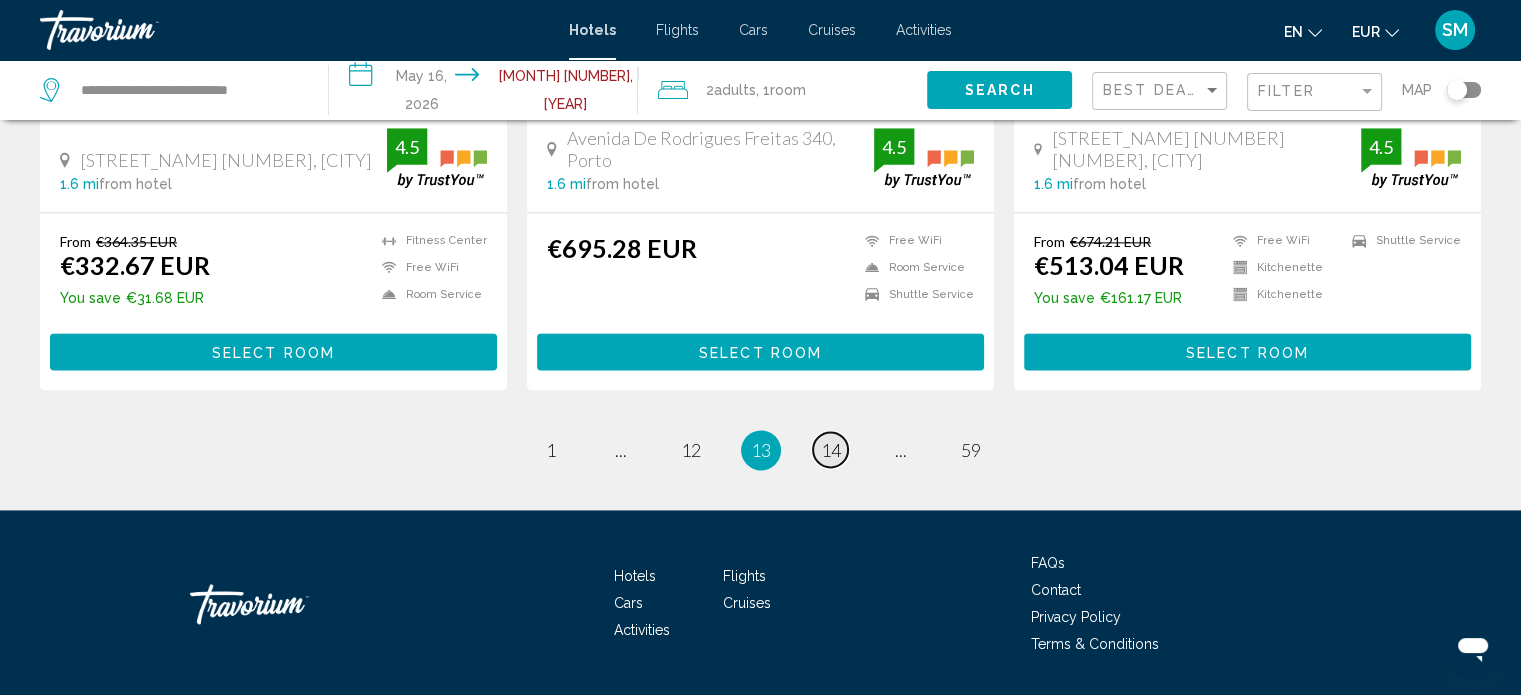 click on "14" at bounding box center [831, 450] 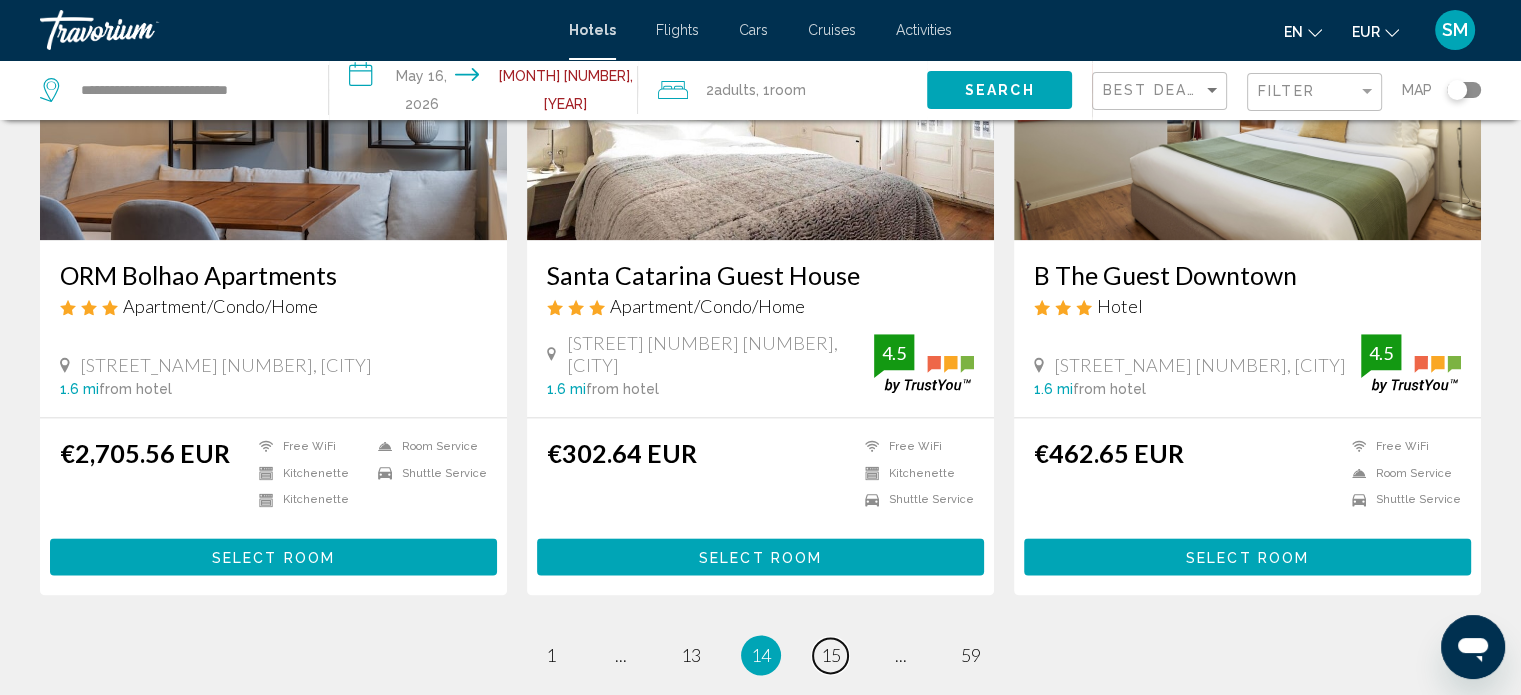 scroll, scrollTop: 2508, scrollLeft: 0, axis: vertical 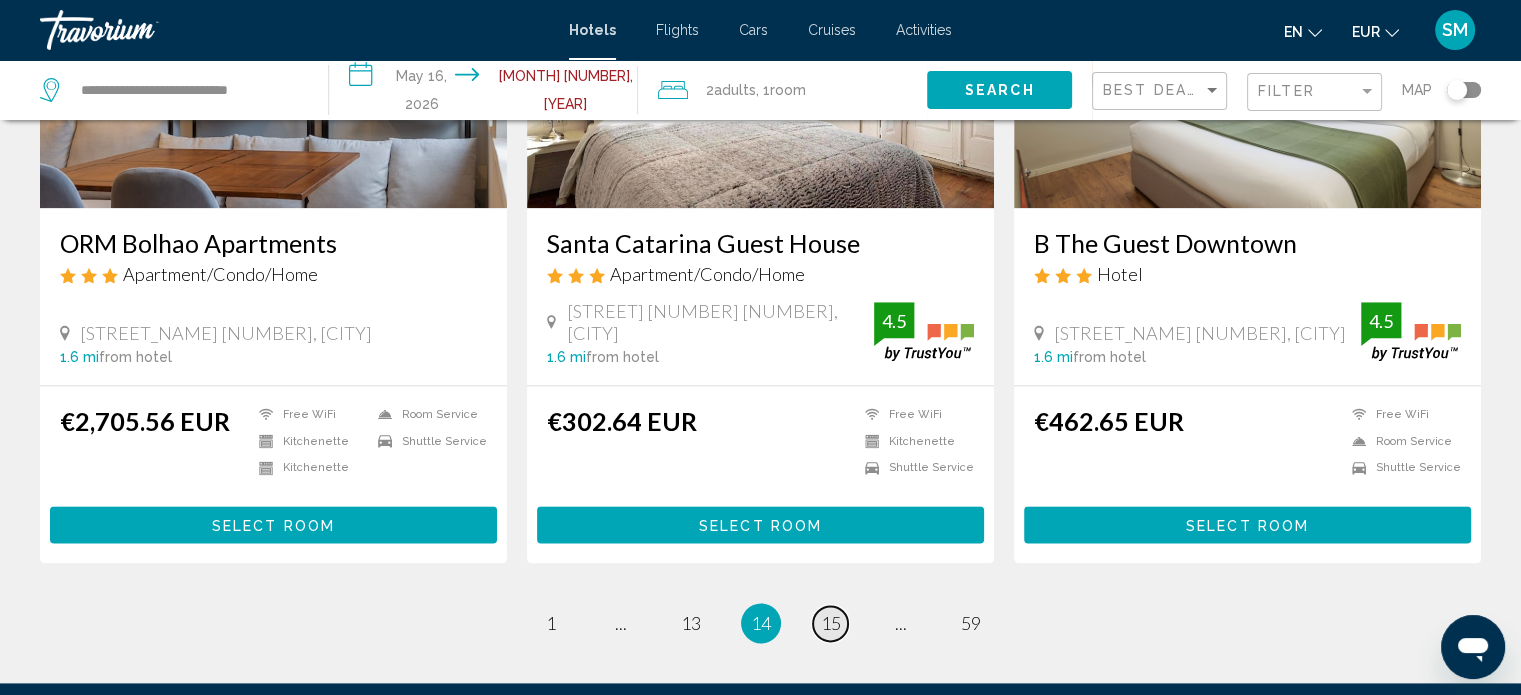 click on "15" at bounding box center (831, 623) 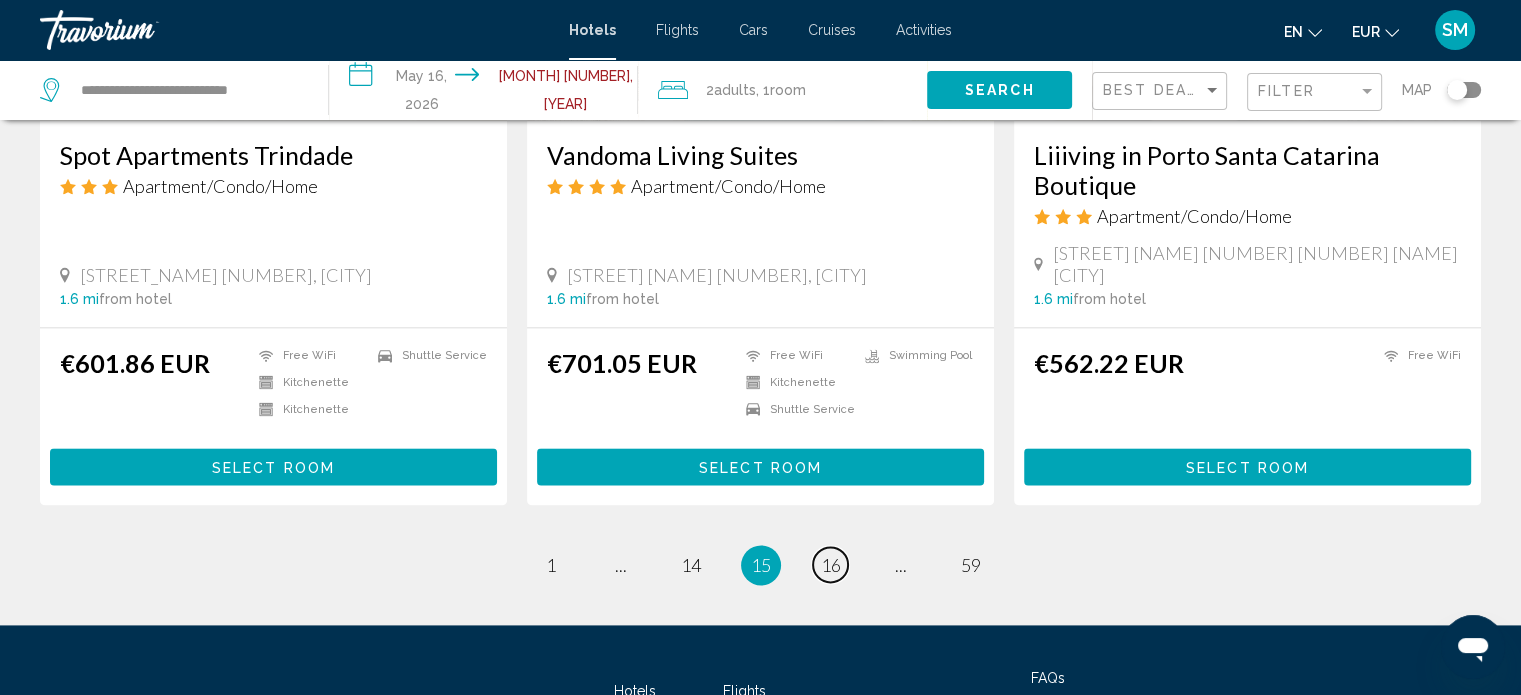 scroll, scrollTop: 2536, scrollLeft: 0, axis: vertical 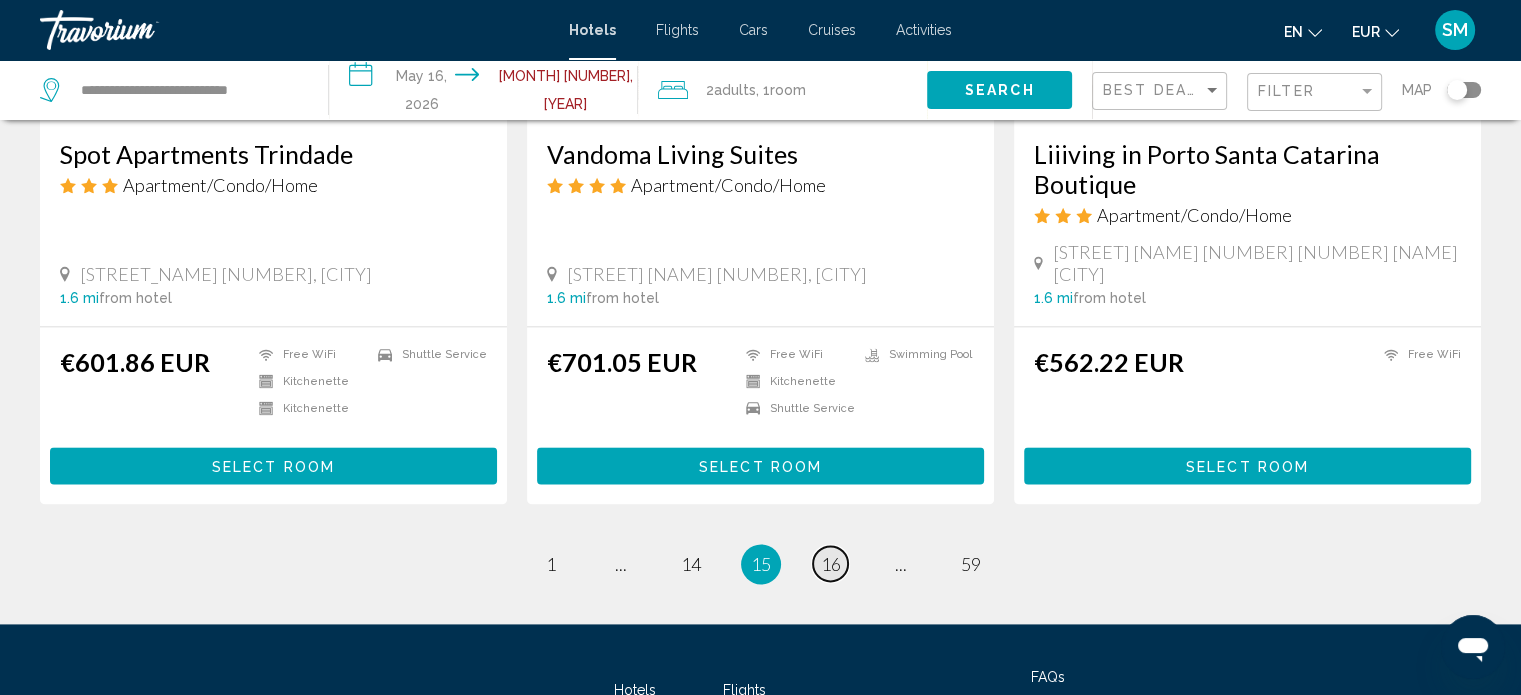 click on "16" at bounding box center (831, 564) 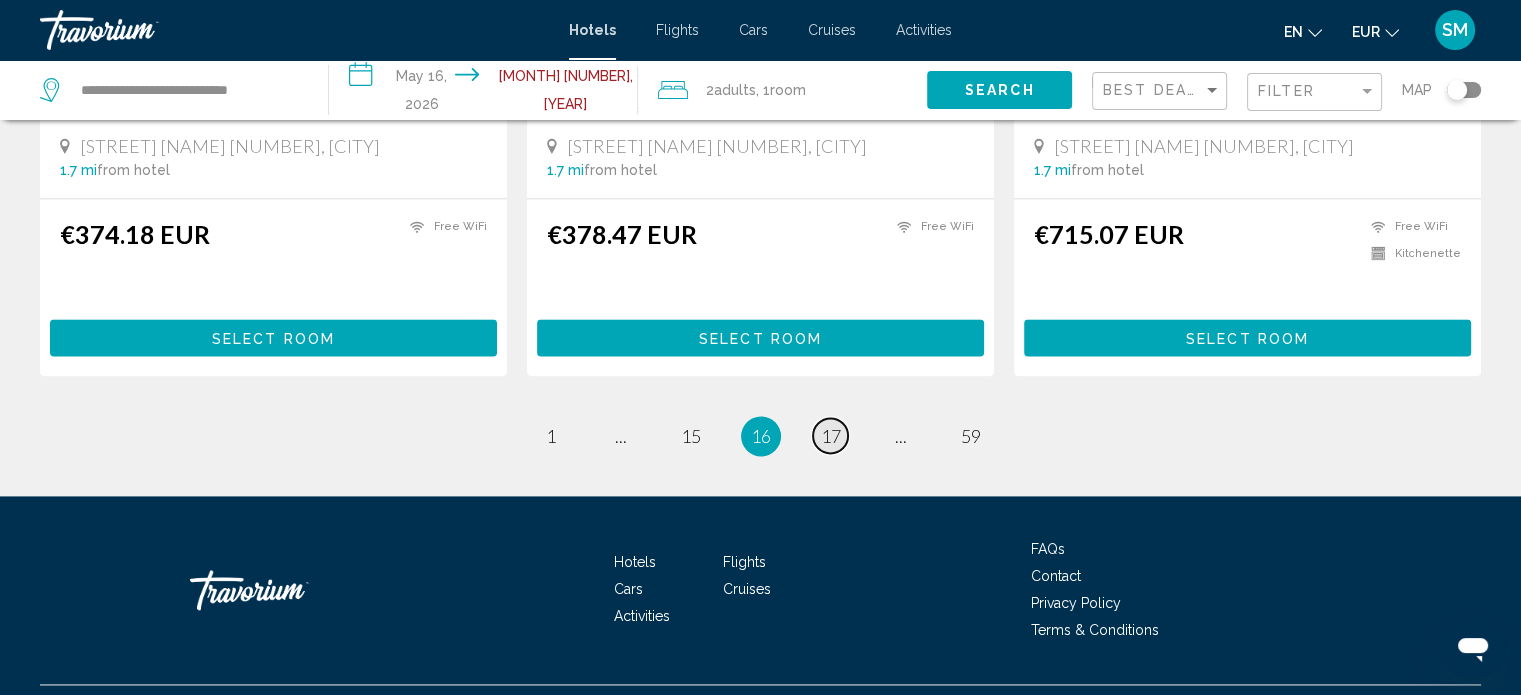 scroll, scrollTop: 2659, scrollLeft: 0, axis: vertical 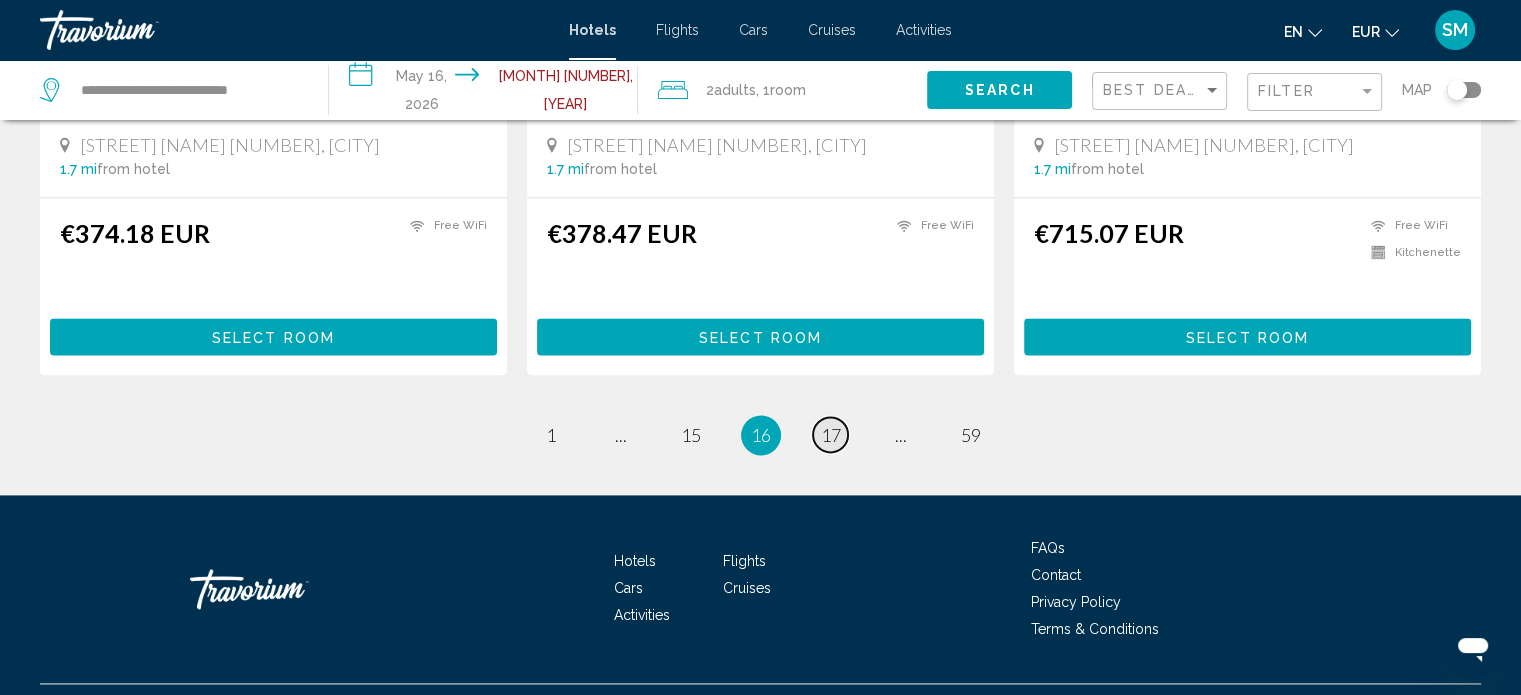 click on "17" at bounding box center [831, 435] 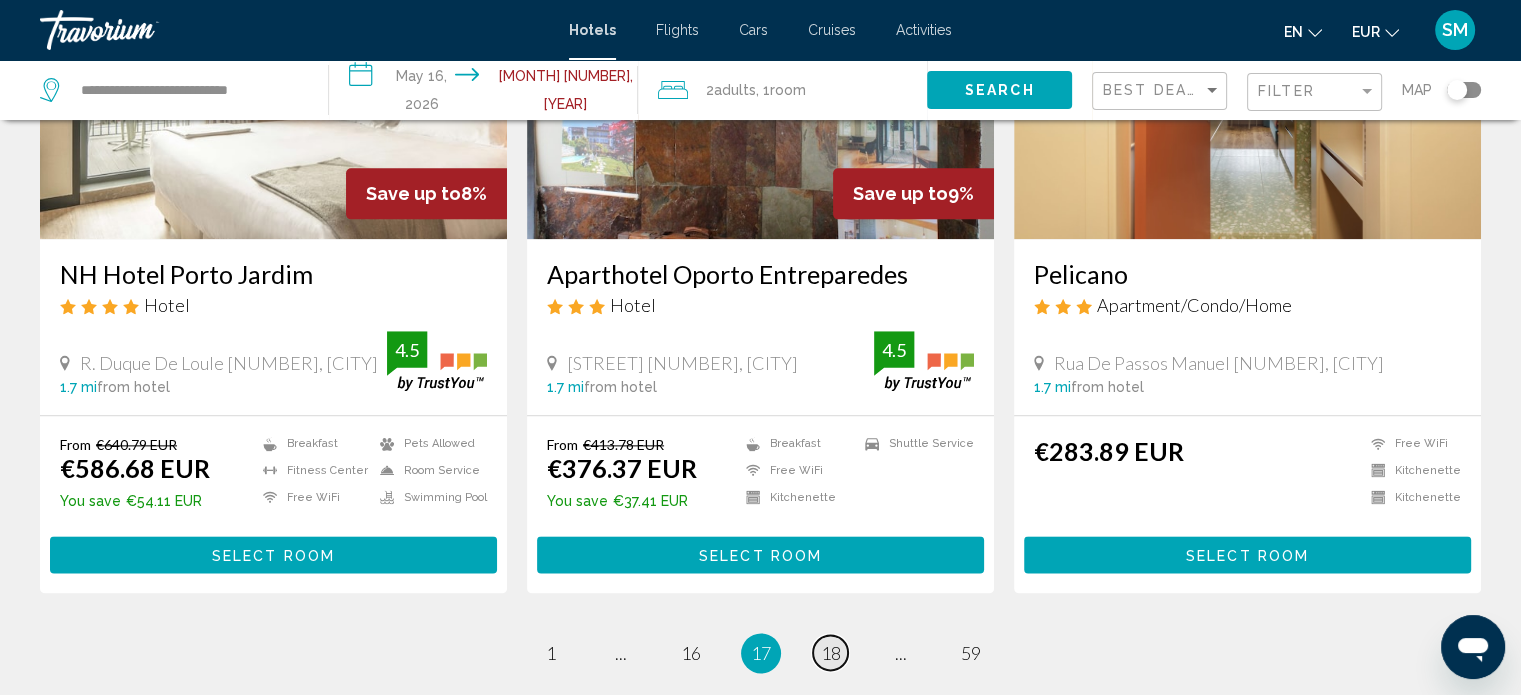 scroll, scrollTop: 2661, scrollLeft: 0, axis: vertical 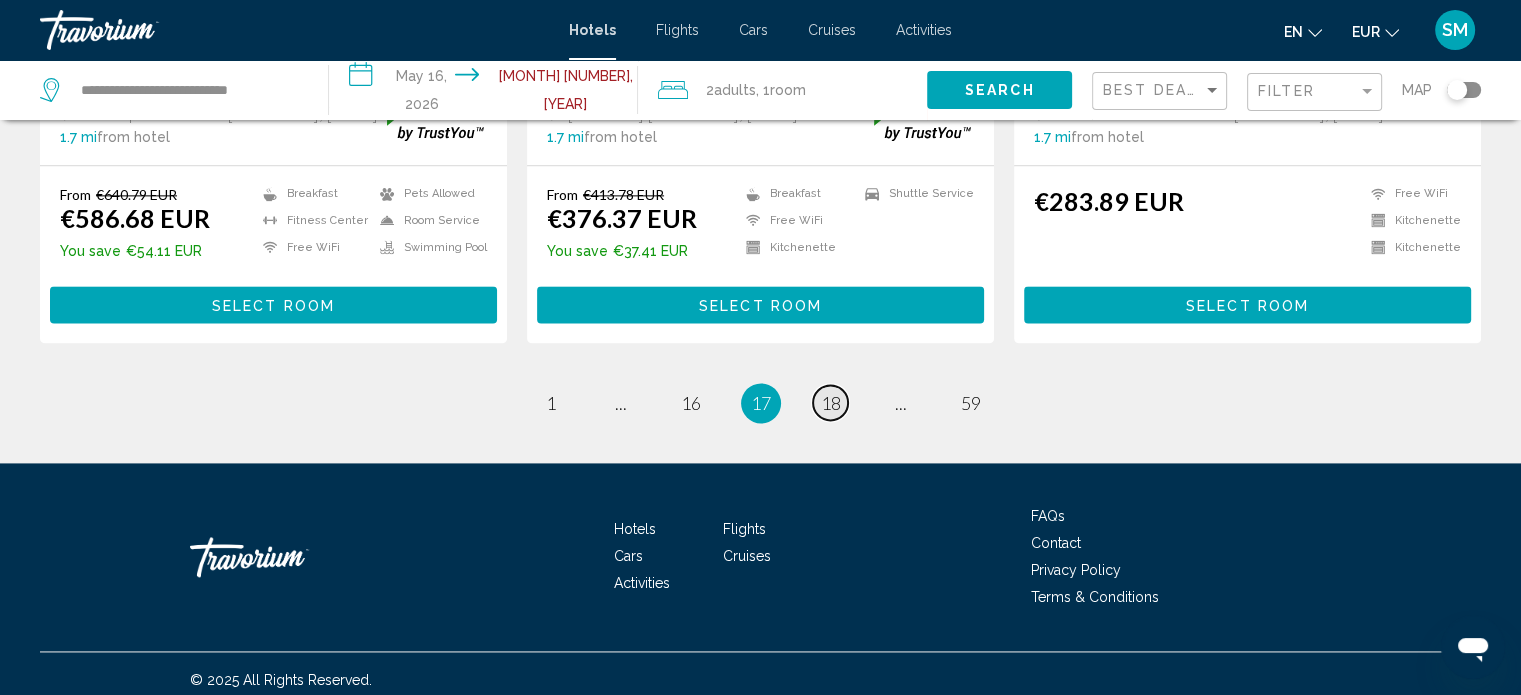 click on "18" at bounding box center [831, 403] 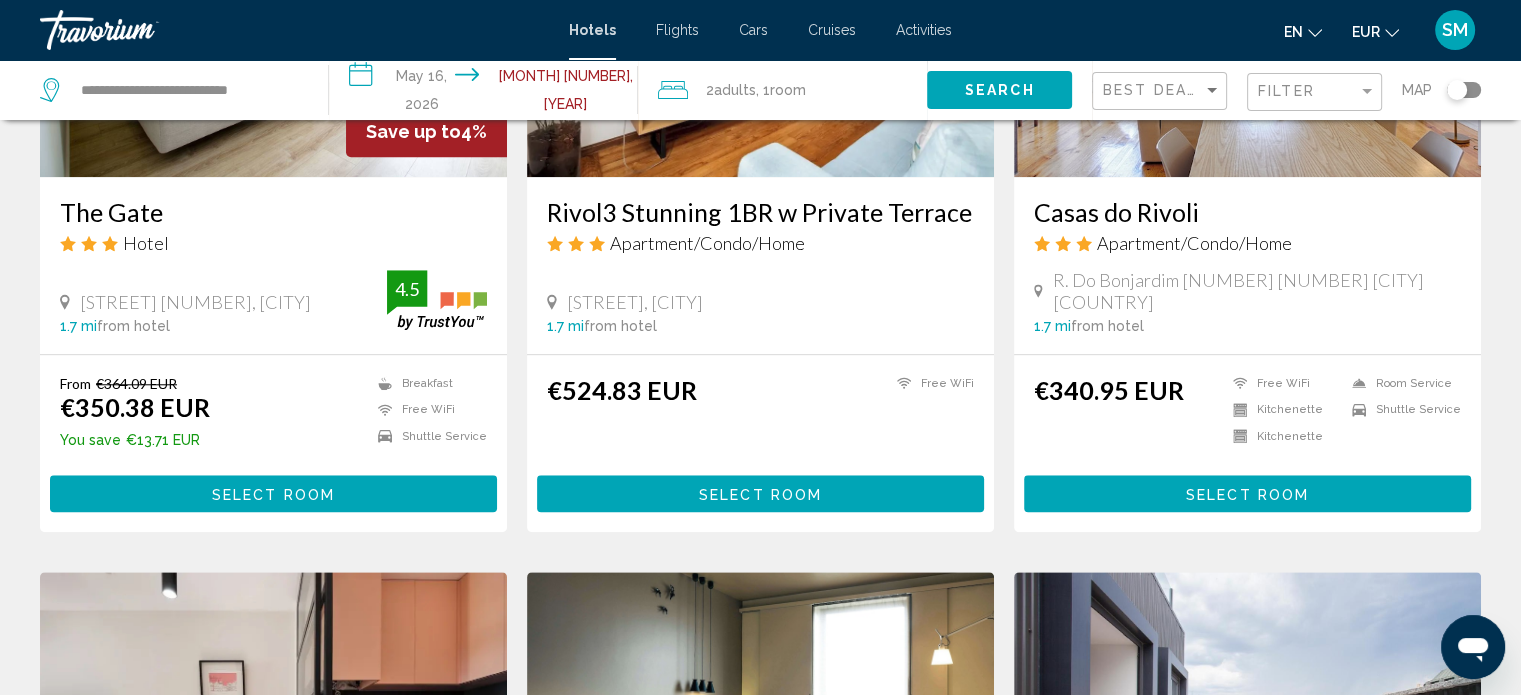 scroll, scrollTop: 1806, scrollLeft: 0, axis: vertical 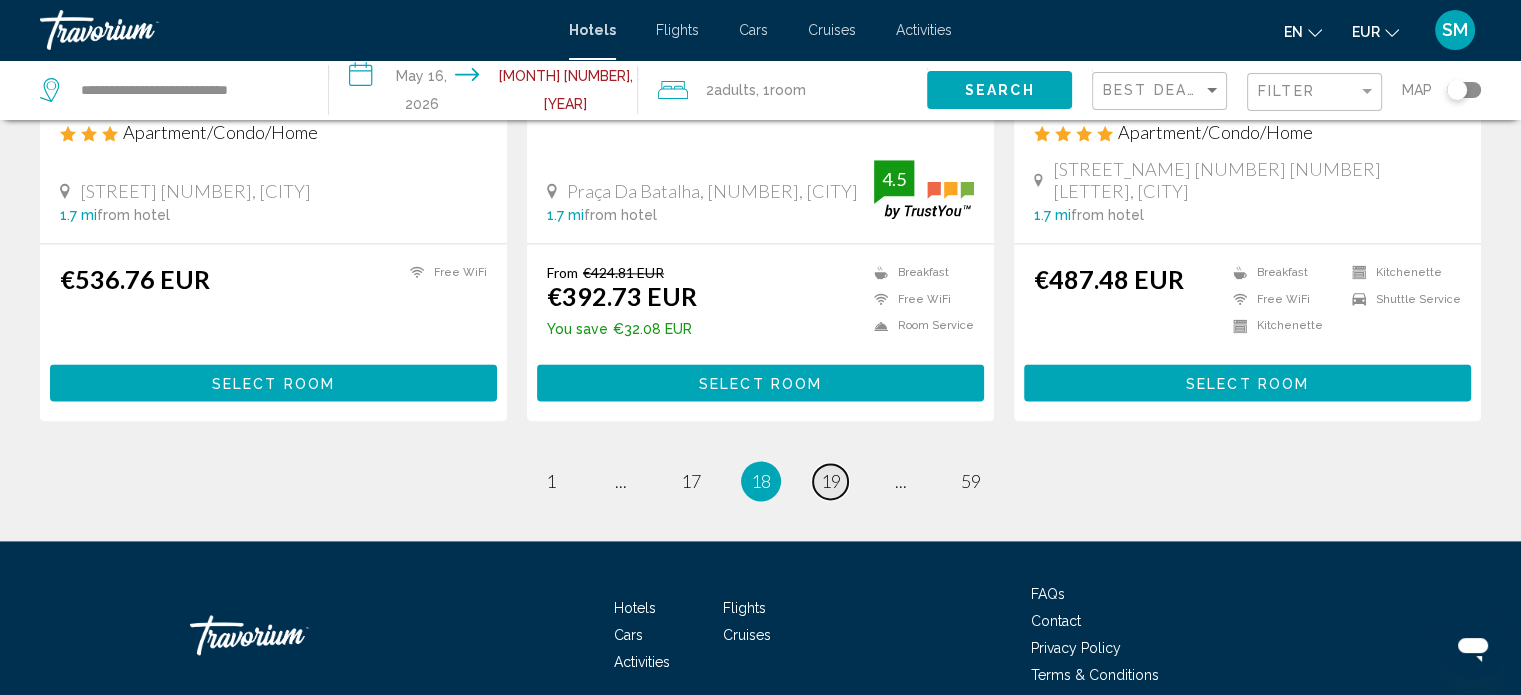 click on "19" at bounding box center [831, 481] 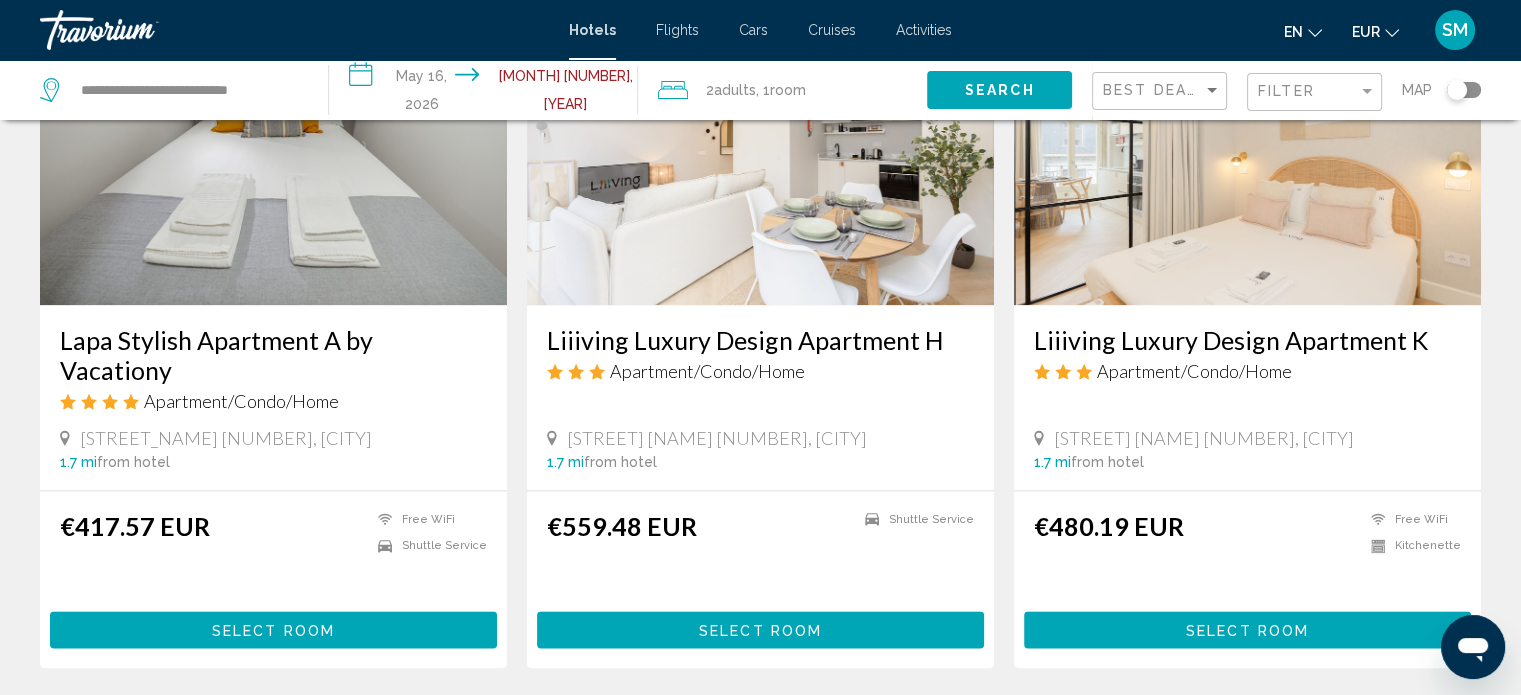 scroll, scrollTop: 2683, scrollLeft: 0, axis: vertical 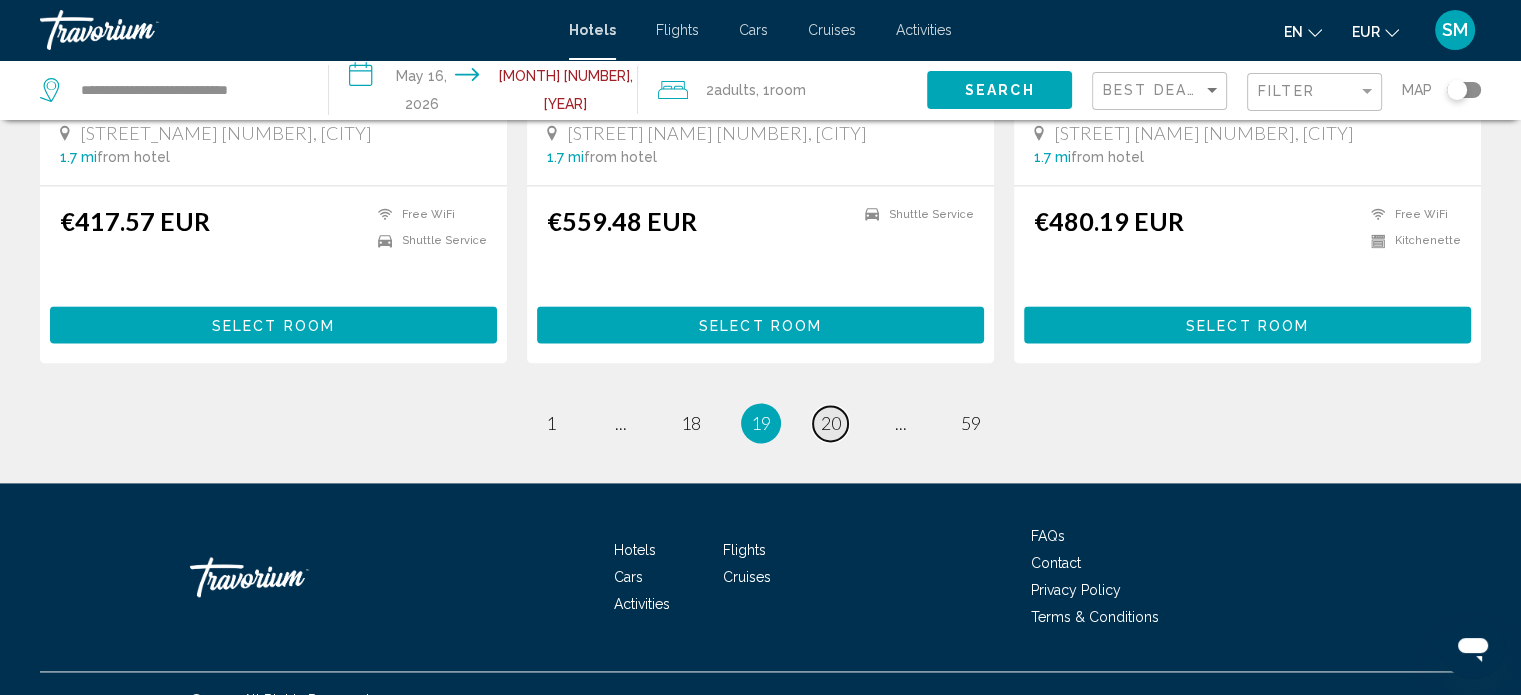 click on "20" at bounding box center (831, 423) 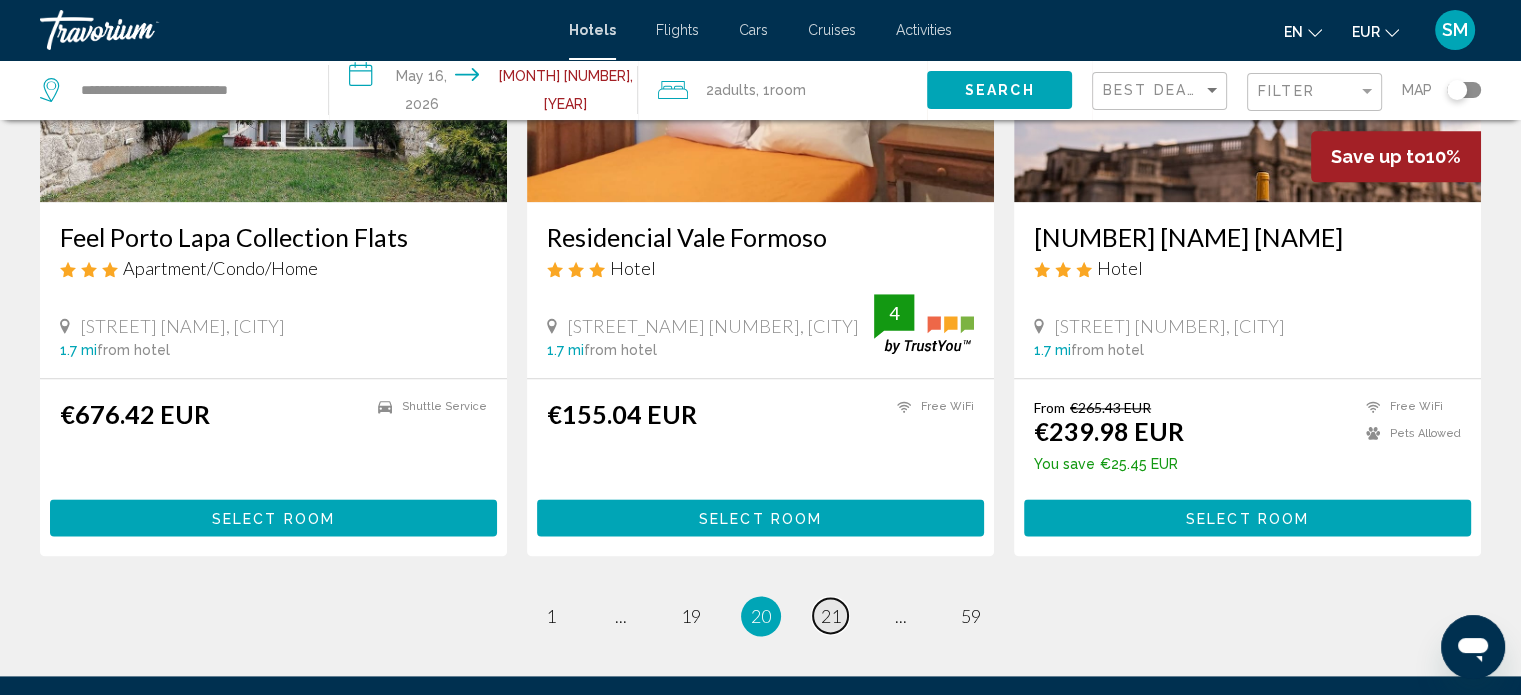 scroll, scrollTop: 2471, scrollLeft: 0, axis: vertical 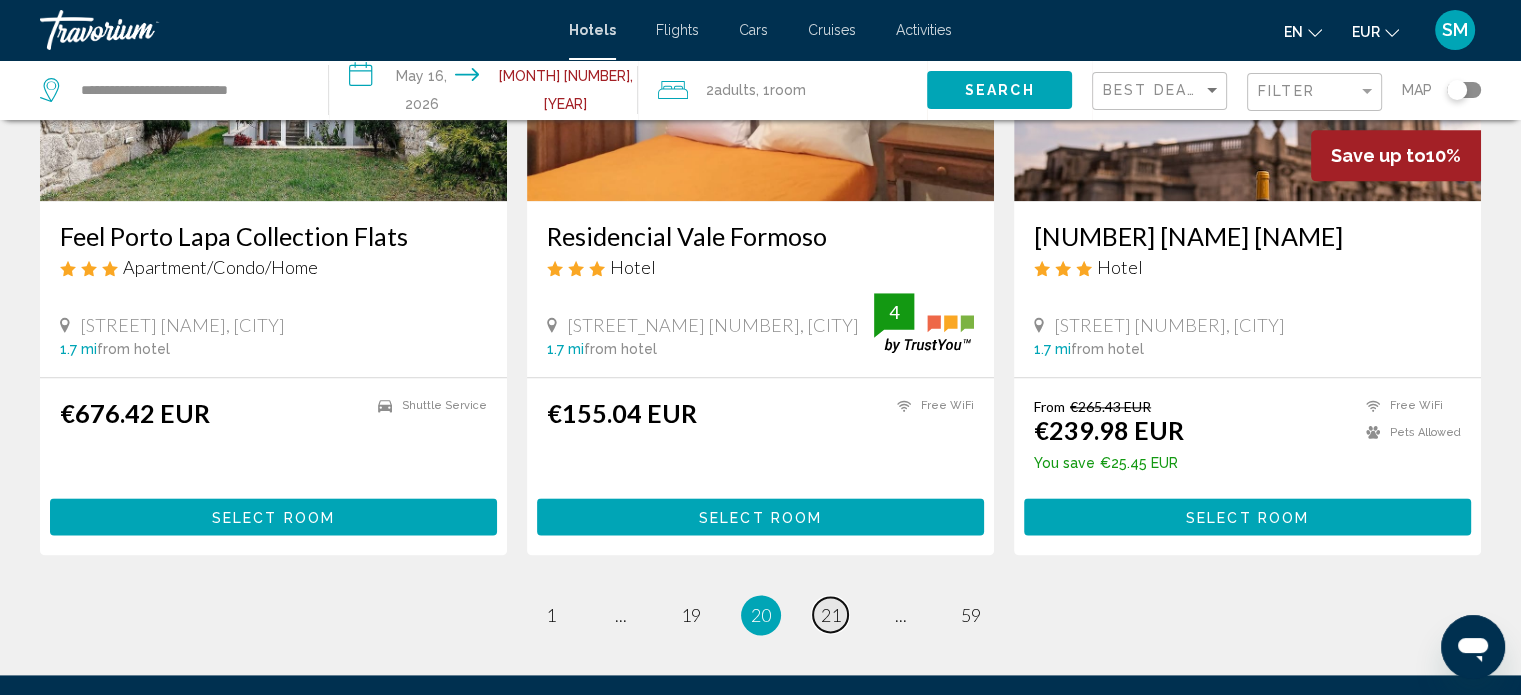 click on "21" at bounding box center [831, 615] 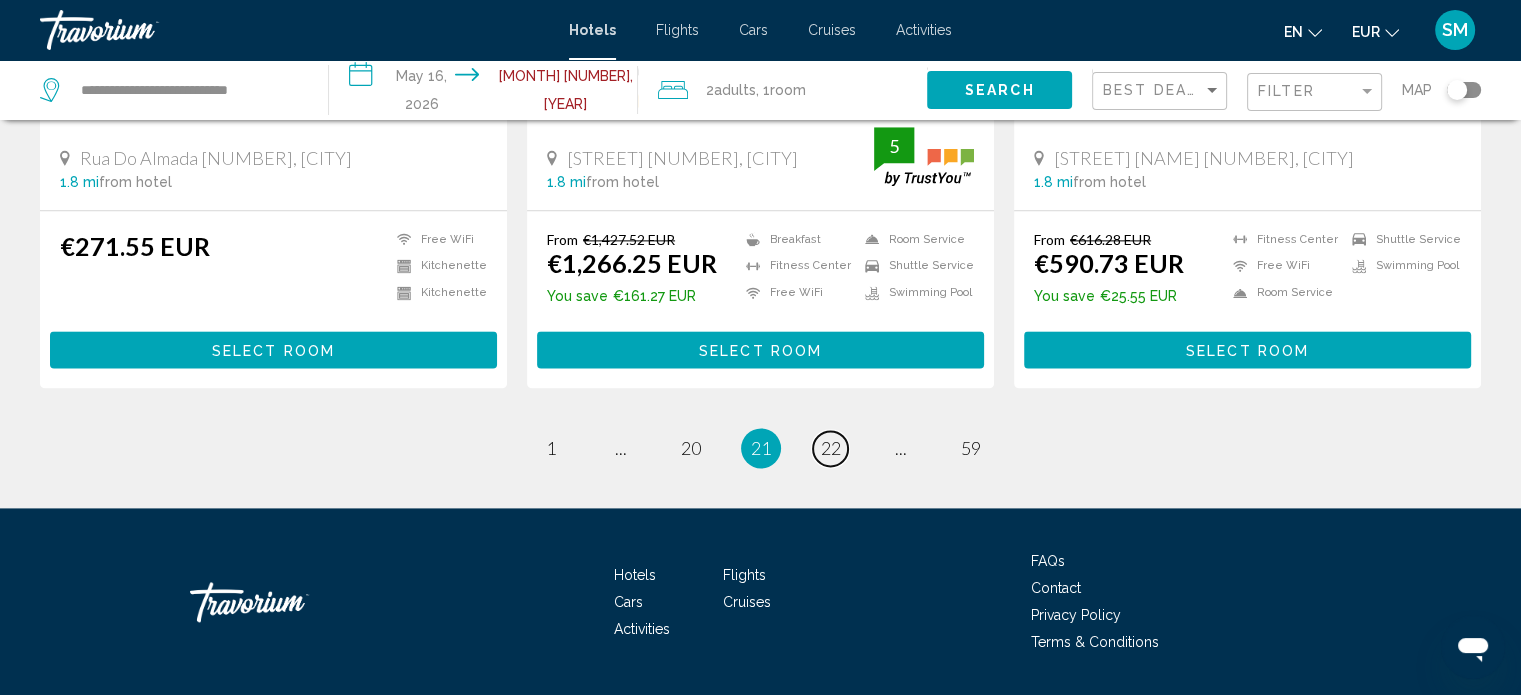 scroll, scrollTop: 2632, scrollLeft: 0, axis: vertical 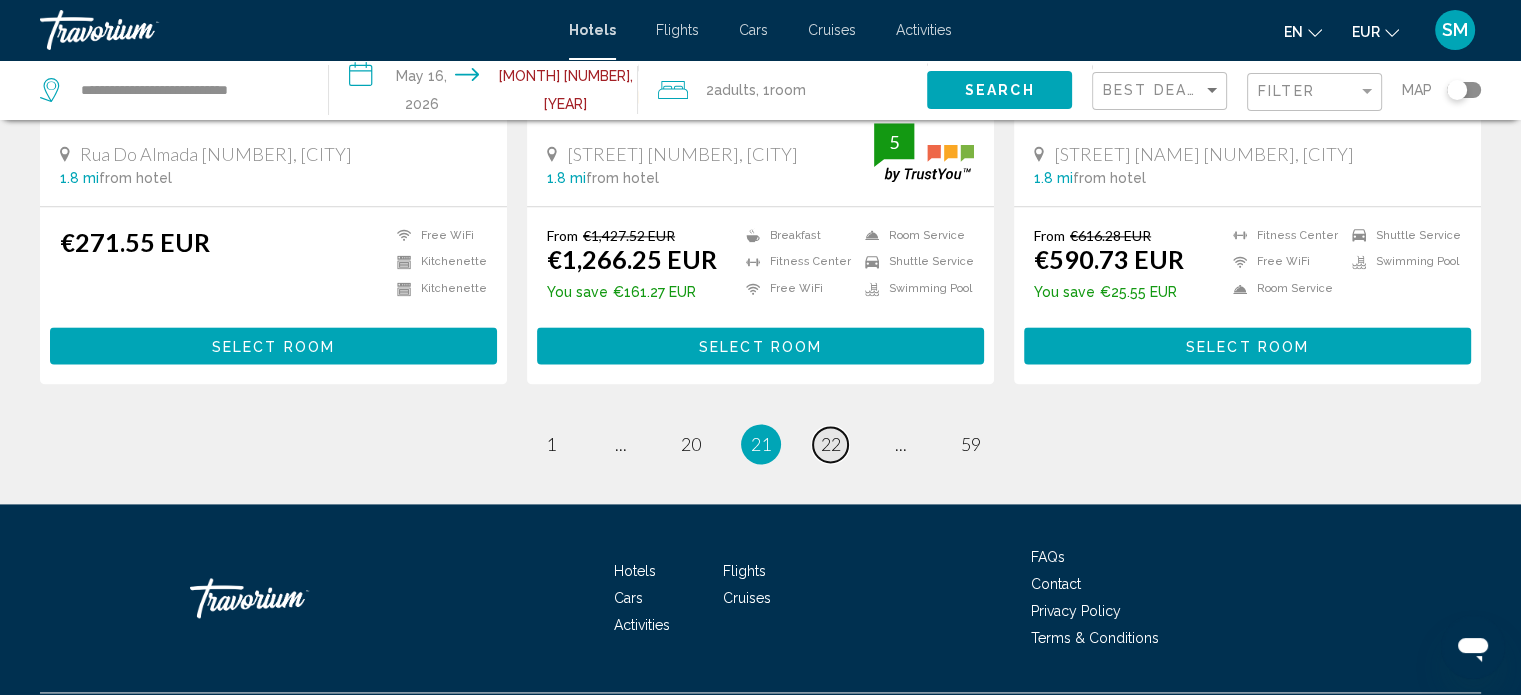click on "22" at bounding box center [831, 444] 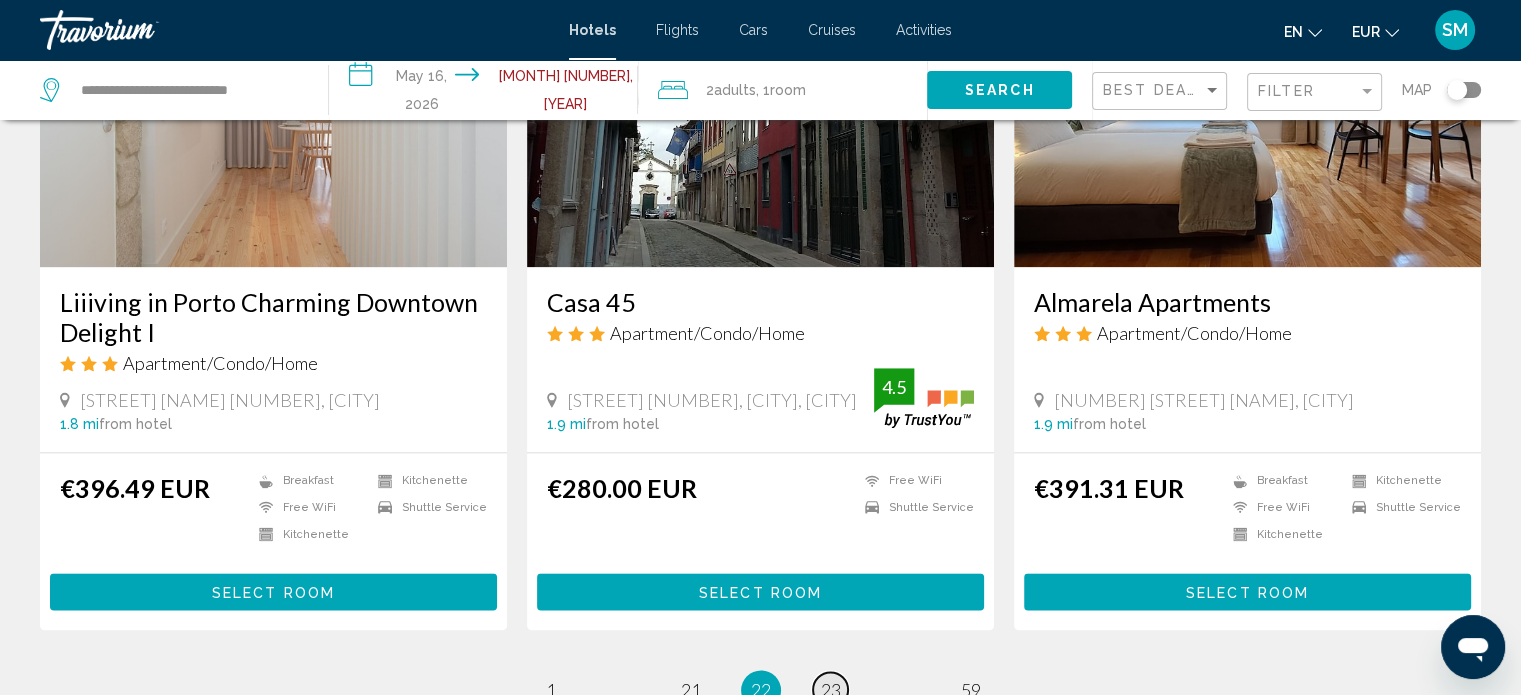 scroll, scrollTop: 2730, scrollLeft: 0, axis: vertical 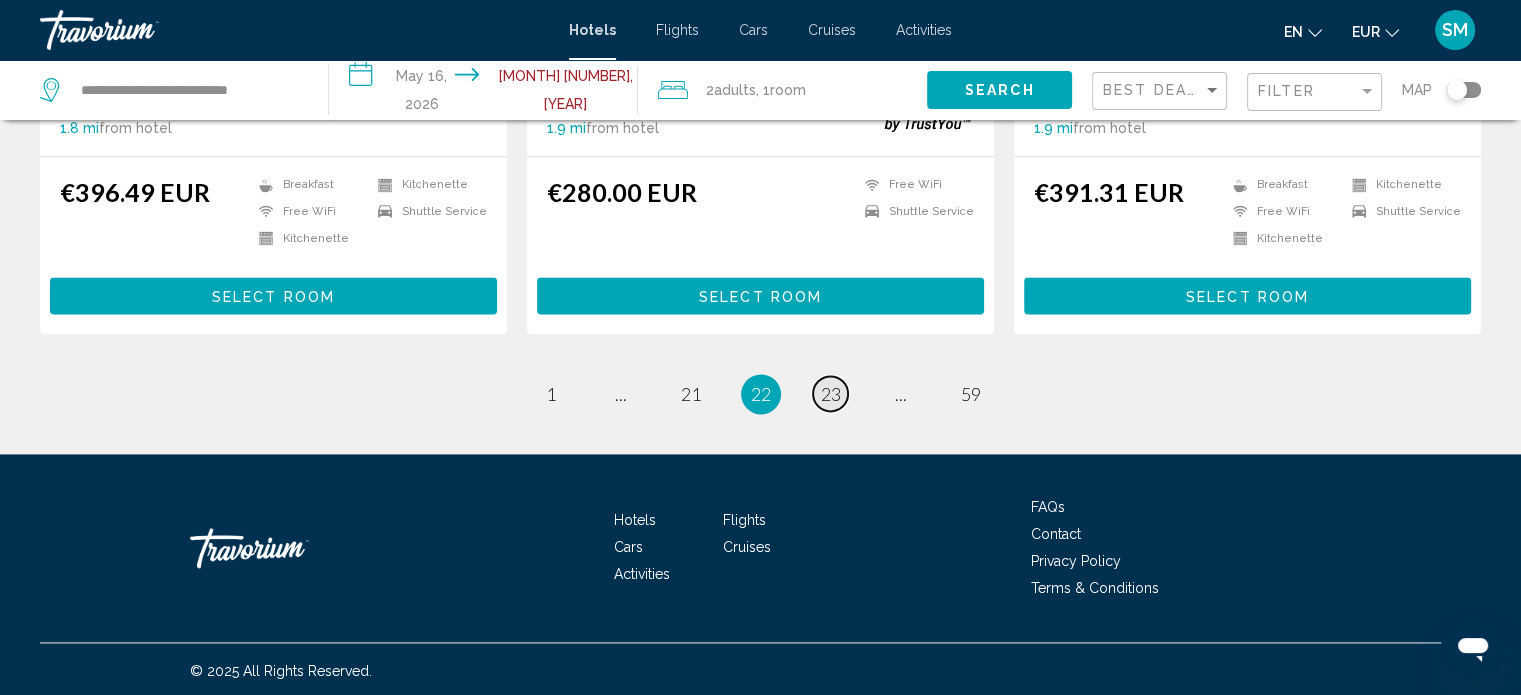 click on "23" at bounding box center (831, 394) 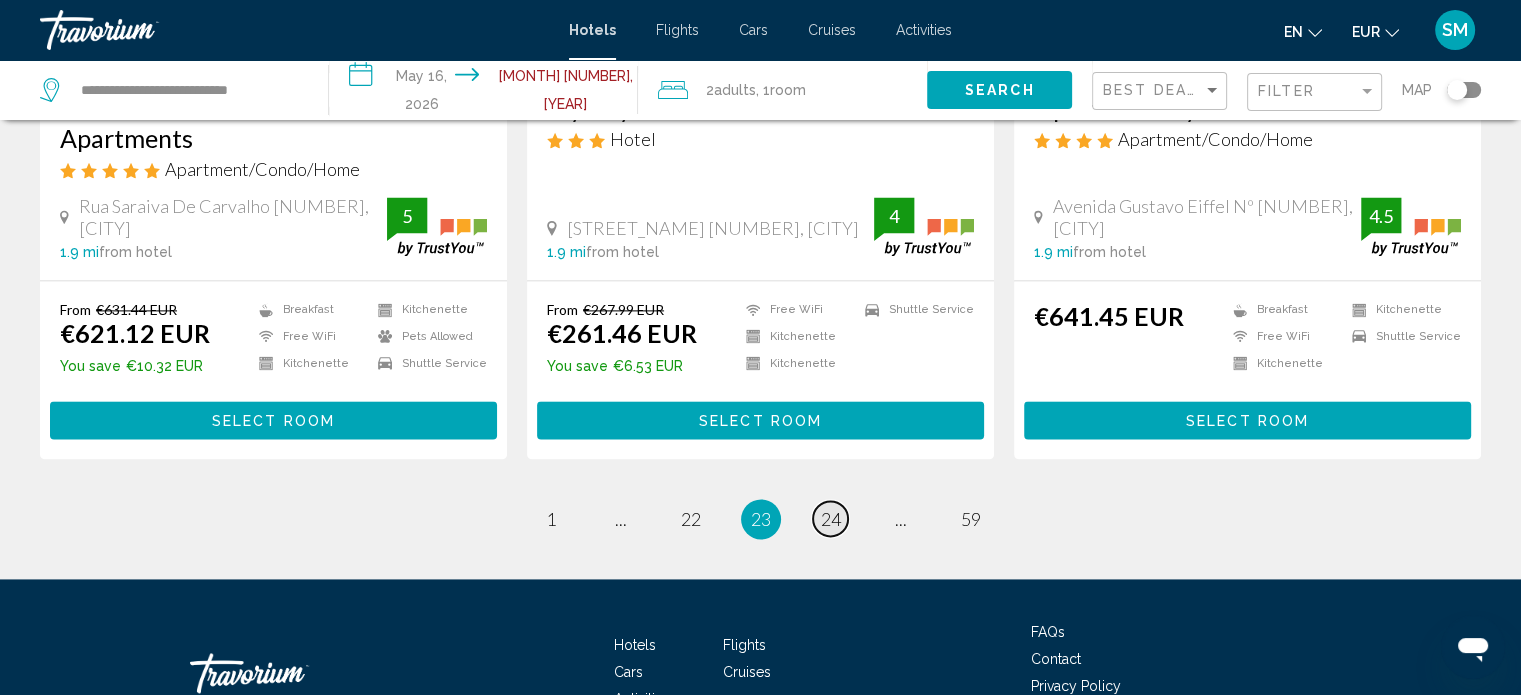 scroll, scrollTop: 2668, scrollLeft: 0, axis: vertical 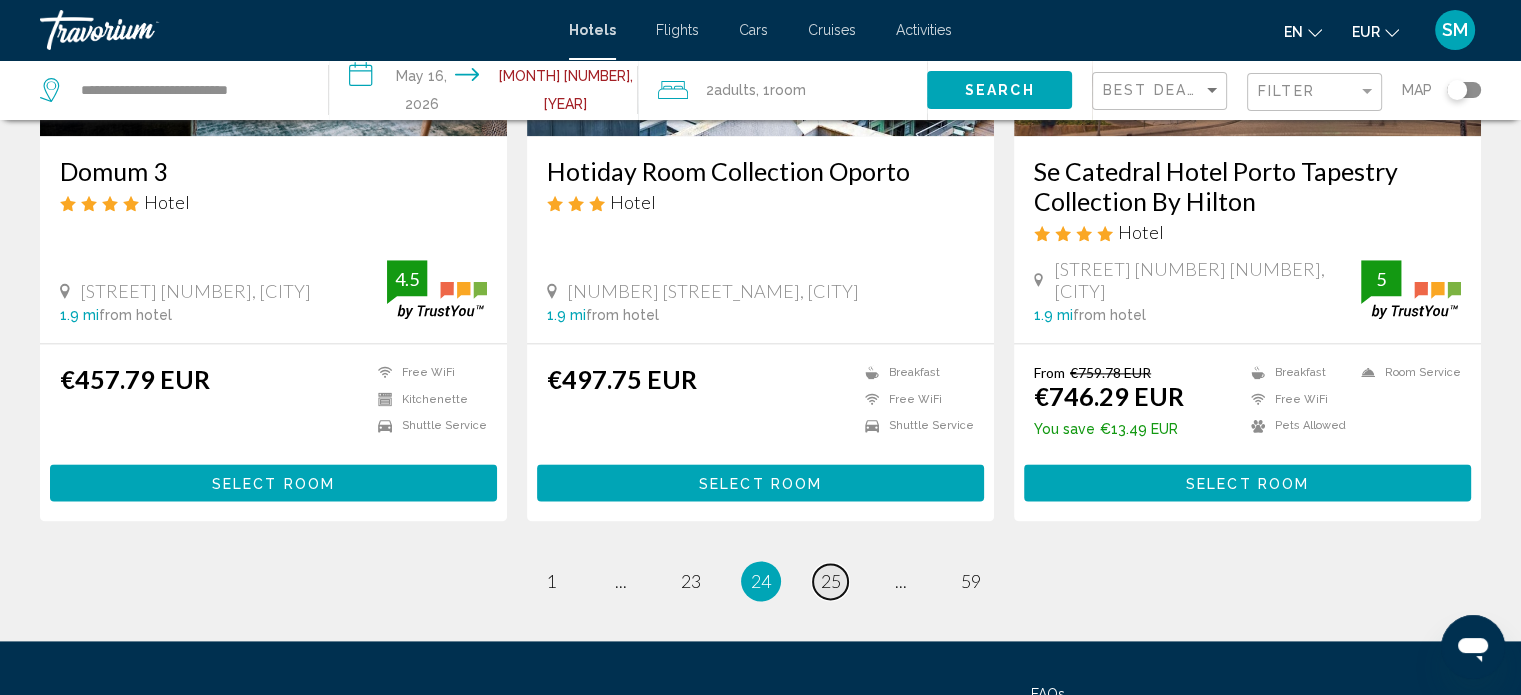 click on "25" at bounding box center [831, 581] 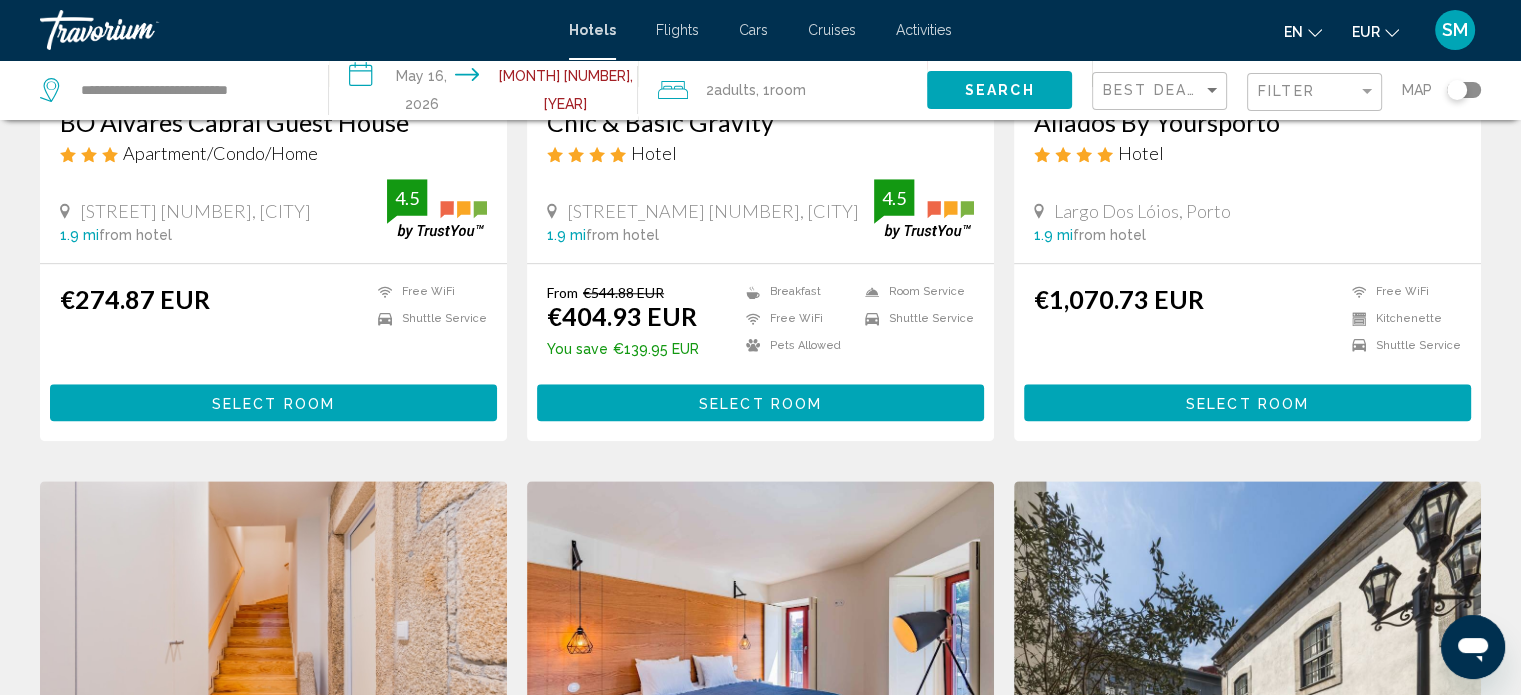 scroll, scrollTop: 1895, scrollLeft: 0, axis: vertical 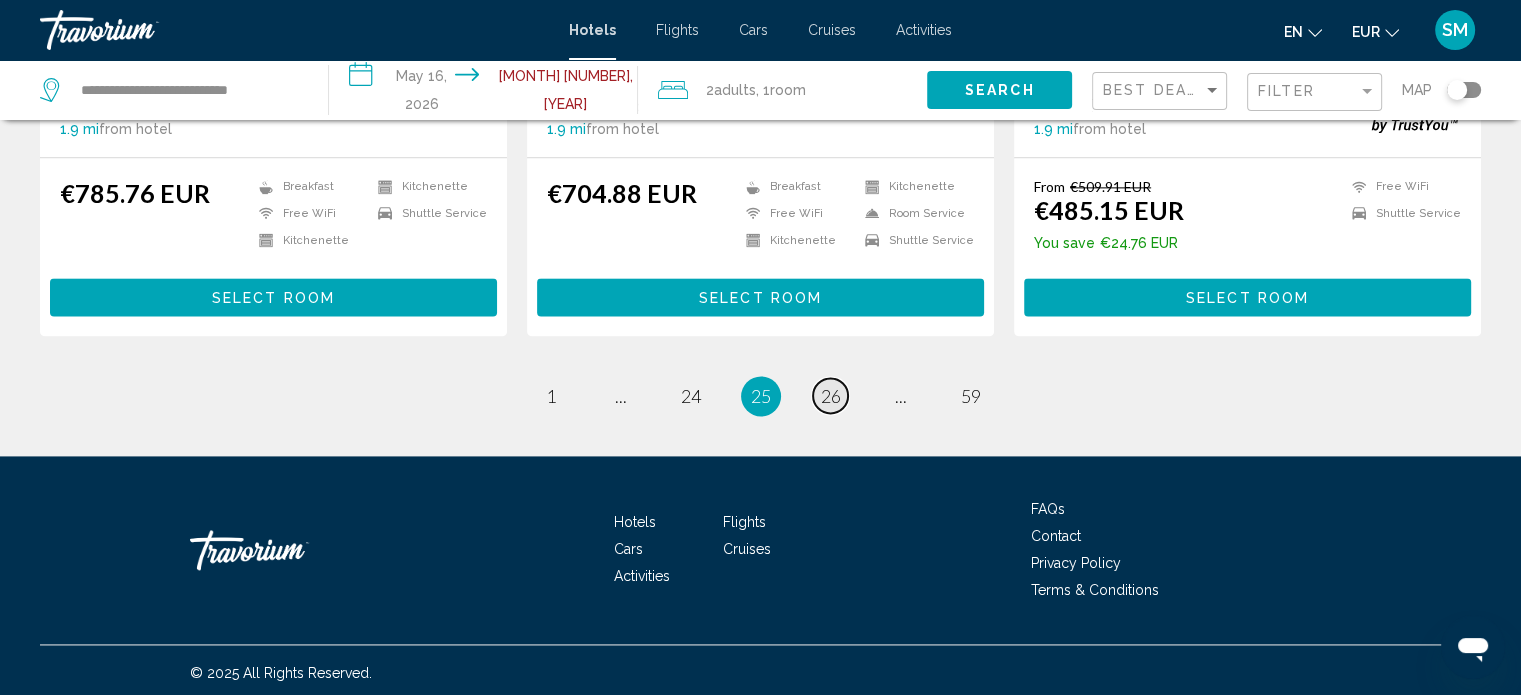 click on "26" at bounding box center [831, 396] 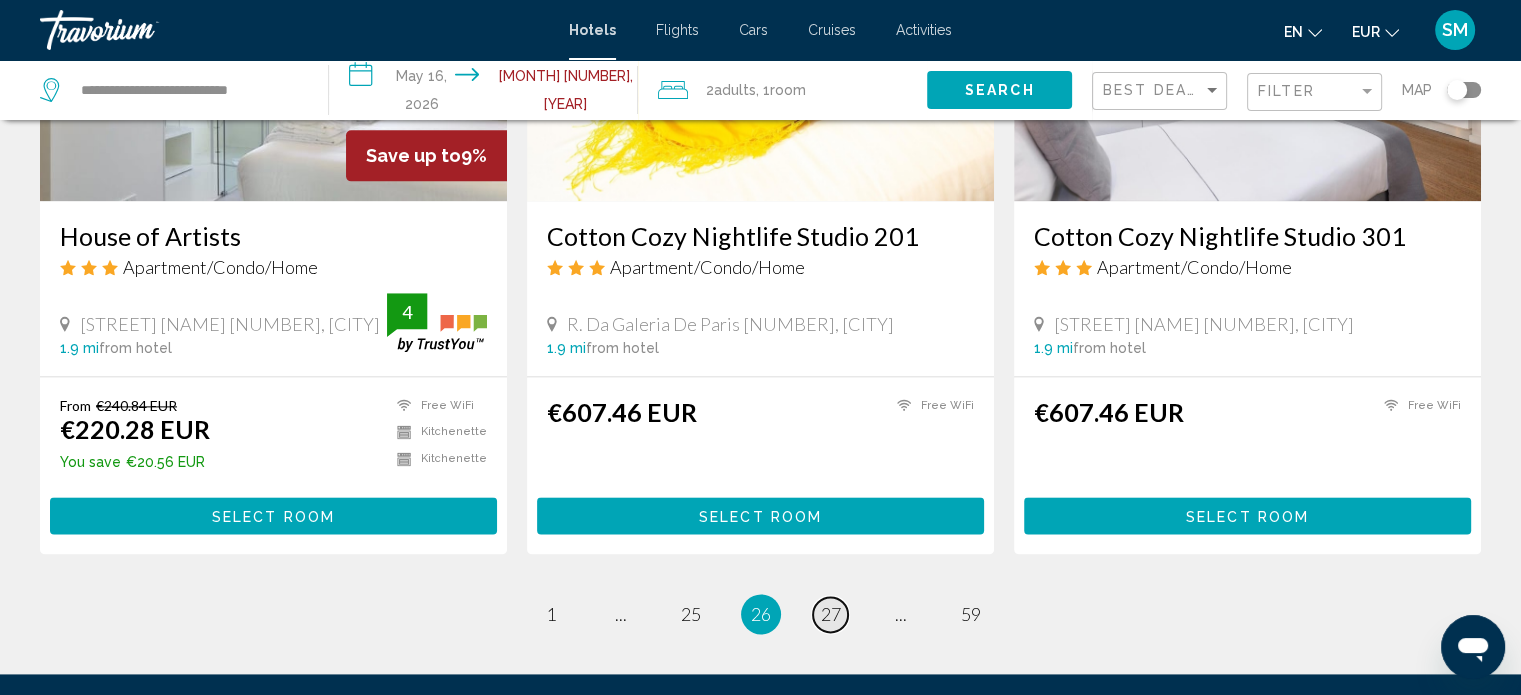 scroll, scrollTop: 2575, scrollLeft: 0, axis: vertical 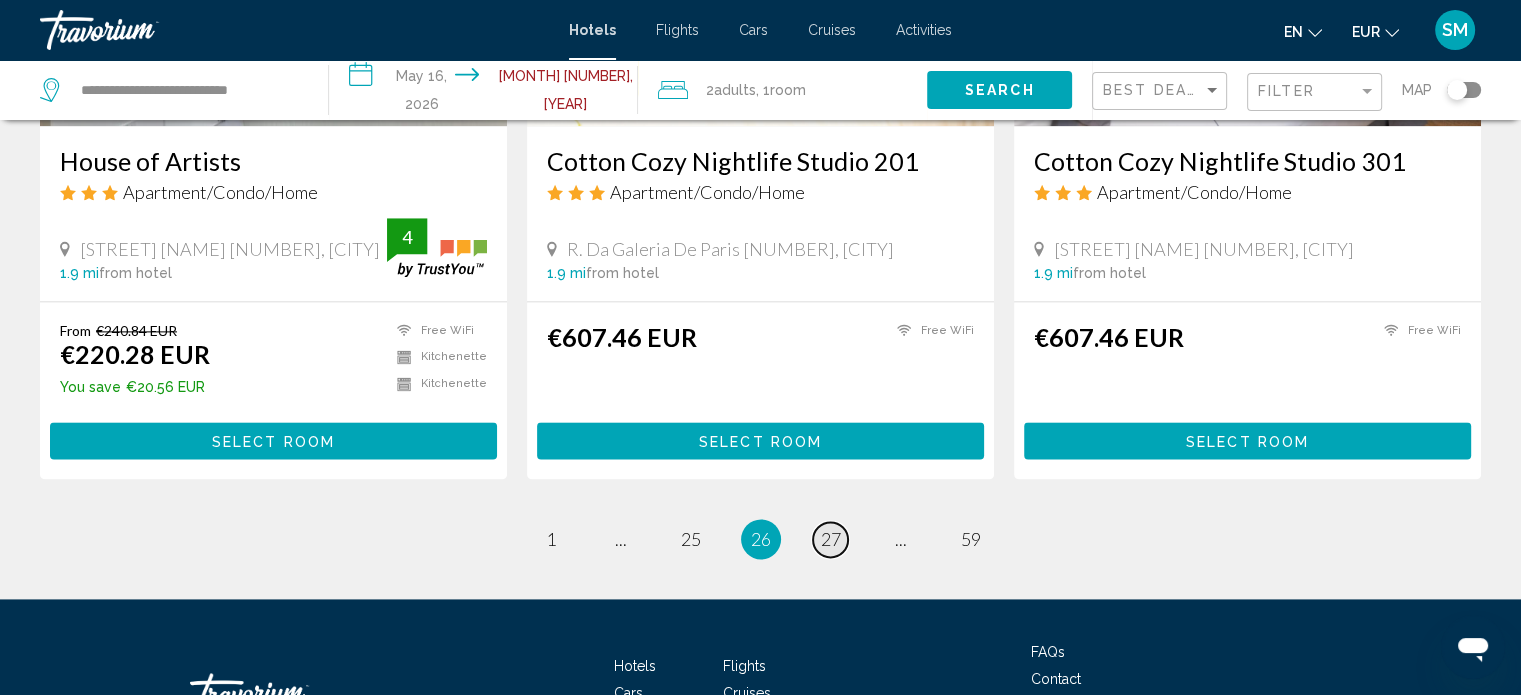 click on "27" at bounding box center [831, 539] 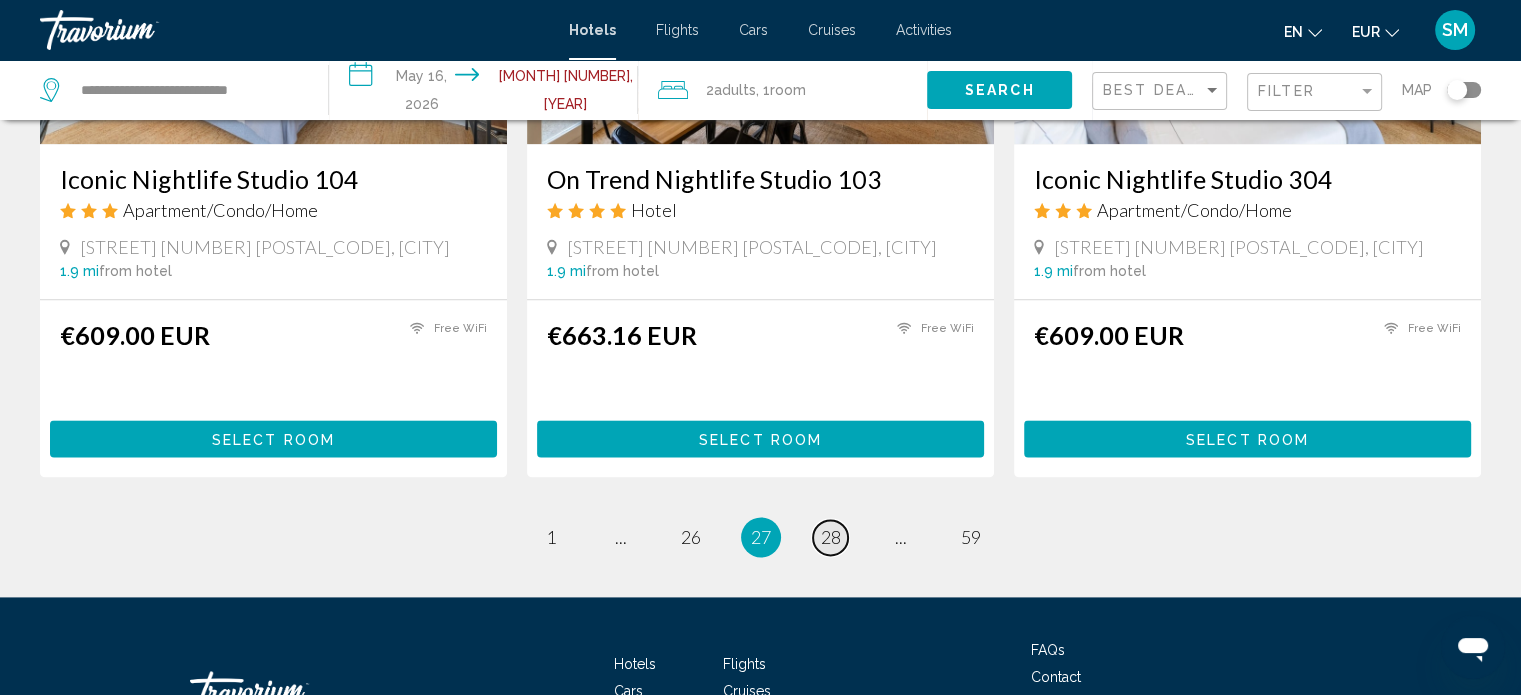 scroll, scrollTop: 2548, scrollLeft: 0, axis: vertical 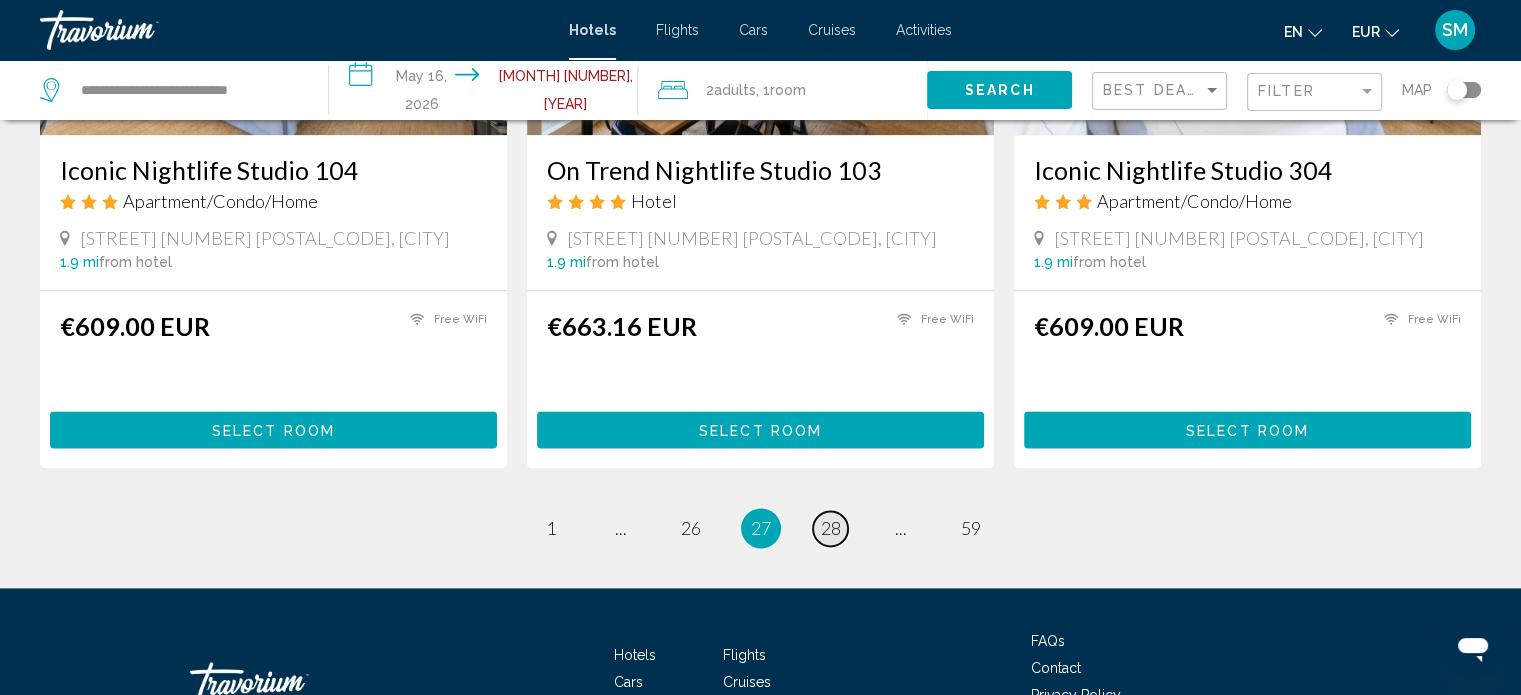 click on "28" at bounding box center (831, 528) 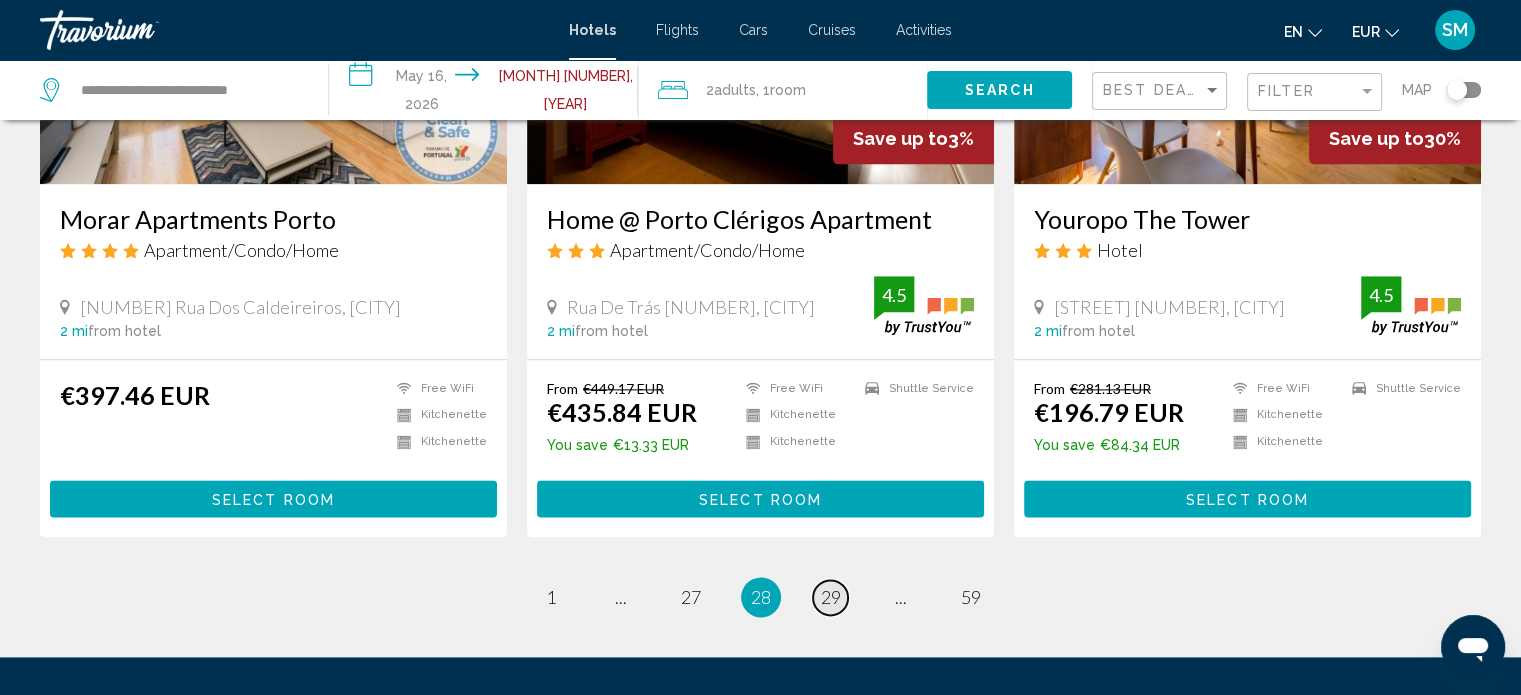 scroll, scrollTop: 2488, scrollLeft: 0, axis: vertical 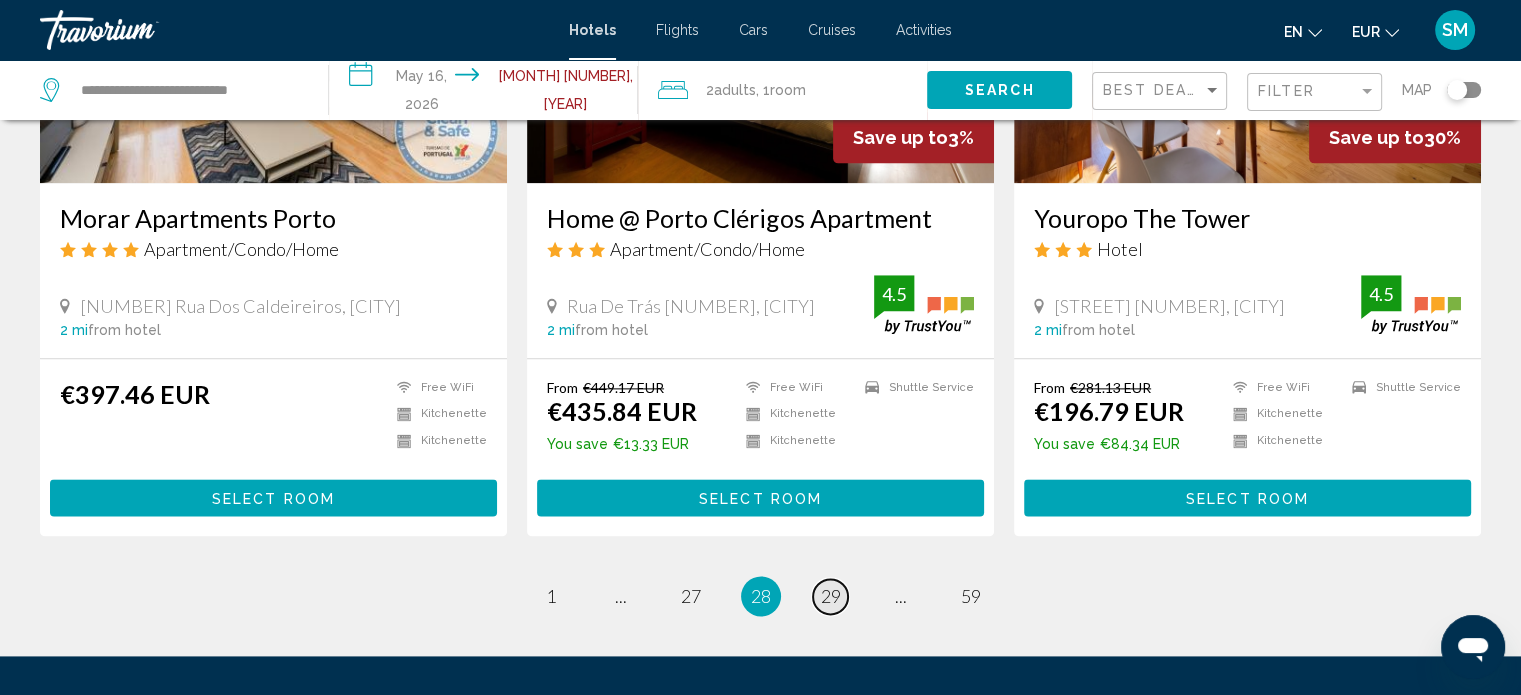 click on "29" at bounding box center (831, 596) 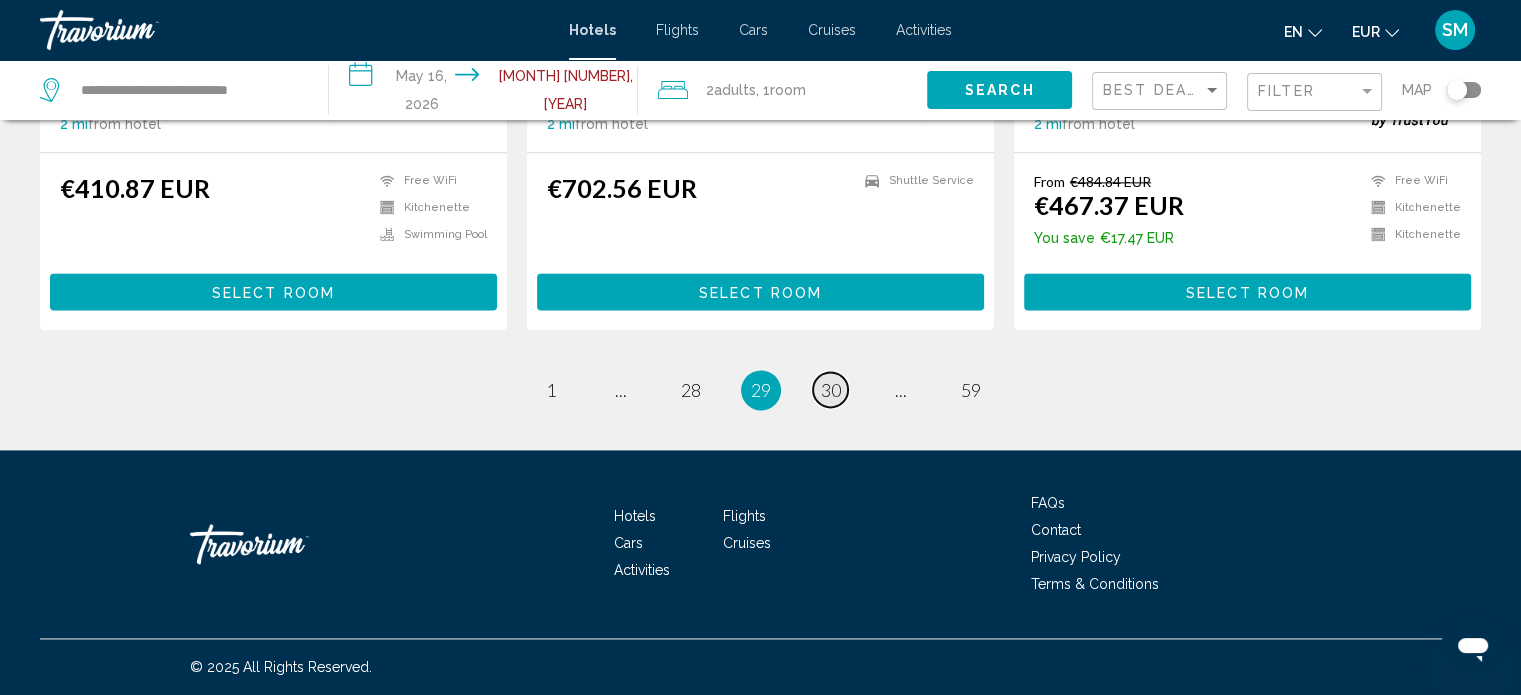 scroll, scrollTop: 2676, scrollLeft: 0, axis: vertical 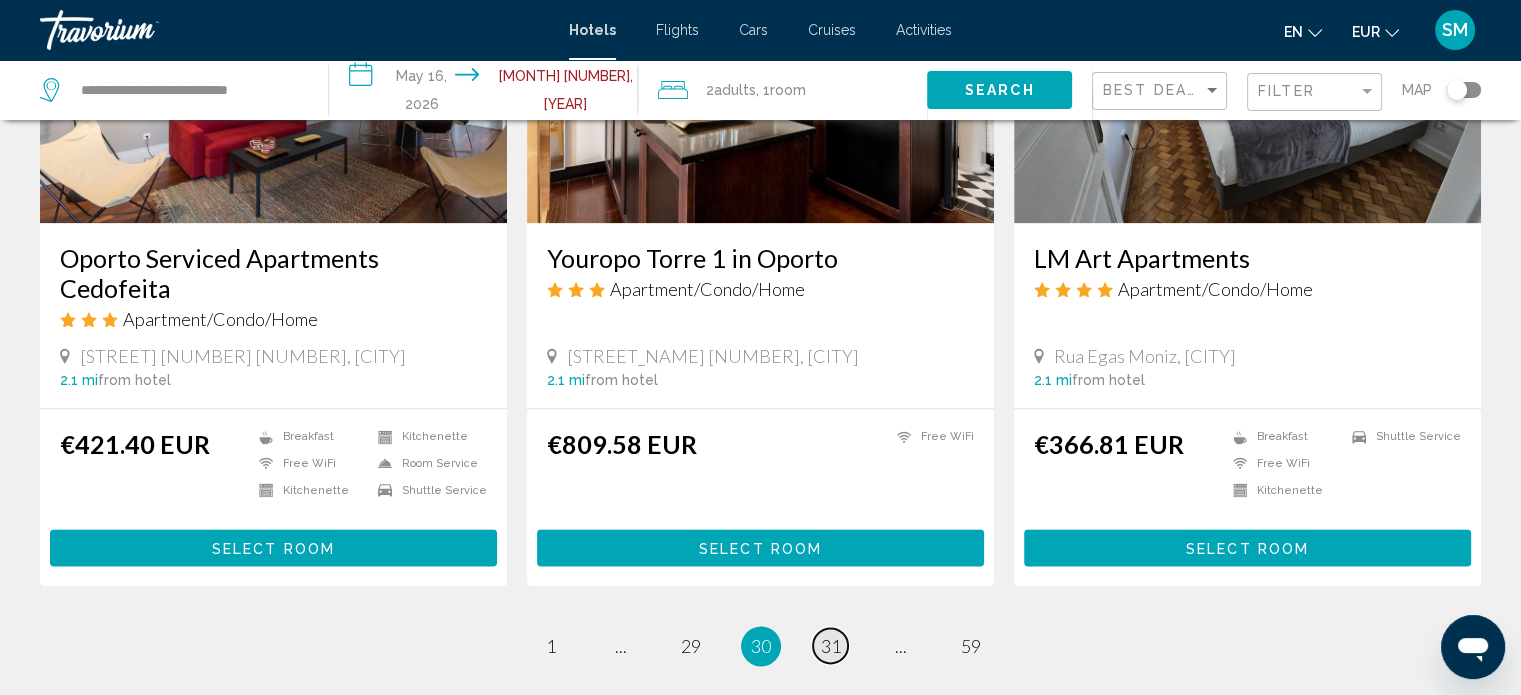 click on "31" at bounding box center [831, 646] 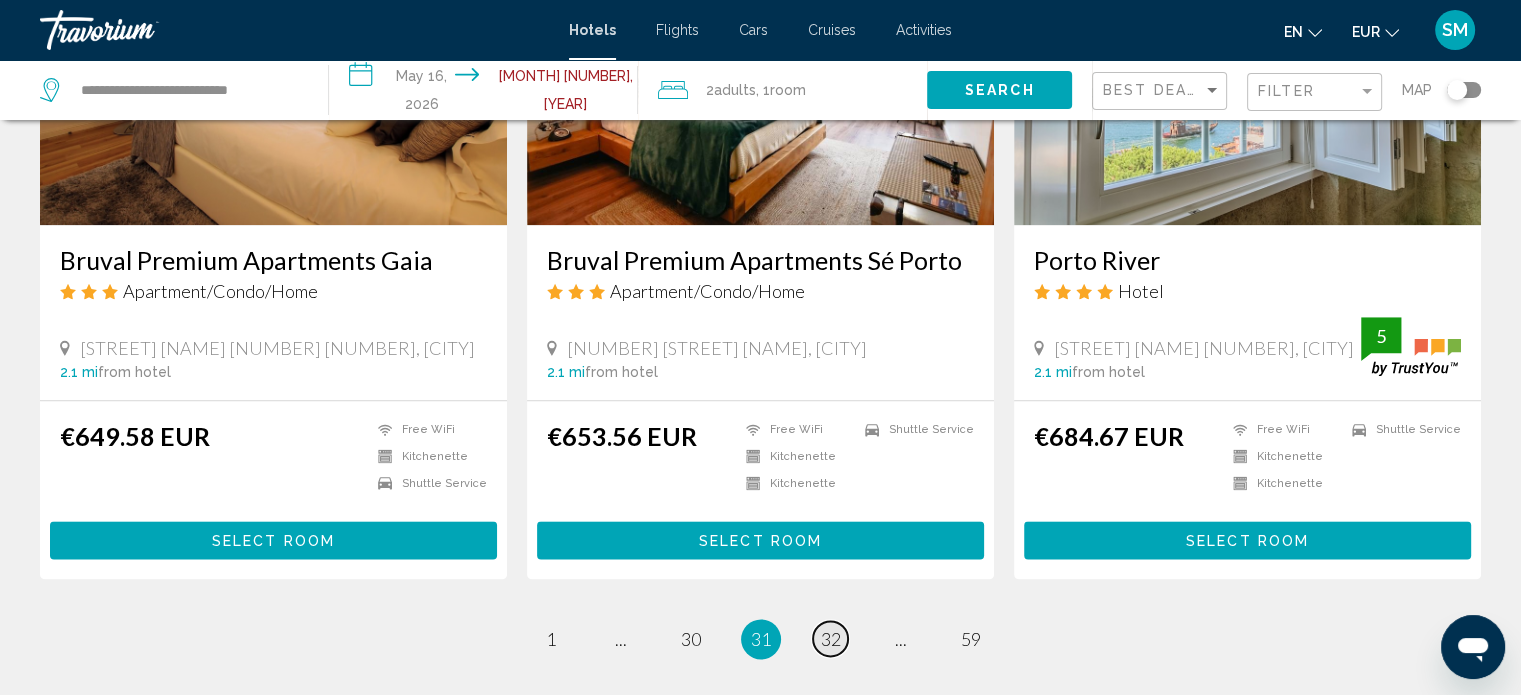 scroll, scrollTop: 2436, scrollLeft: 0, axis: vertical 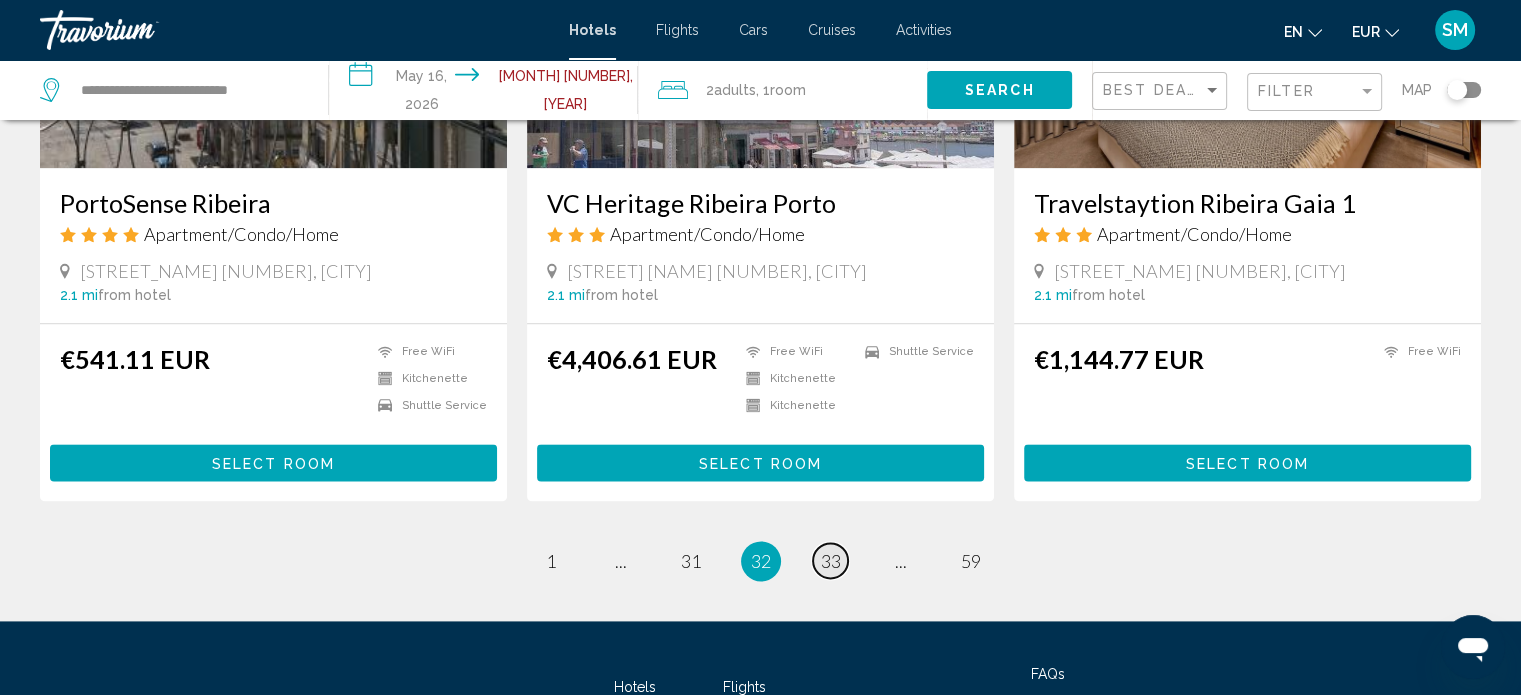 click on "page  33" at bounding box center (830, 560) 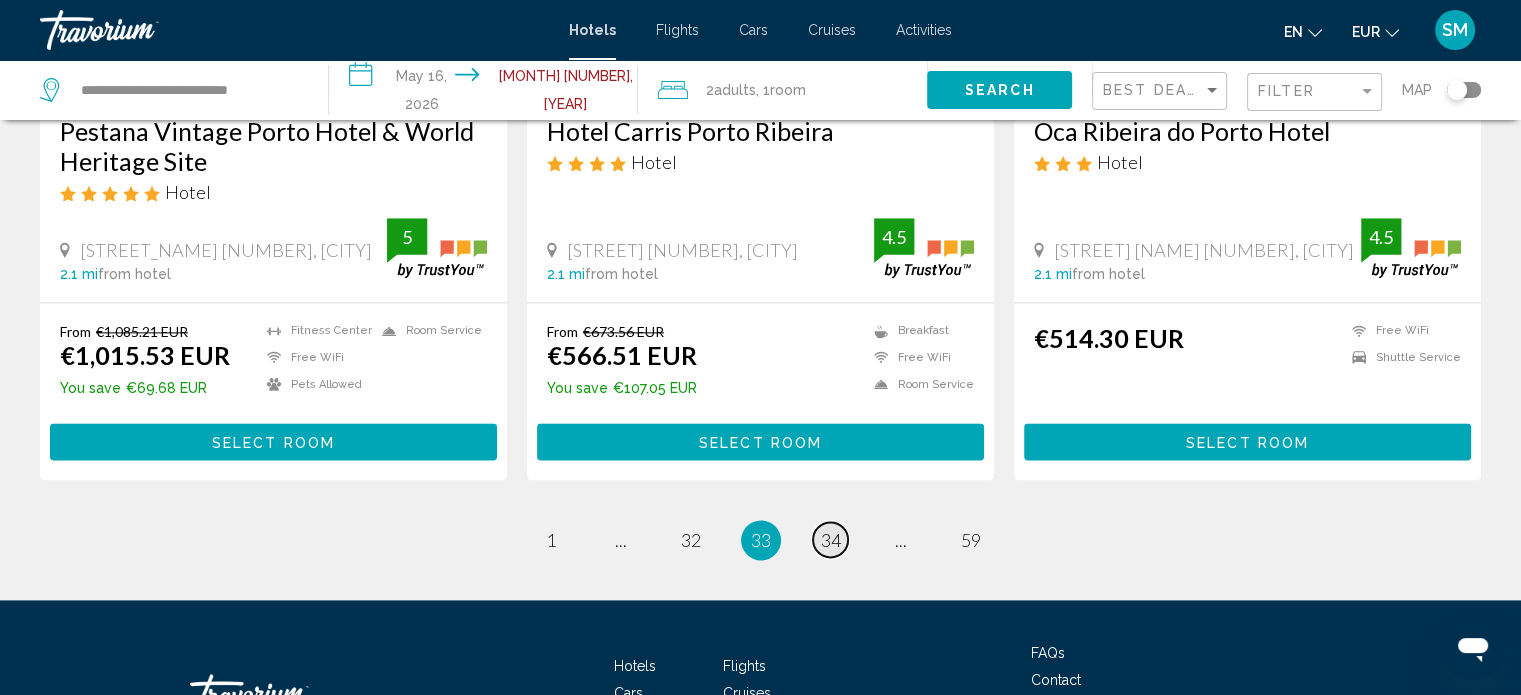 scroll, scrollTop: 2592, scrollLeft: 0, axis: vertical 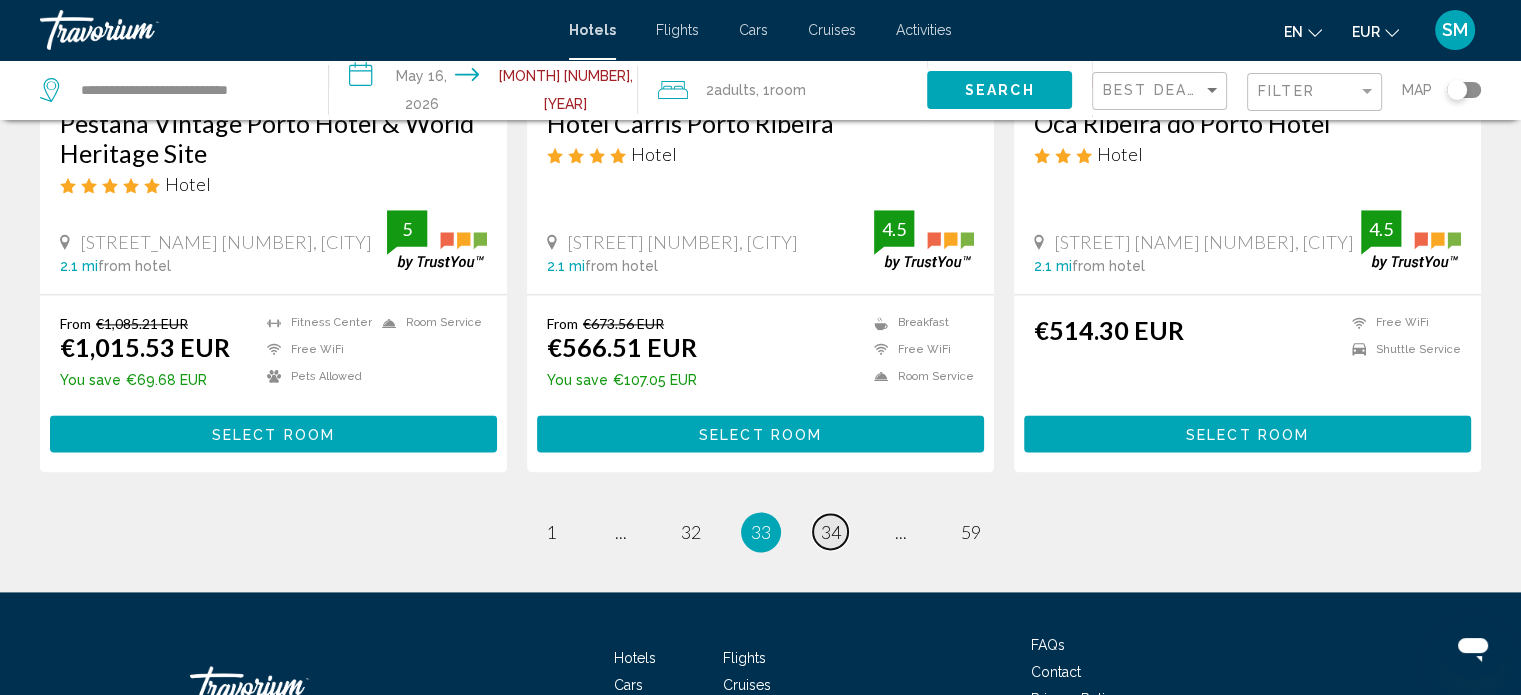 click on "34" at bounding box center (831, 532) 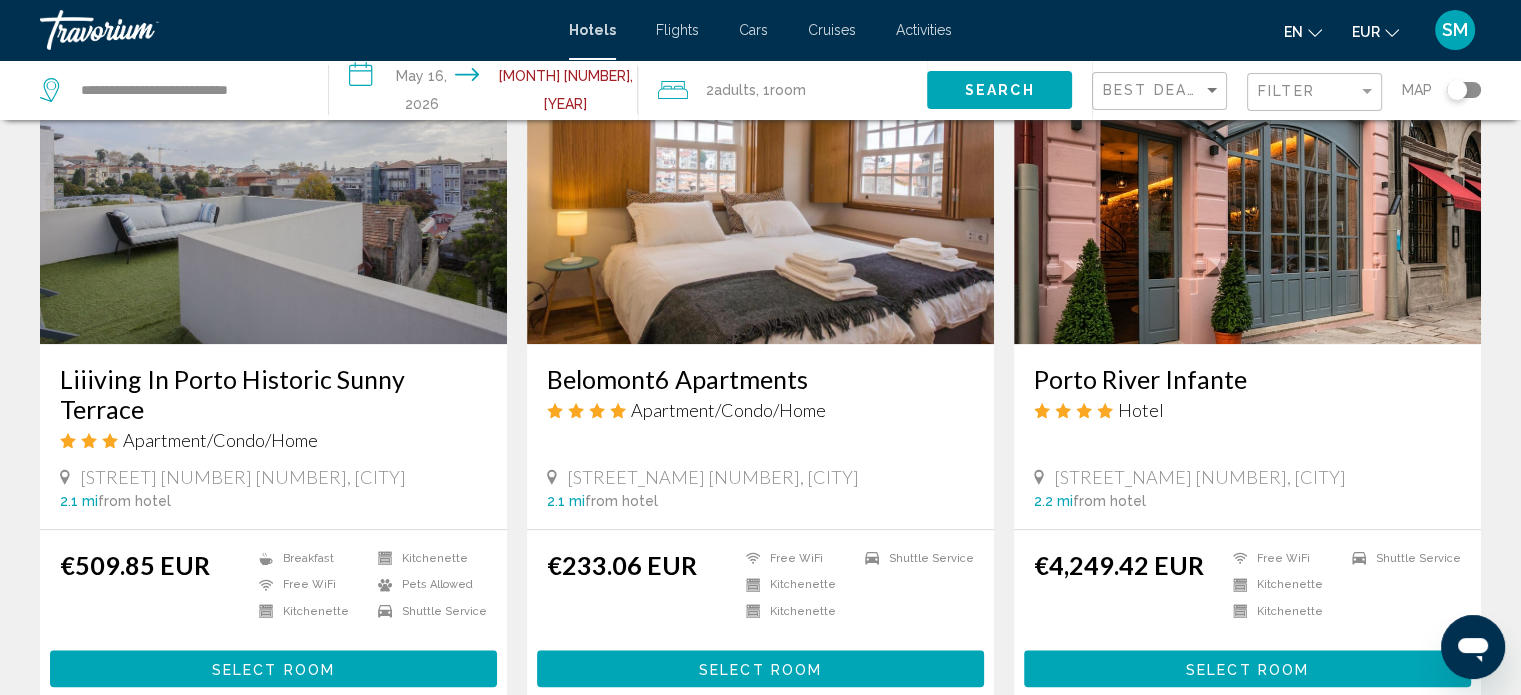 scroll, scrollTop: 1626, scrollLeft: 0, axis: vertical 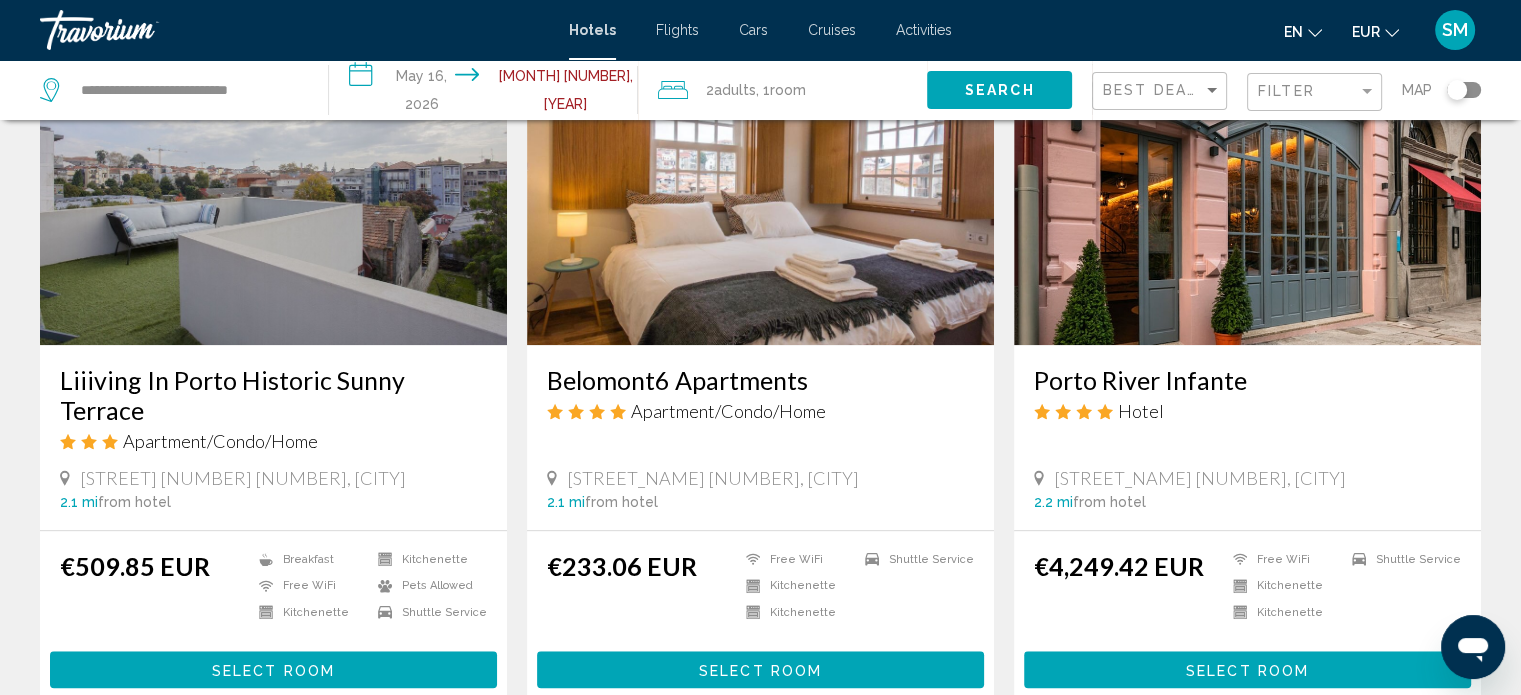 click on "Select Room" at bounding box center (760, 670) 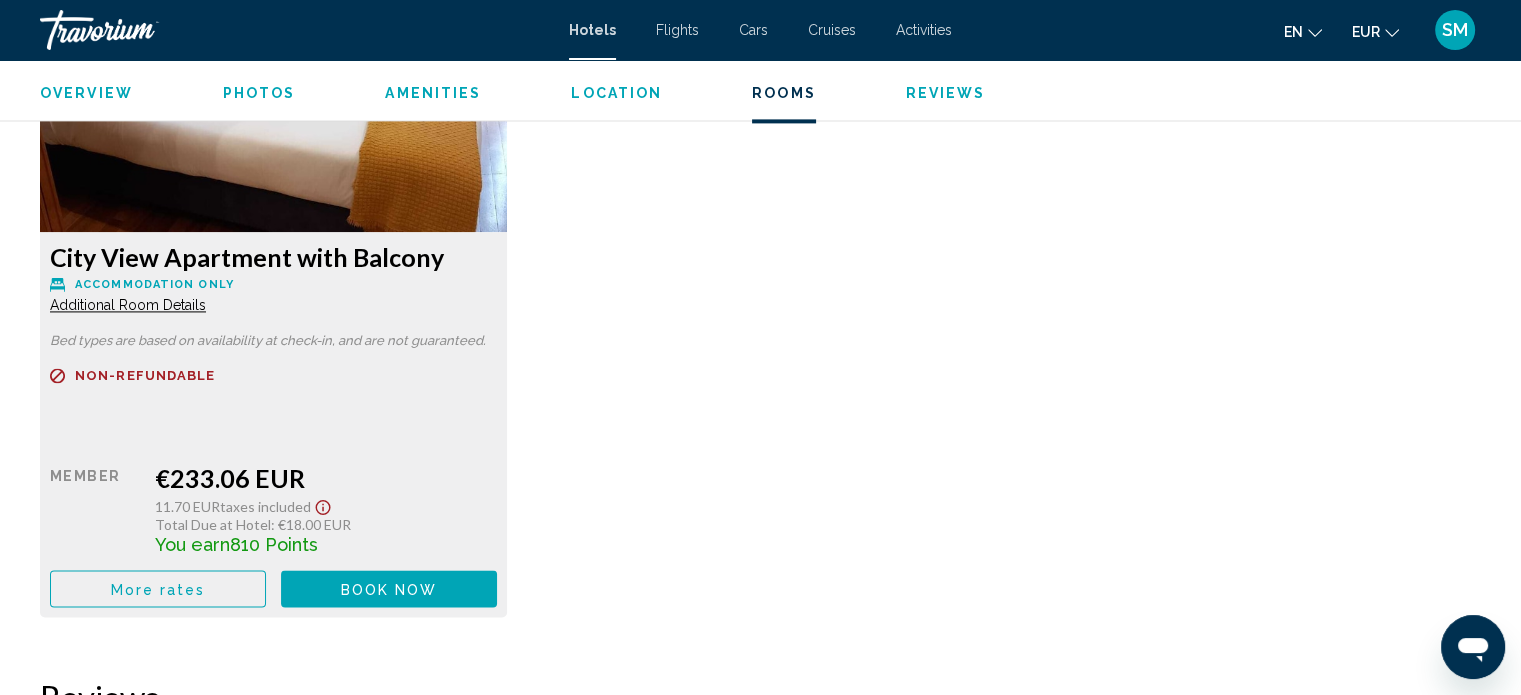 scroll, scrollTop: 2852, scrollLeft: 0, axis: vertical 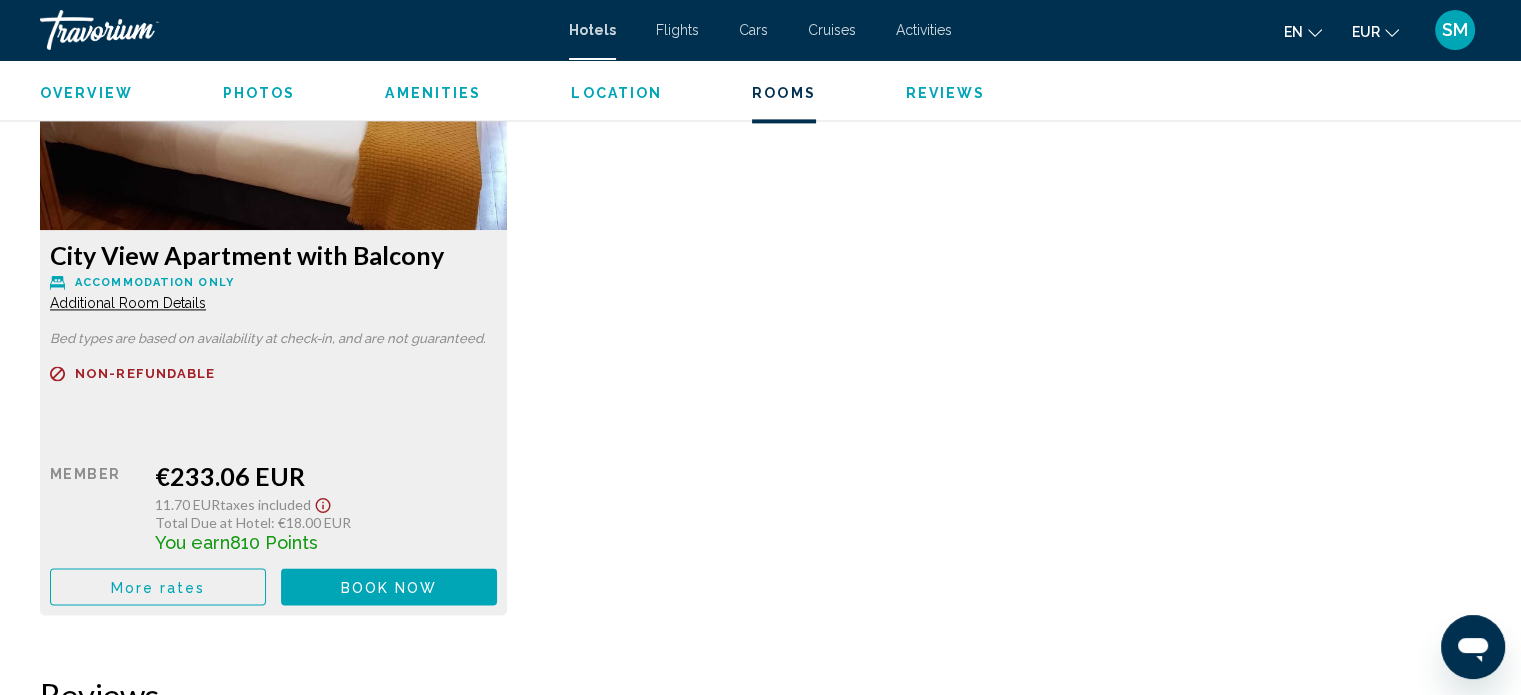 click on "More rates" at bounding box center [158, 587] 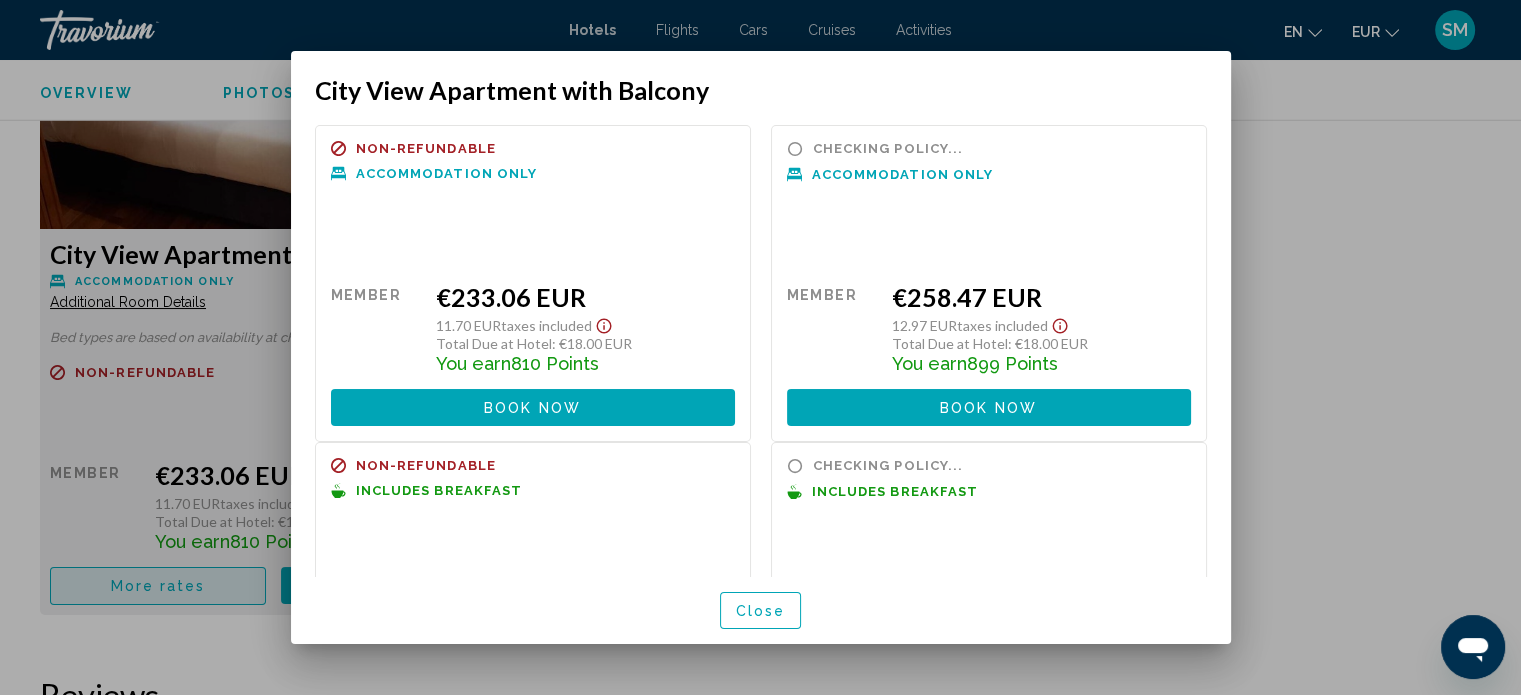 scroll, scrollTop: 0, scrollLeft: 0, axis: both 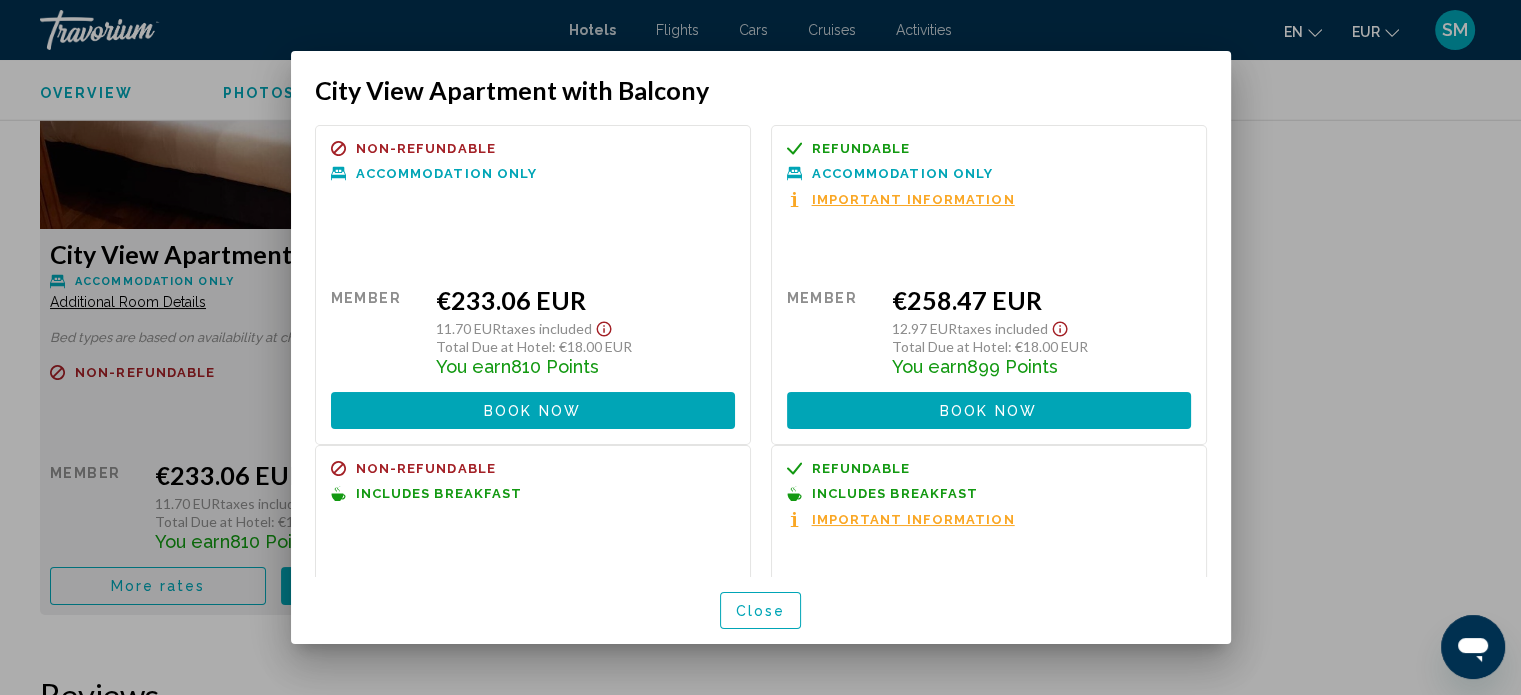 click at bounding box center (760, 347) 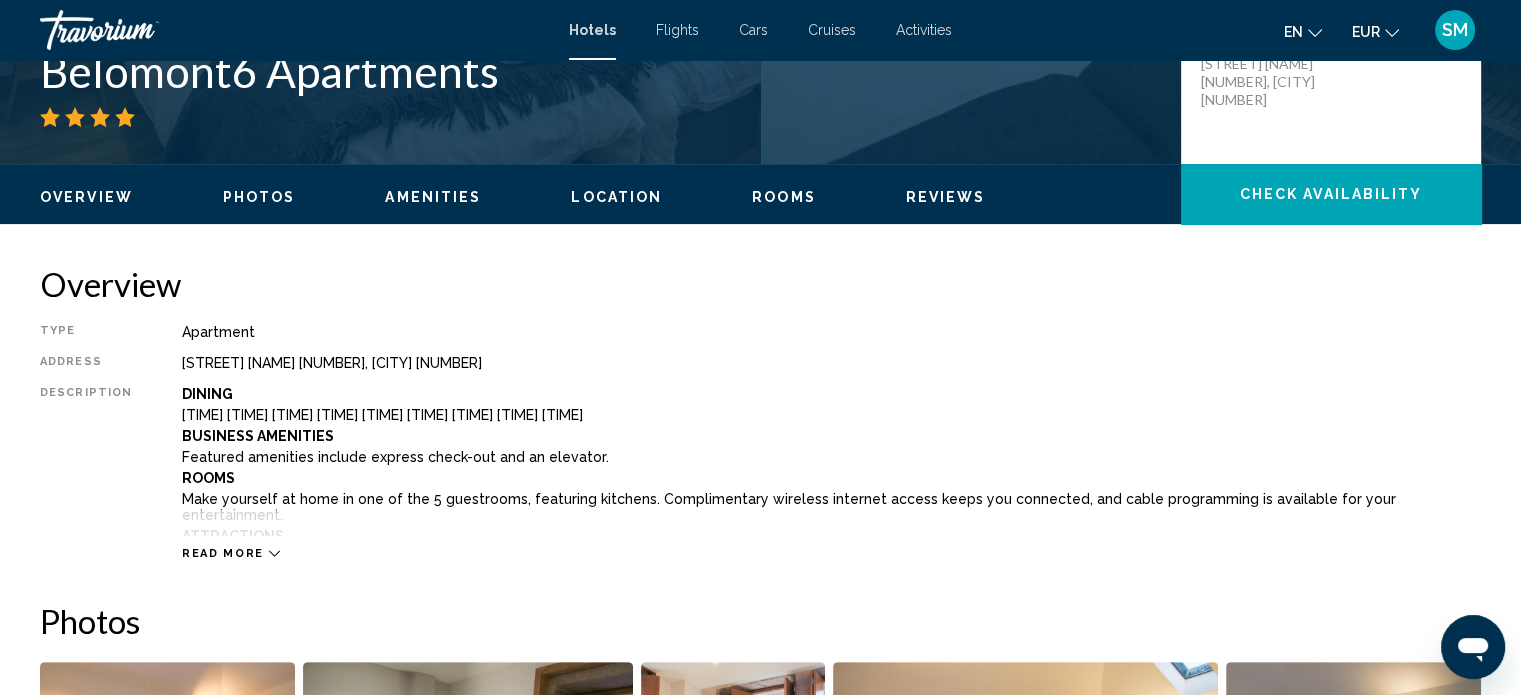 scroll, scrollTop: 497, scrollLeft: 0, axis: vertical 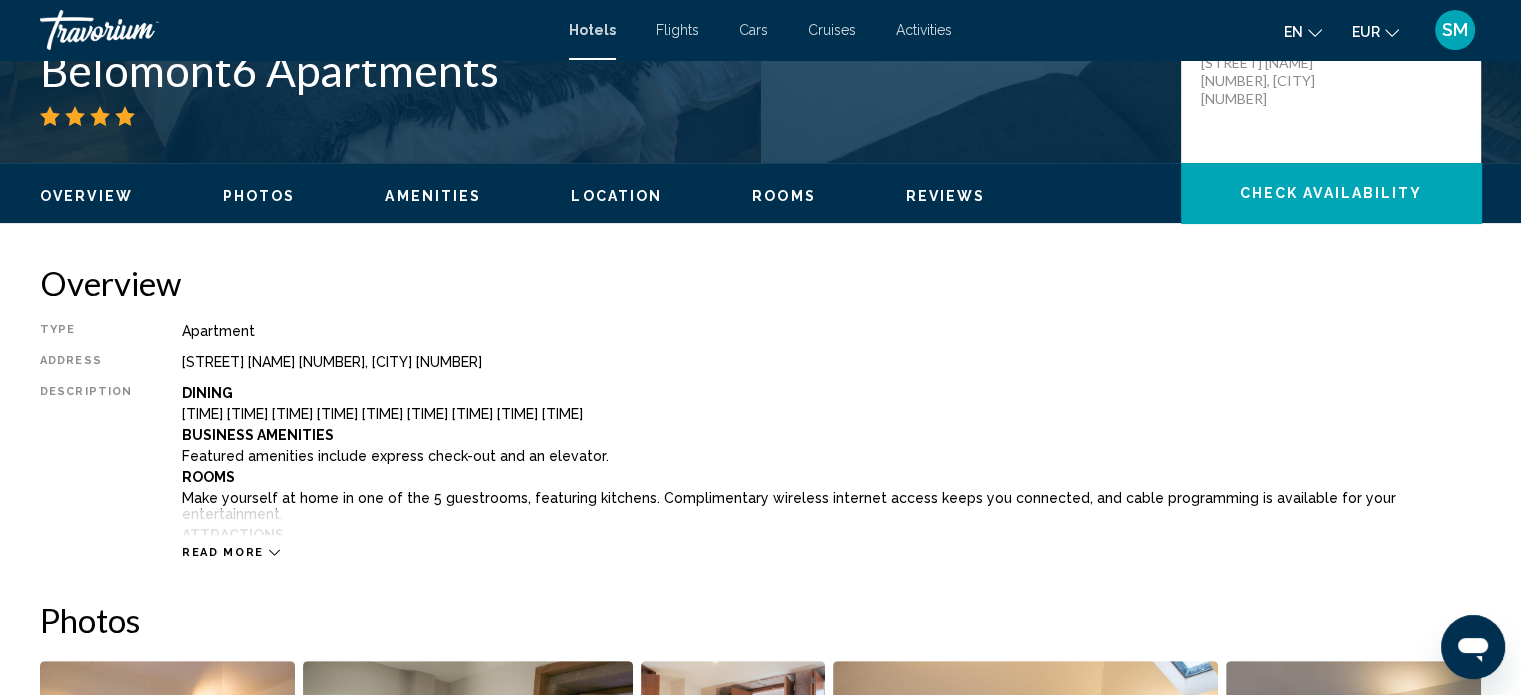 click on "Reviews" at bounding box center (946, 196) 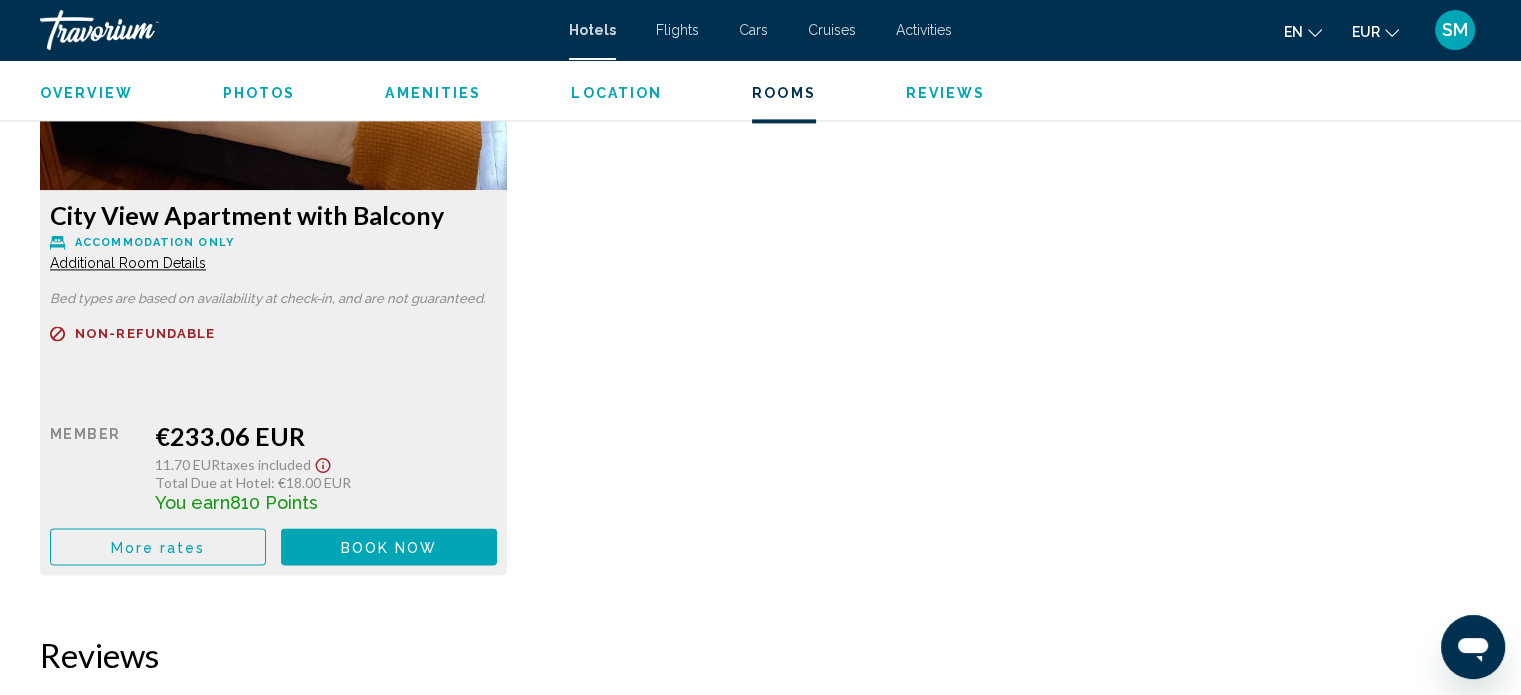 scroll, scrollTop: 2898, scrollLeft: 0, axis: vertical 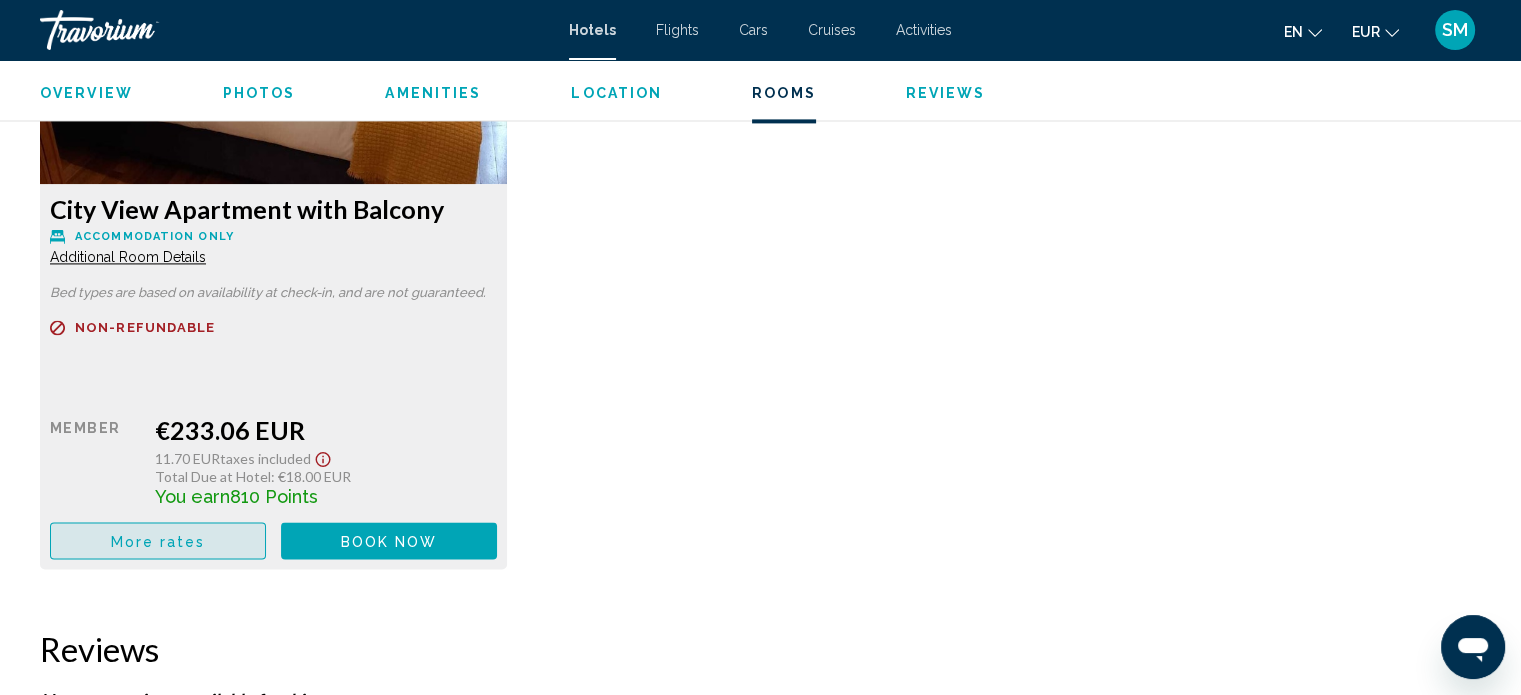 click on "More rates" at bounding box center (158, 541) 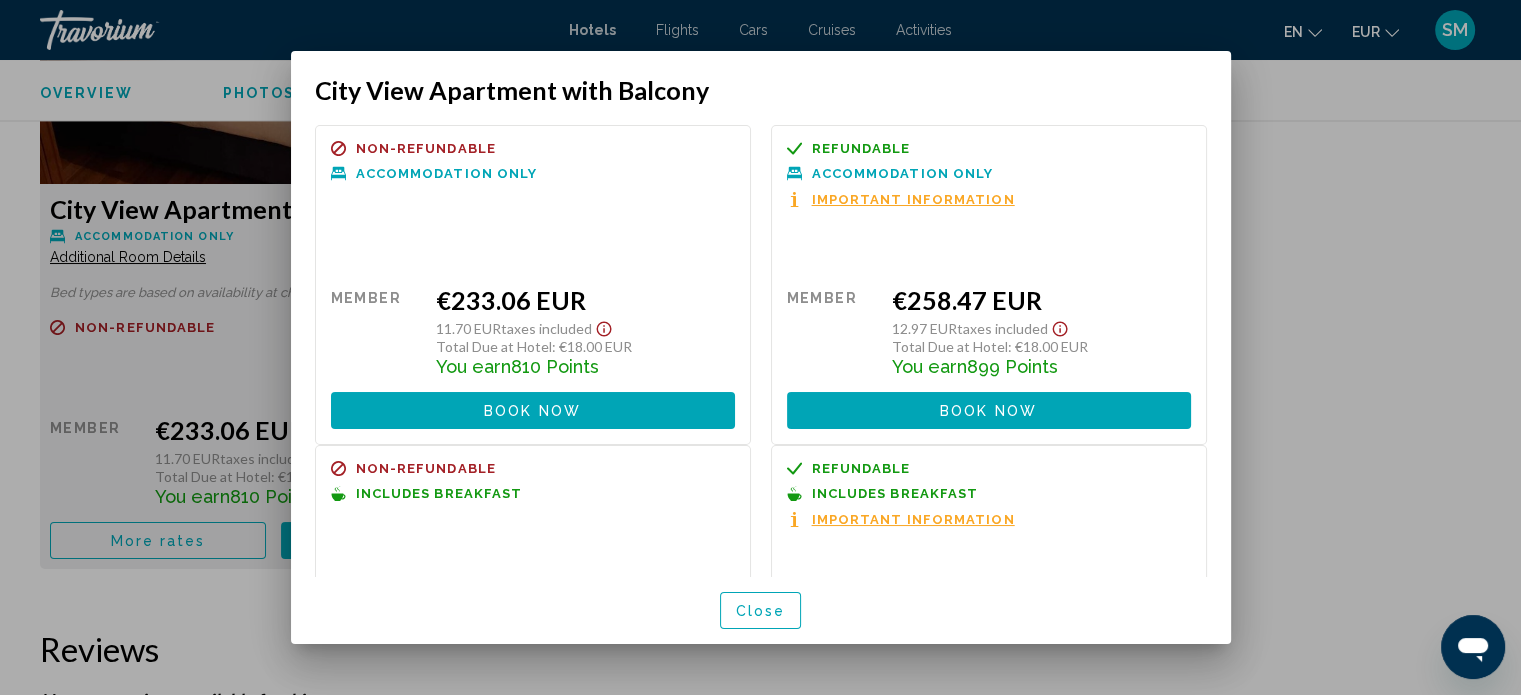 click at bounding box center (760, 347) 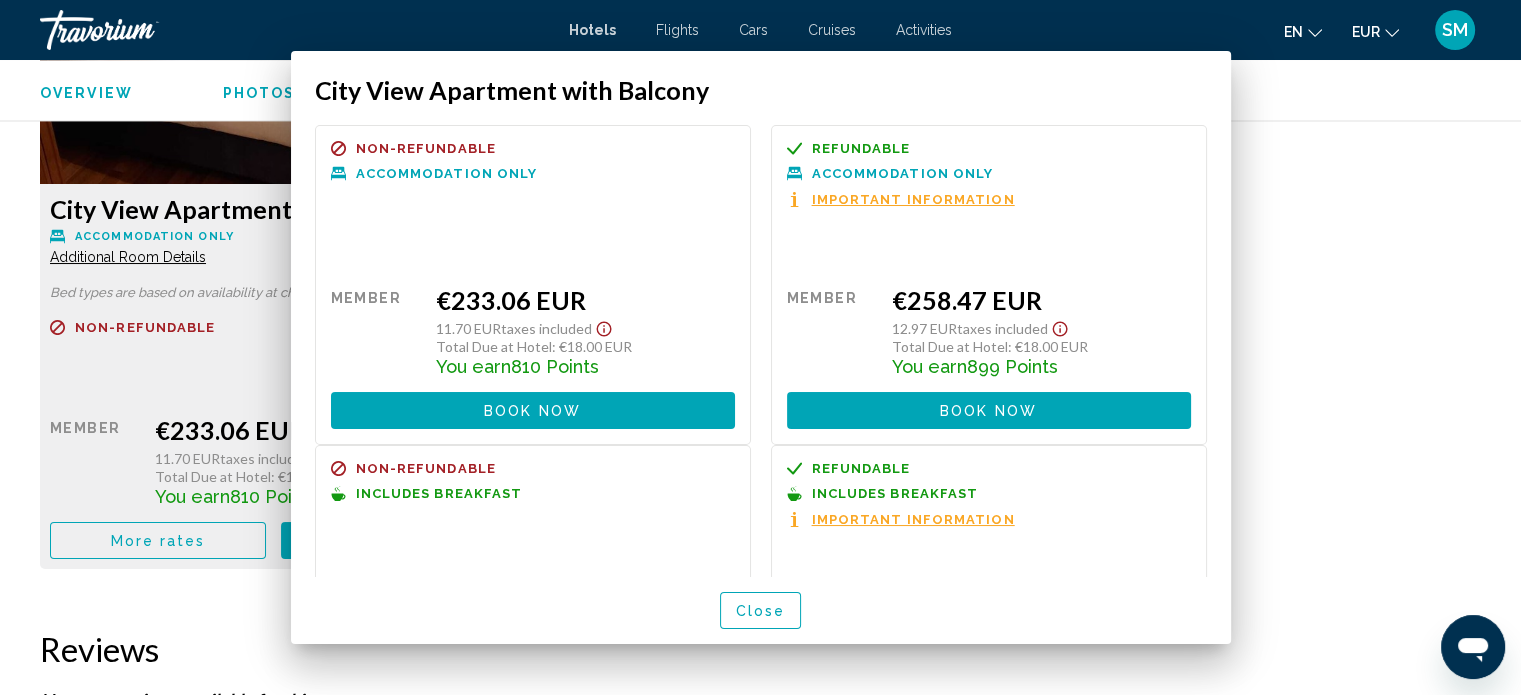 scroll, scrollTop: 2898, scrollLeft: 0, axis: vertical 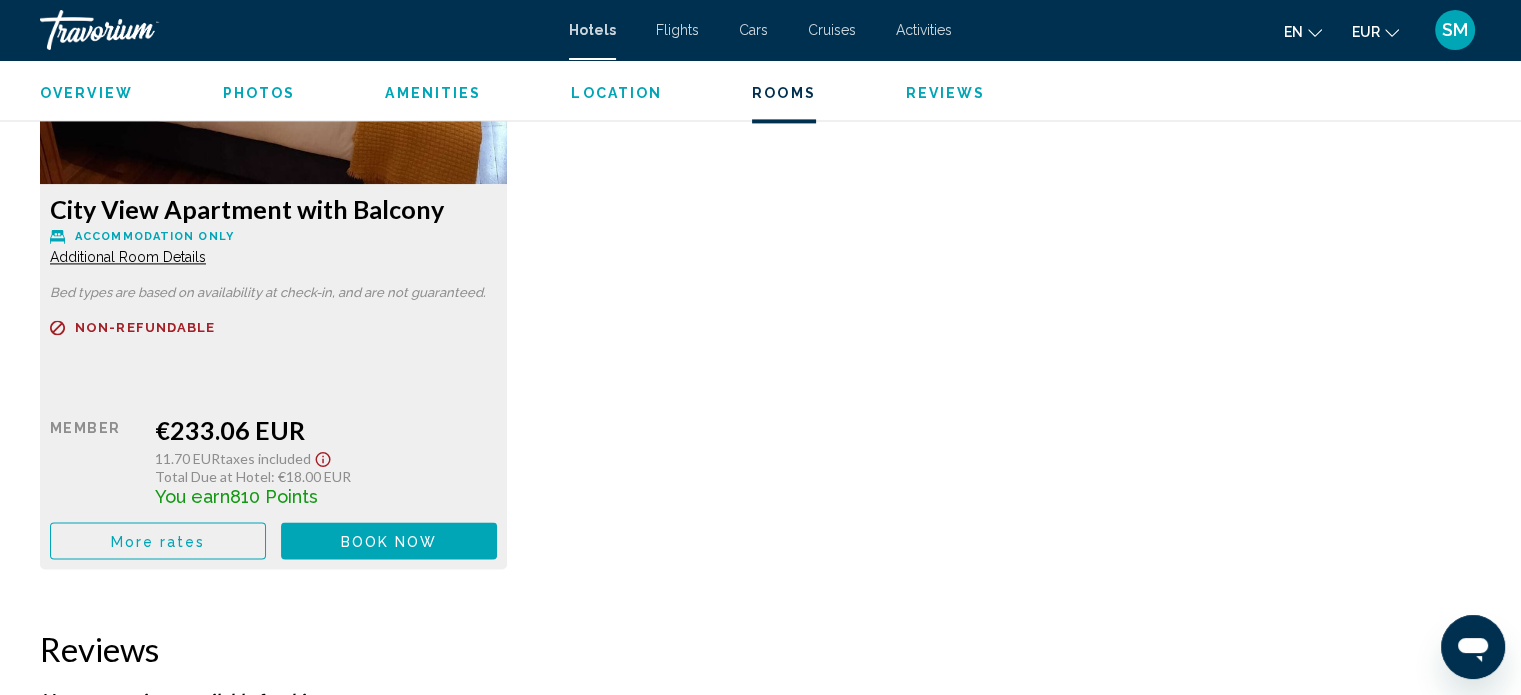 click on "Overview" at bounding box center [86, 93] 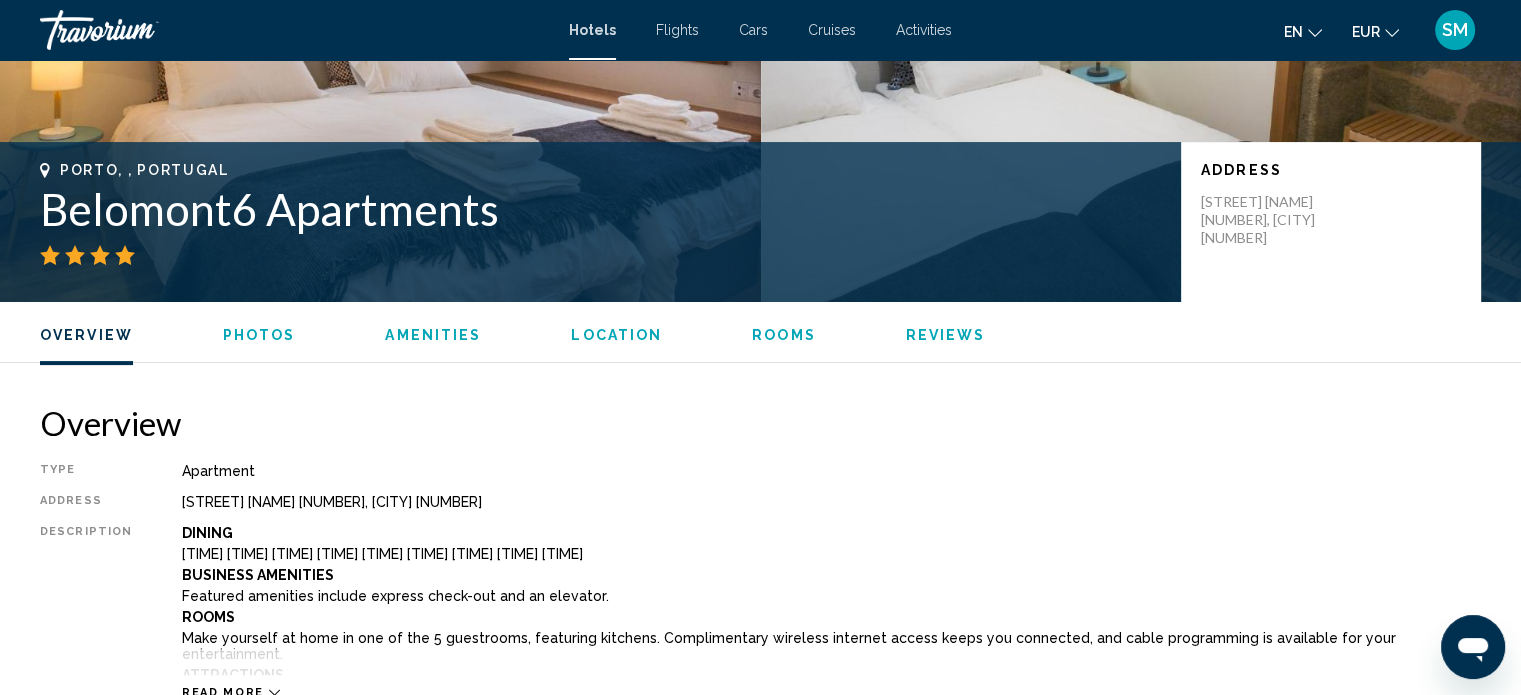 scroll, scrollTop: 0, scrollLeft: 0, axis: both 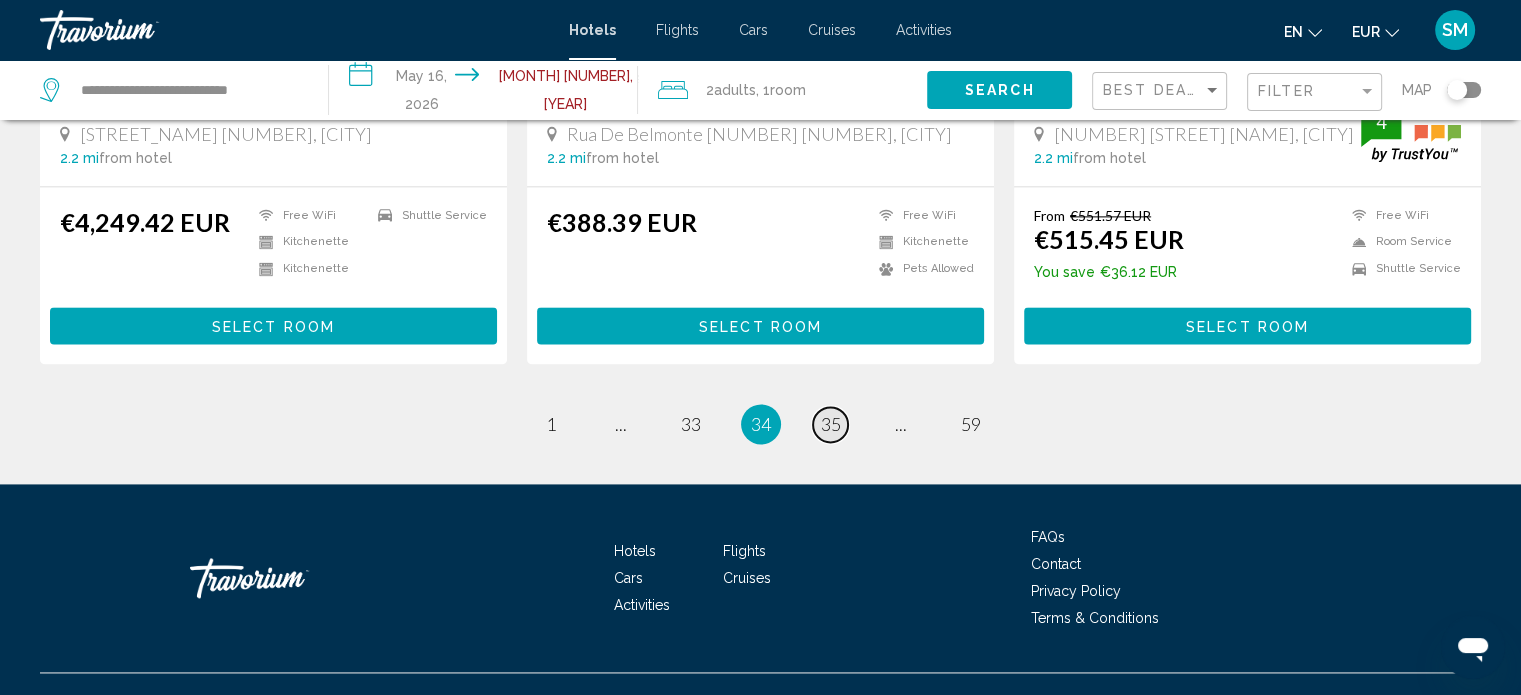 click on "35" at bounding box center [831, 424] 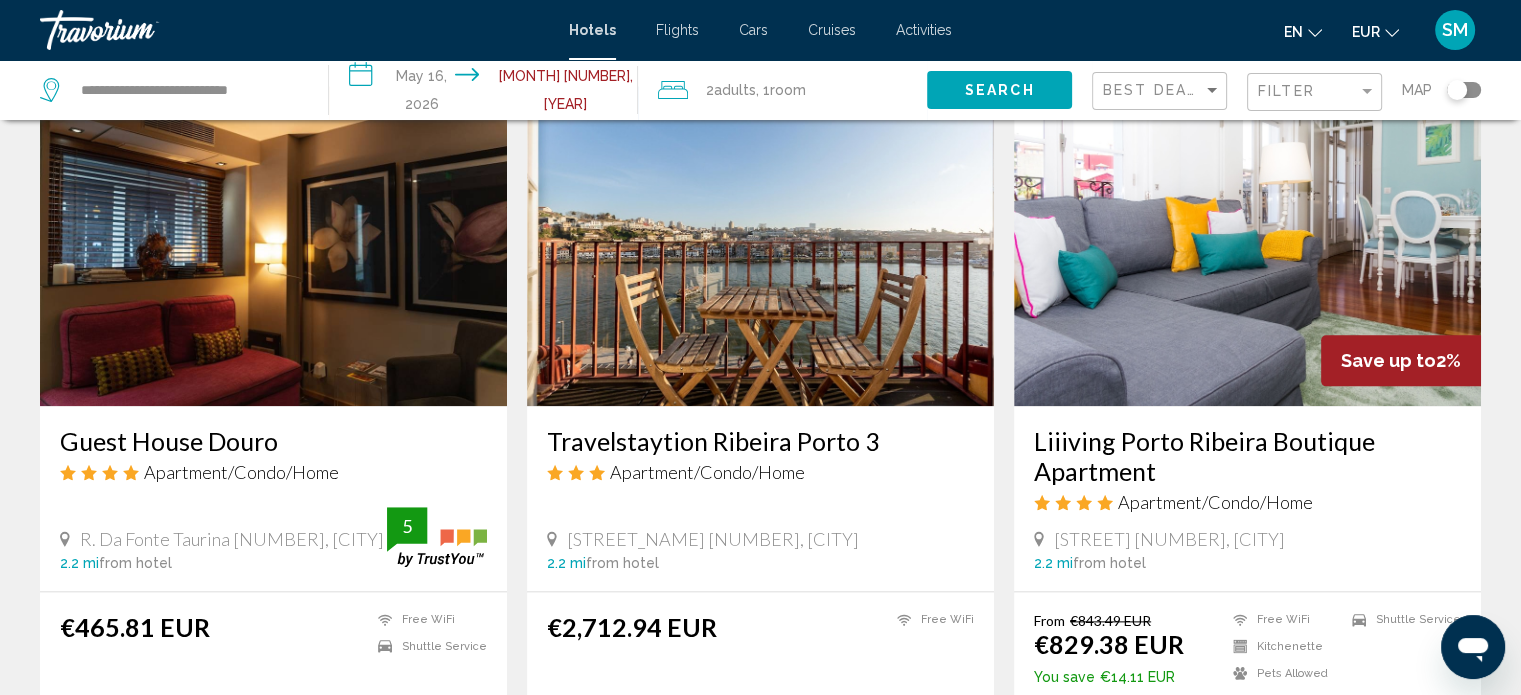 scroll, scrollTop: 2559, scrollLeft: 0, axis: vertical 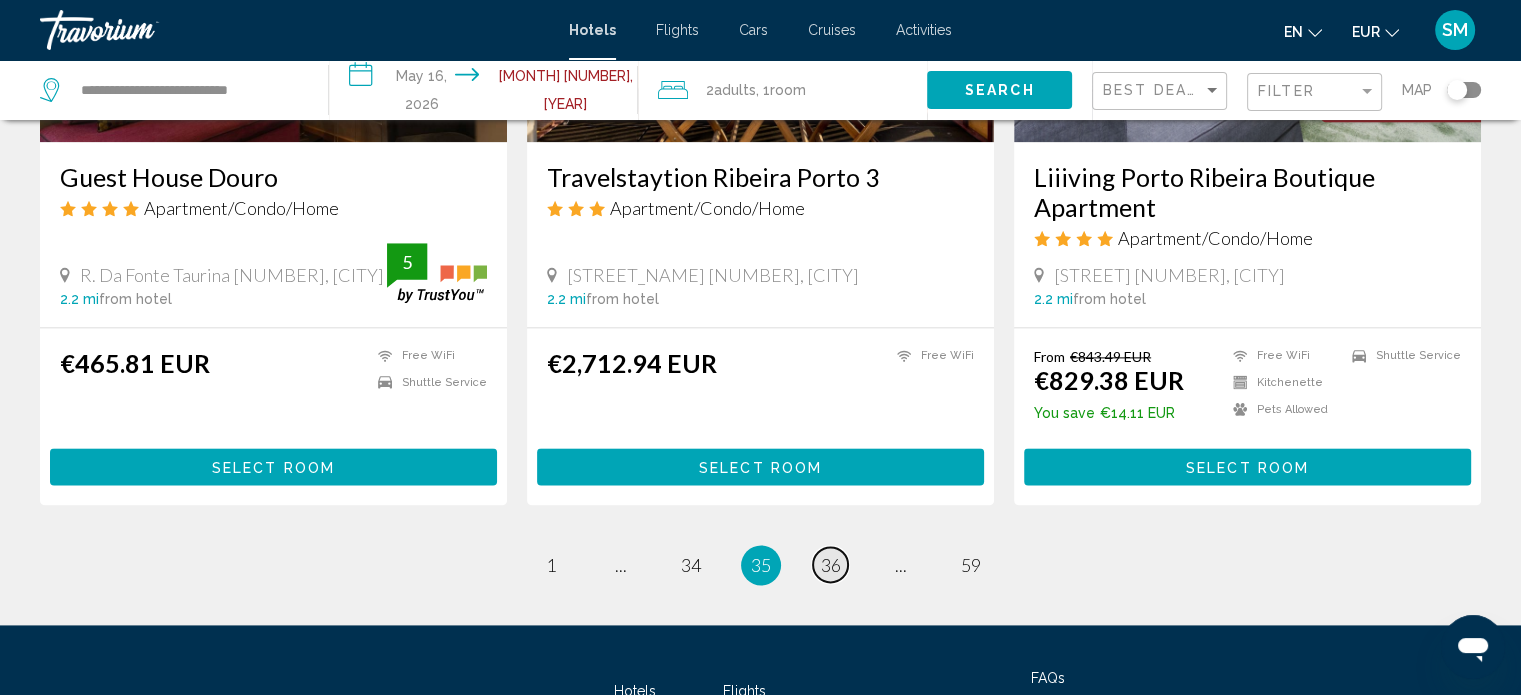 click on "36" at bounding box center (831, 565) 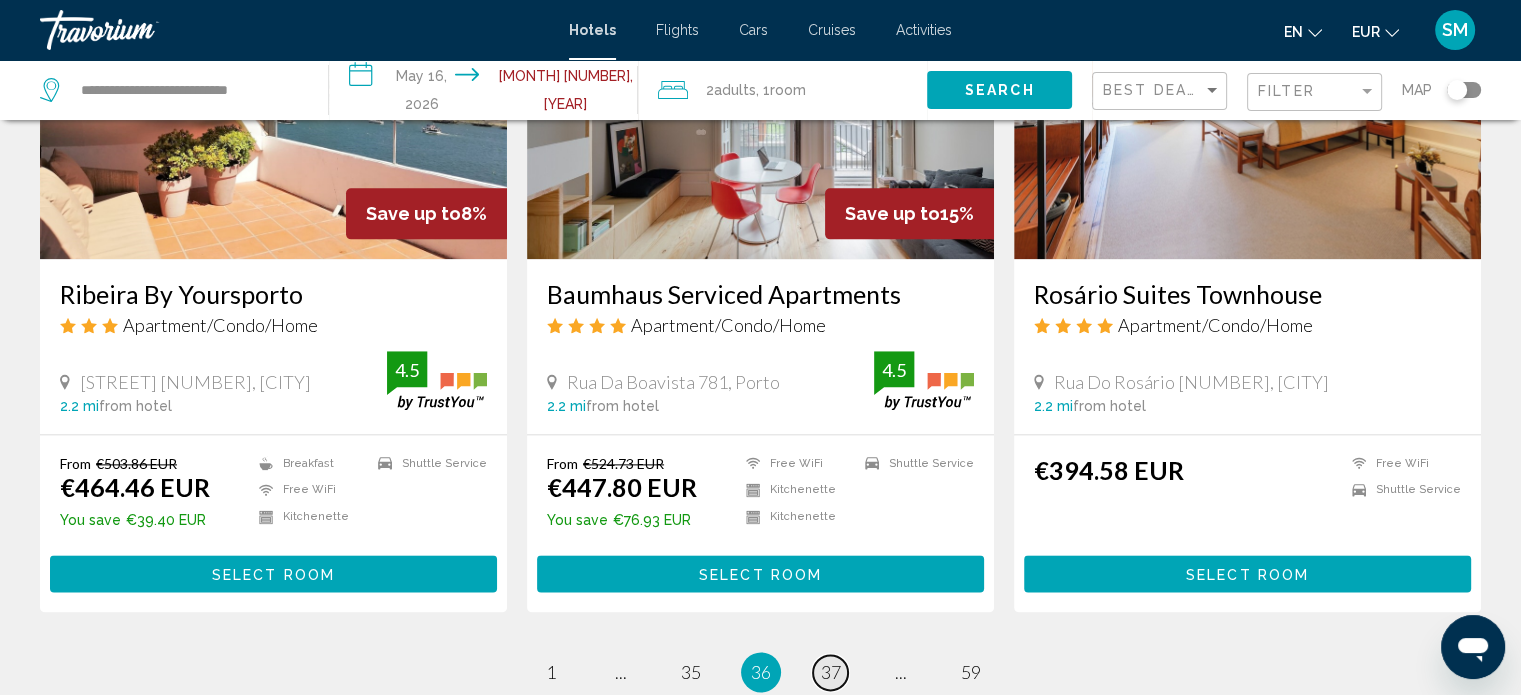 scroll, scrollTop: 2704, scrollLeft: 0, axis: vertical 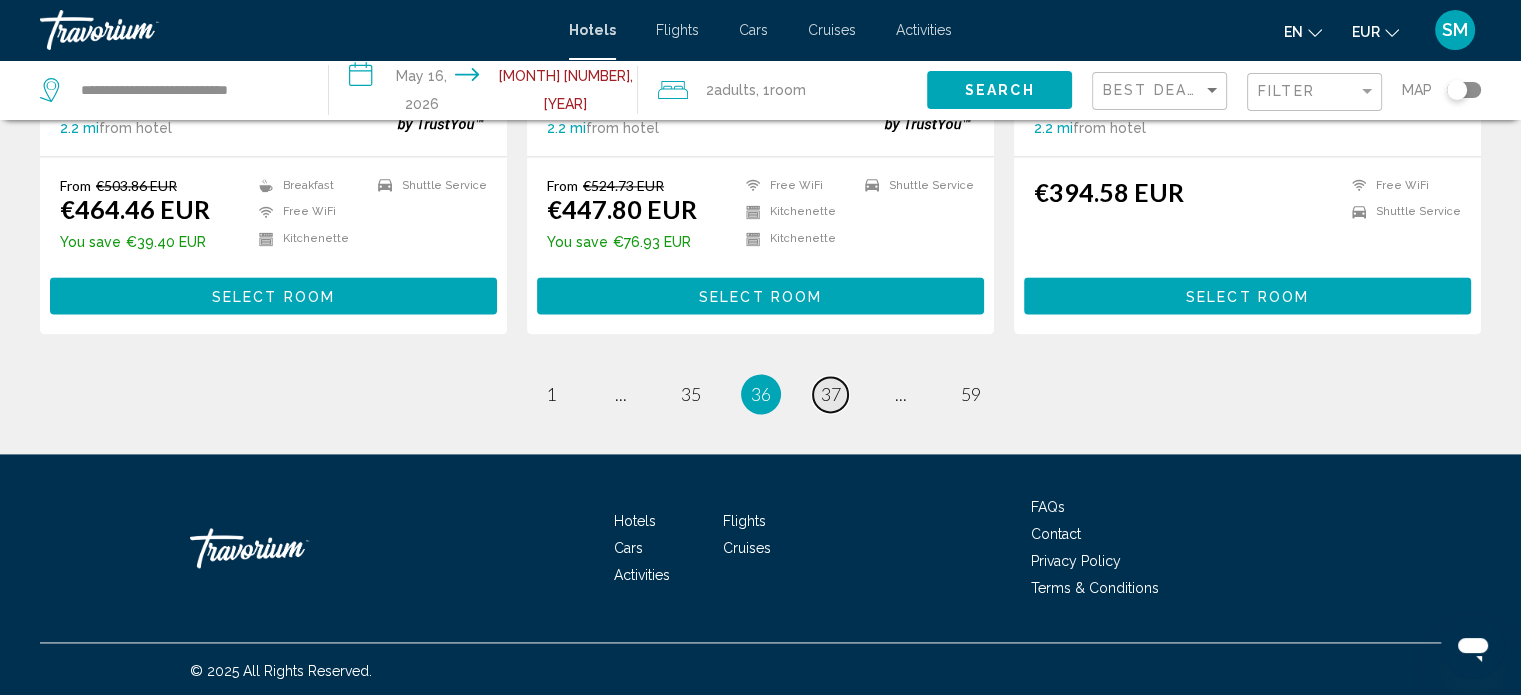 click on "37" at bounding box center (831, 394) 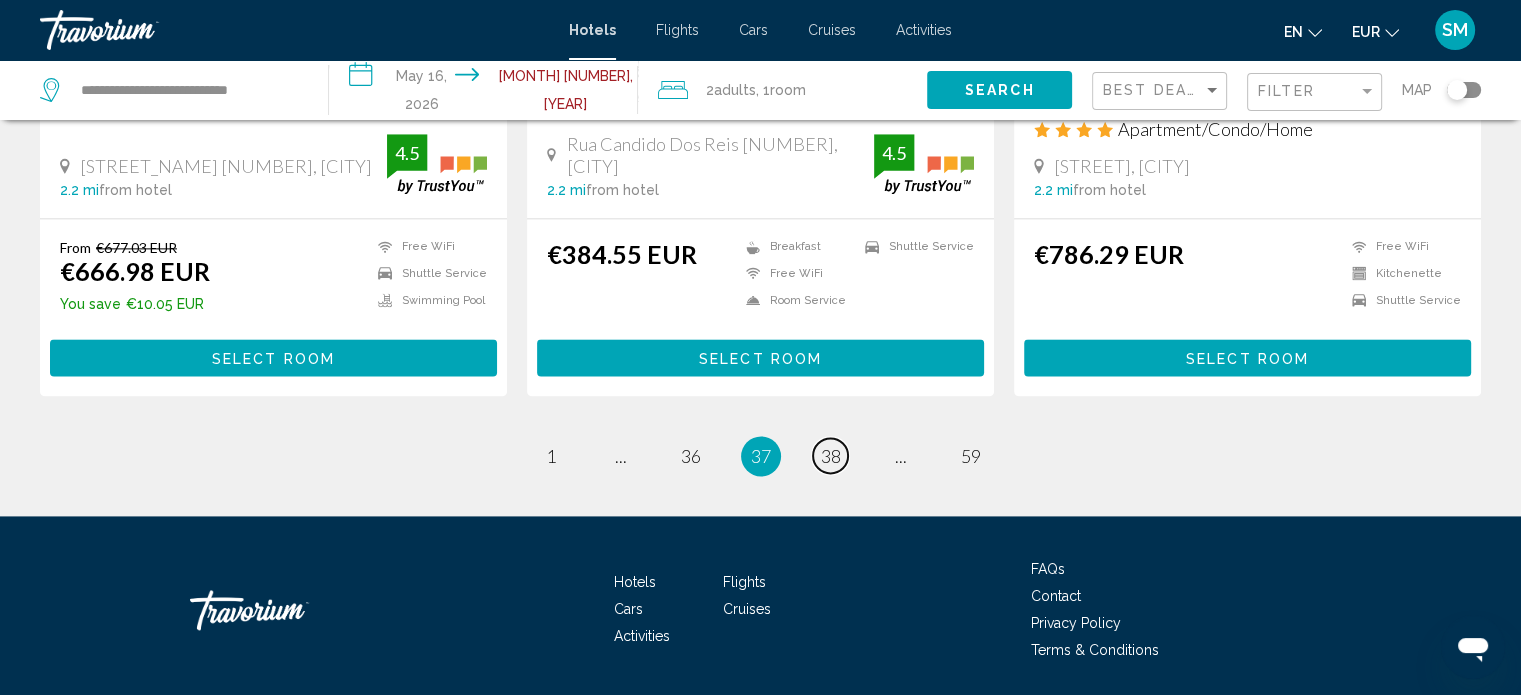 scroll, scrollTop: 2639, scrollLeft: 0, axis: vertical 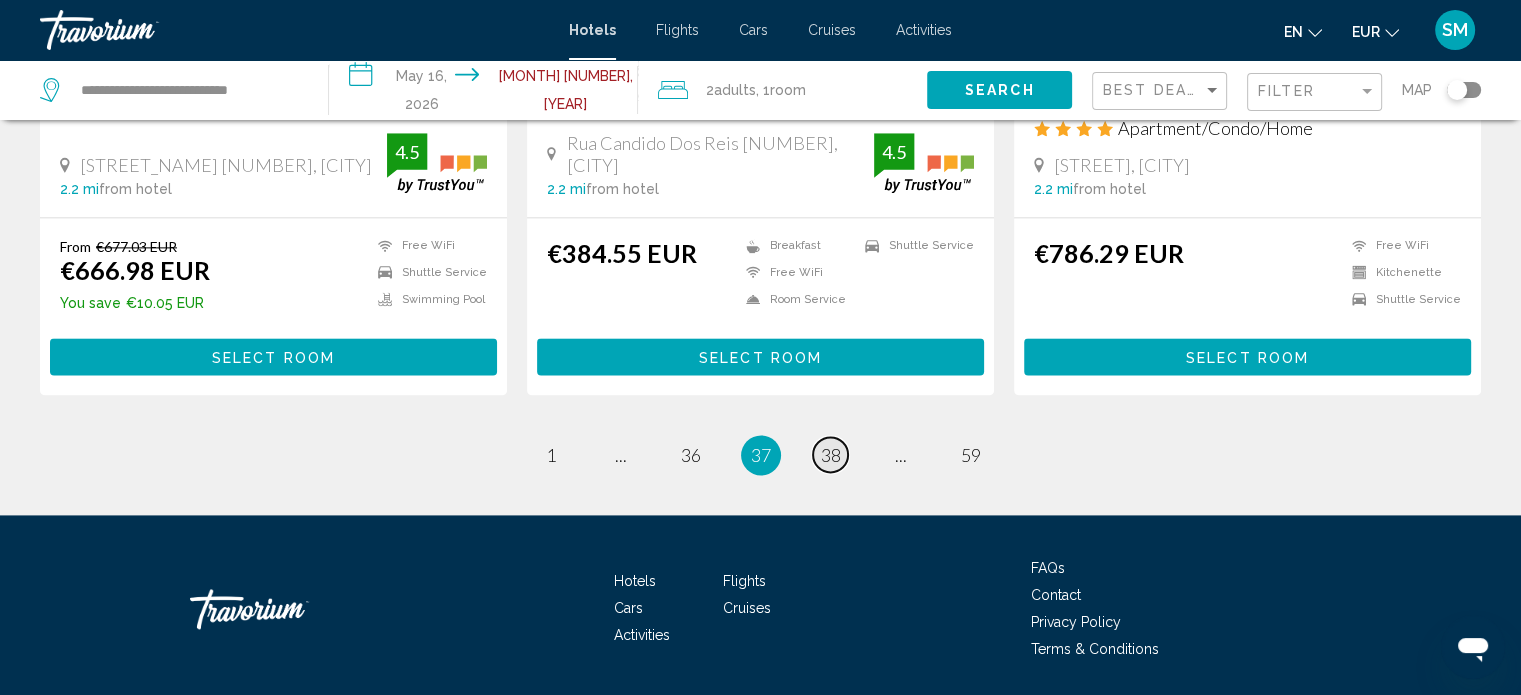 click on "38" at bounding box center [831, 455] 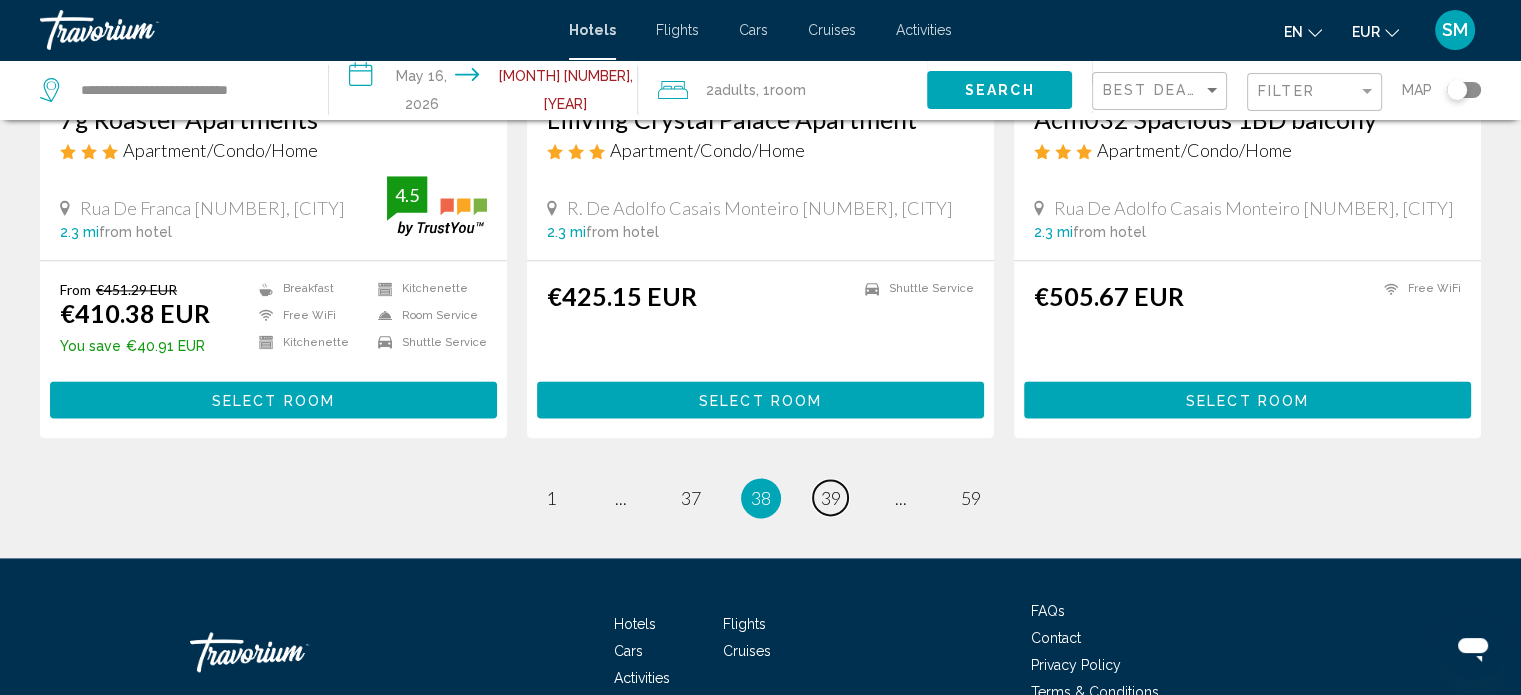 scroll, scrollTop: 2692, scrollLeft: 0, axis: vertical 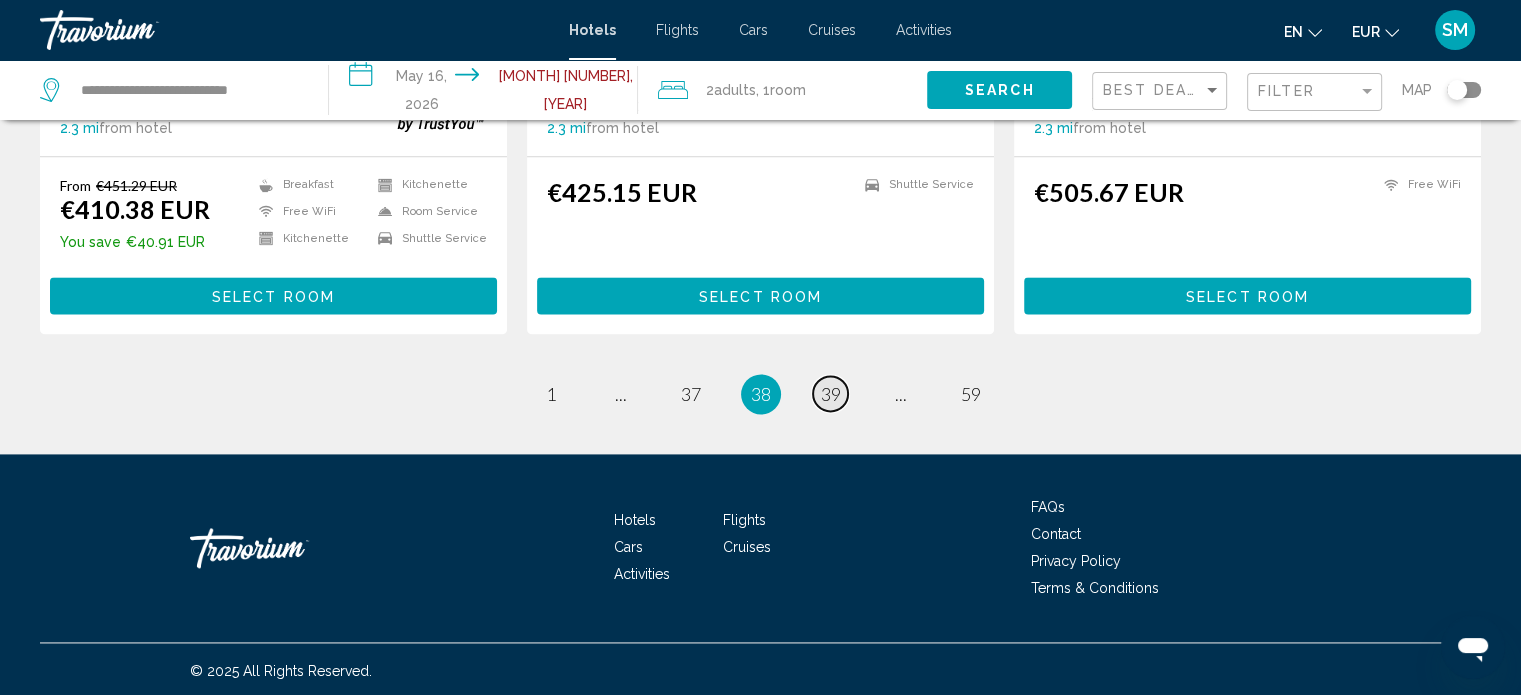 click on "39" at bounding box center [831, 394] 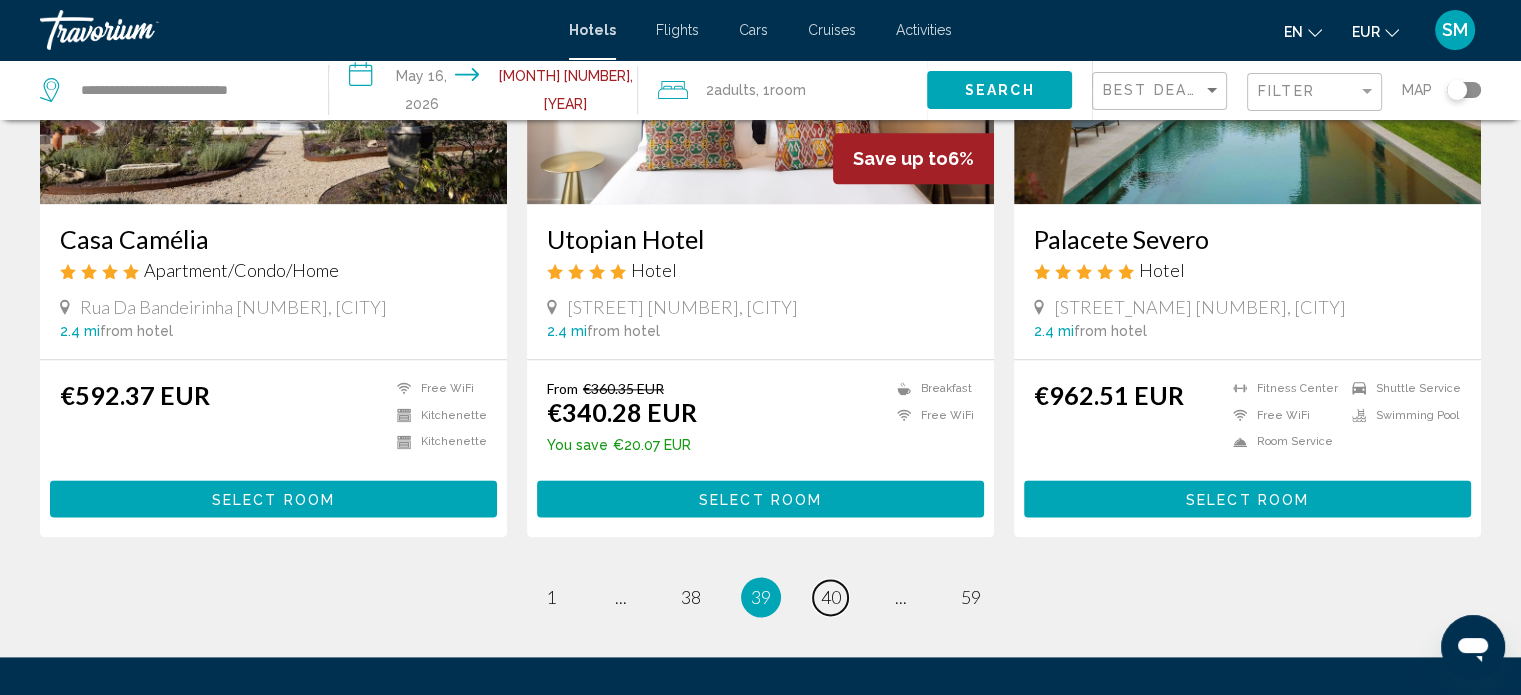 scroll, scrollTop: 2488, scrollLeft: 0, axis: vertical 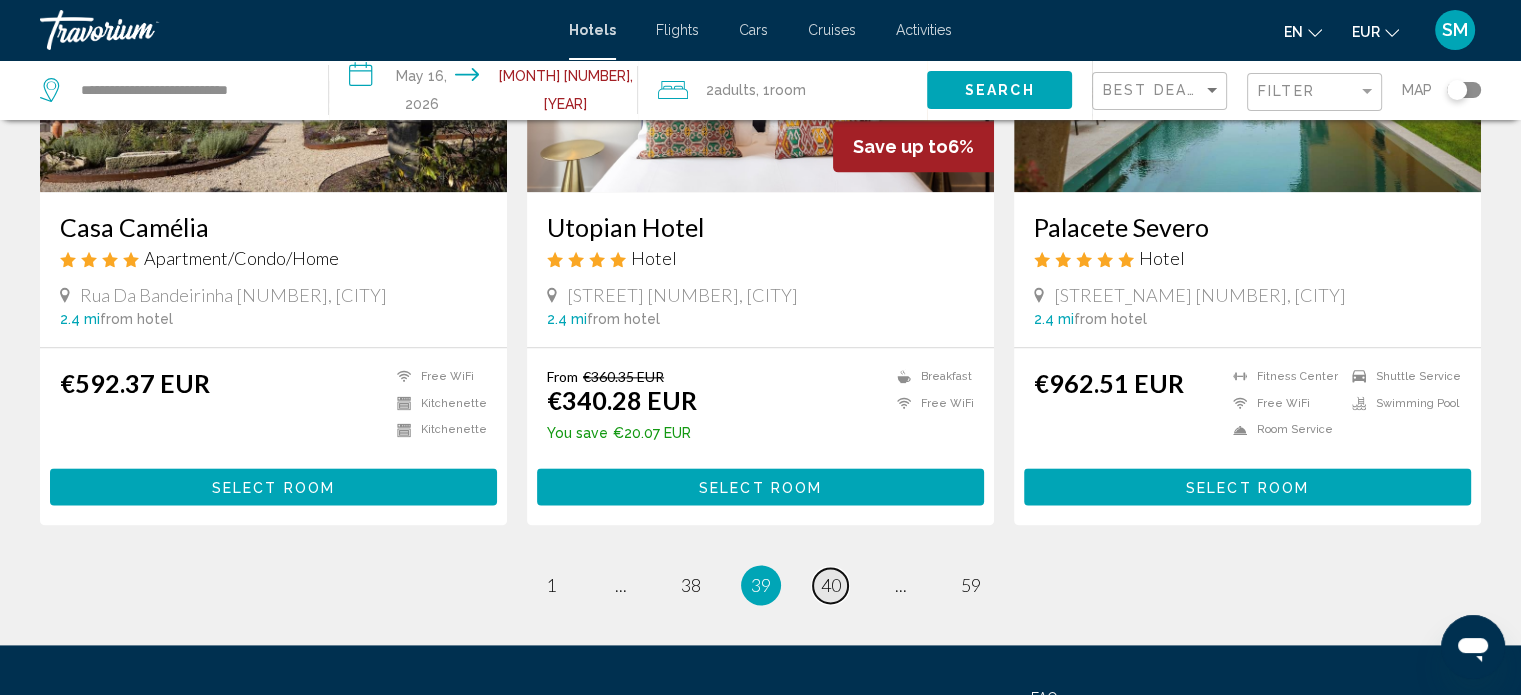 click on "page  40" at bounding box center (830, 585) 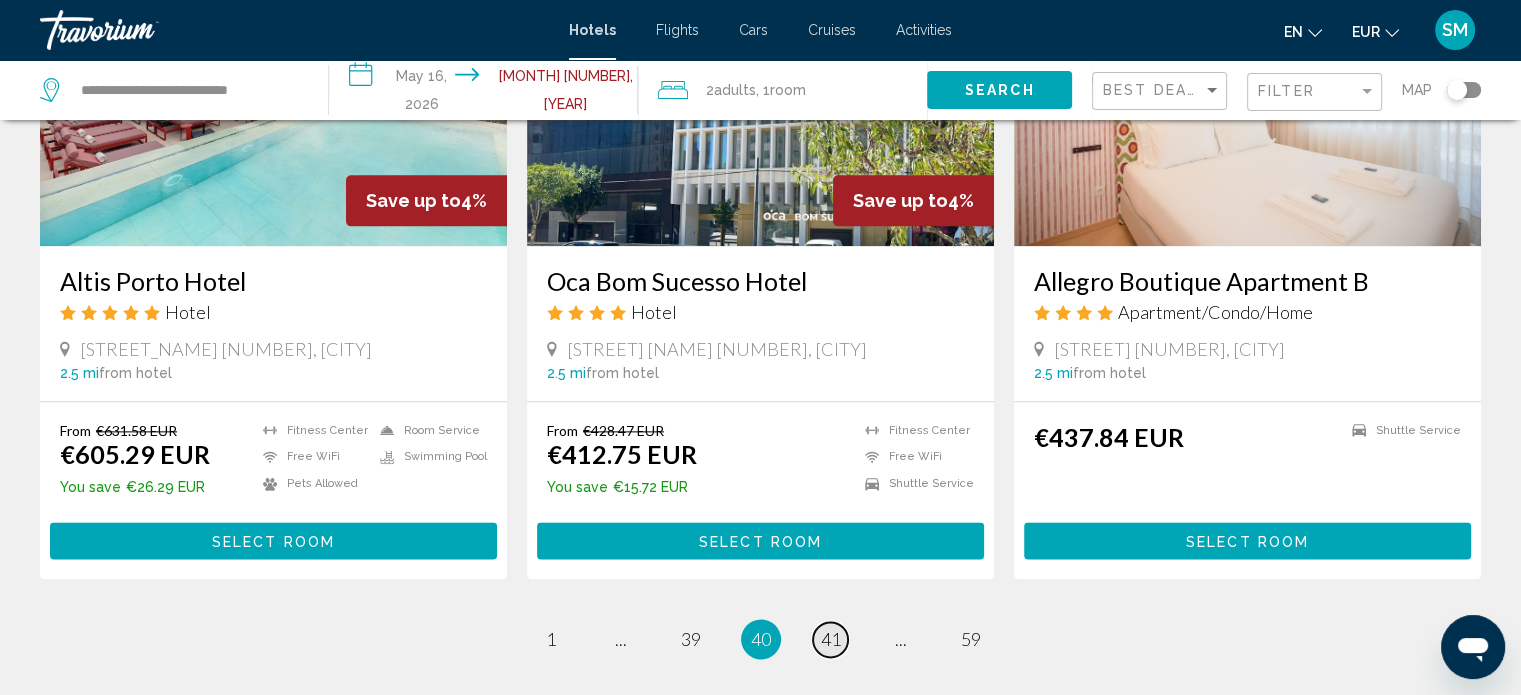 scroll, scrollTop: 2451, scrollLeft: 0, axis: vertical 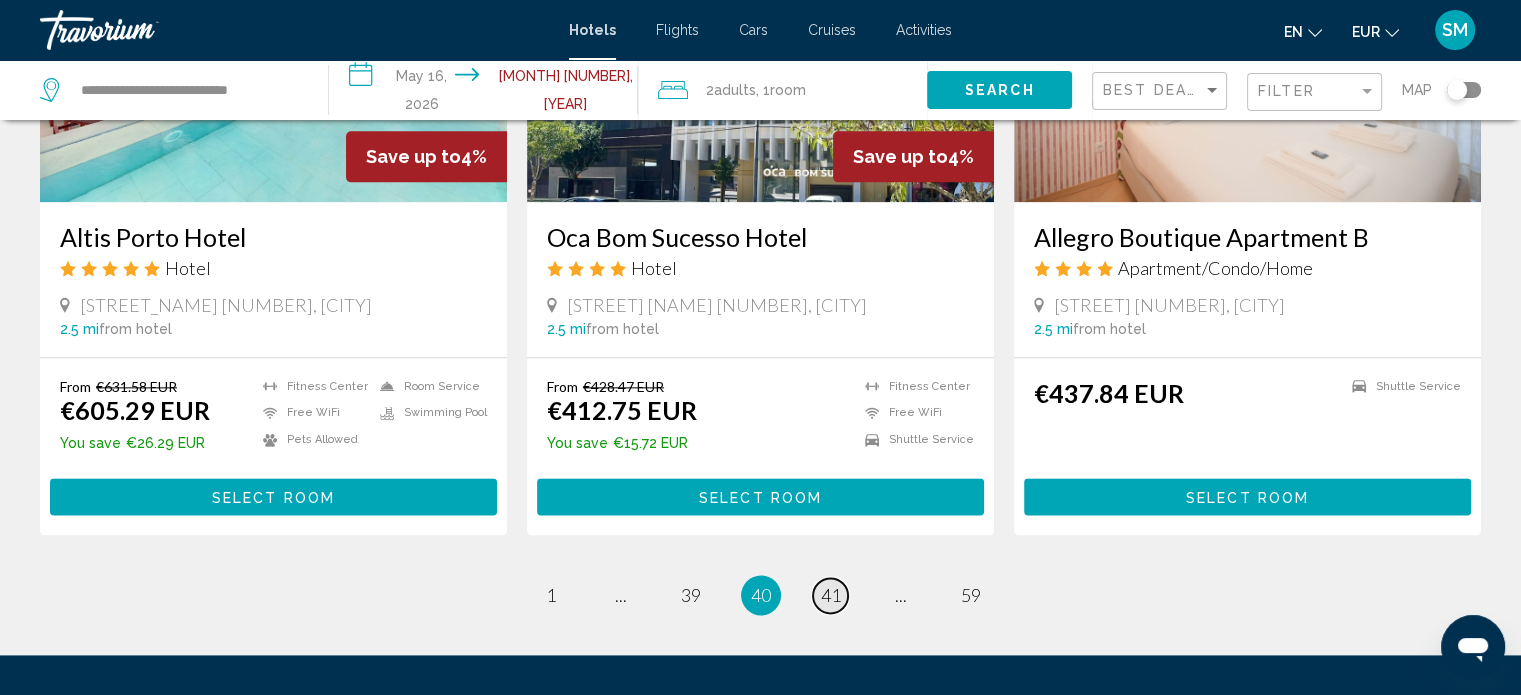 click on "41" at bounding box center [831, 595] 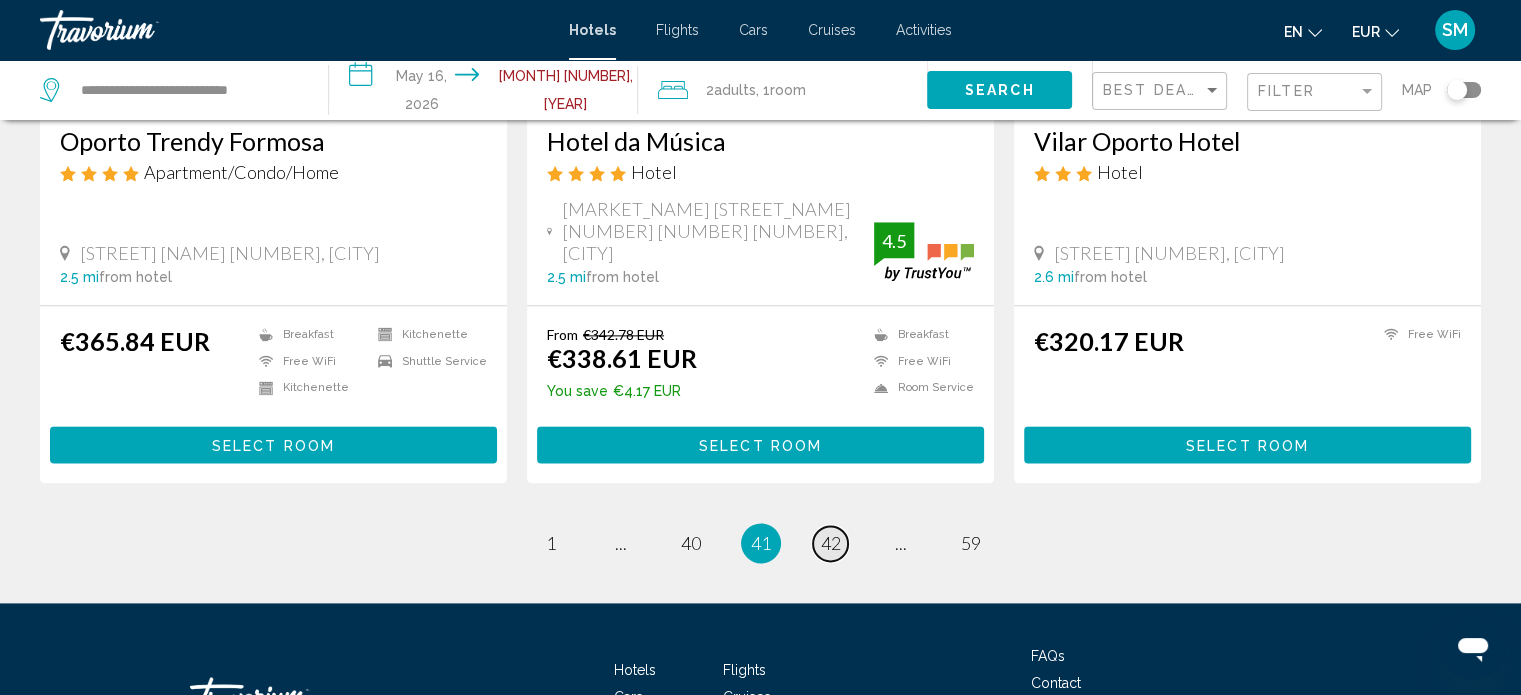 scroll, scrollTop: 2538, scrollLeft: 0, axis: vertical 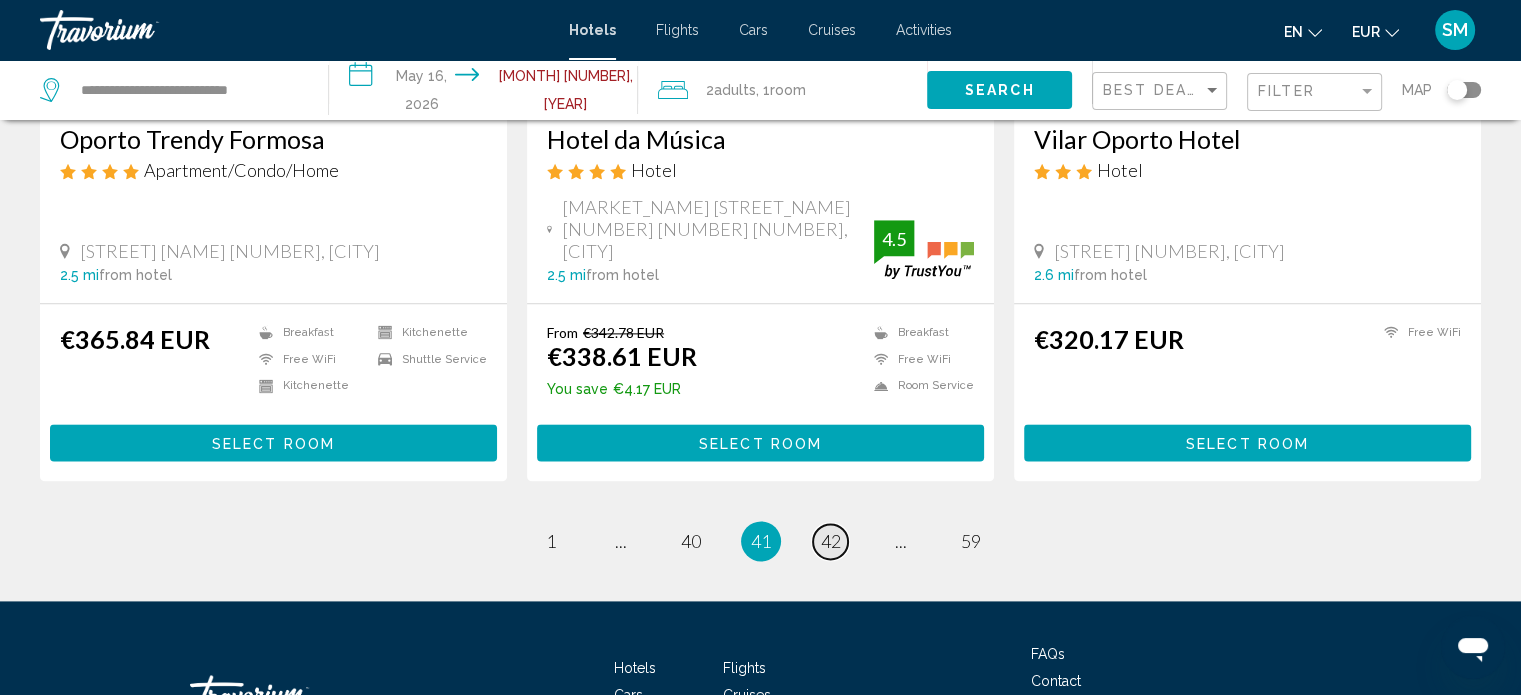 click on "42" at bounding box center [831, 541] 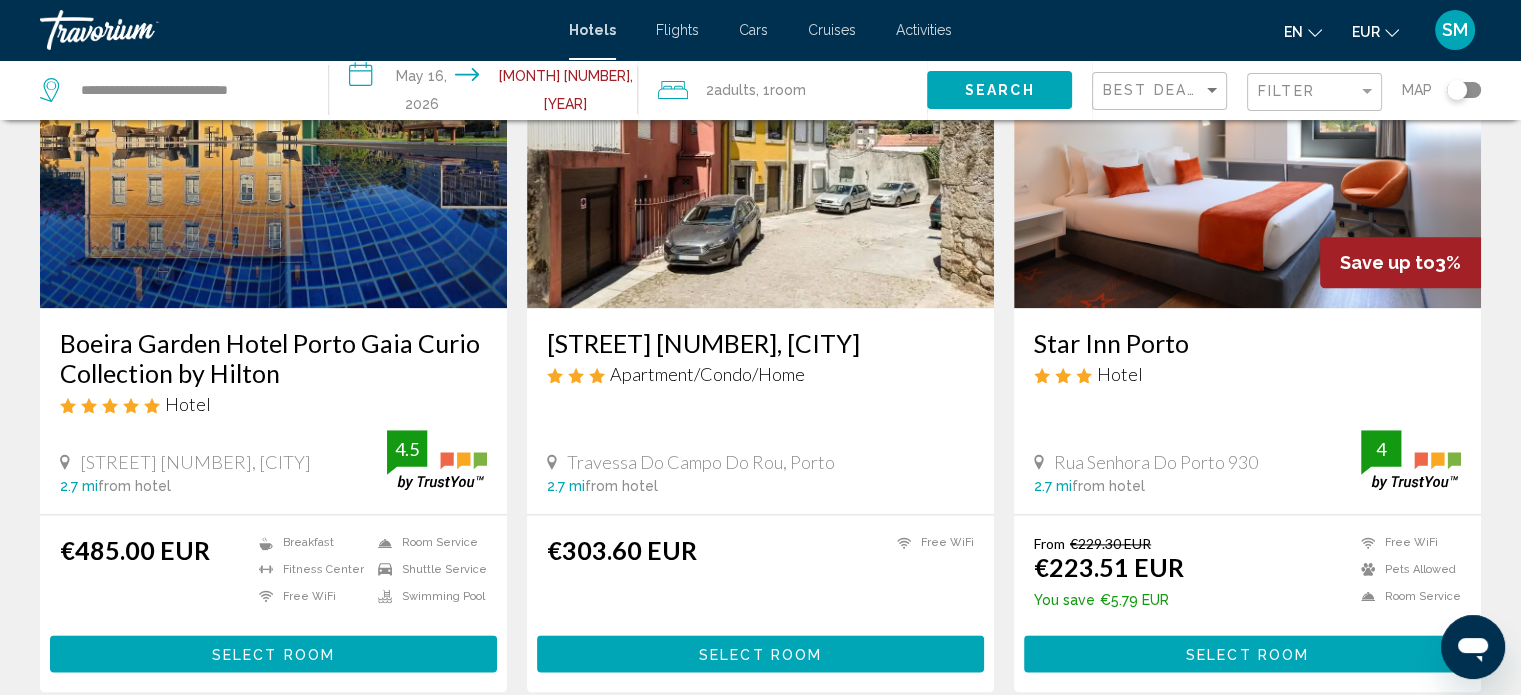 scroll, scrollTop: 2714, scrollLeft: 0, axis: vertical 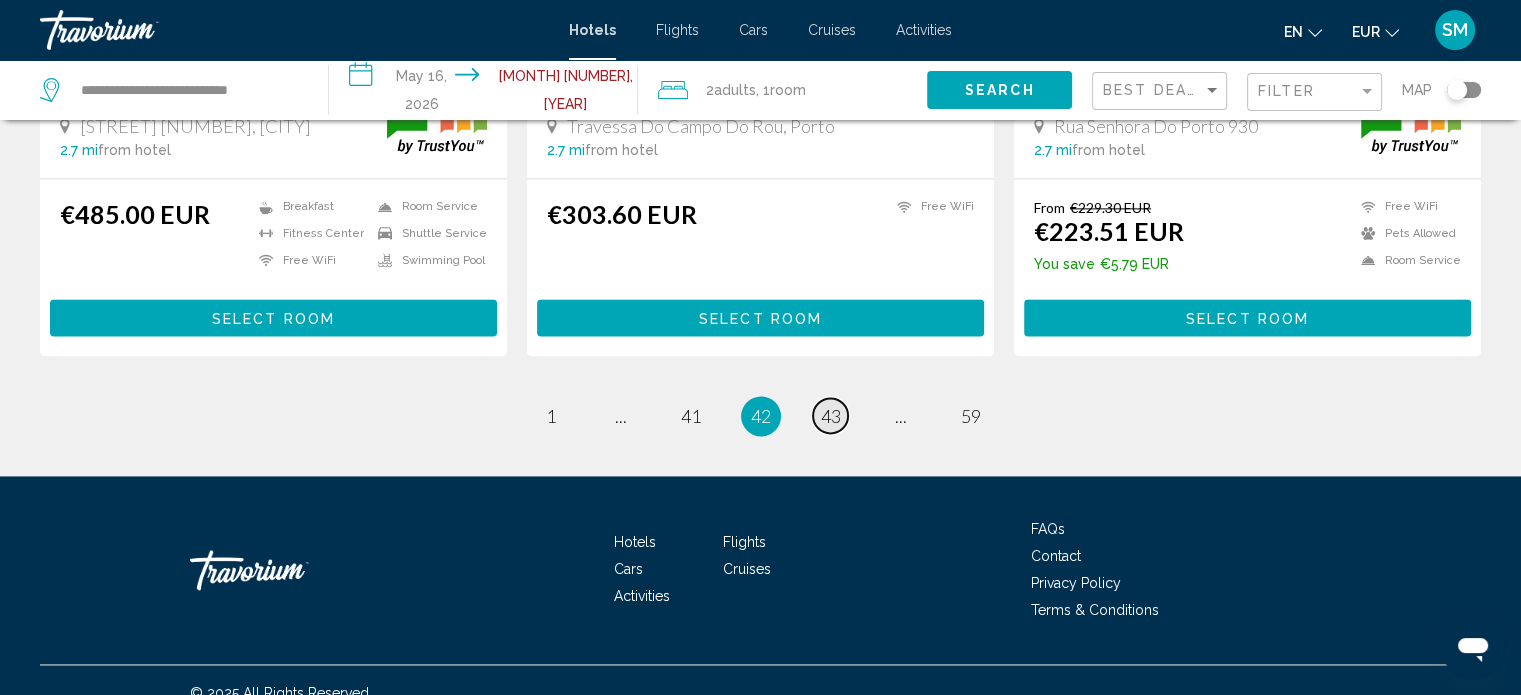 click on "43" at bounding box center (831, 416) 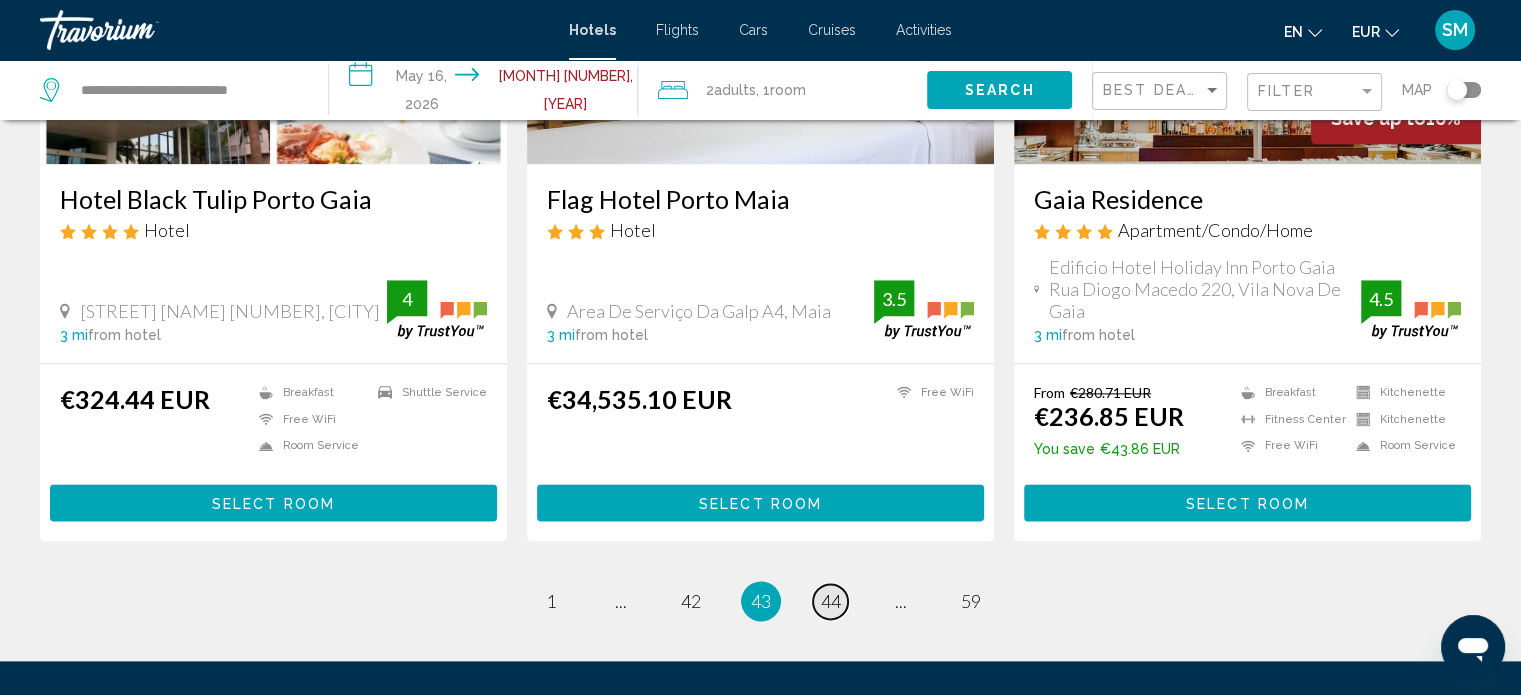 scroll, scrollTop: 2724, scrollLeft: 0, axis: vertical 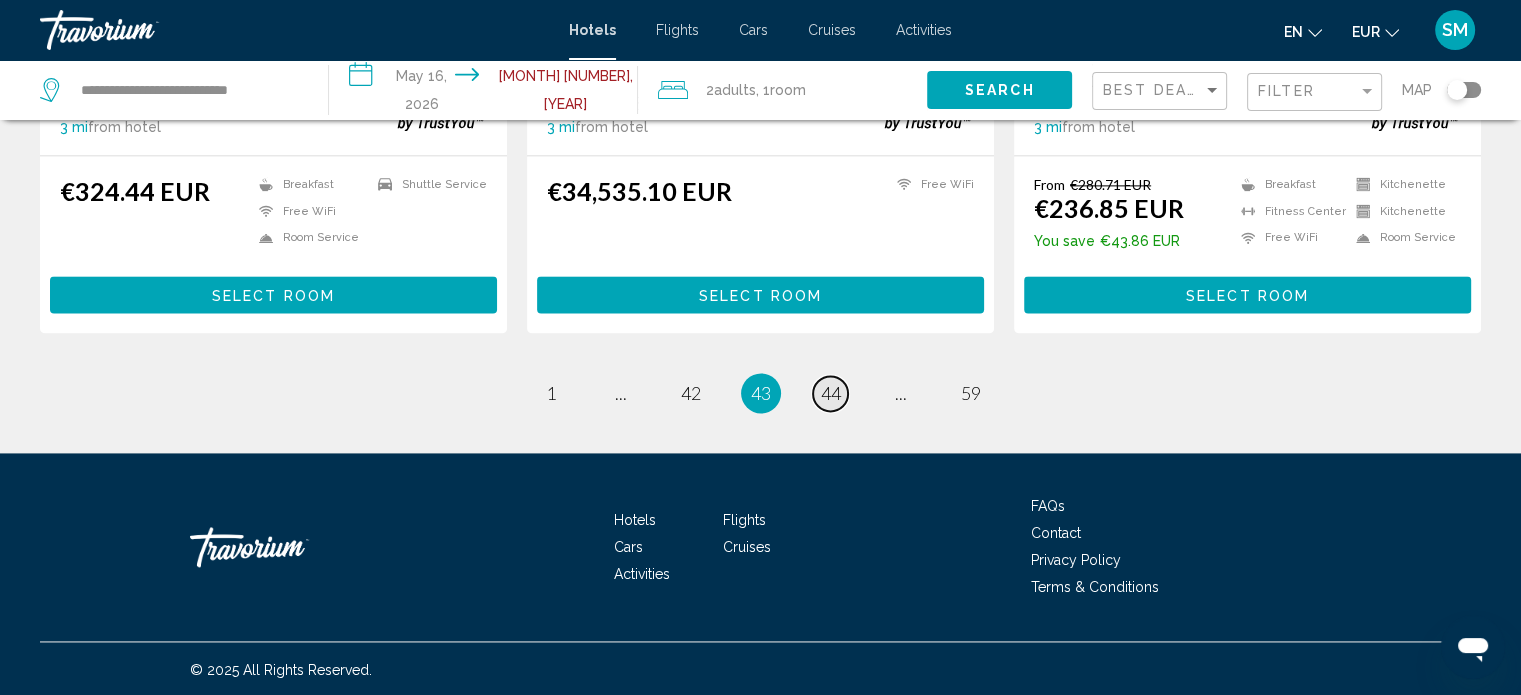click on "44" at bounding box center (831, 393) 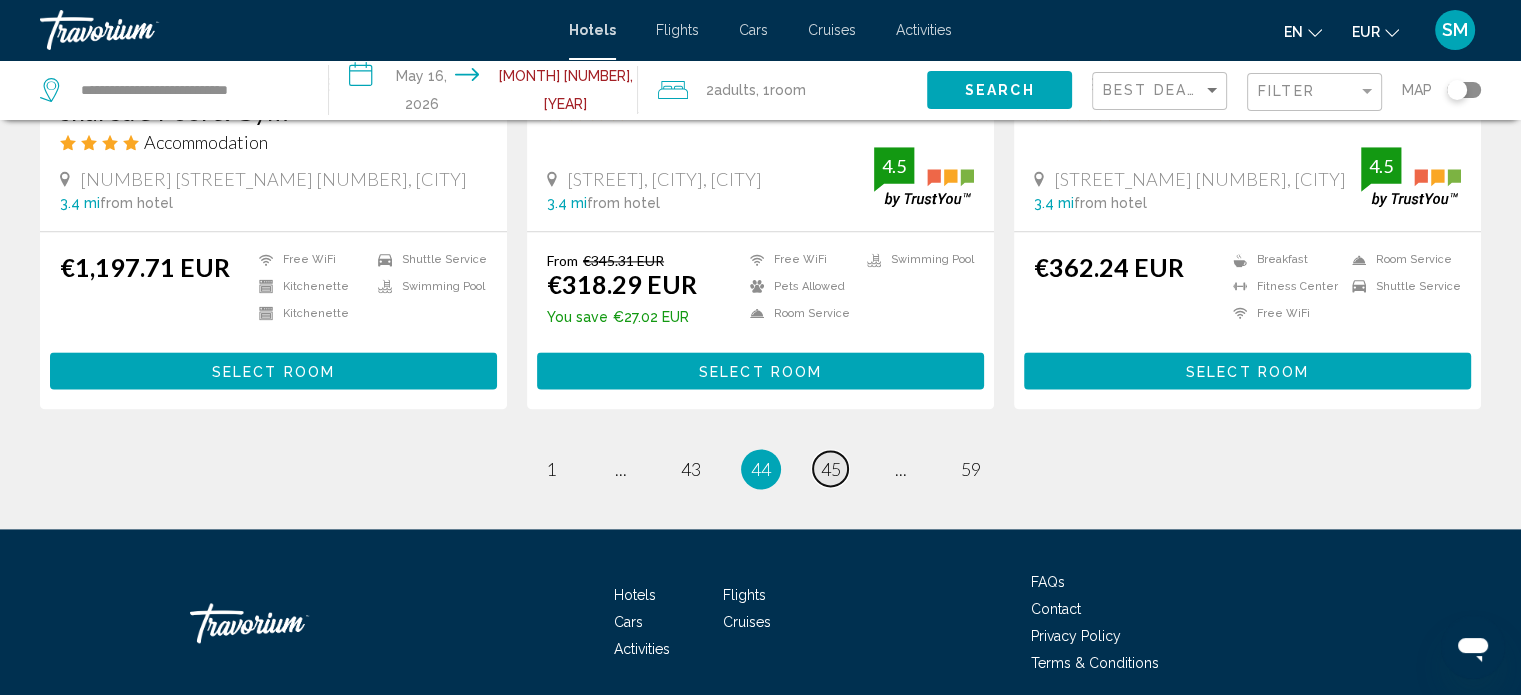 scroll, scrollTop: 2625, scrollLeft: 0, axis: vertical 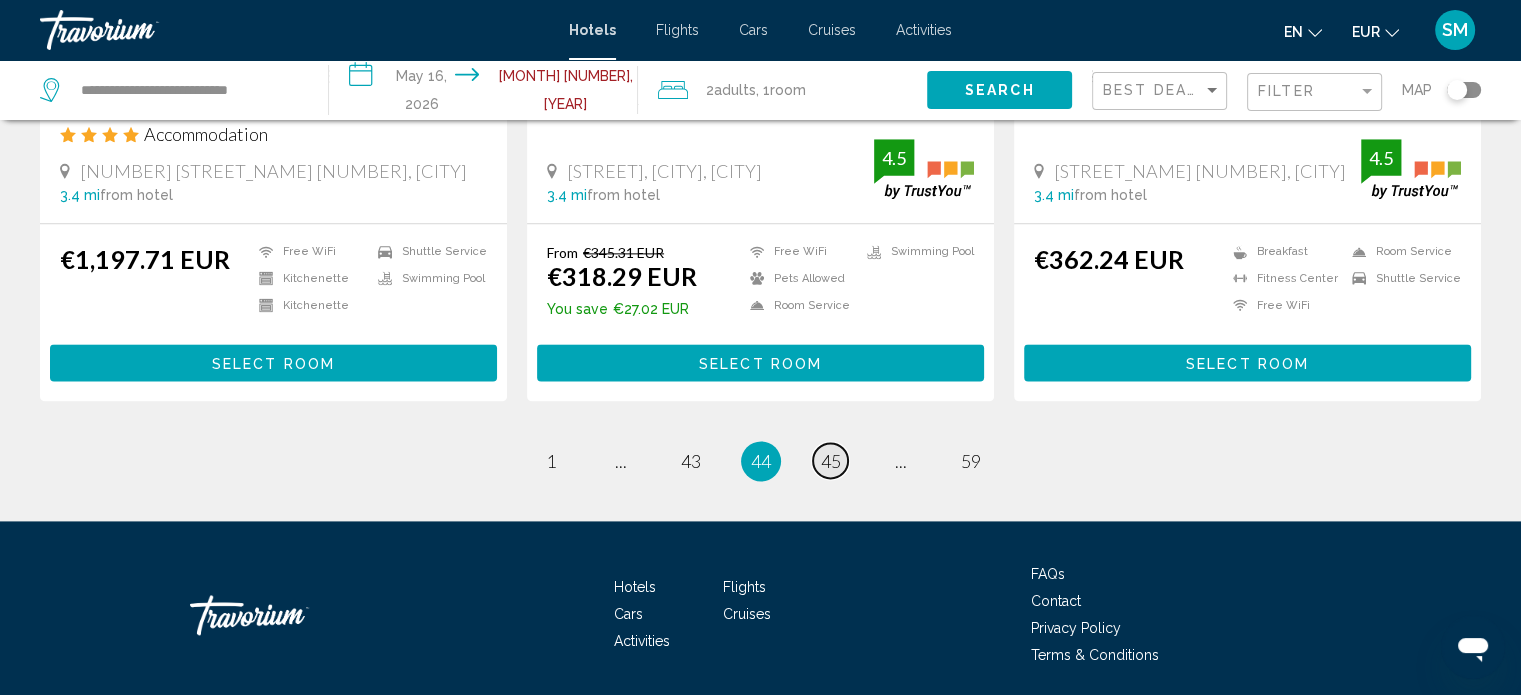 click on "45" at bounding box center (831, 461) 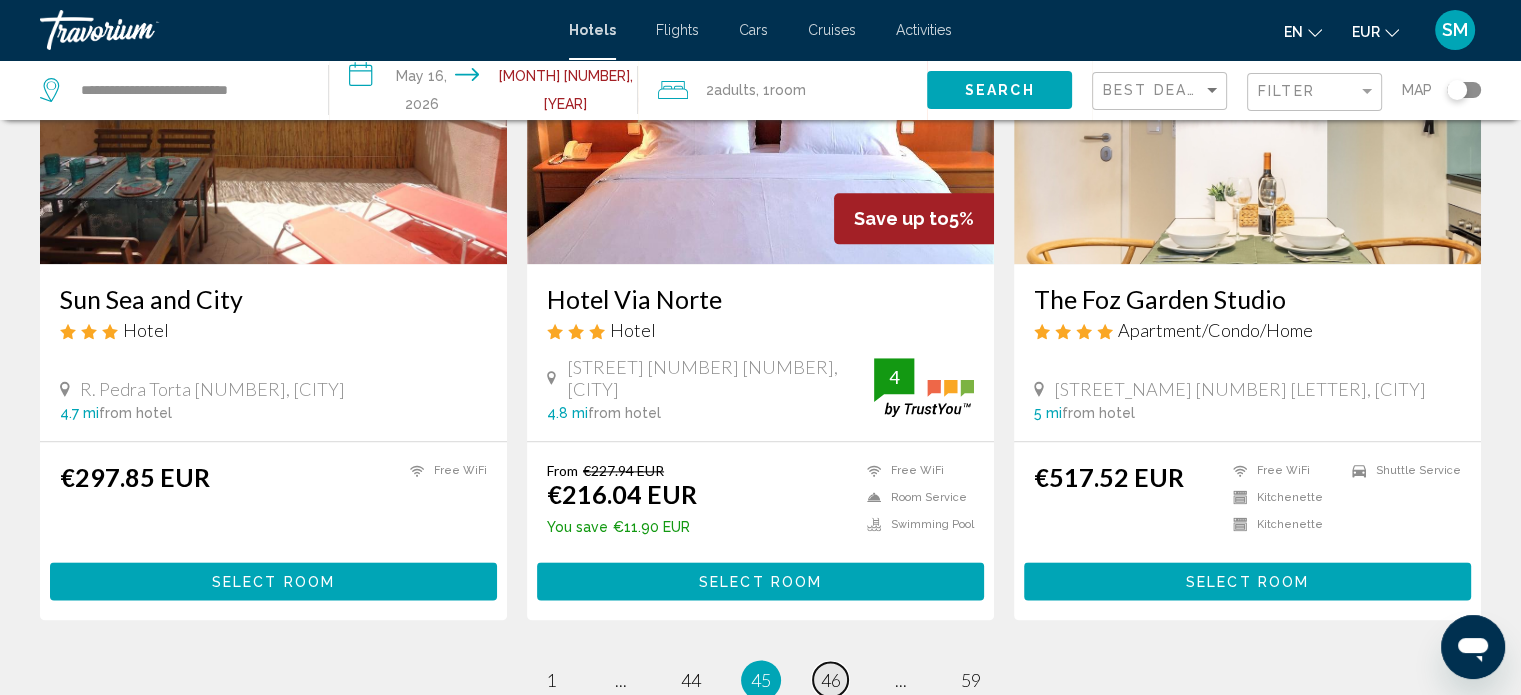 scroll, scrollTop: 2674, scrollLeft: 0, axis: vertical 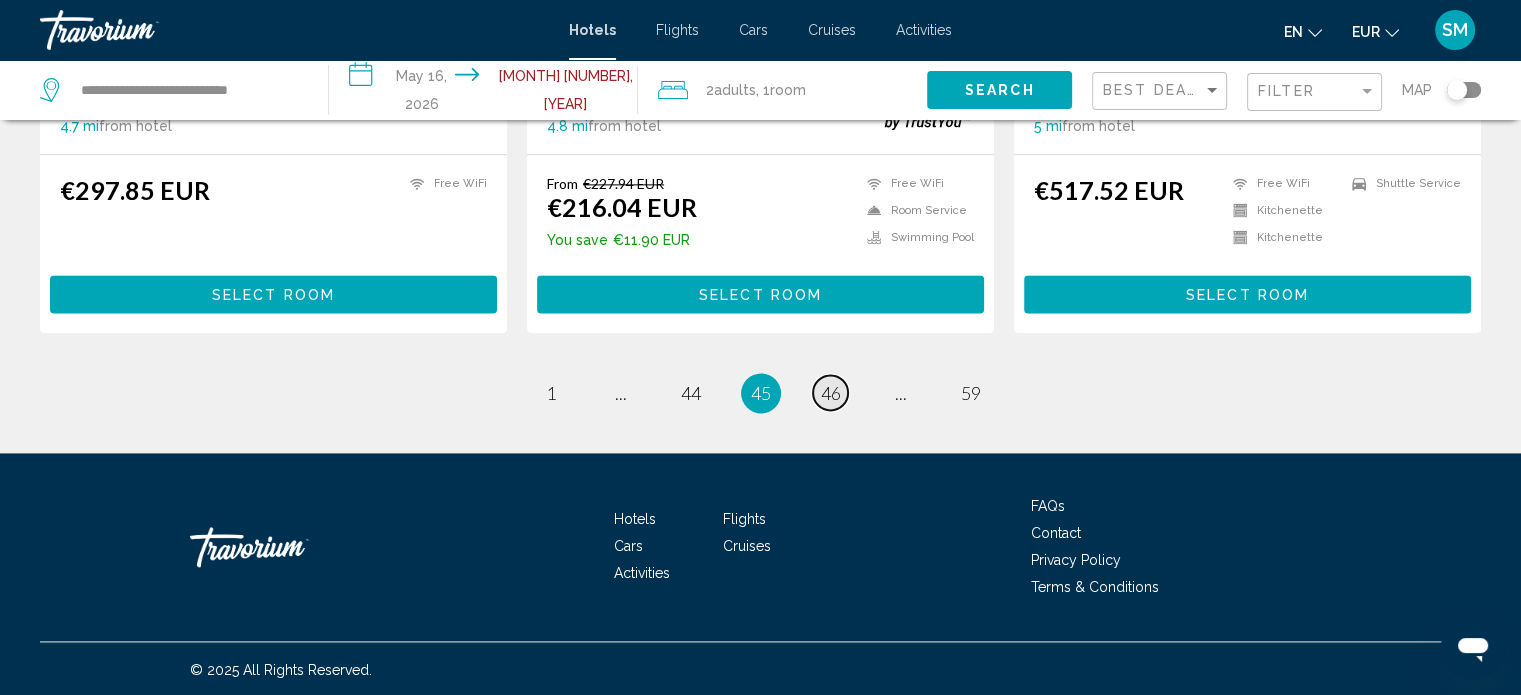 click on "46" at bounding box center [831, 393] 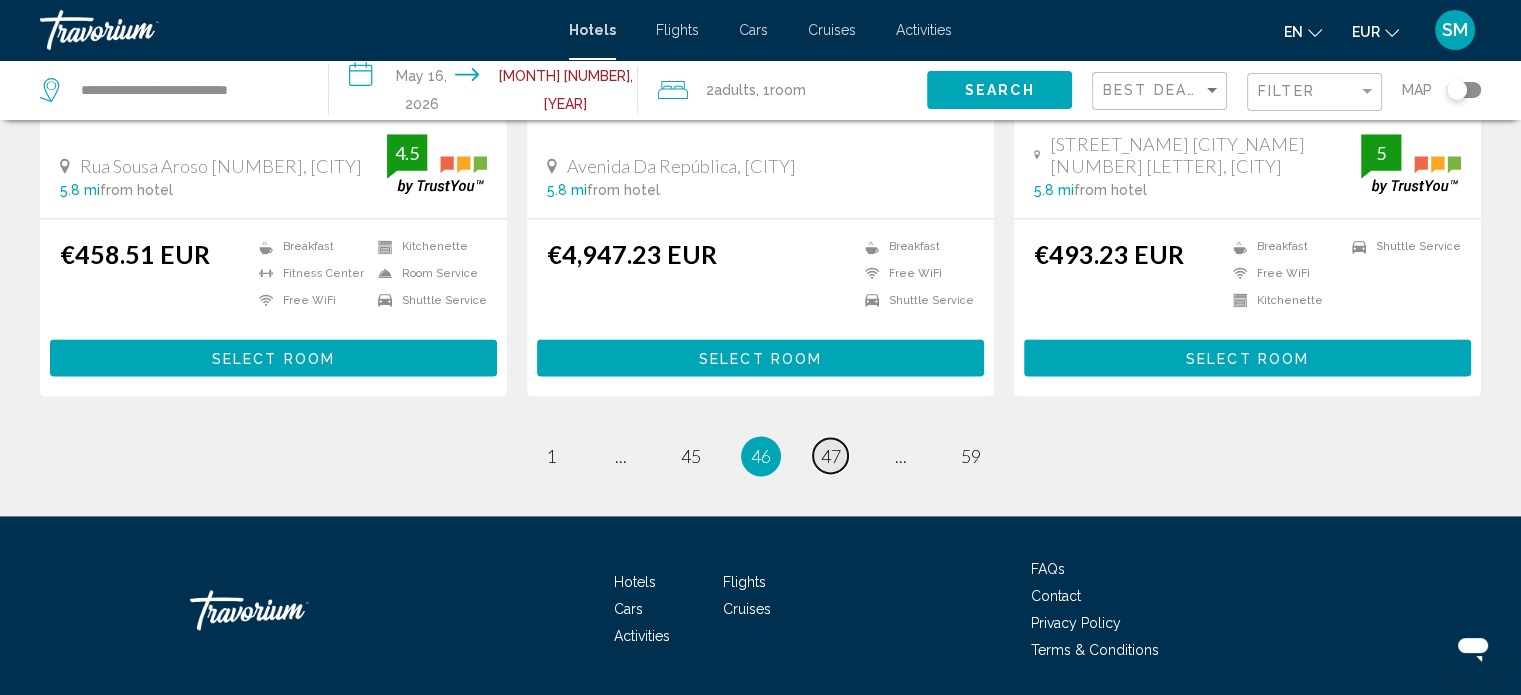 scroll, scrollTop: 2744, scrollLeft: 0, axis: vertical 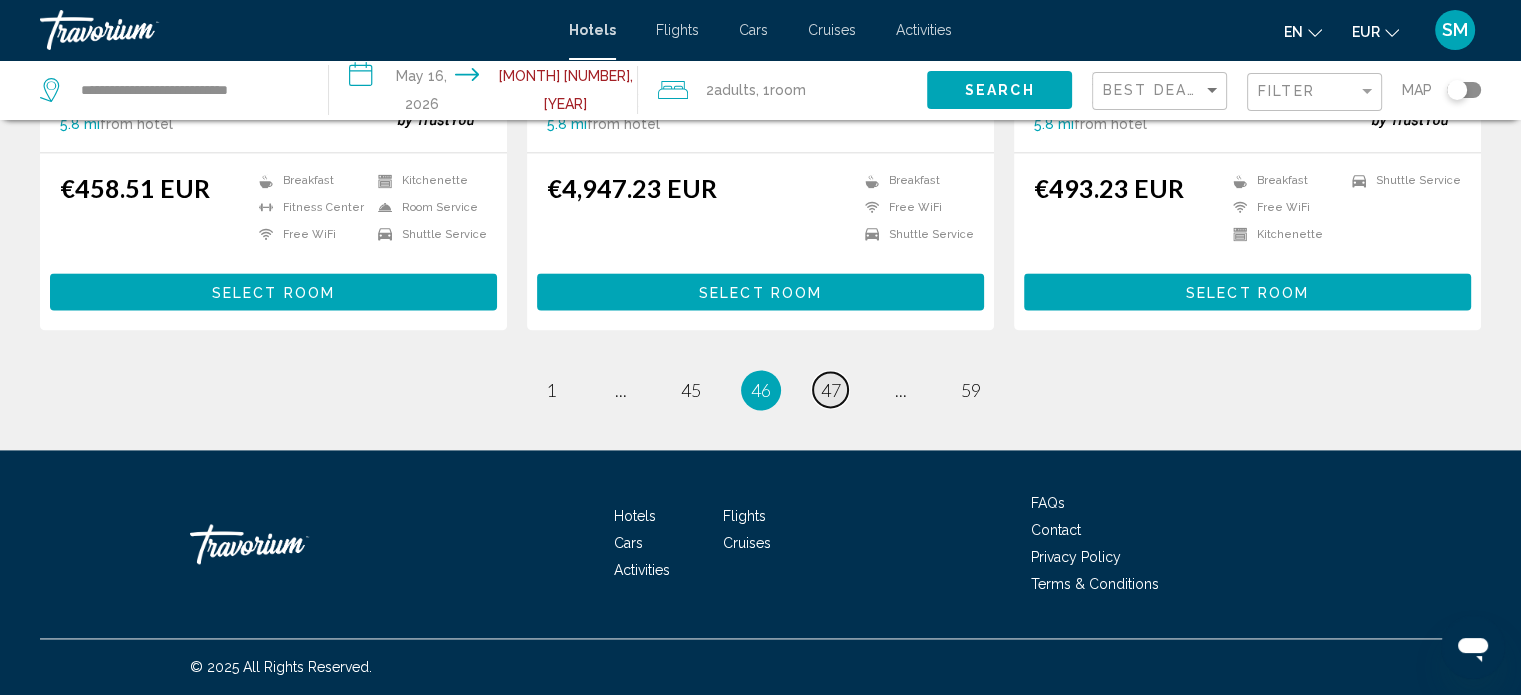 click on "47" at bounding box center (831, 390) 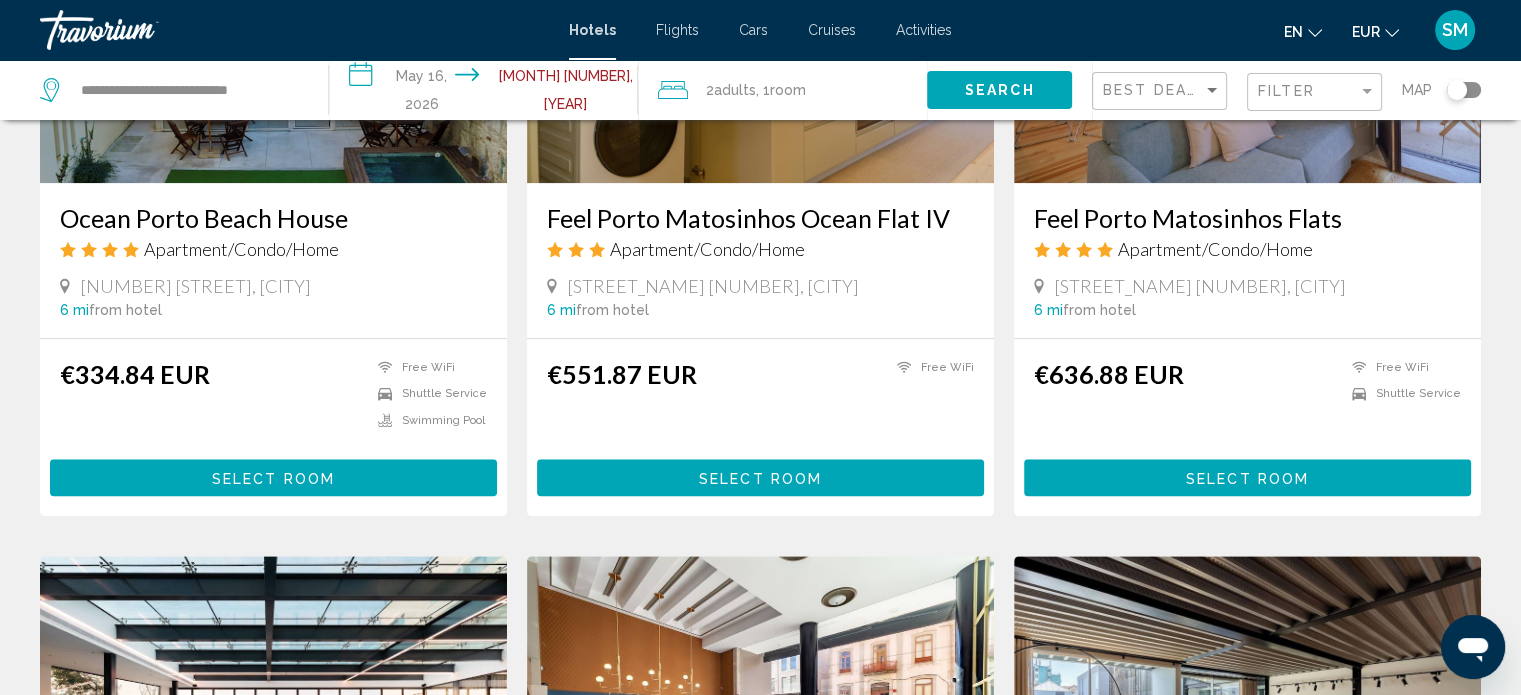scroll, scrollTop: 1762, scrollLeft: 0, axis: vertical 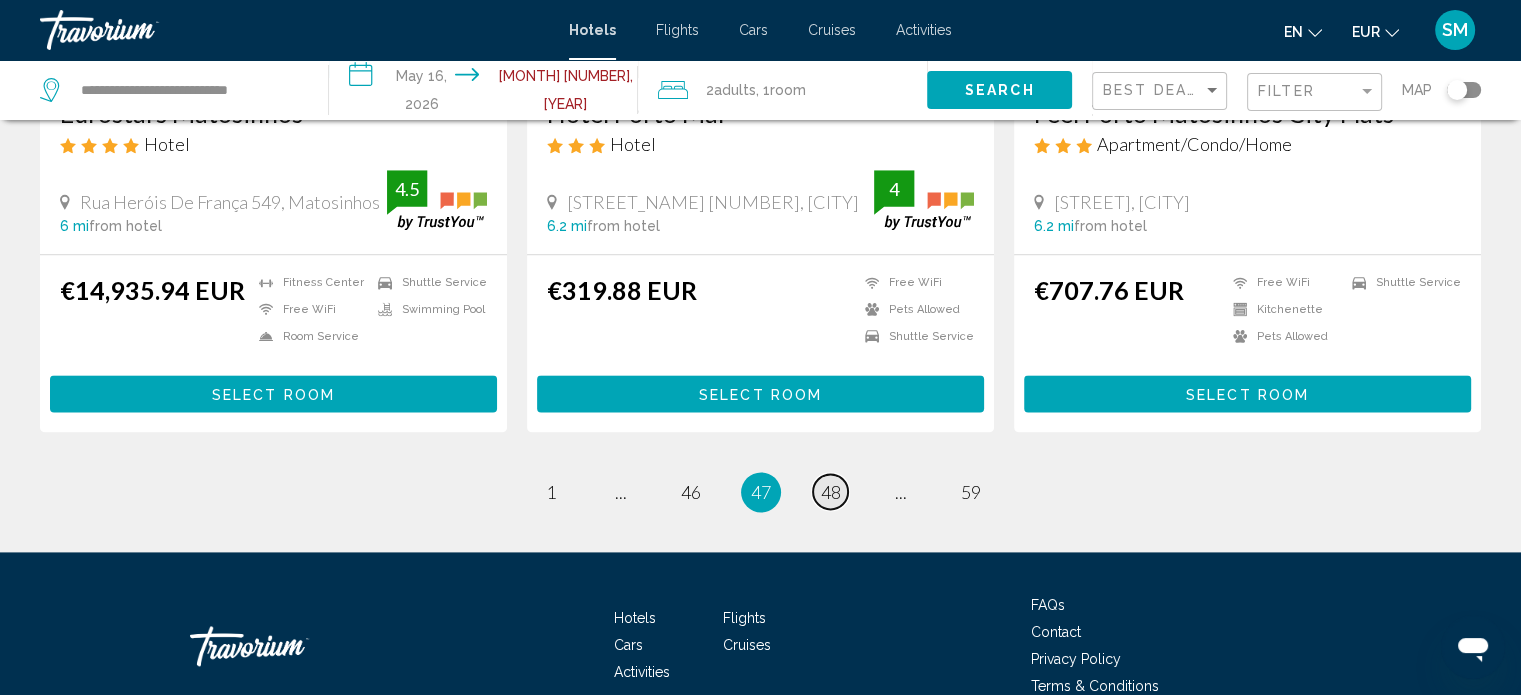 click on "48" at bounding box center [831, 492] 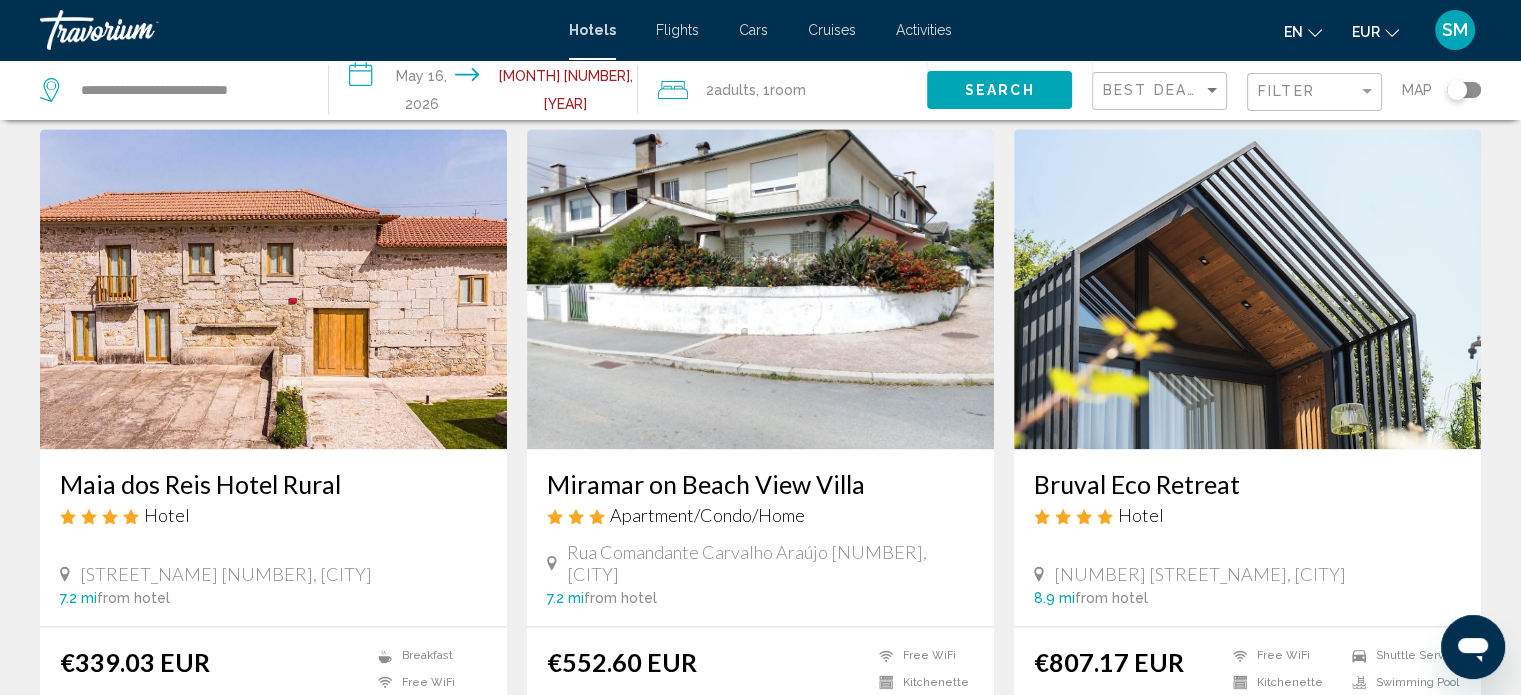 scroll, scrollTop: 2235, scrollLeft: 0, axis: vertical 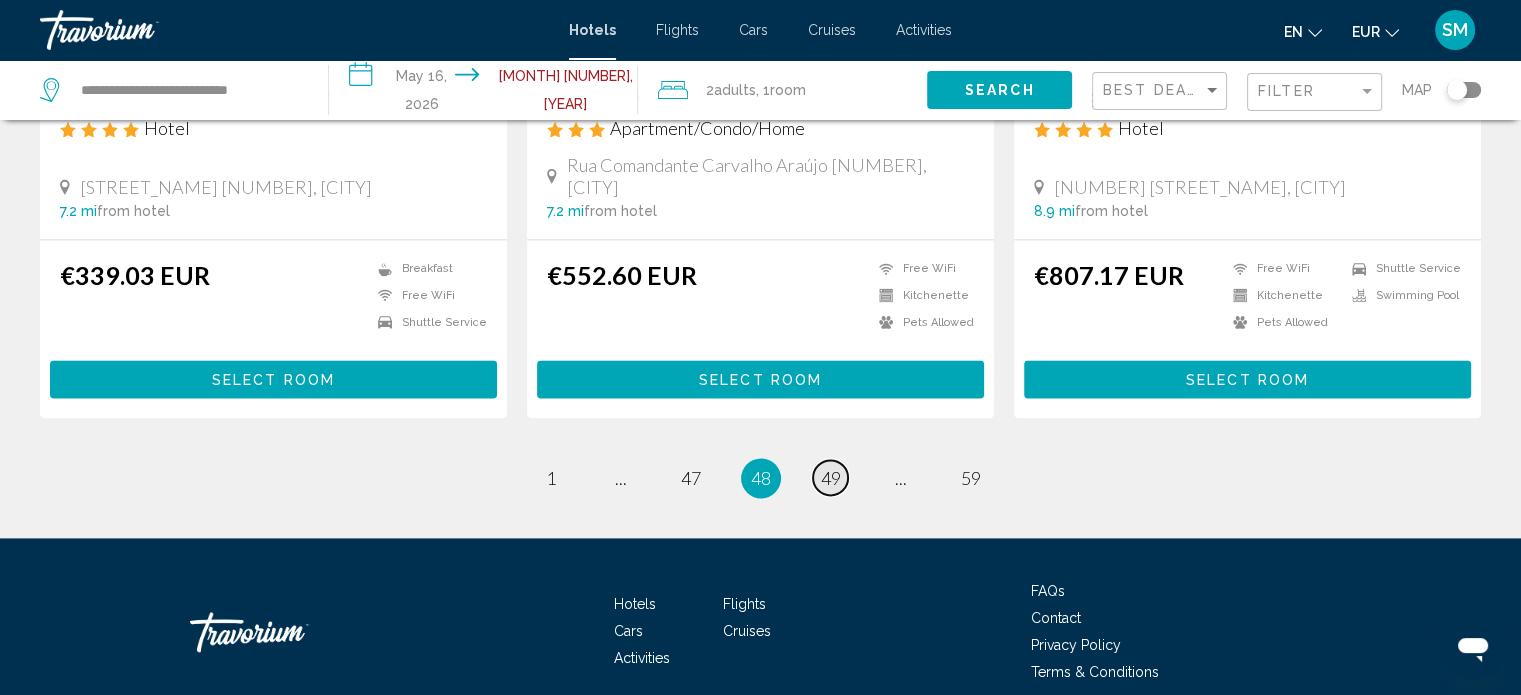 click on "49" at bounding box center (831, 478) 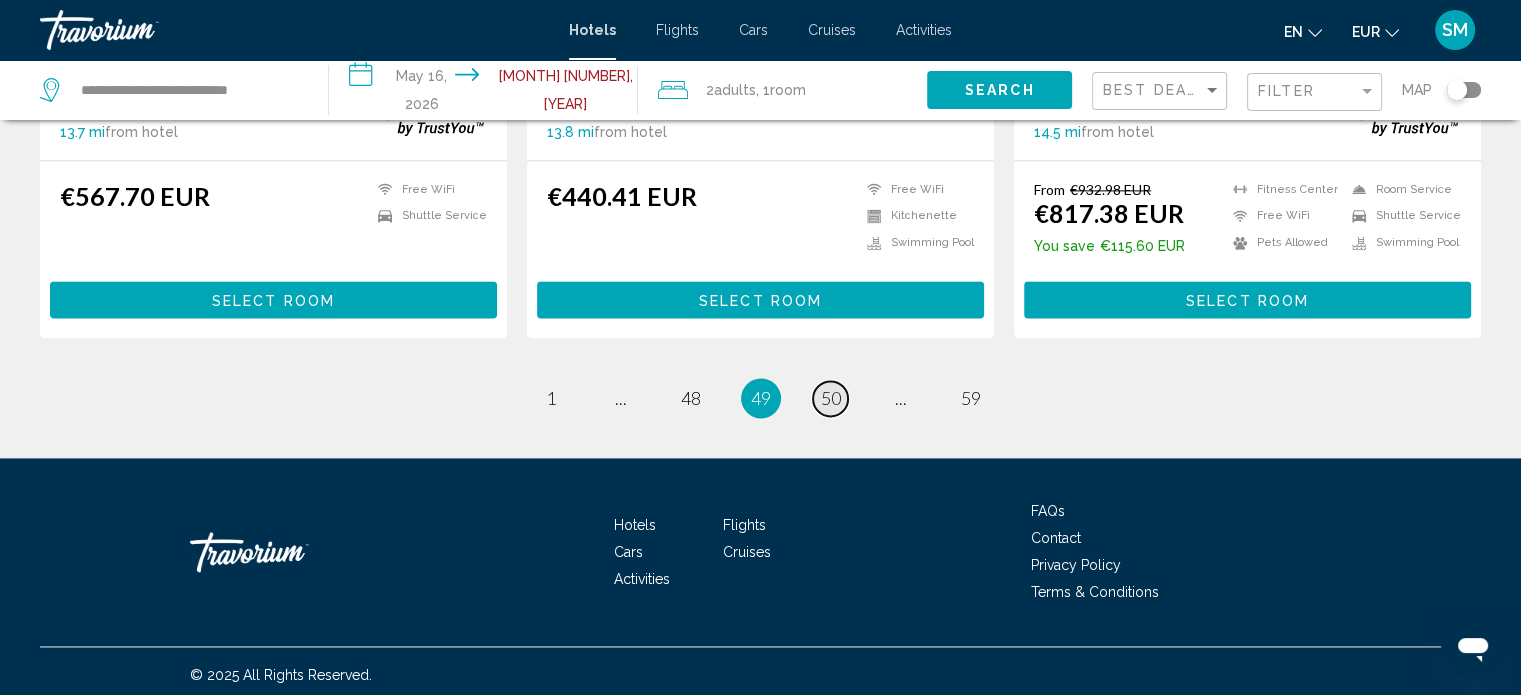 scroll, scrollTop: 2714, scrollLeft: 0, axis: vertical 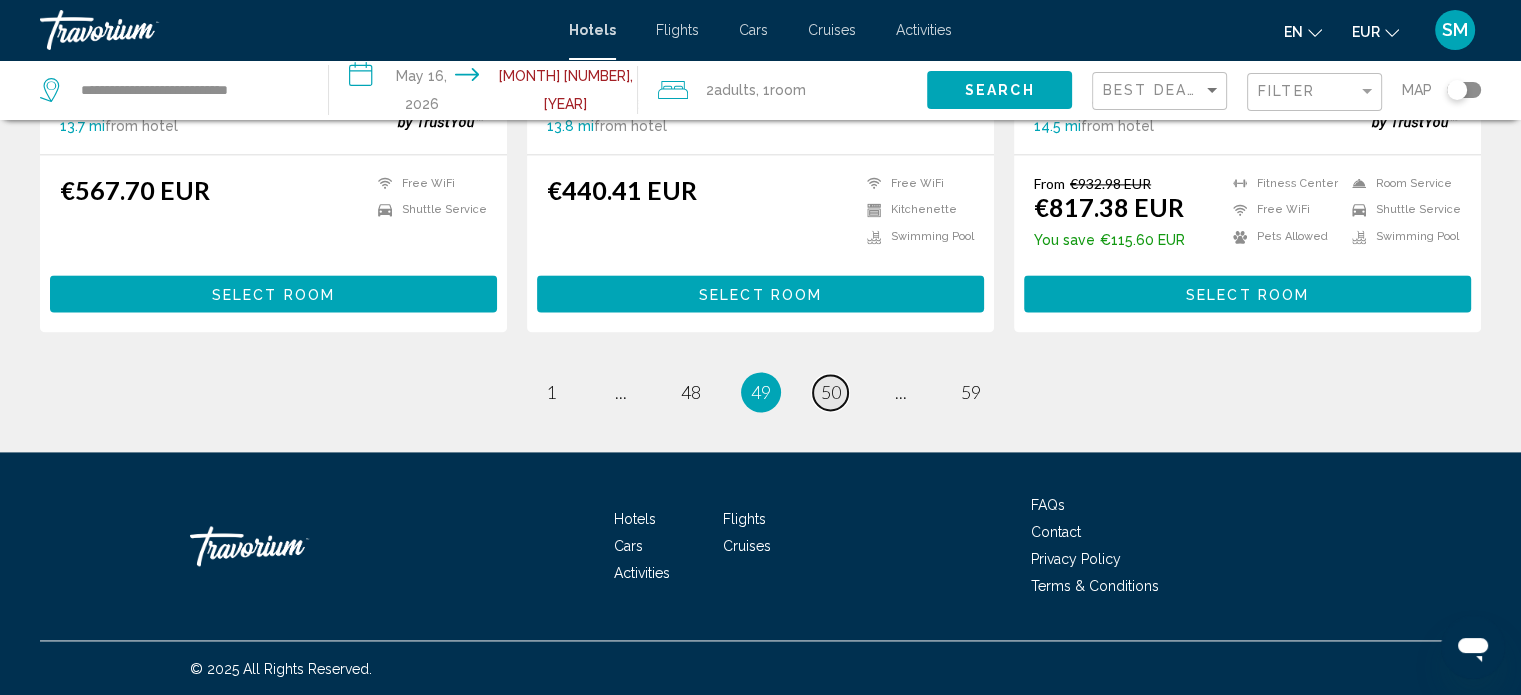 click on "50" at bounding box center (831, 392) 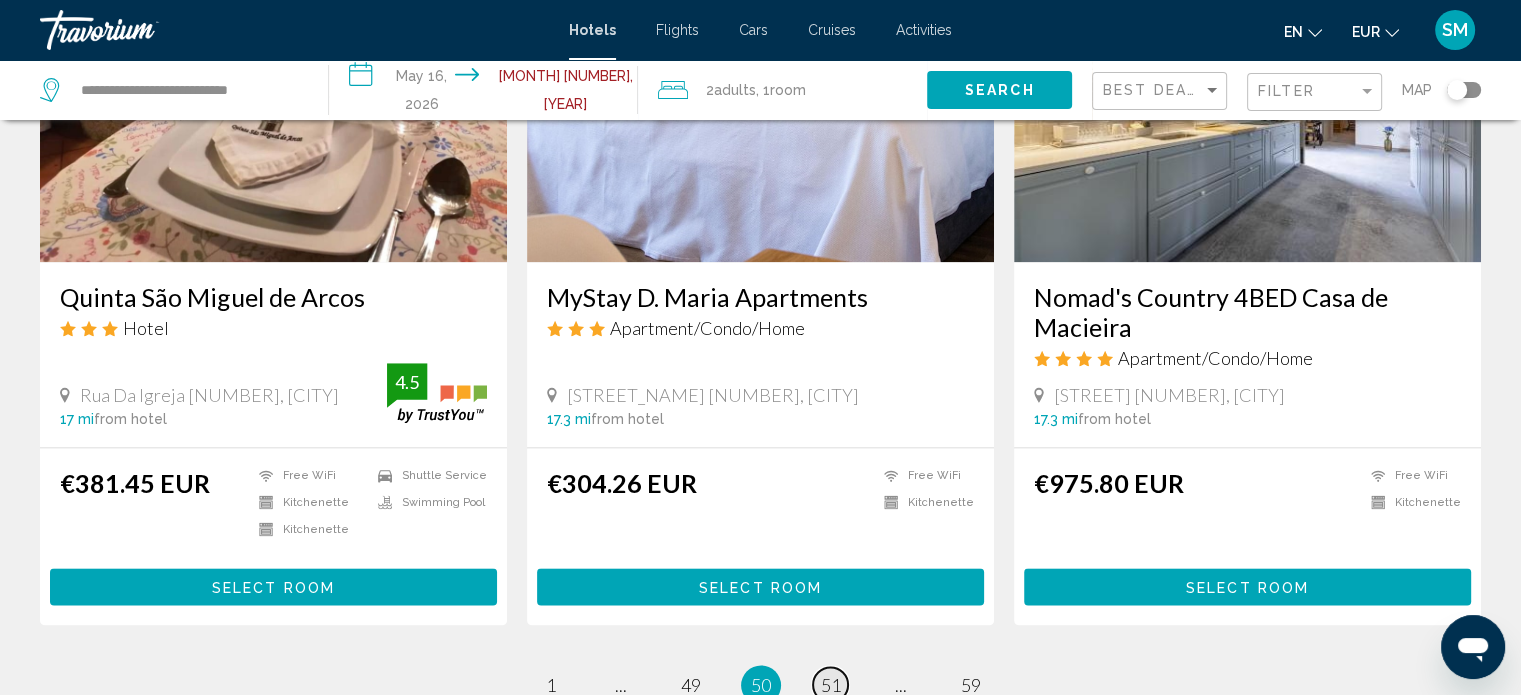 scroll, scrollTop: 2424, scrollLeft: 0, axis: vertical 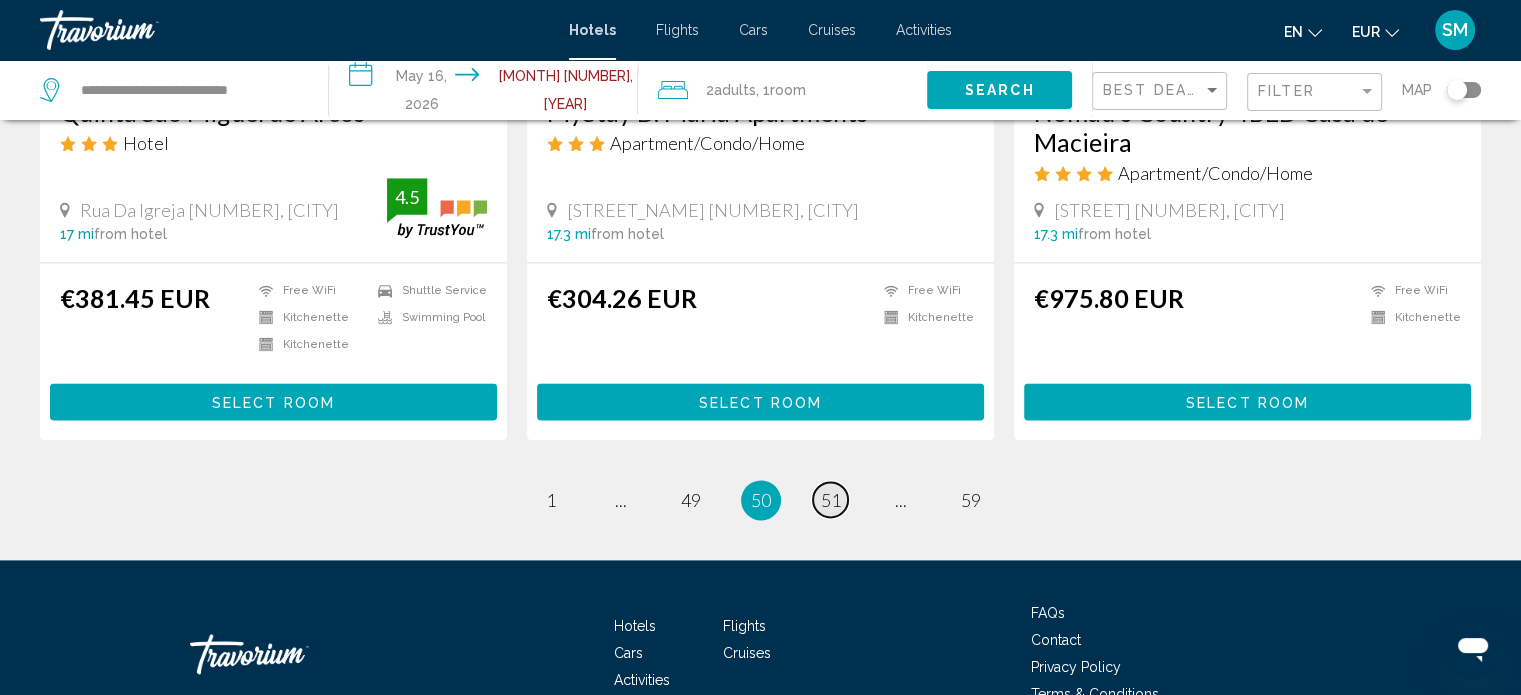 click on "51" at bounding box center [831, 500] 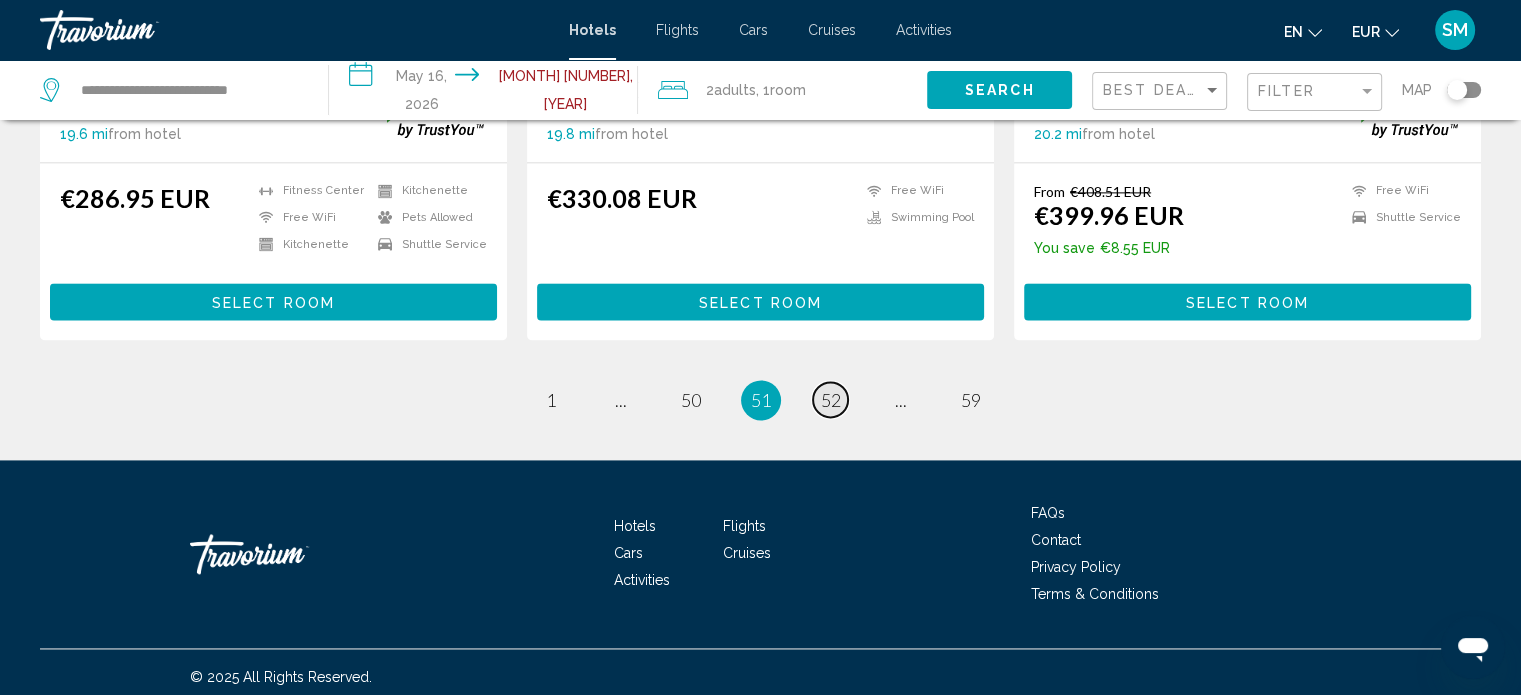 scroll, scrollTop: 2732, scrollLeft: 0, axis: vertical 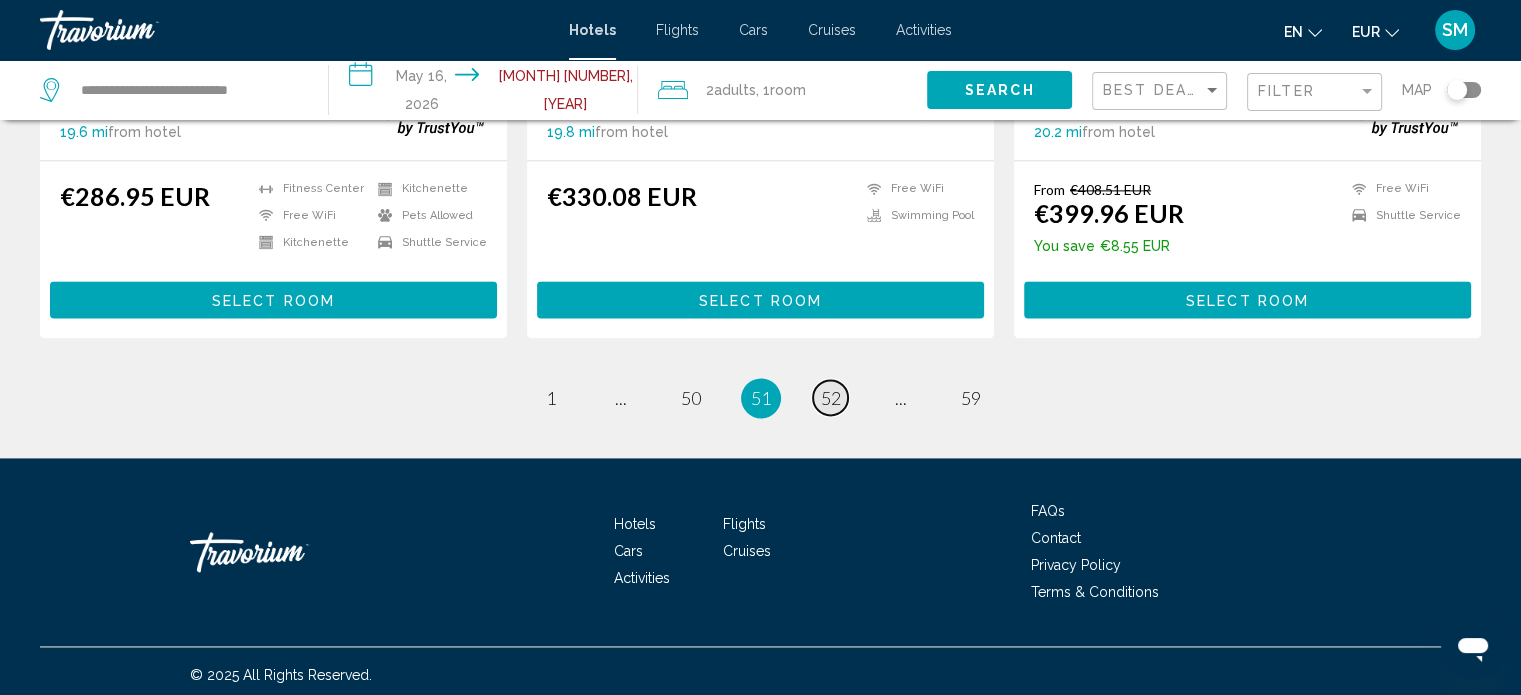 click on "52" at bounding box center (831, 398) 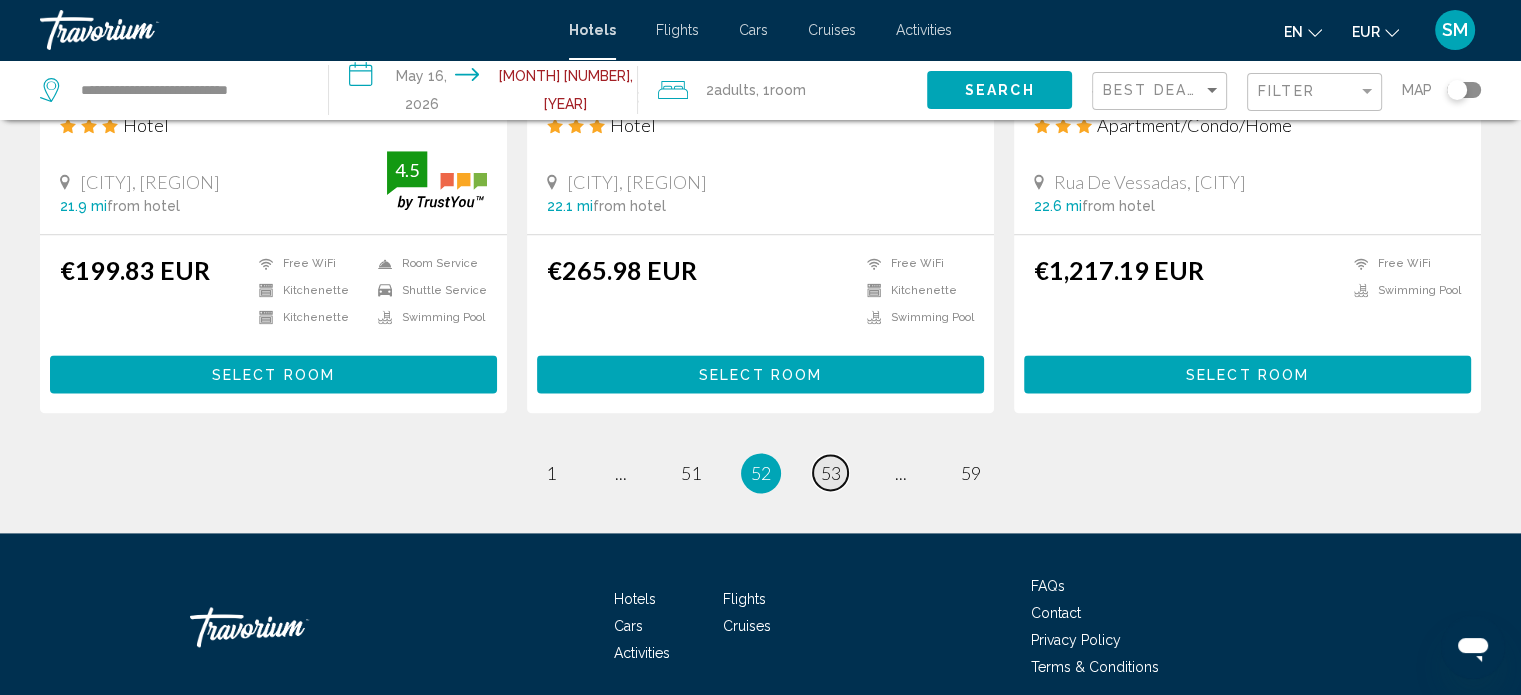 scroll, scrollTop: 2652, scrollLeft: 0, axis: vertical 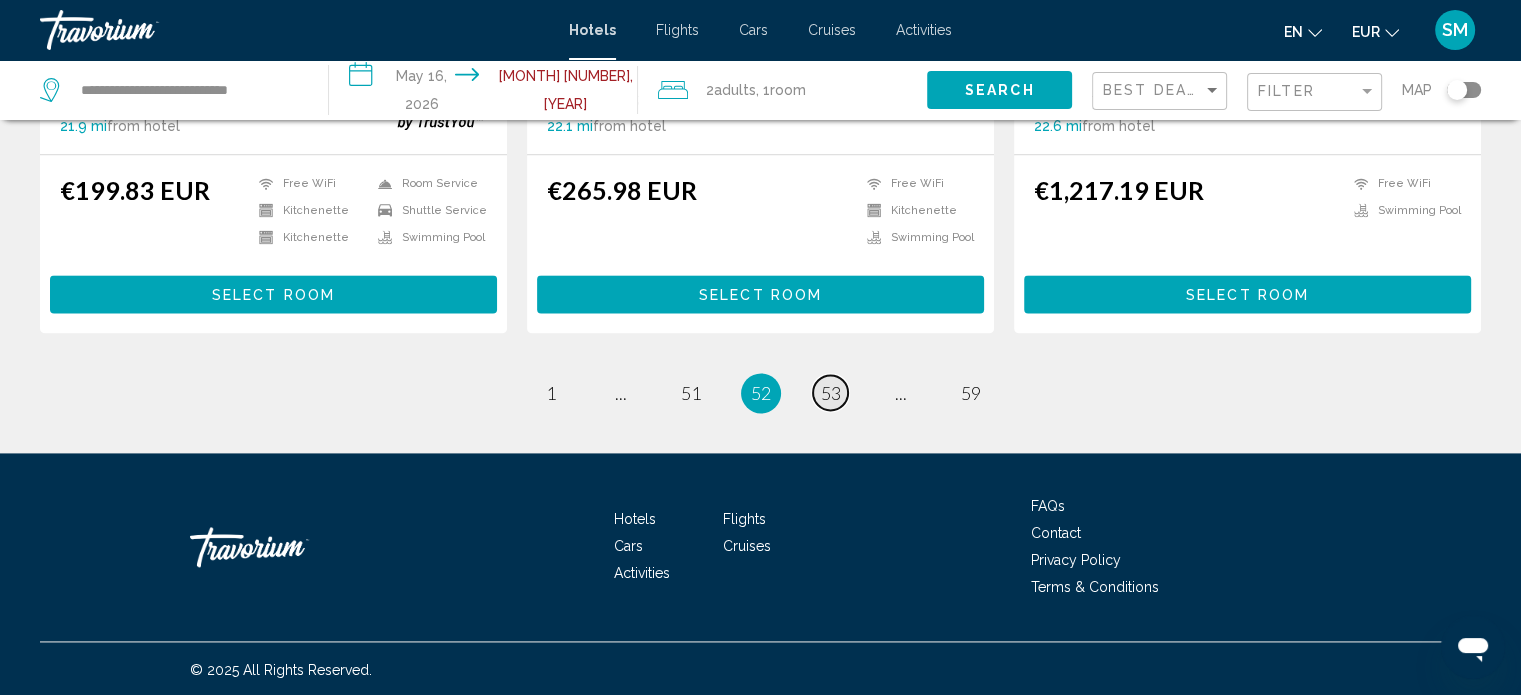 click on "53" at bounding box center [831, 393] 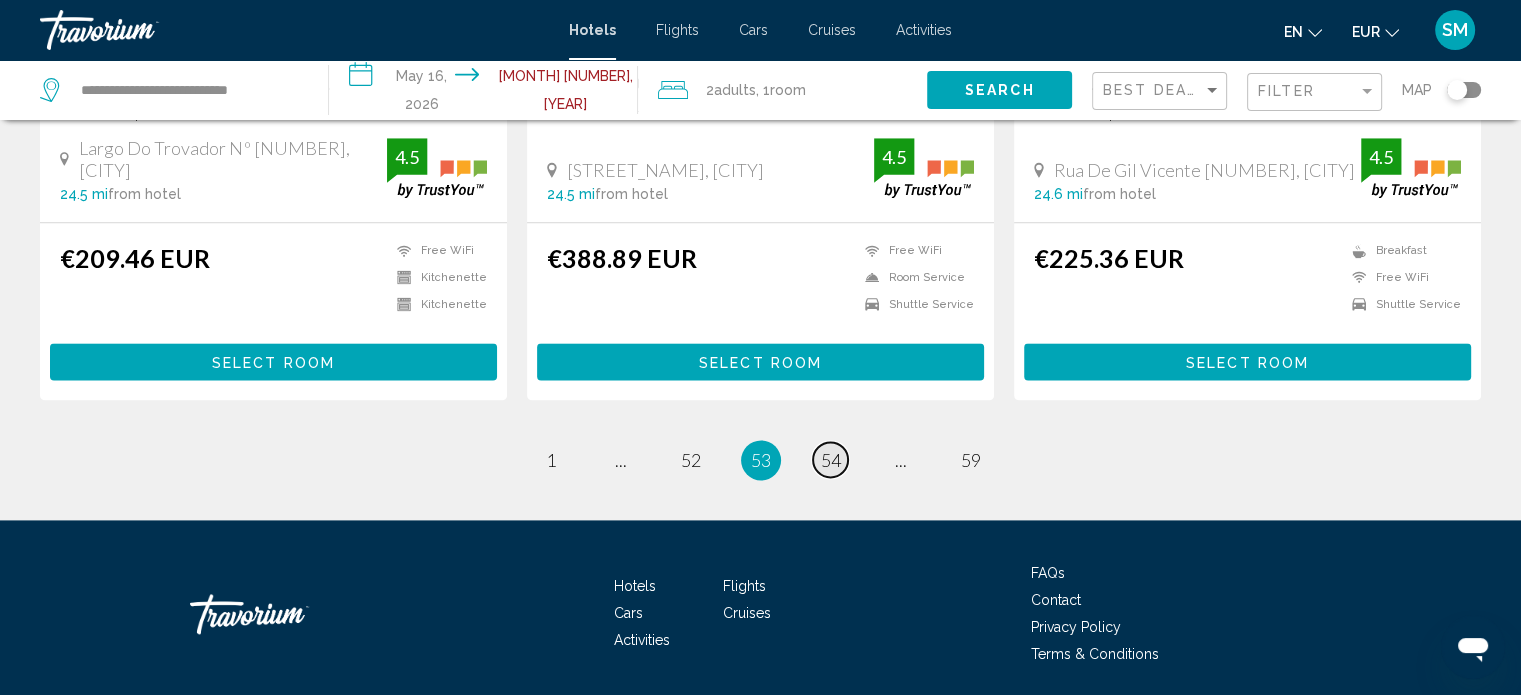 scroll, scrollTop: 2623, scrollLeft: 0, axis: vertical 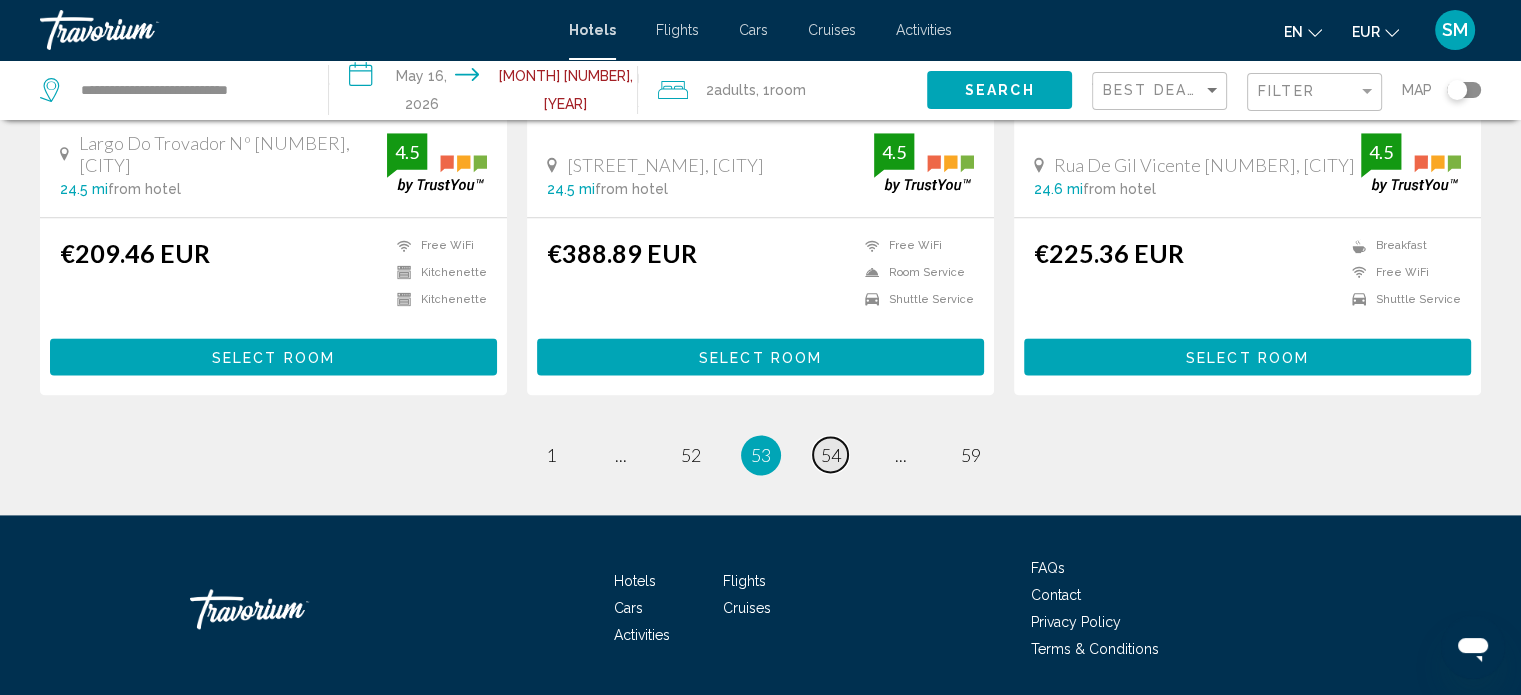 click on "54" at bounding box center [831, 455] 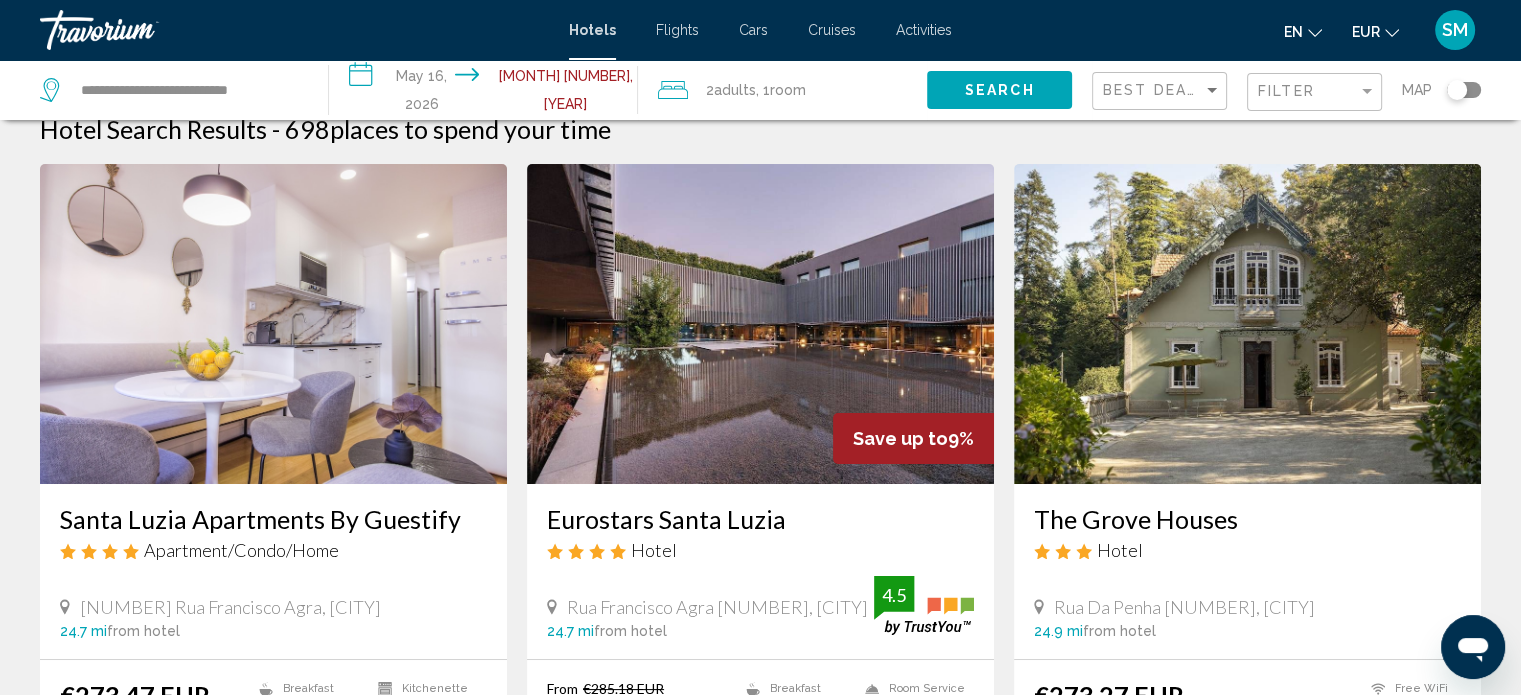 scroll, scrollTop: 0, scrollLeft: 0, axis: both 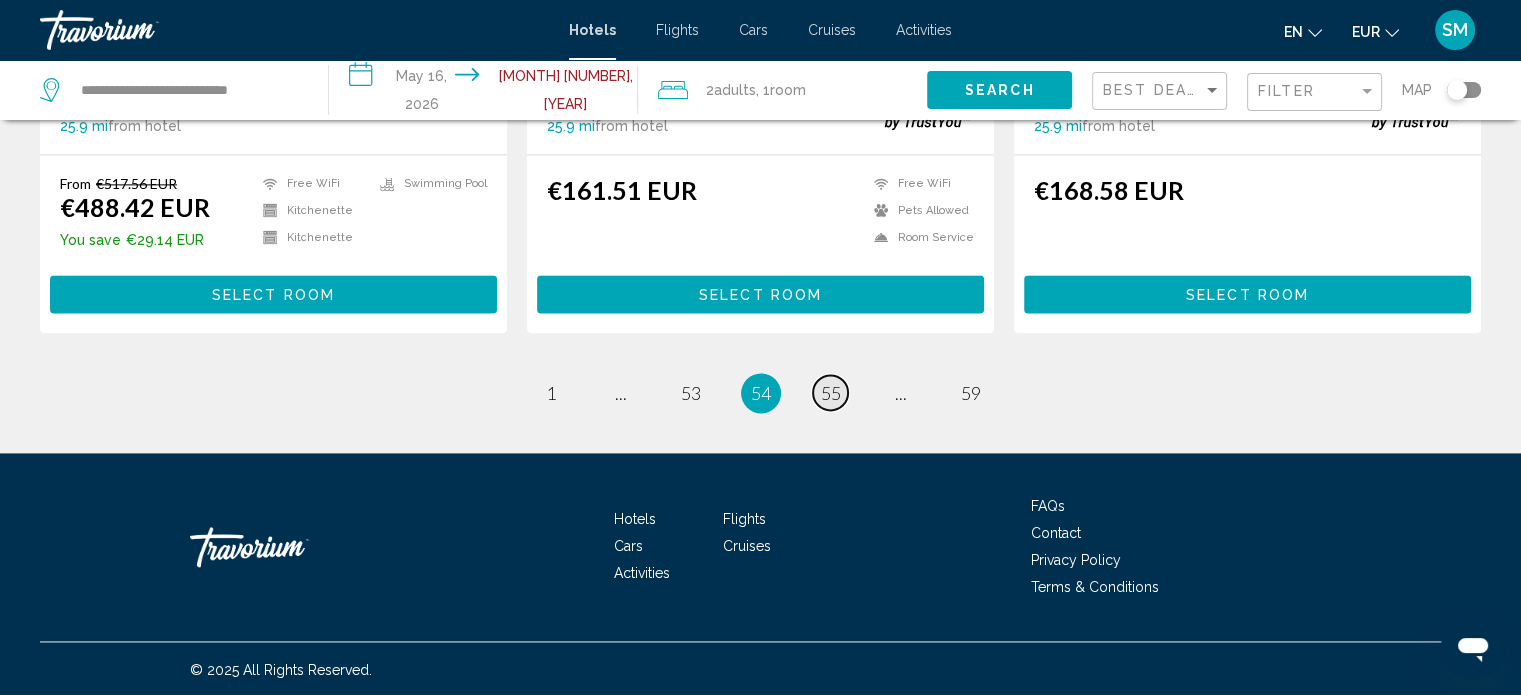 click on "55" at bounding box center (831, 393) 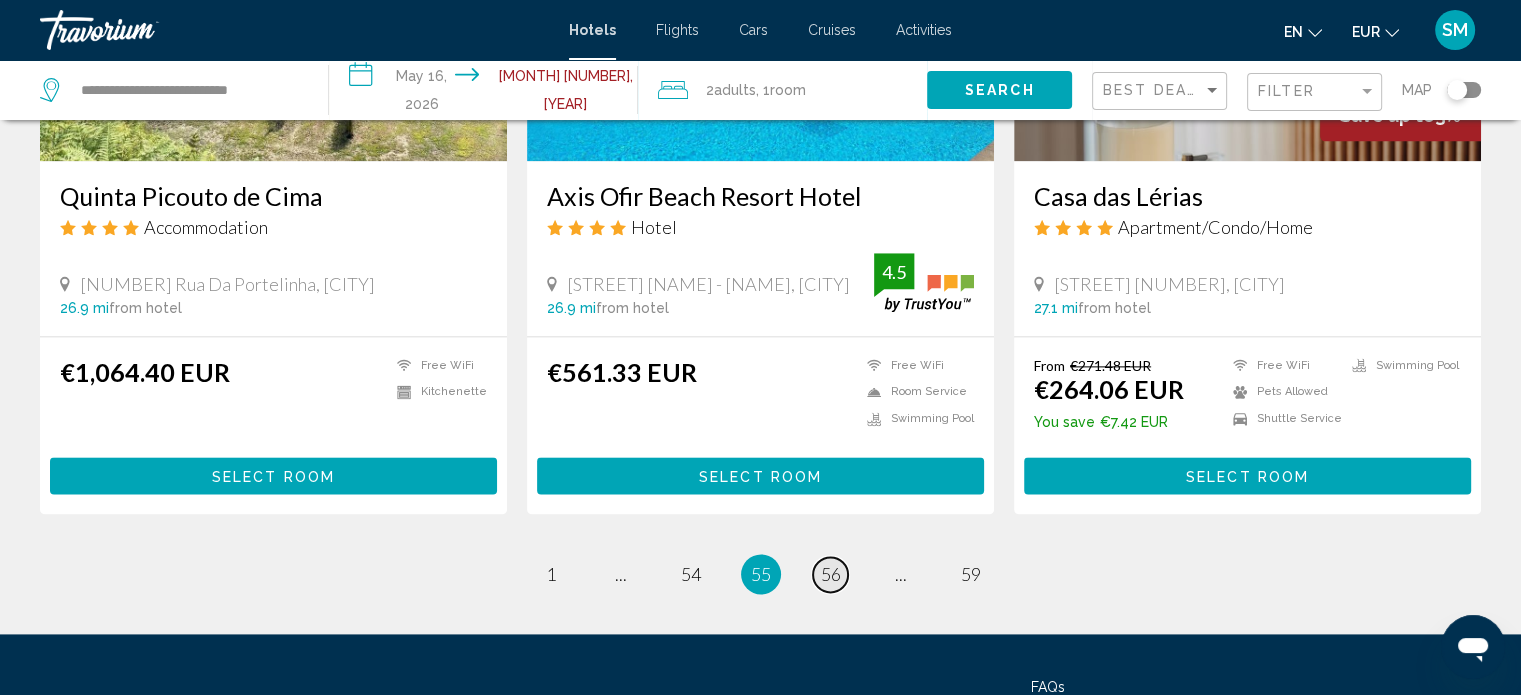 scroll, scrollTop: 2526, scrollLeft: 0, axis: vertical 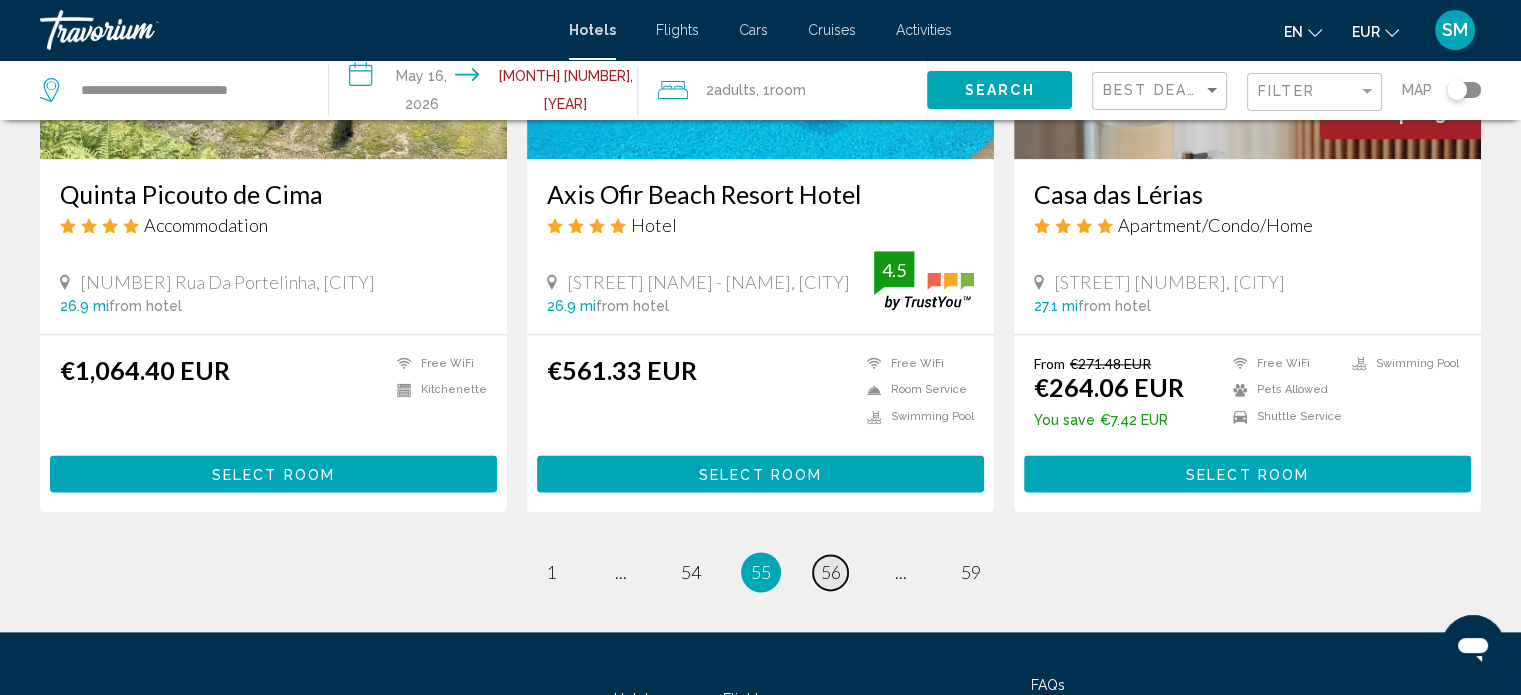 click on "56" at bounding box center [831, 572] 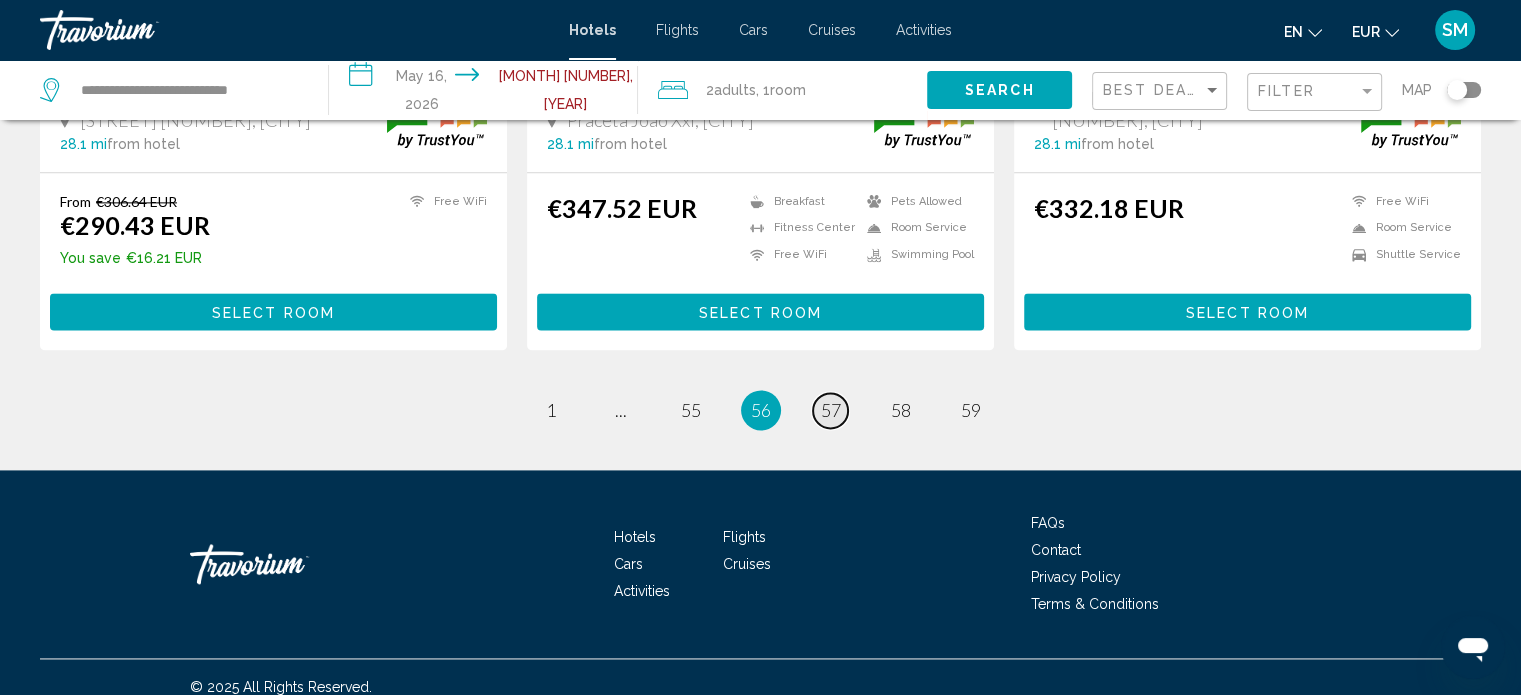 scroll, scrollTop: 2684, scrollLeft: 0, axis: vertical 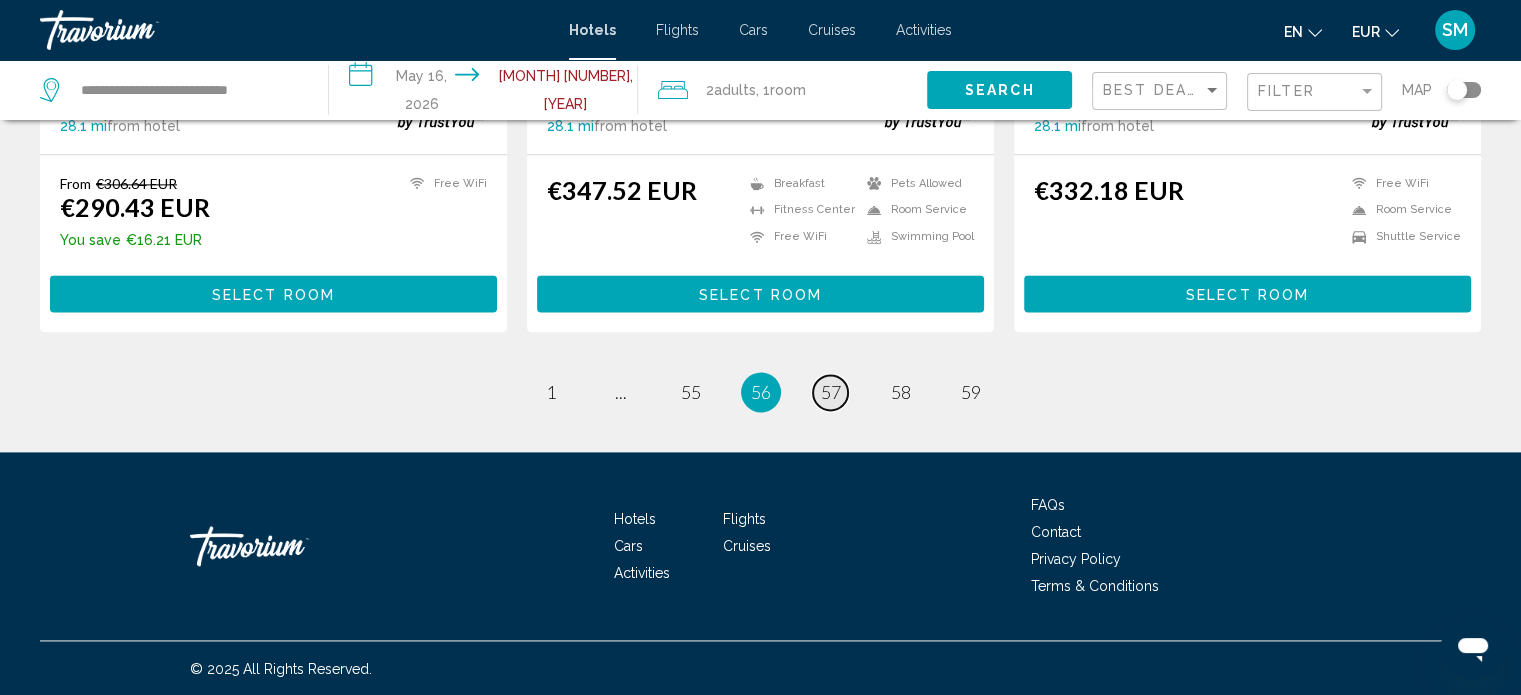 click on "57" at bounding box center [831, 392] 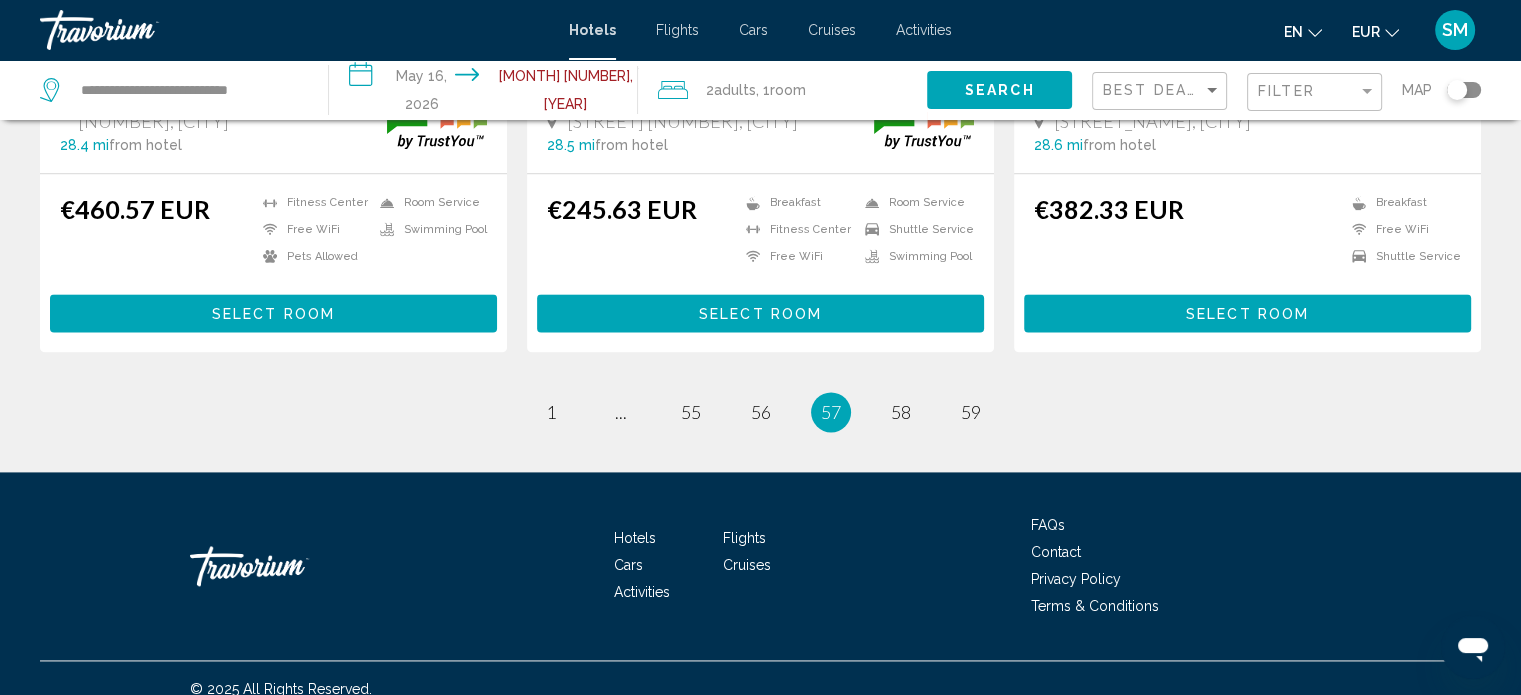 scroll, scrollTop: 2662, scrollLeft: 0, axis: vertical 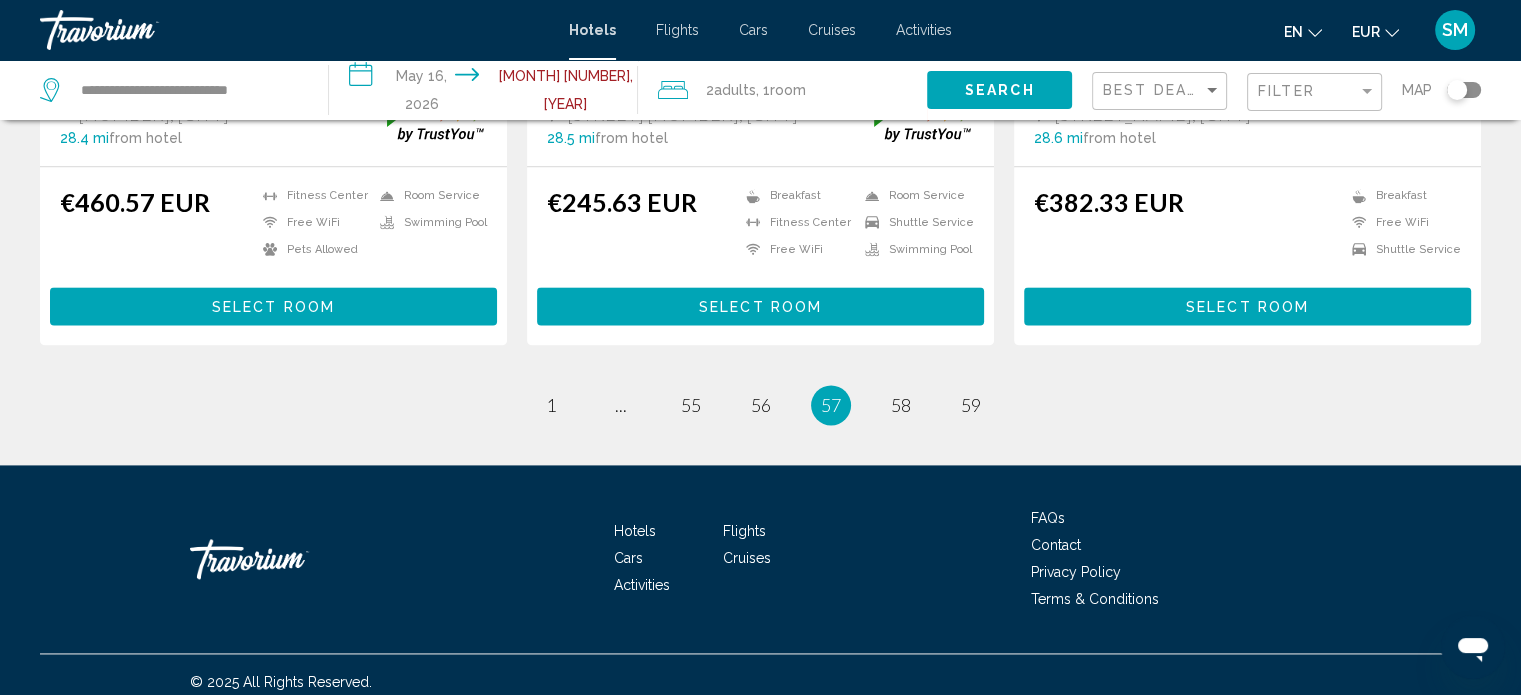 drag, startPoint x: 833, startPoint y: 381, endPoint x: 844, endPoint y: 372, distance: 14.21267 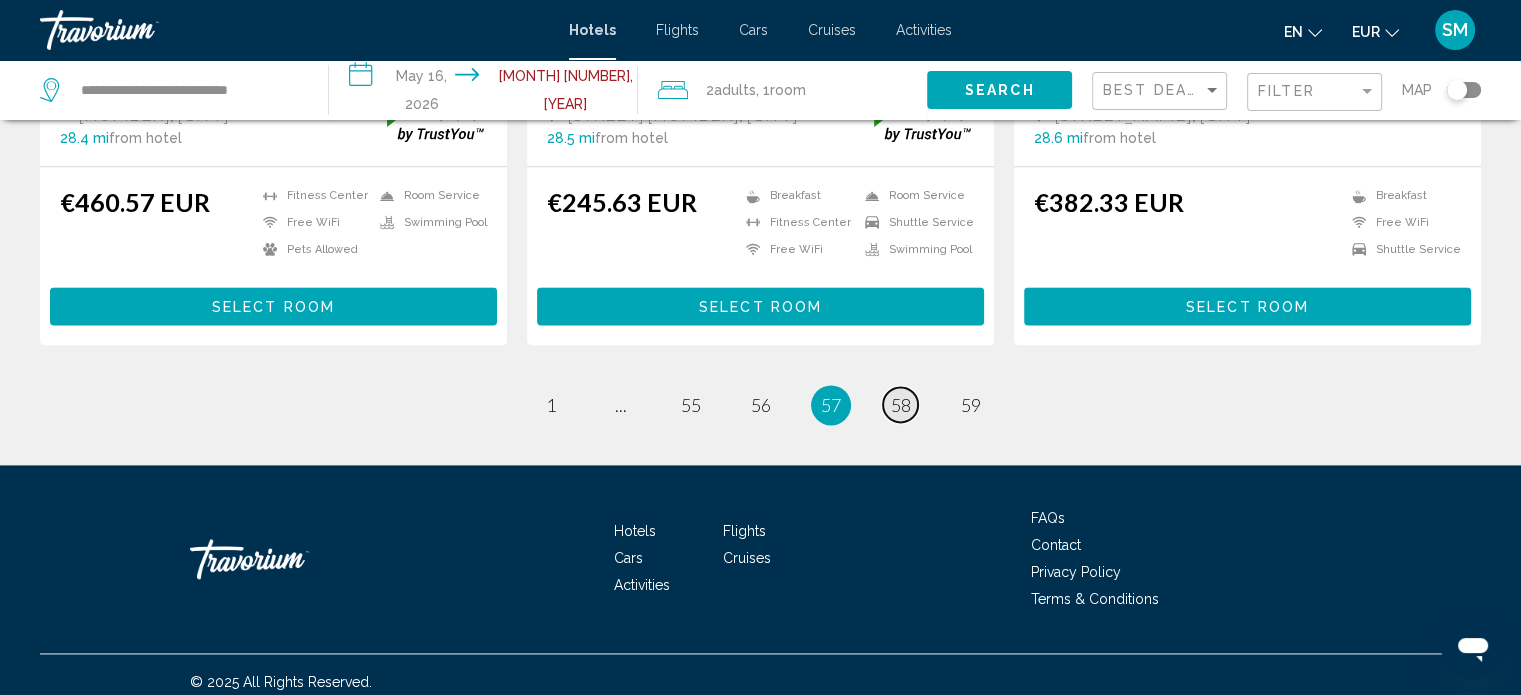 click on "58" at bounding box center [901, 405] 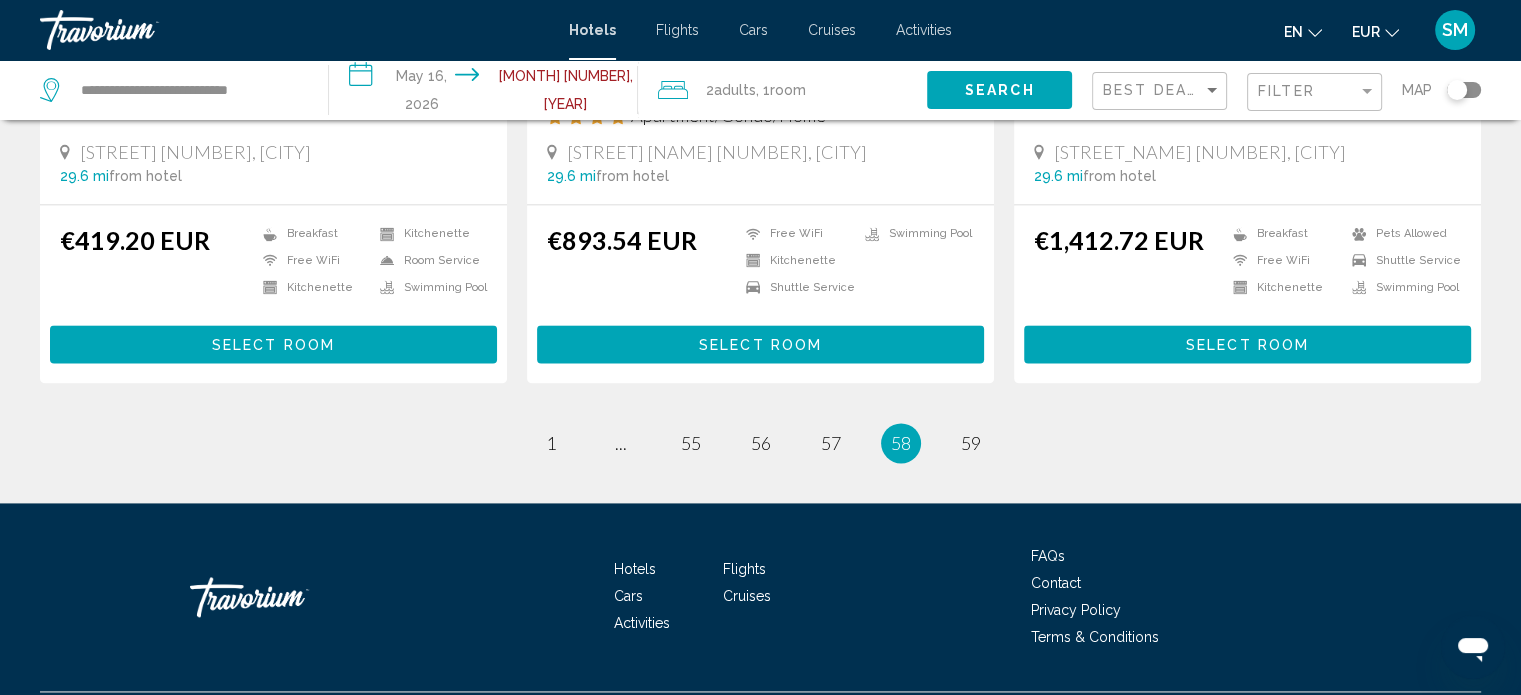scroll, scrollTop: 2712, scrollLeft: 0, axis: vertical 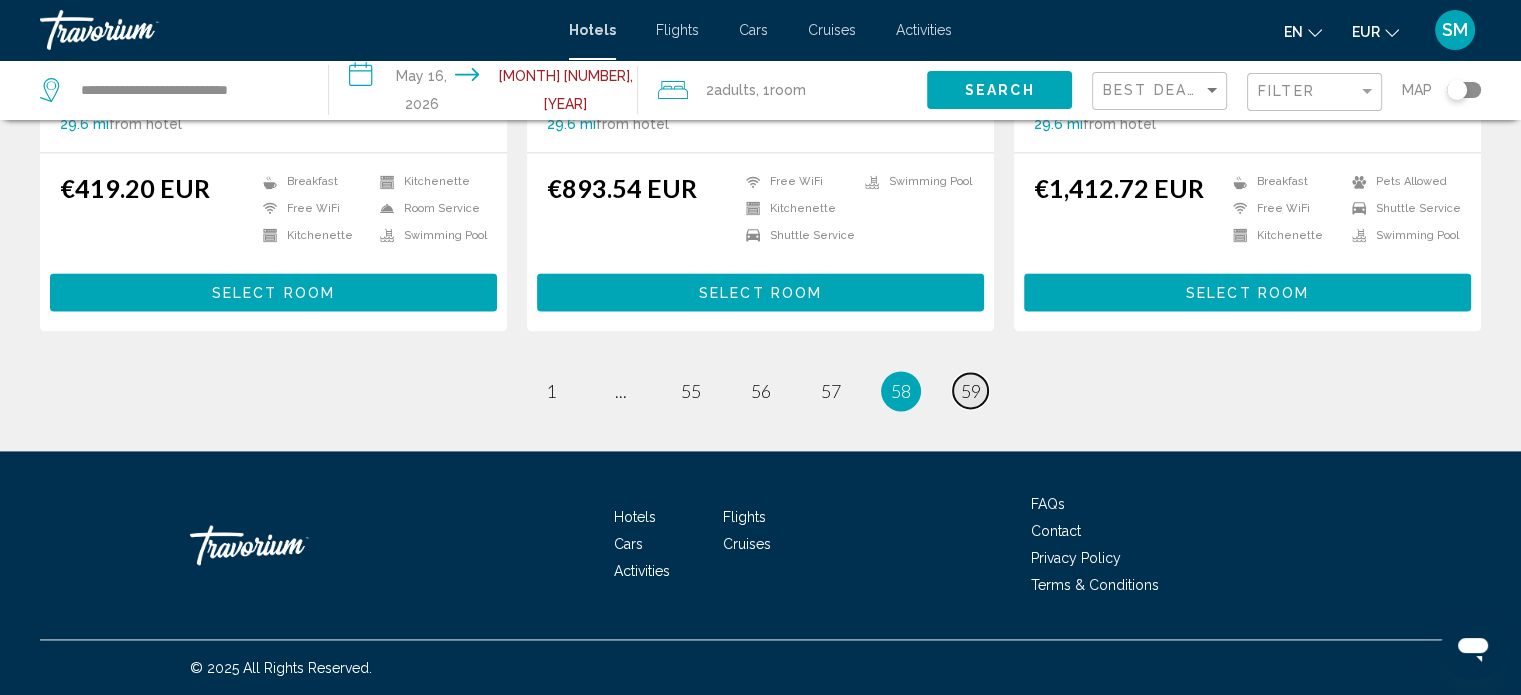 click on "59" at bounding box center [971, 391] 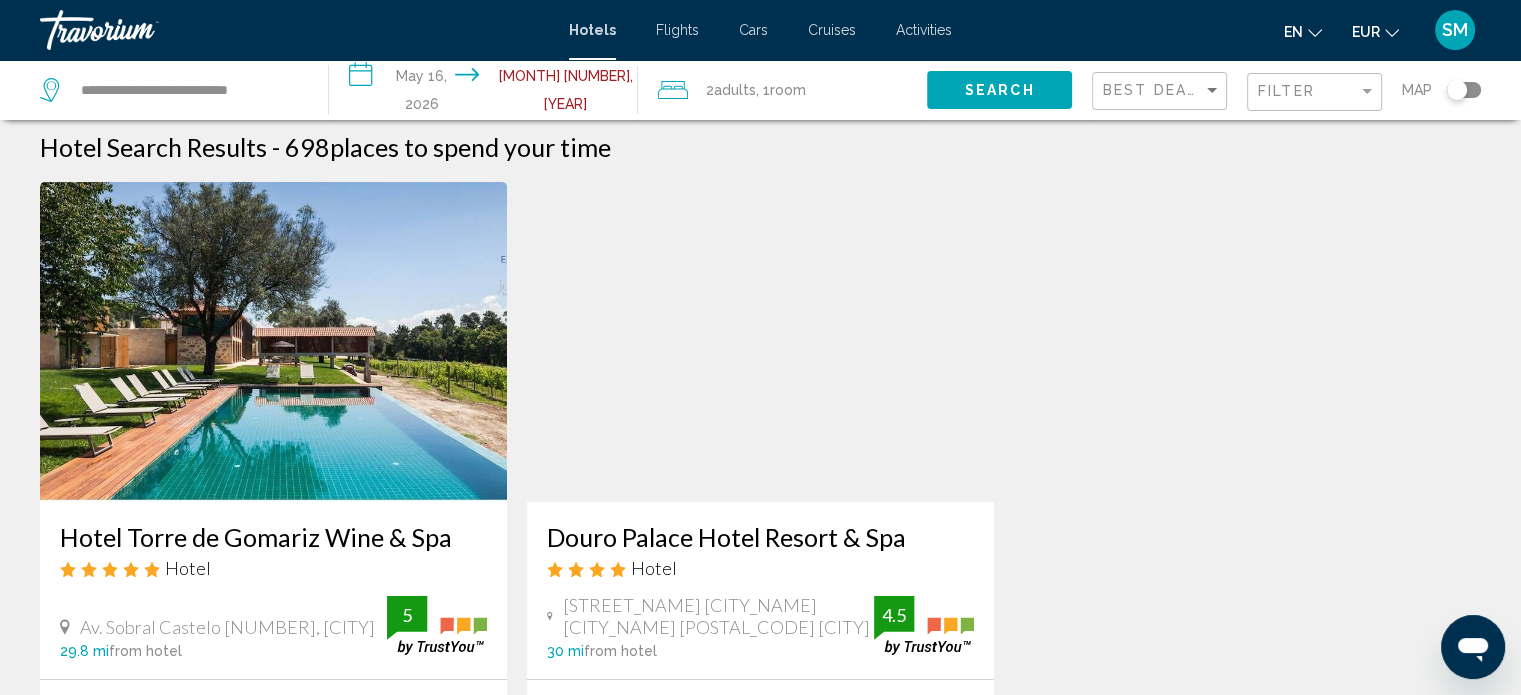 scroll, scrollTop: 0, scrollLeft: 0, axis: both 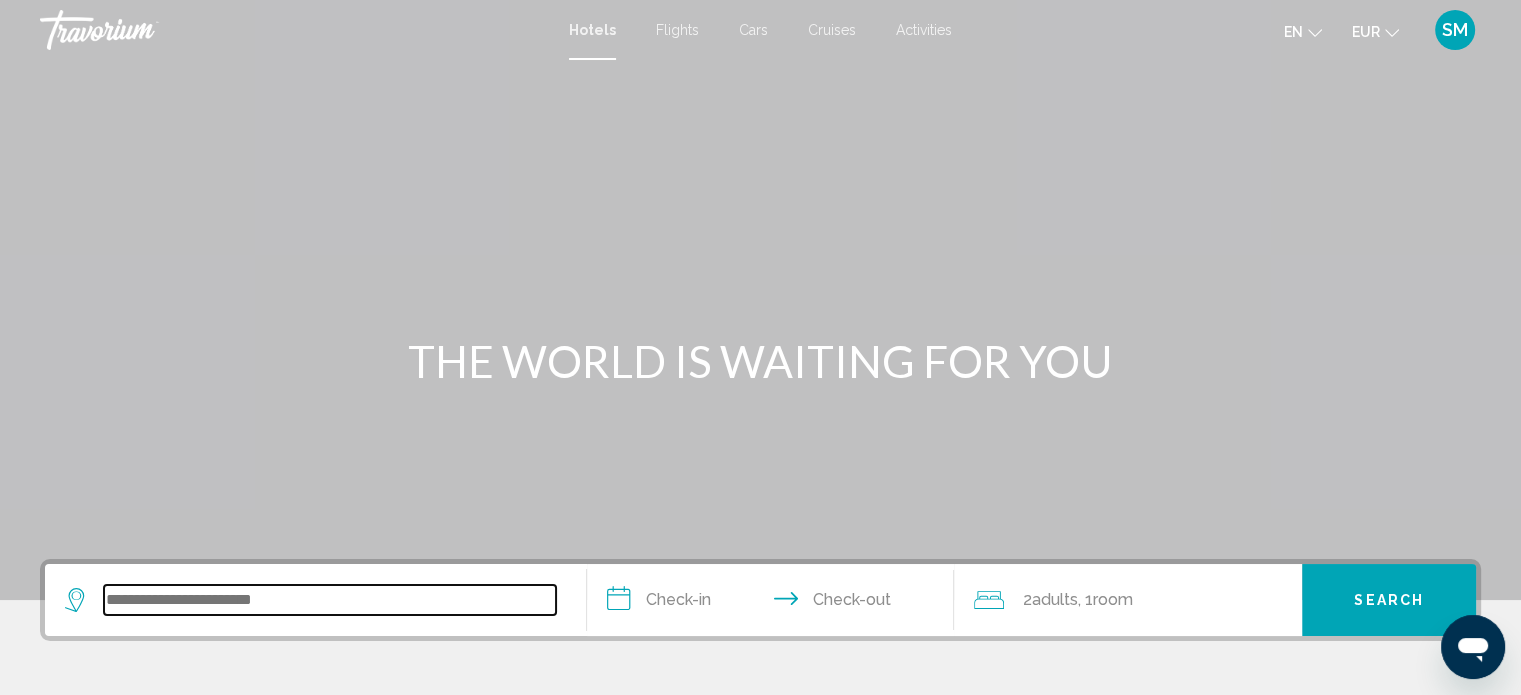 click at bounding box center [330, 600] 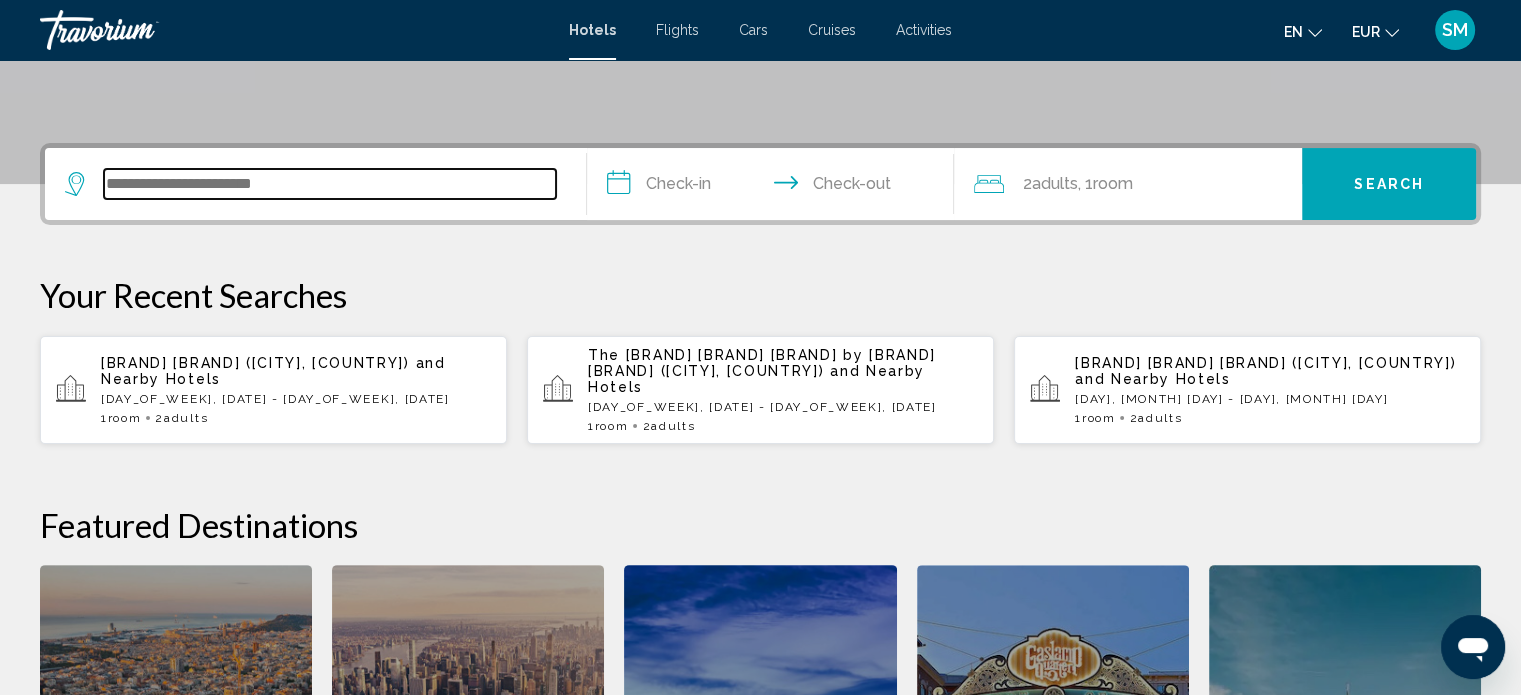 scroll, scrollTop: 493, scrollLeft: 0, axis: vertical 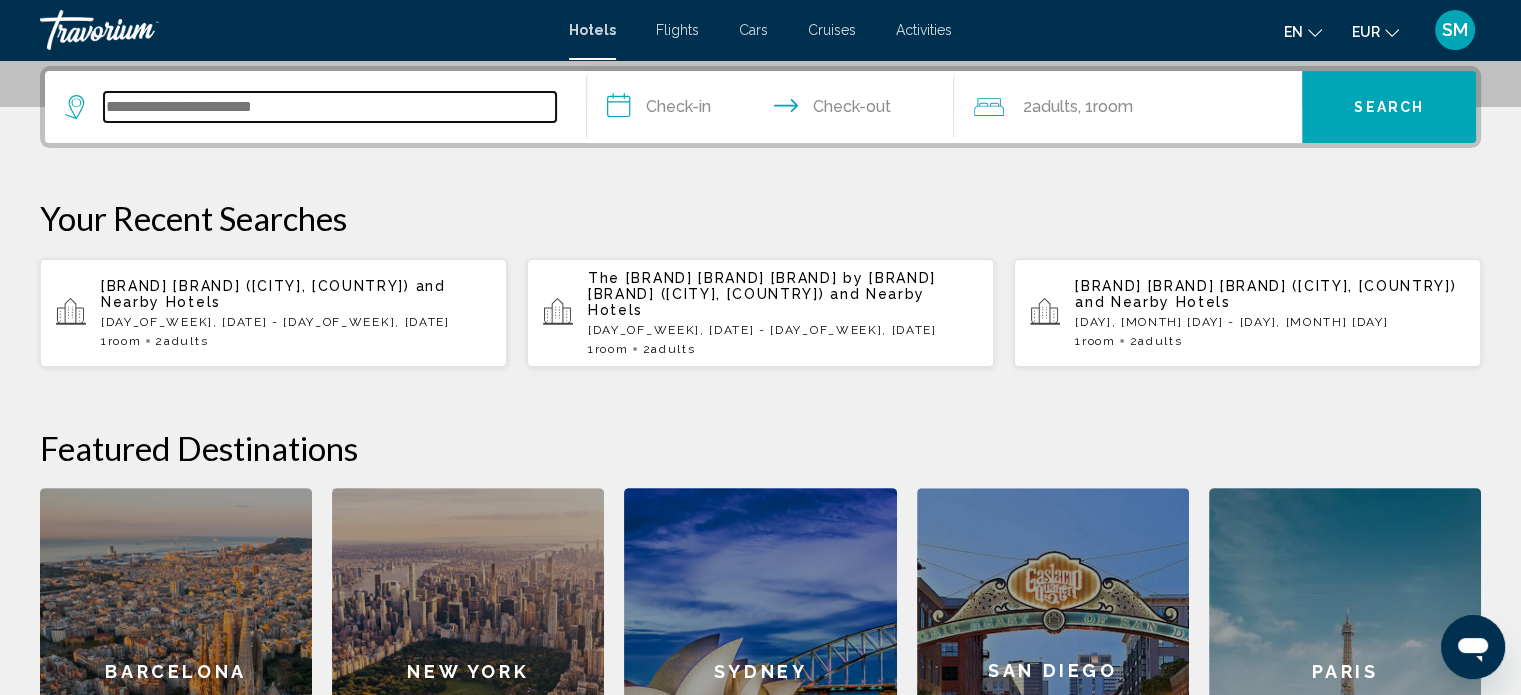 paste on "**********" 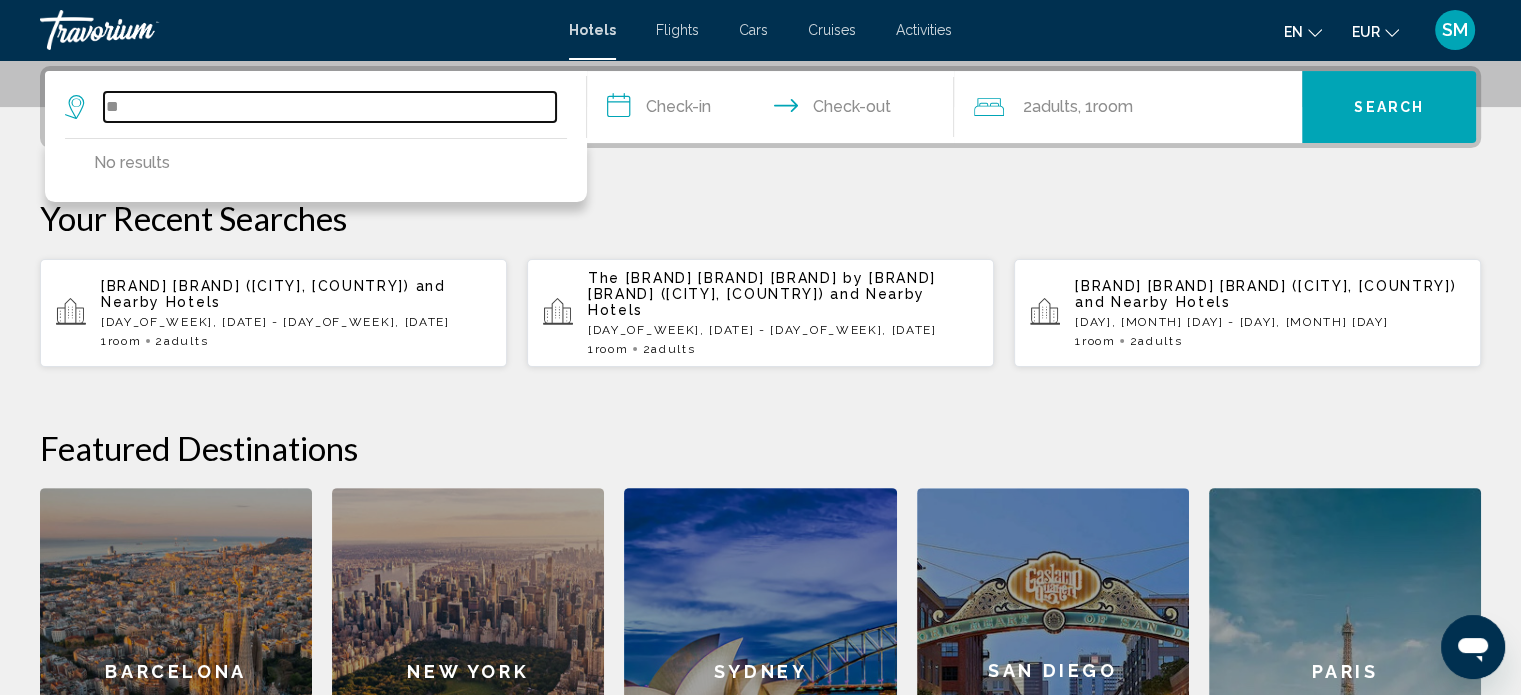 type on "*" 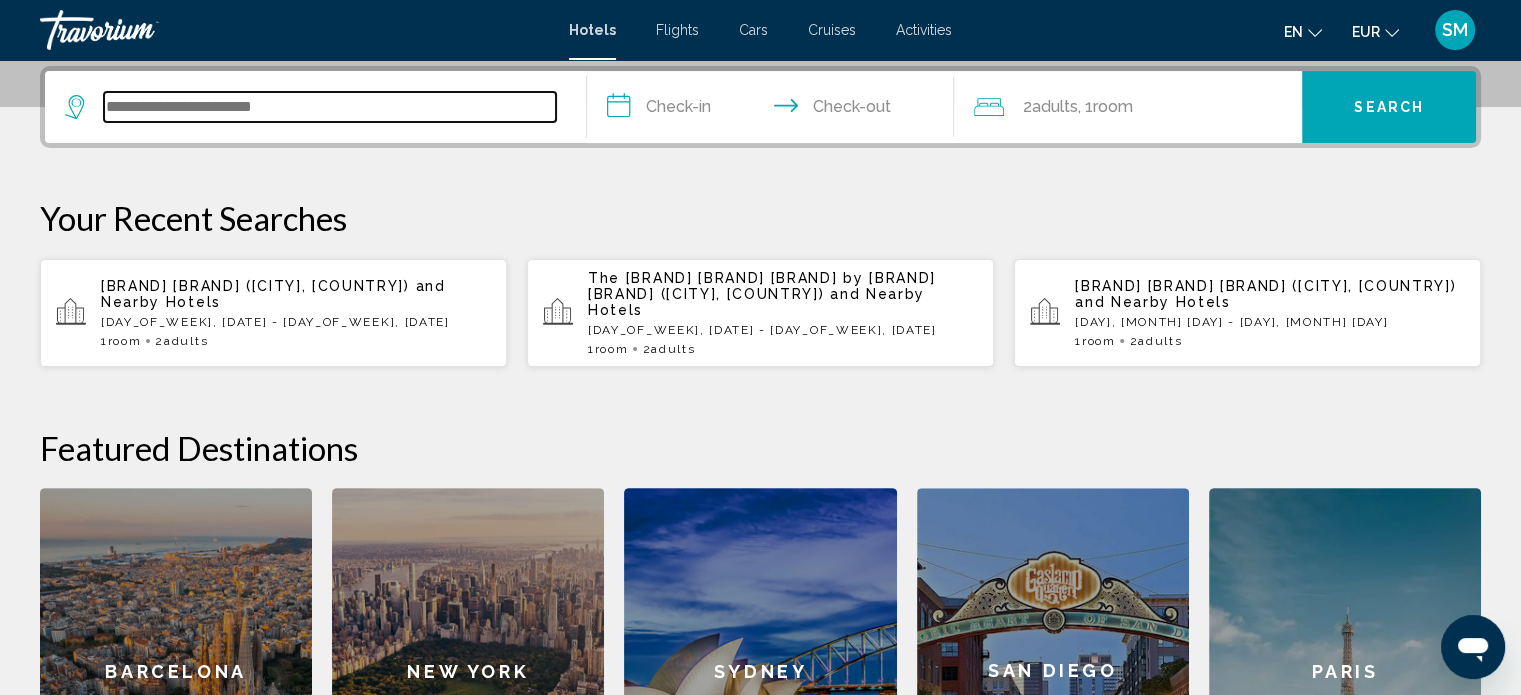 paste on "**********" 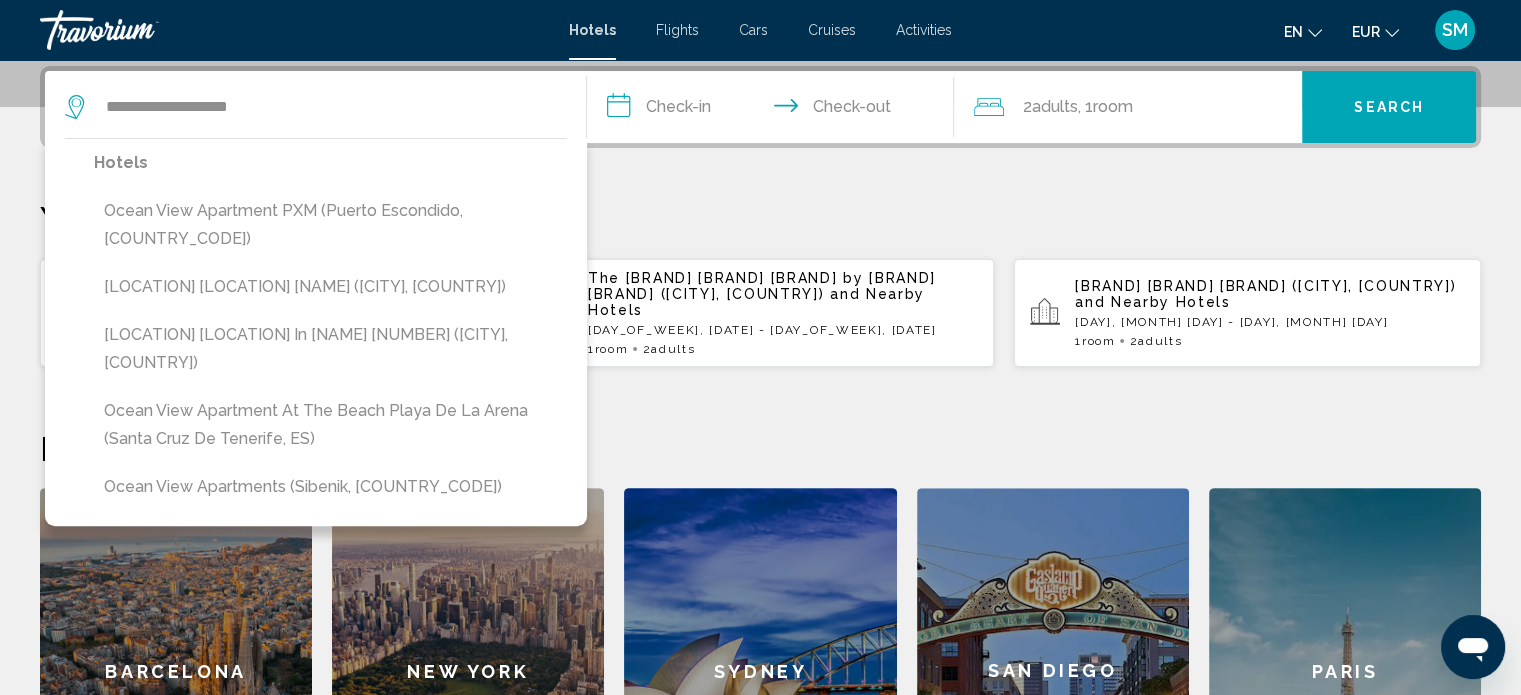 click on "Your Recent Searches" at bounding box center [760, 218] 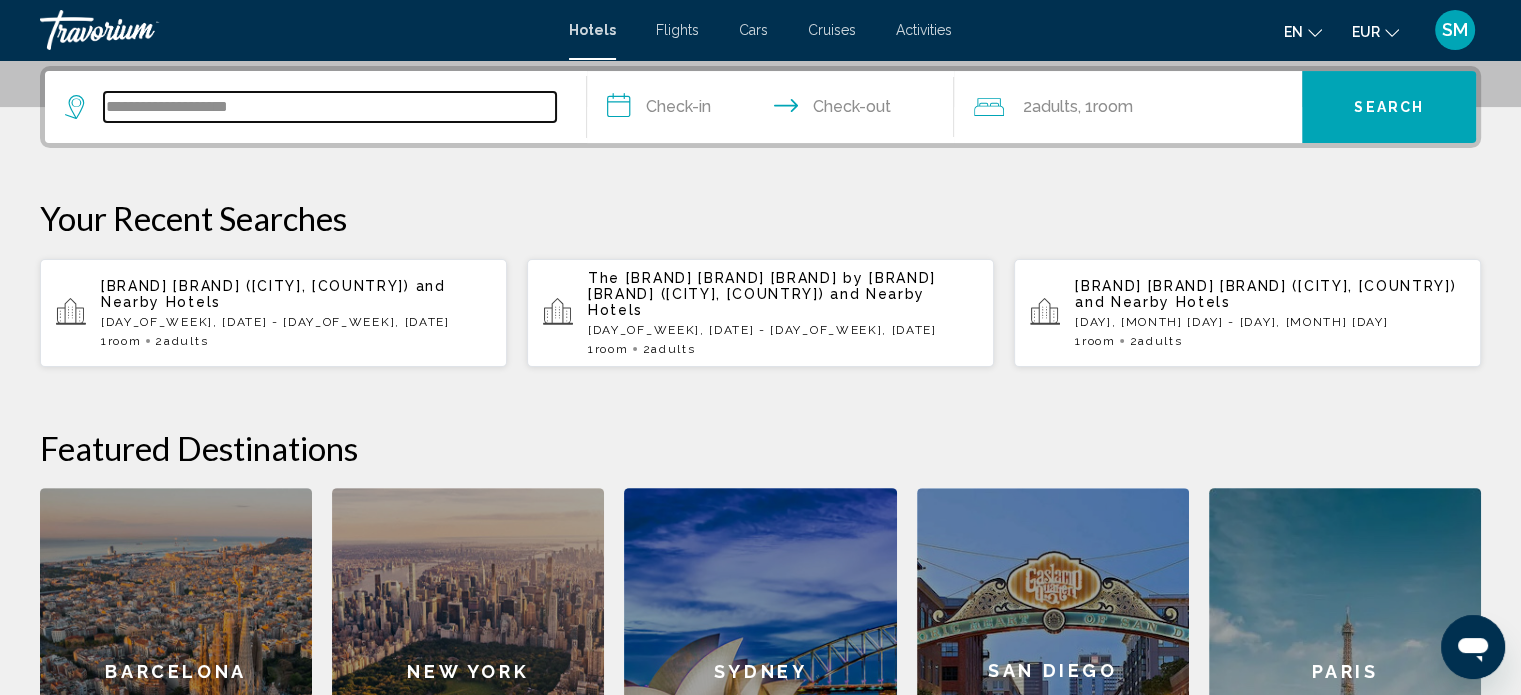 click on "**********" at bounding box center [330, 107] 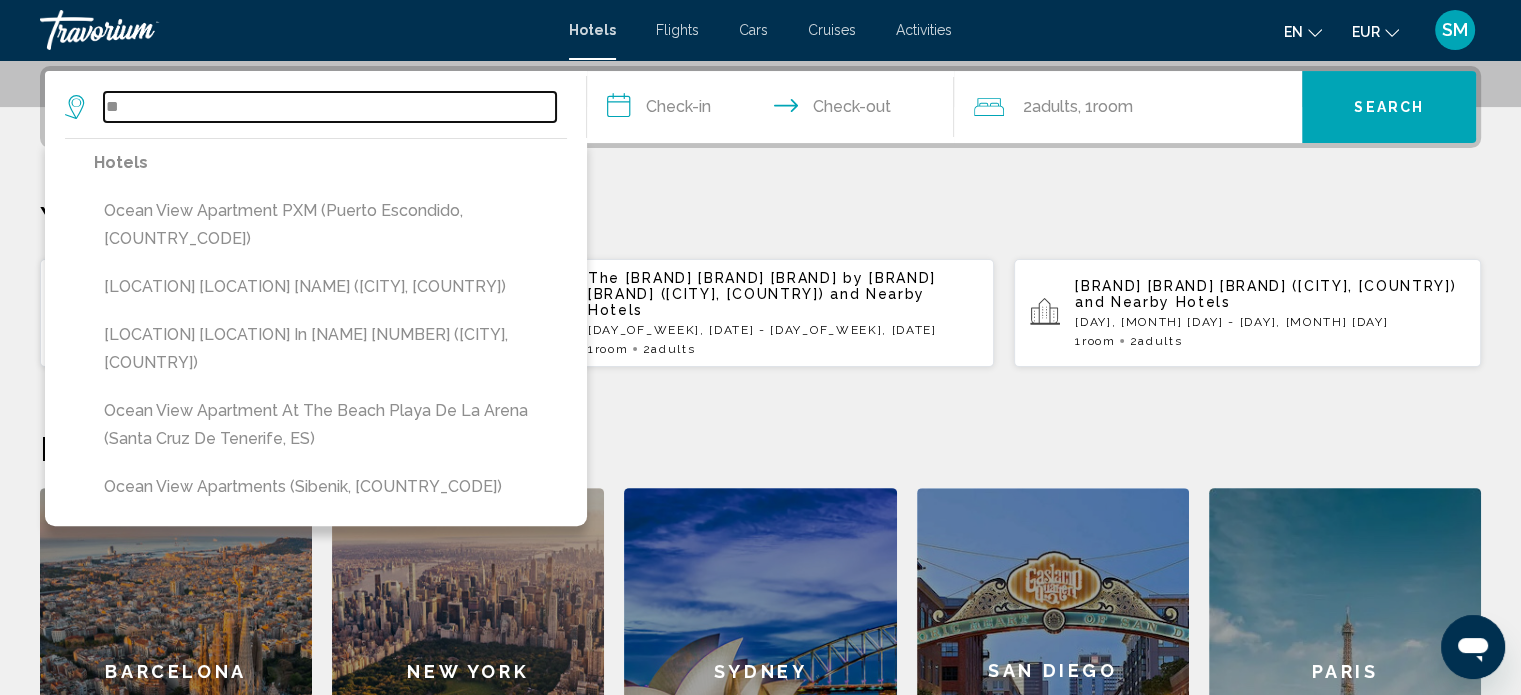 type on "*" 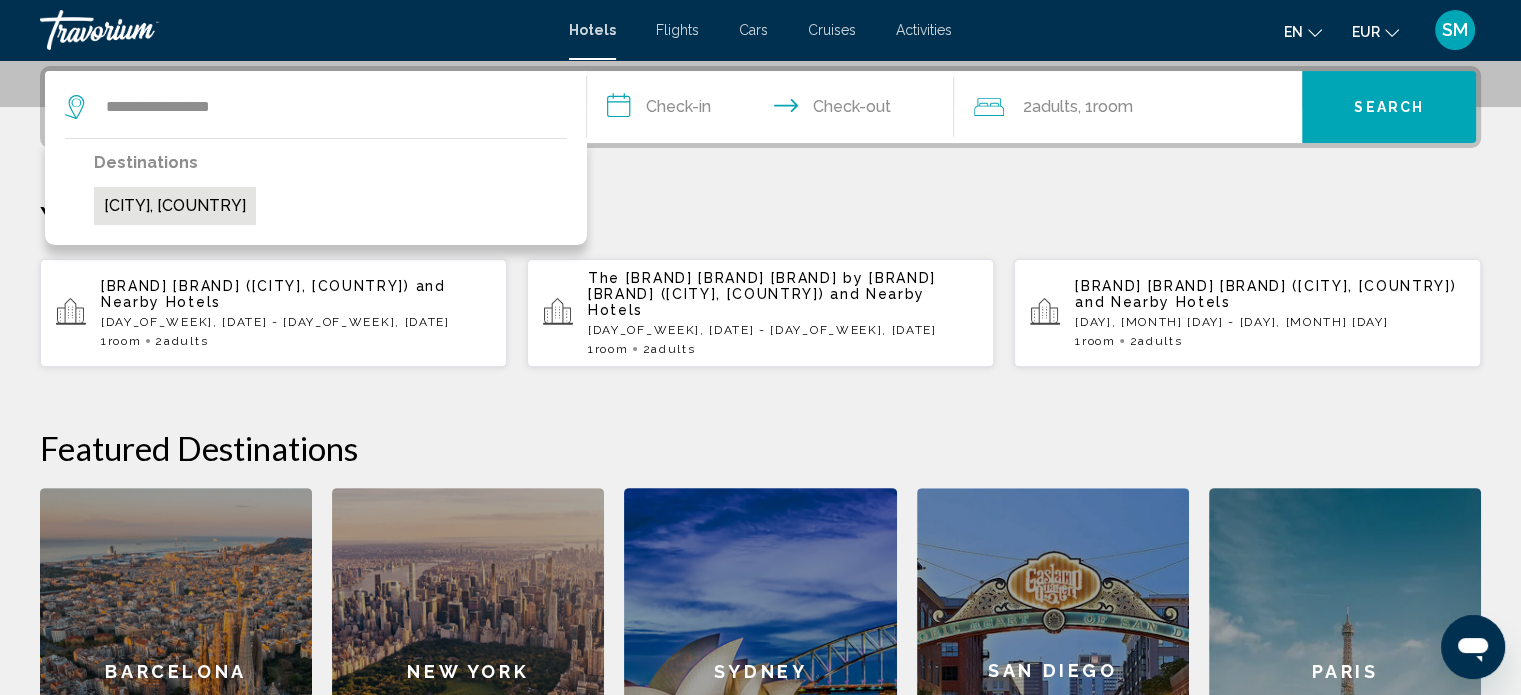 click on "Costa Da Caparica, Portugal" at bounding box center (175, 206) 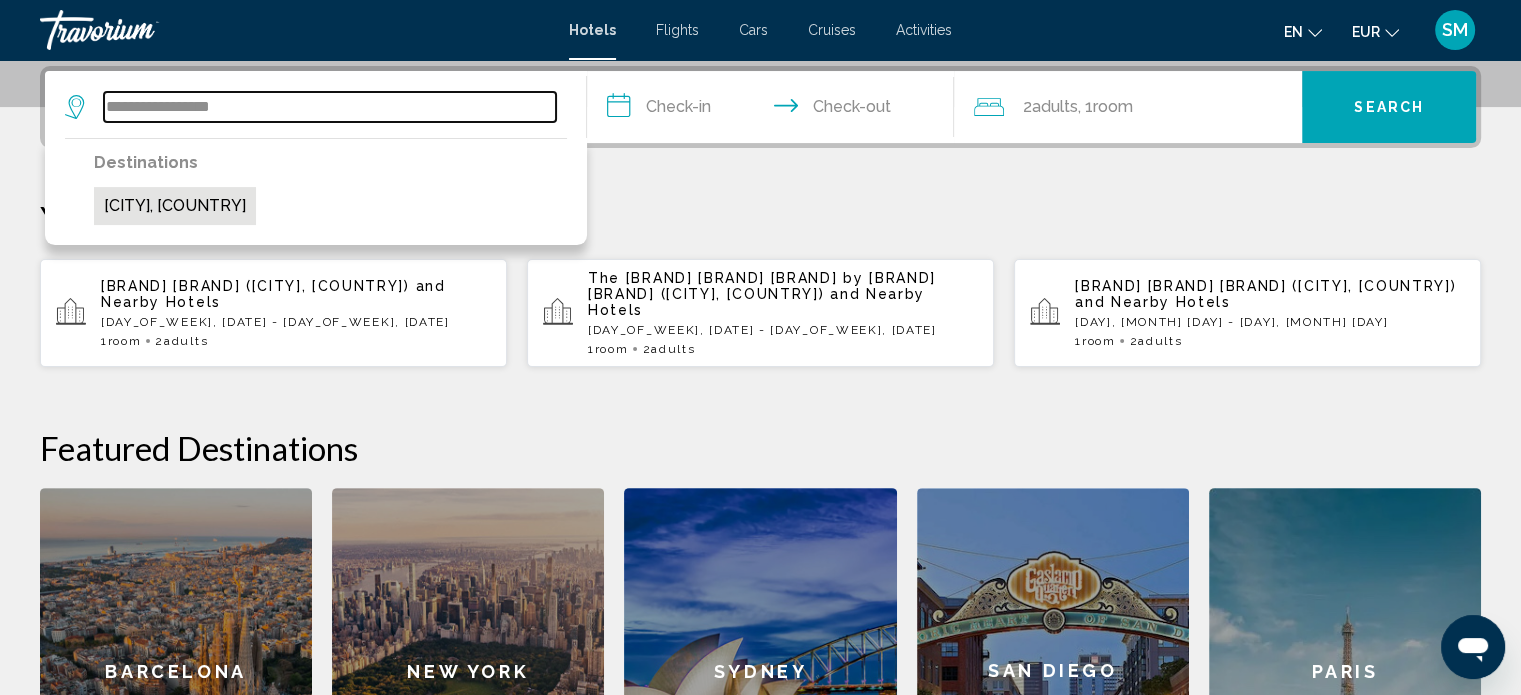 type on "**********" 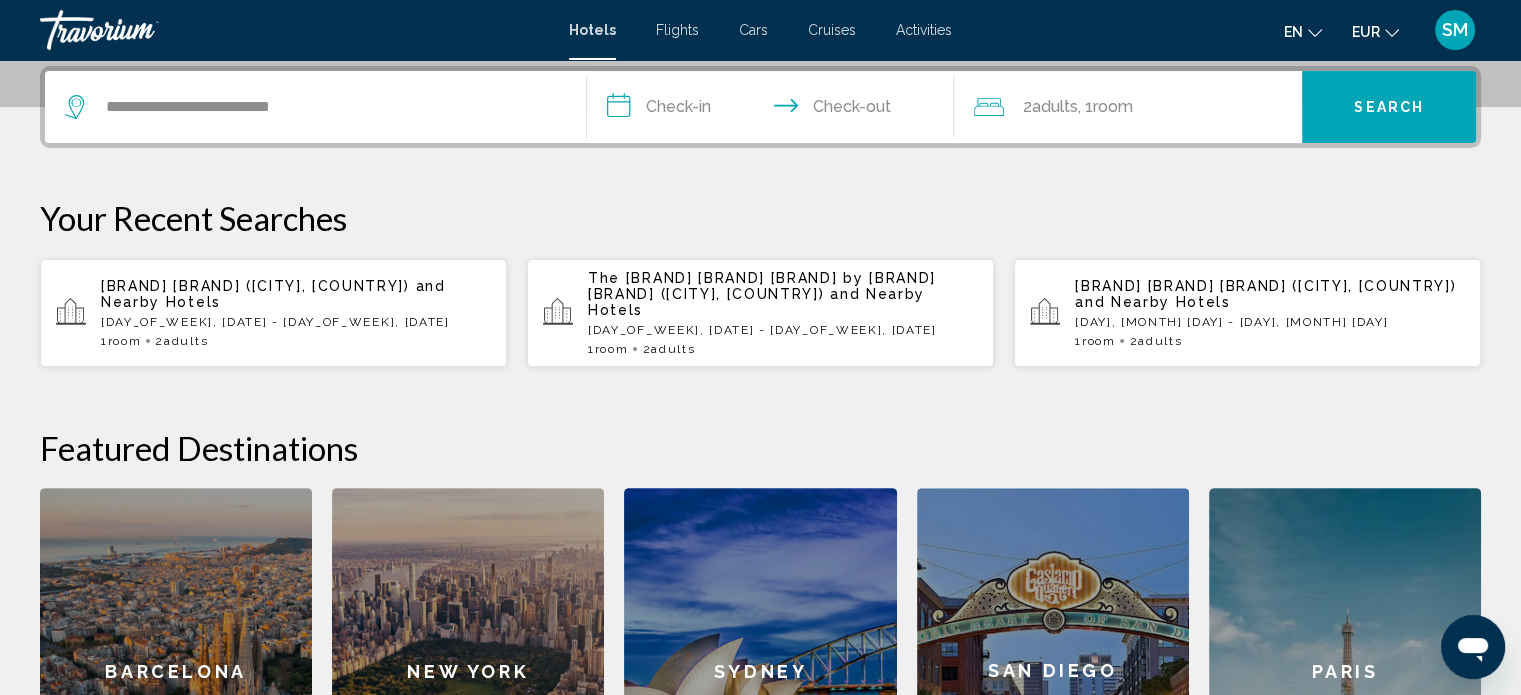 click on "**********" at bounding box center (775, 110) 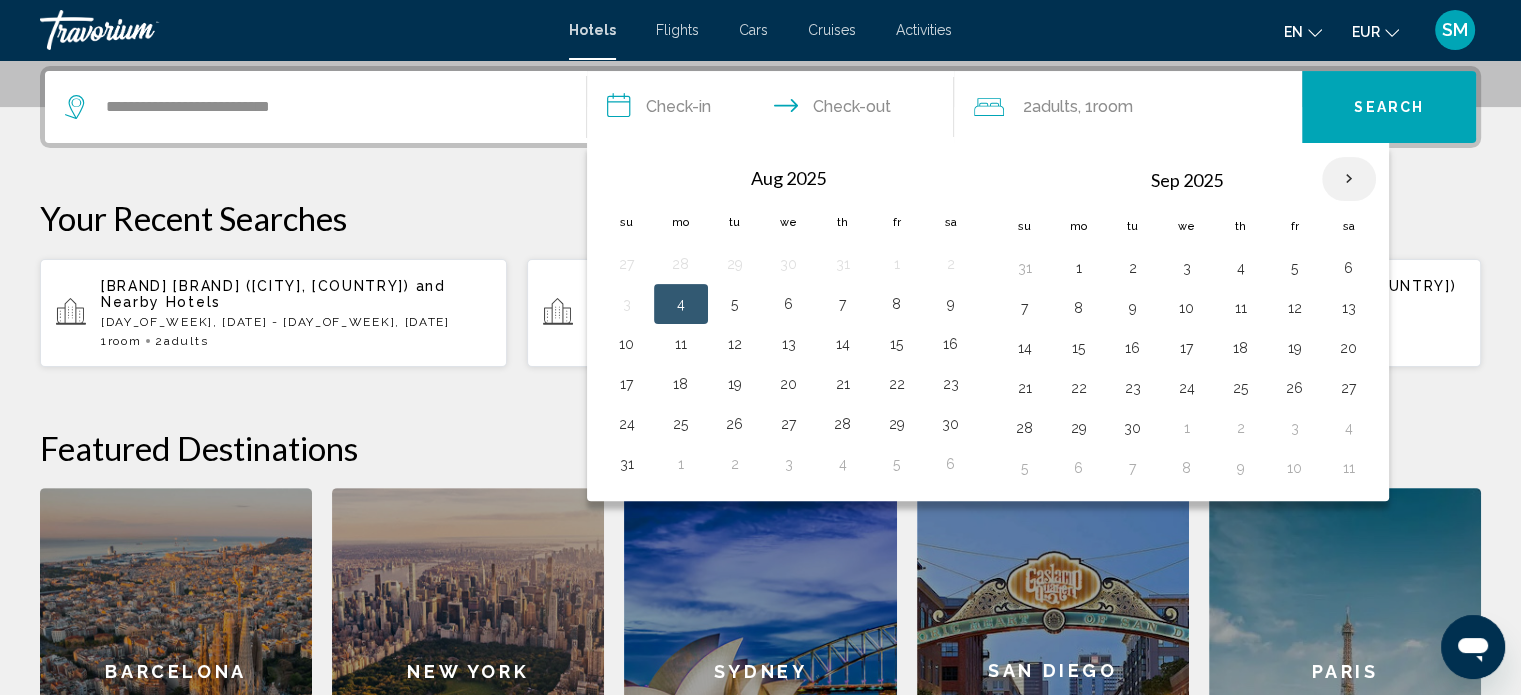 click at bounding box center (1349, 179) 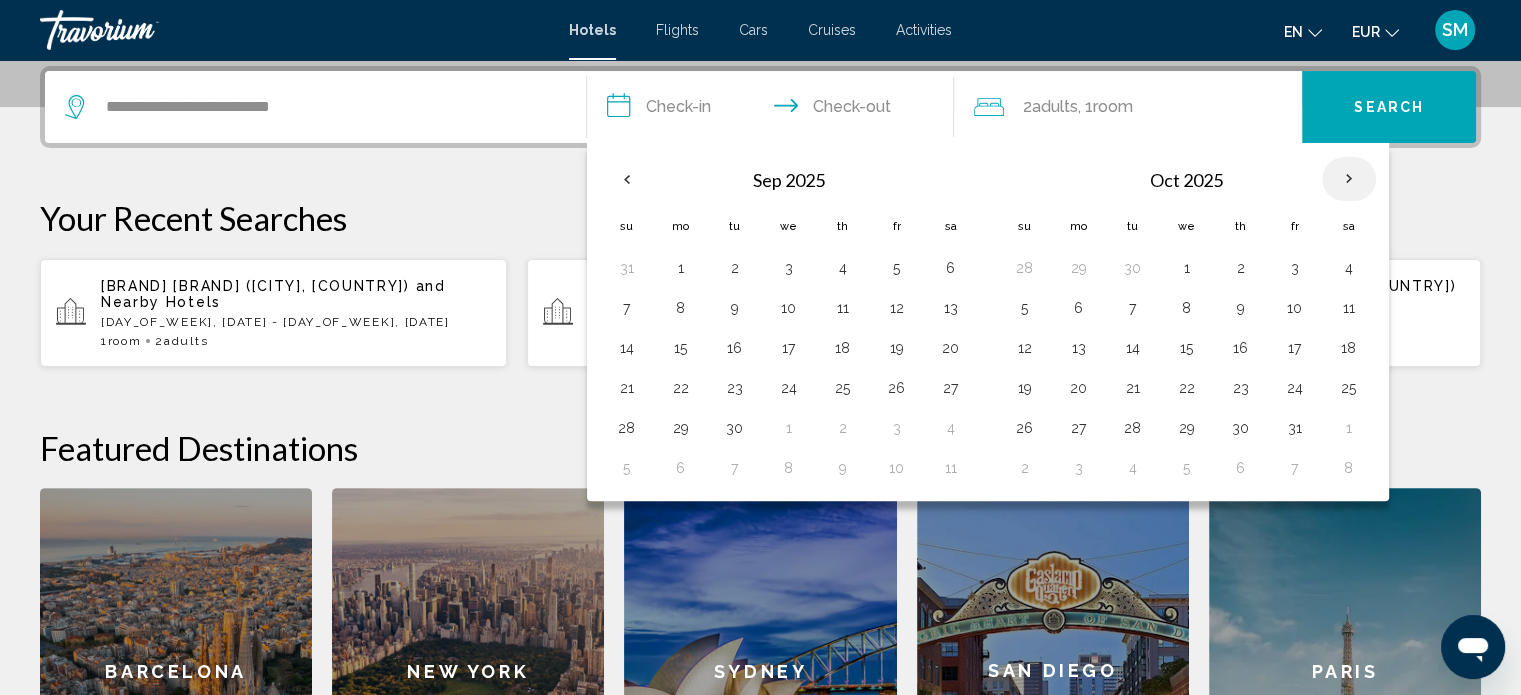 click at bounding box center (1349, 179) 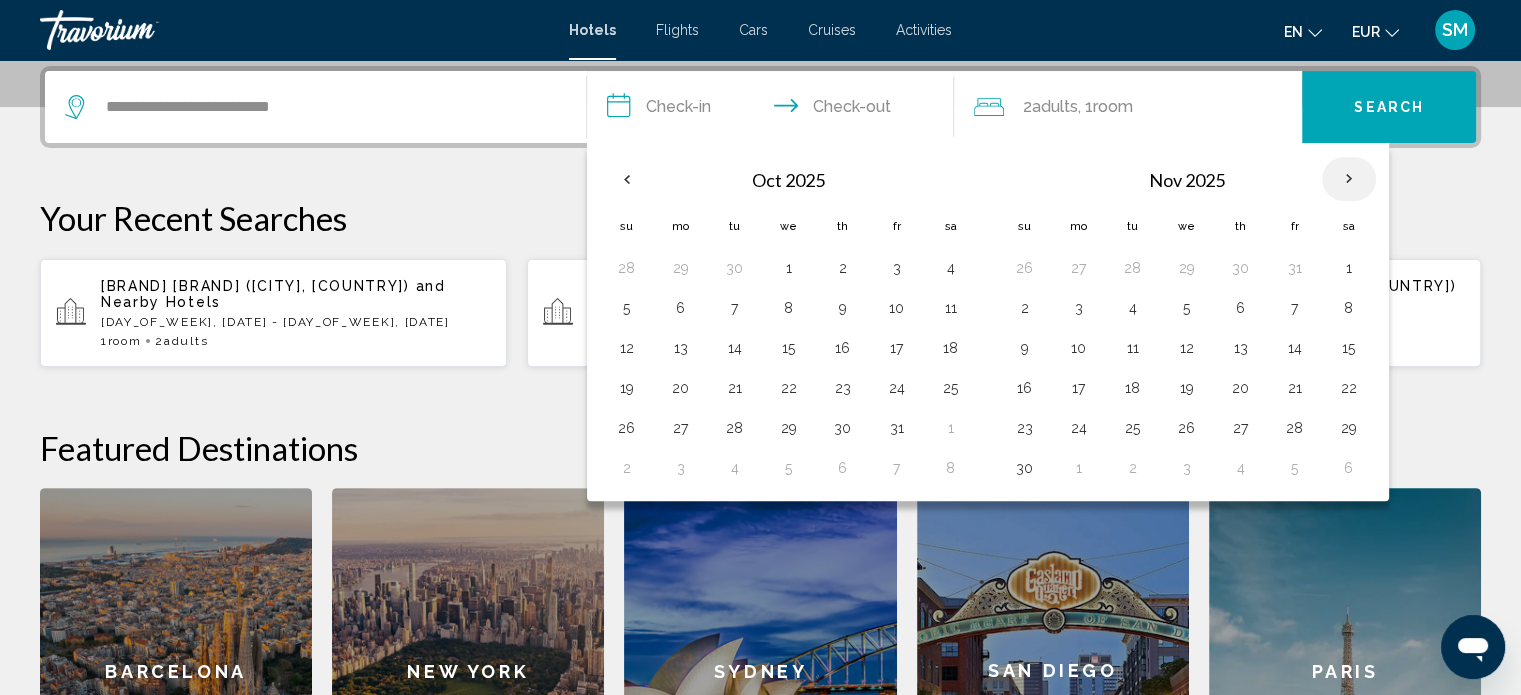 click at bounding box center (1349, 179) 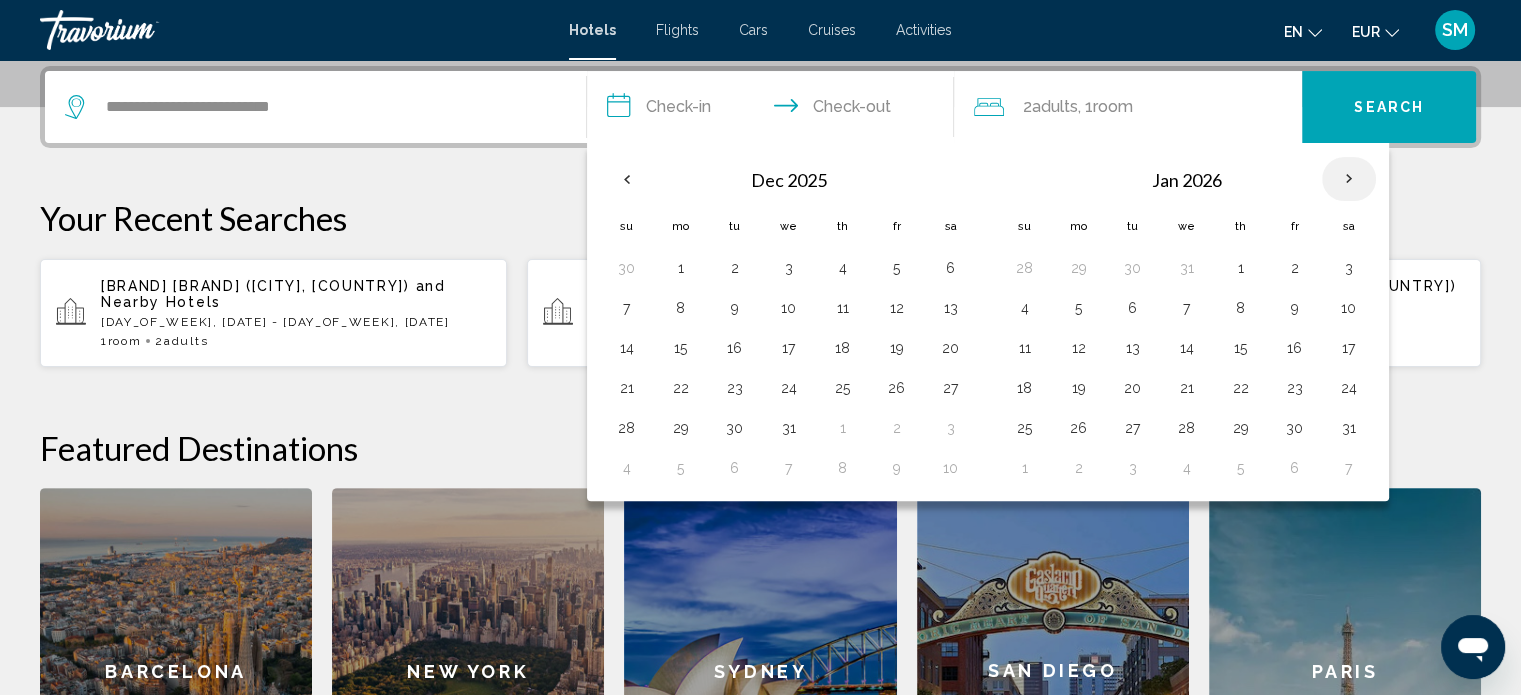 click at bounding box center [1349, 179] 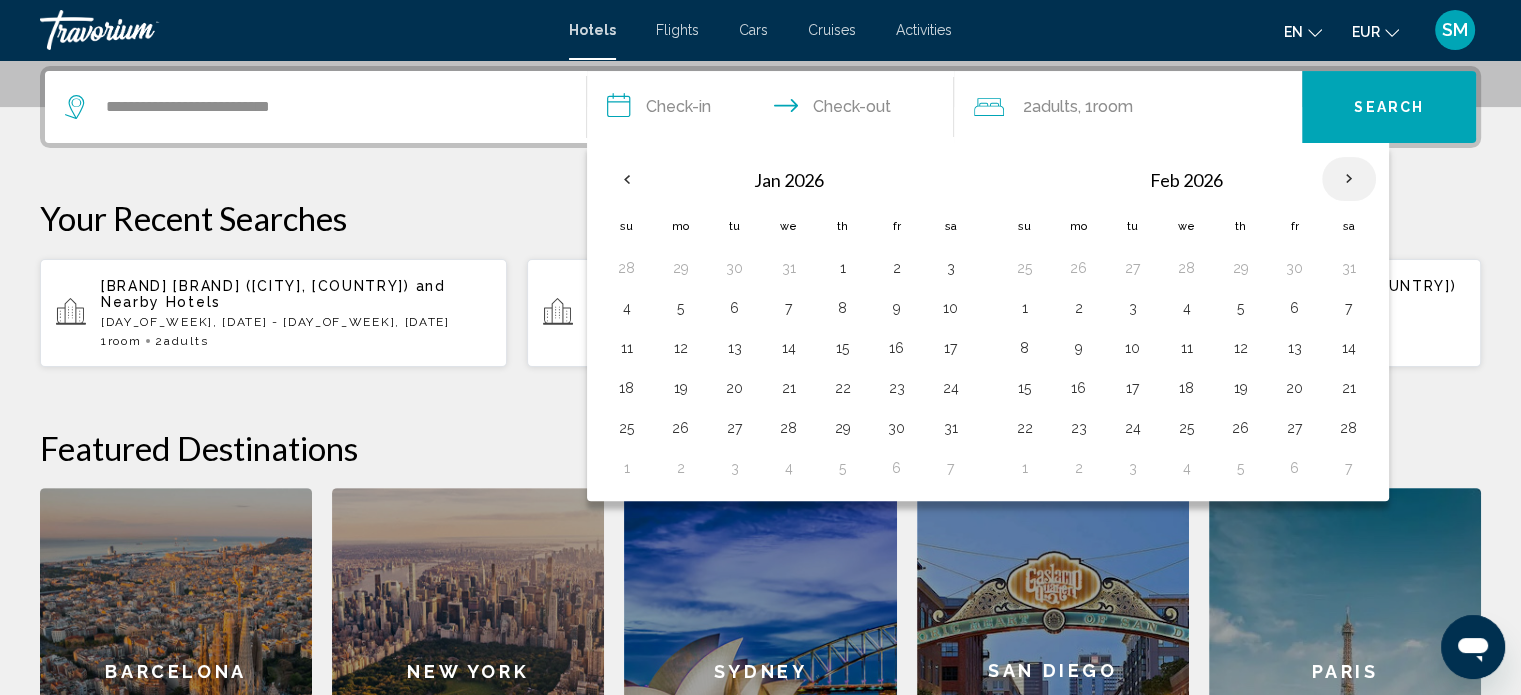 click at bounding box center (1349, 179) 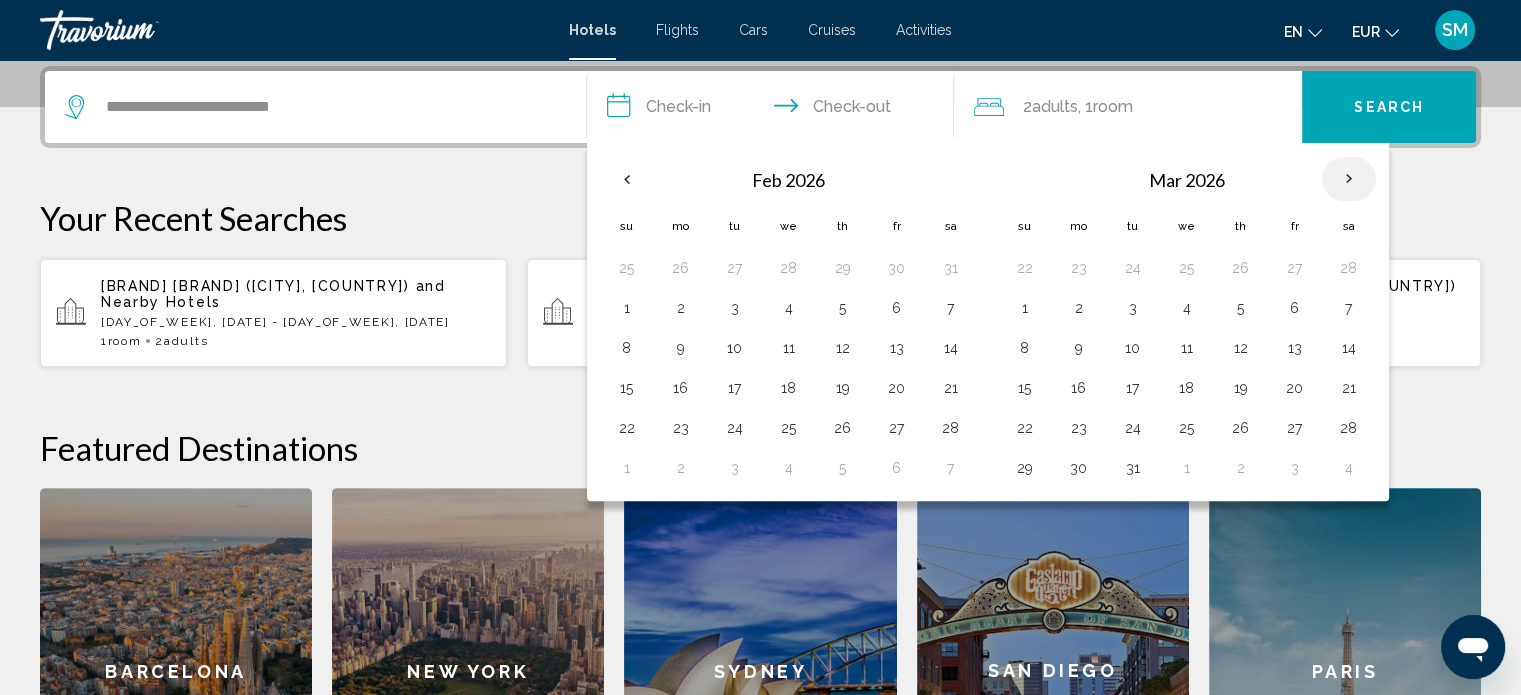 click at bounding box center (1349, 179) 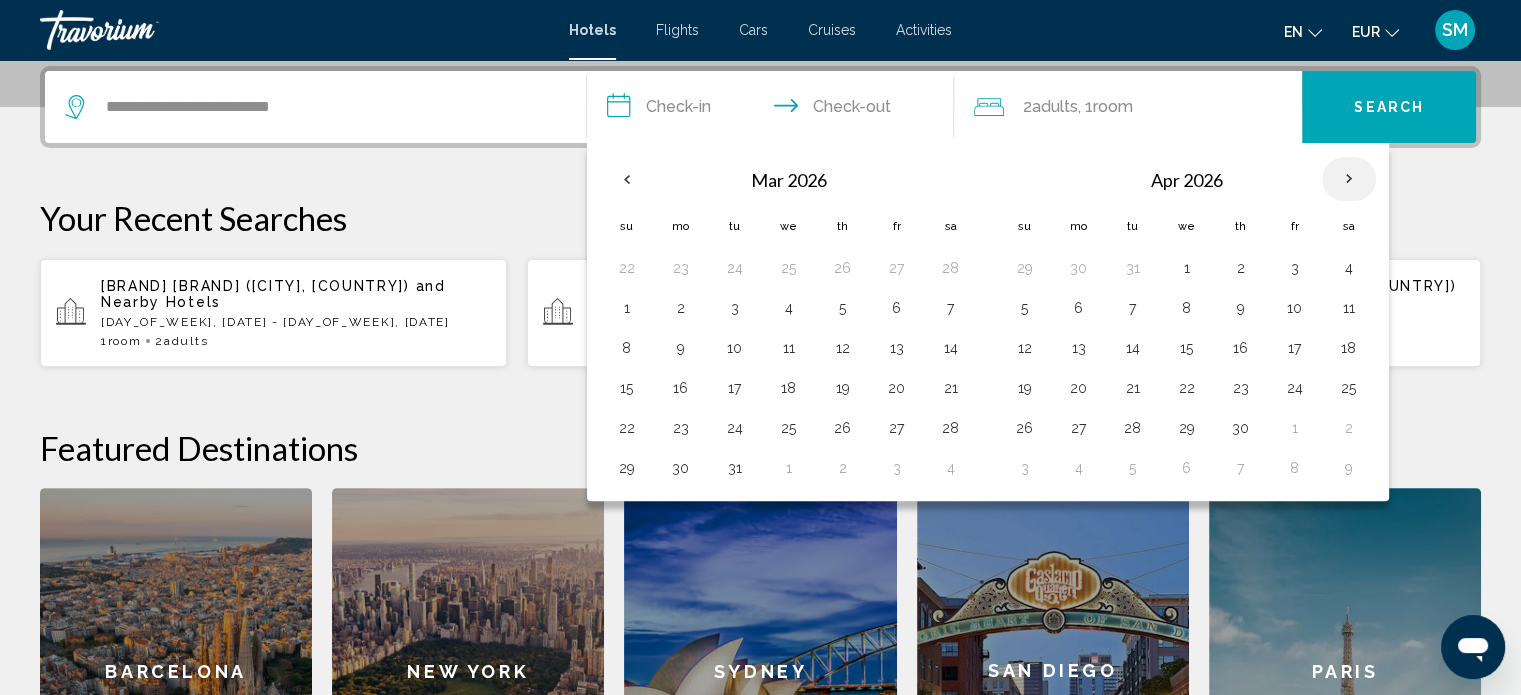 click at bounding box center [1349, 179] 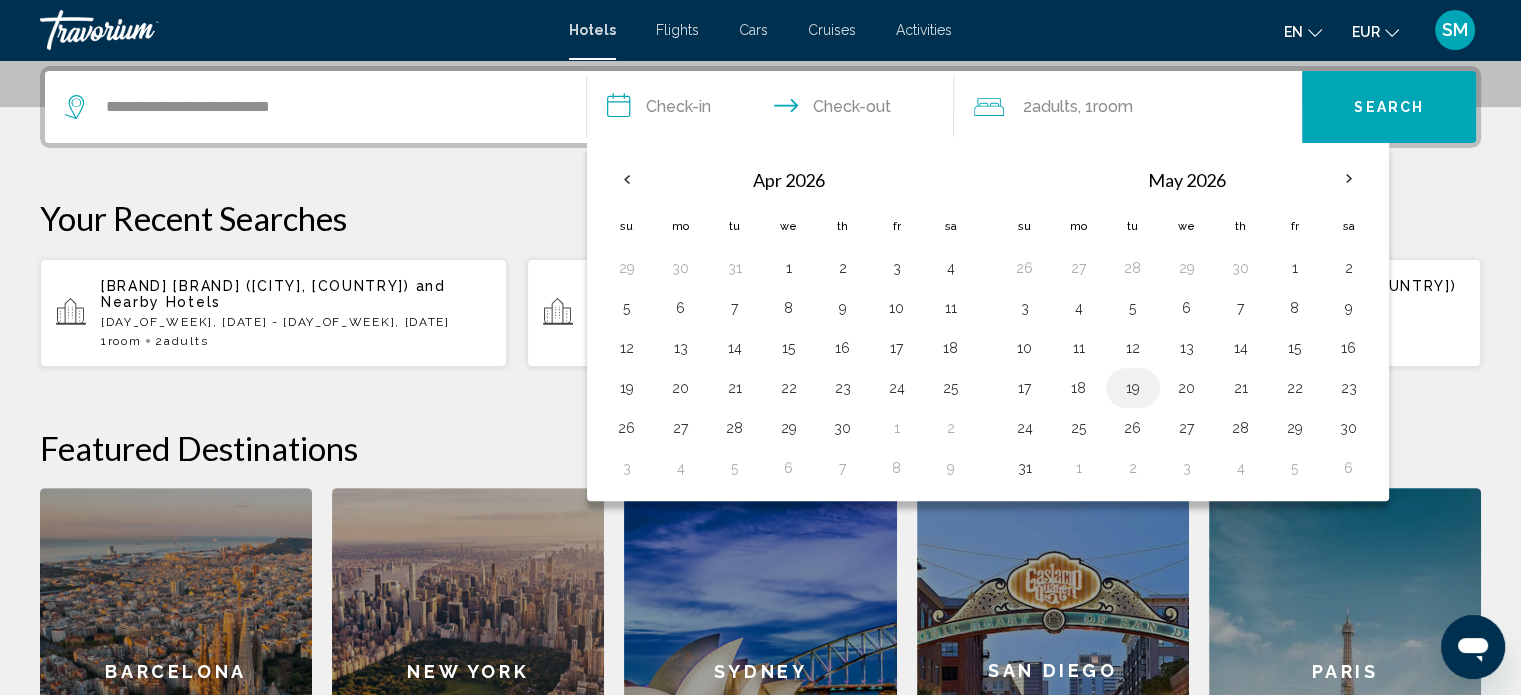 click on "19" at bounding box center [1133, 388] 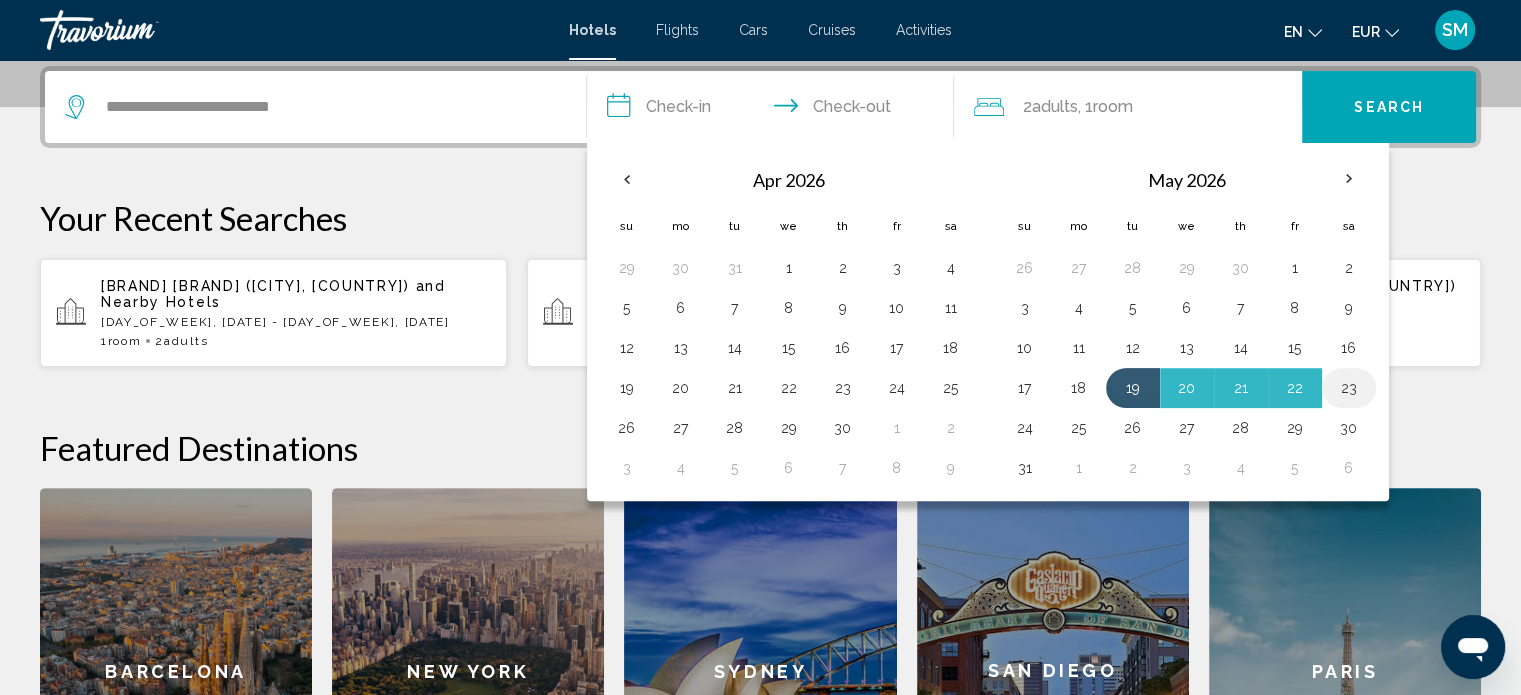 click on "23" at bounding box center (1349, 388) 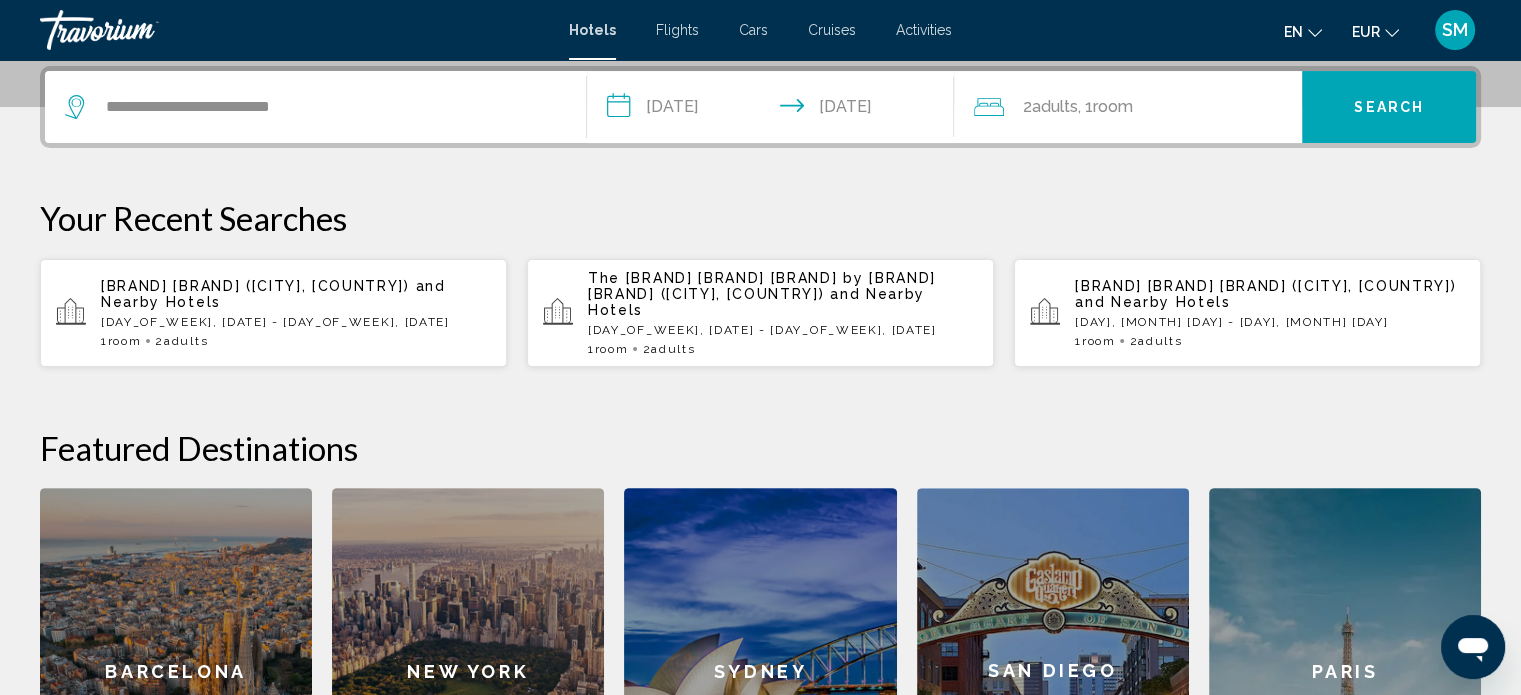click on "Adults" 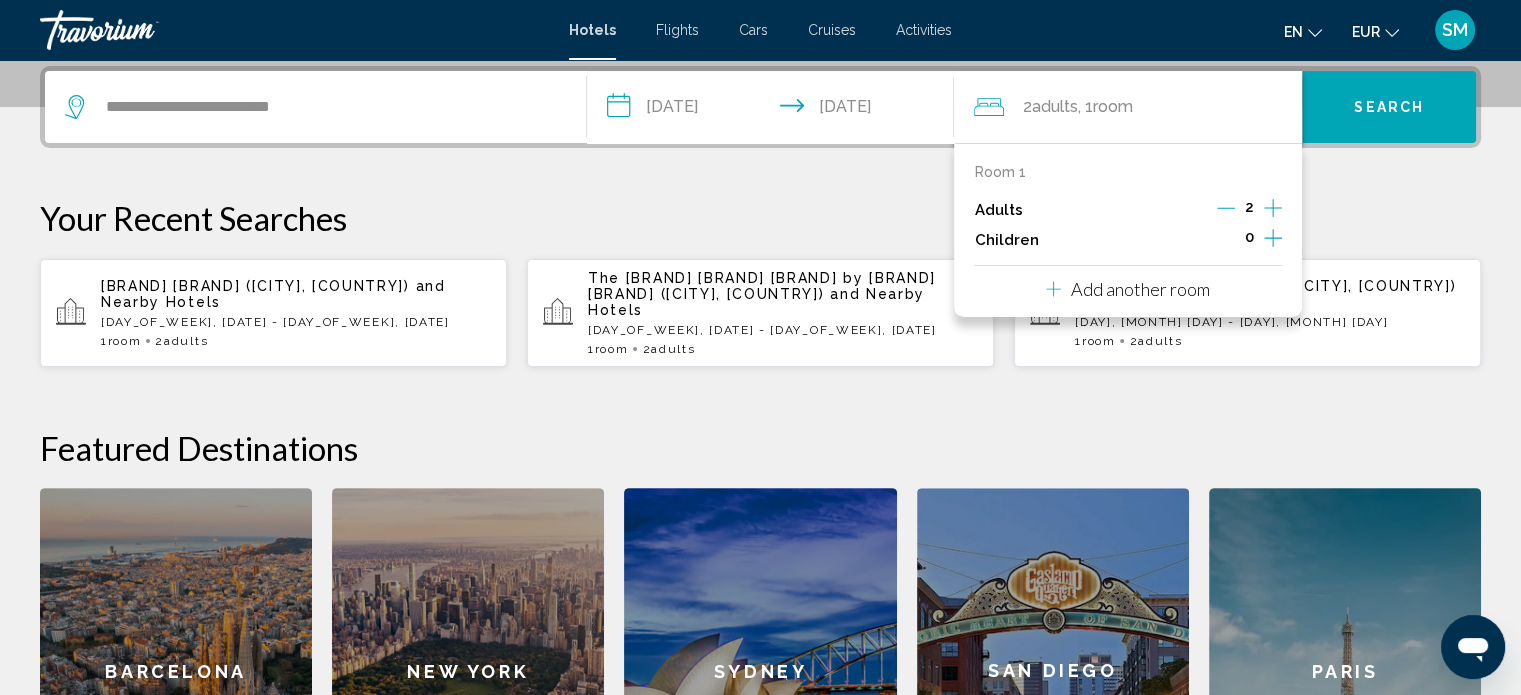 click 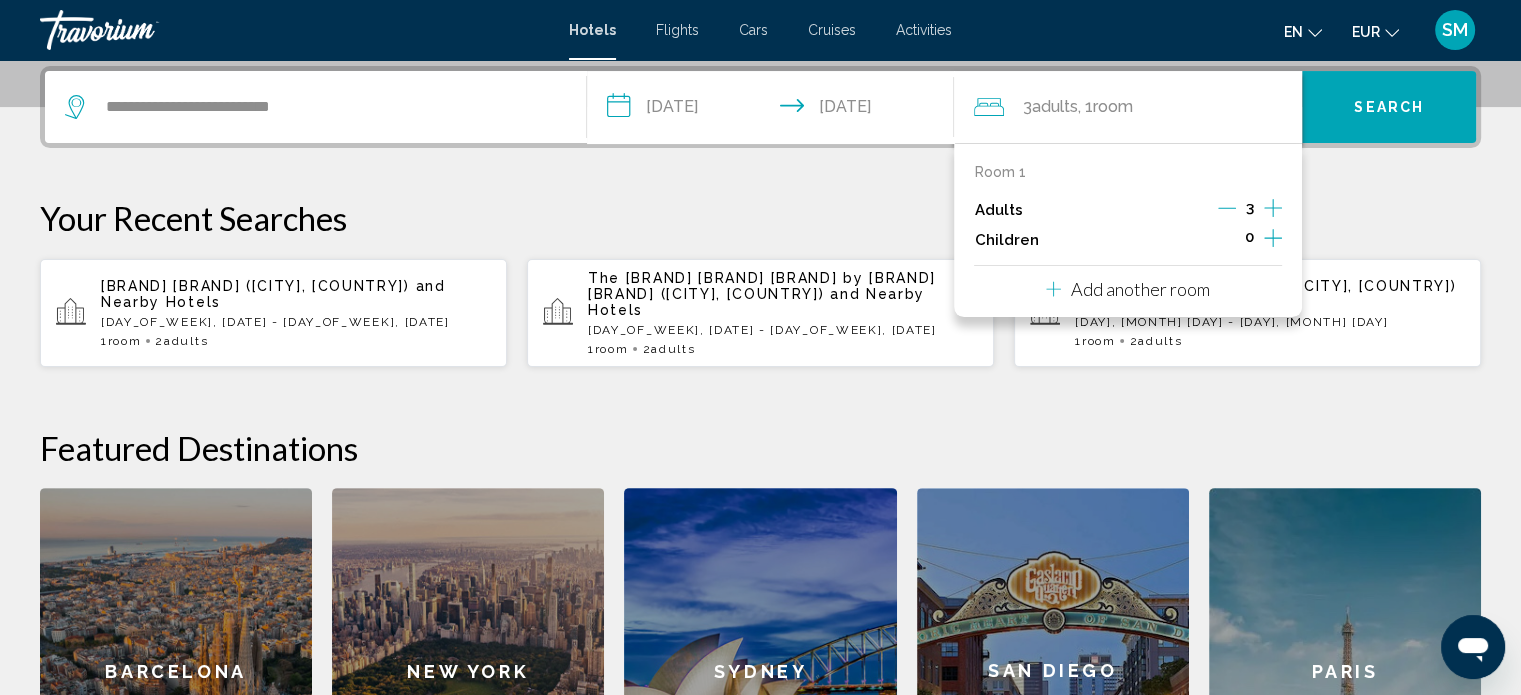 click 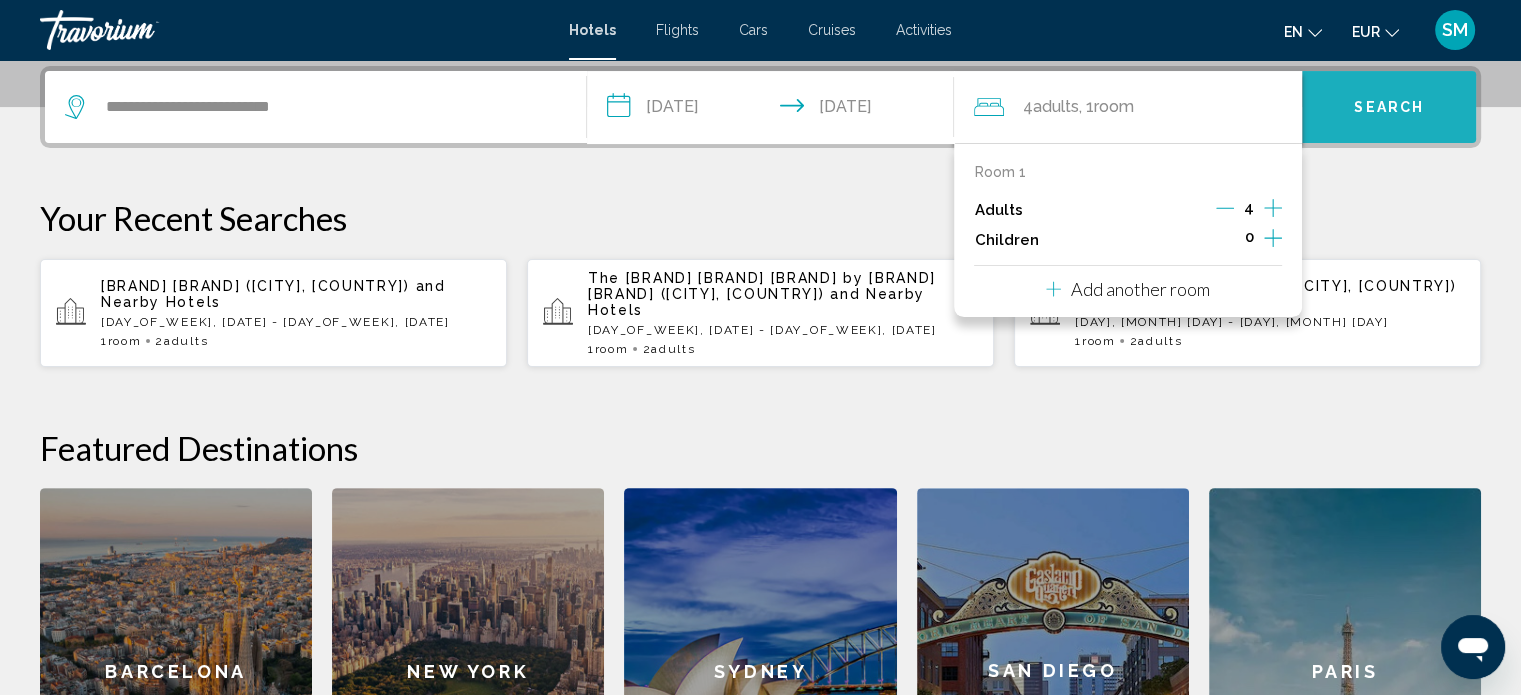 click on "Search" at bounding box center (1389, 107) 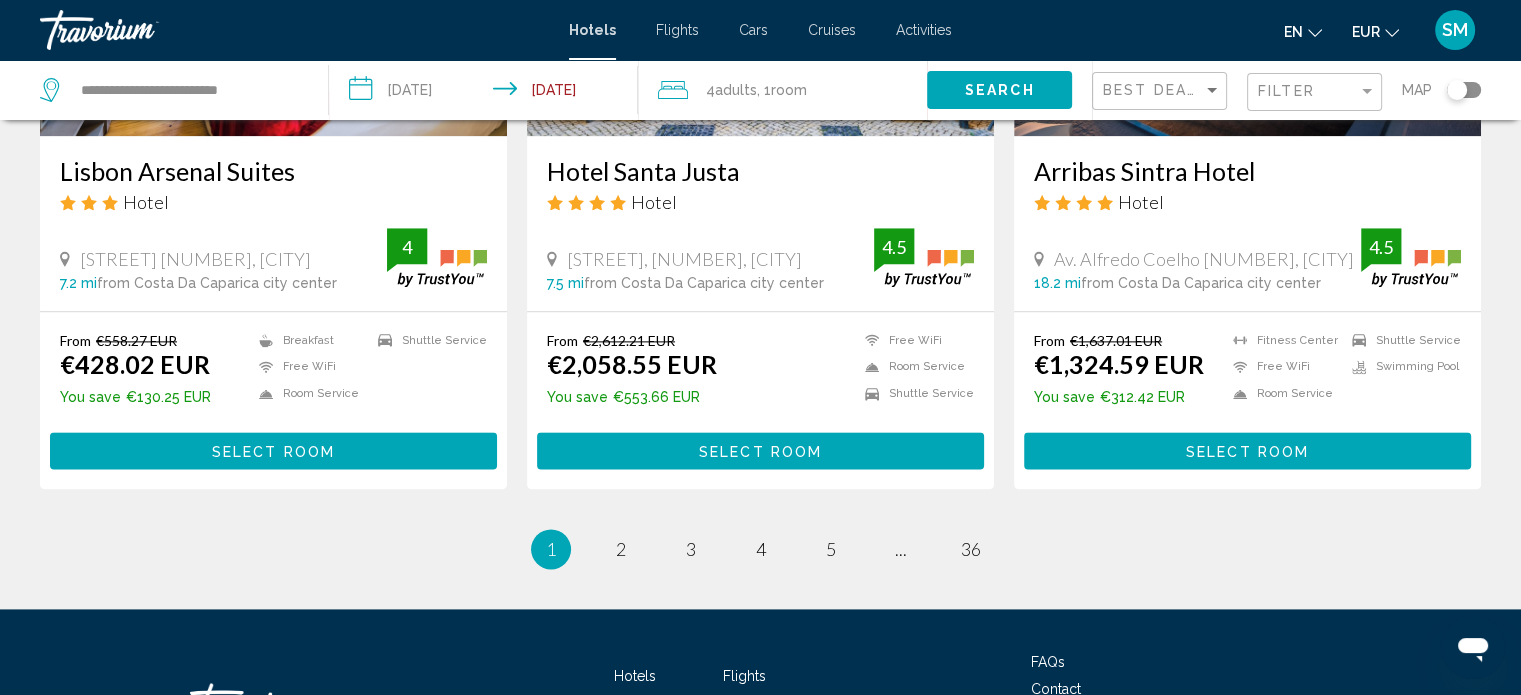 scroll, scrollTop: 2520, scrollLeft: 0, axis: vertical 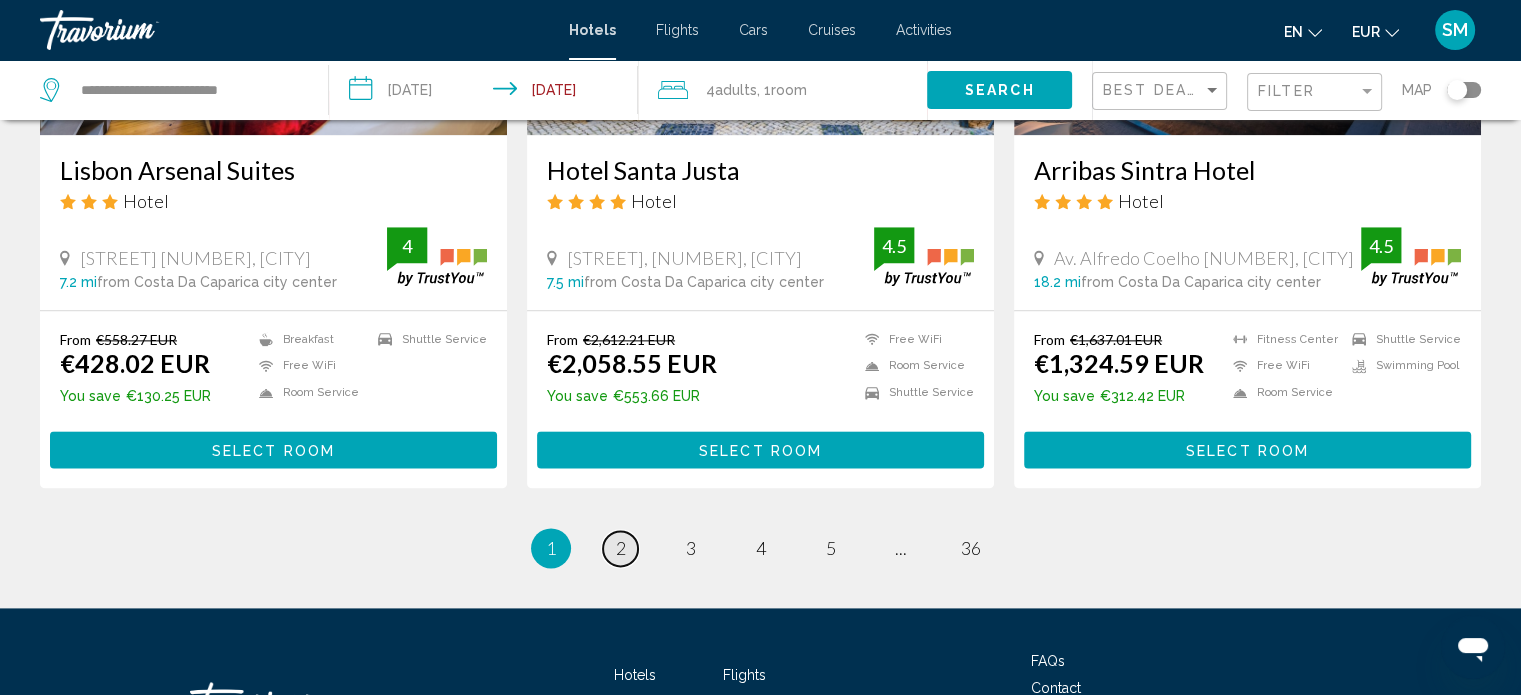 click on "2" at bounding box center (621, 548) 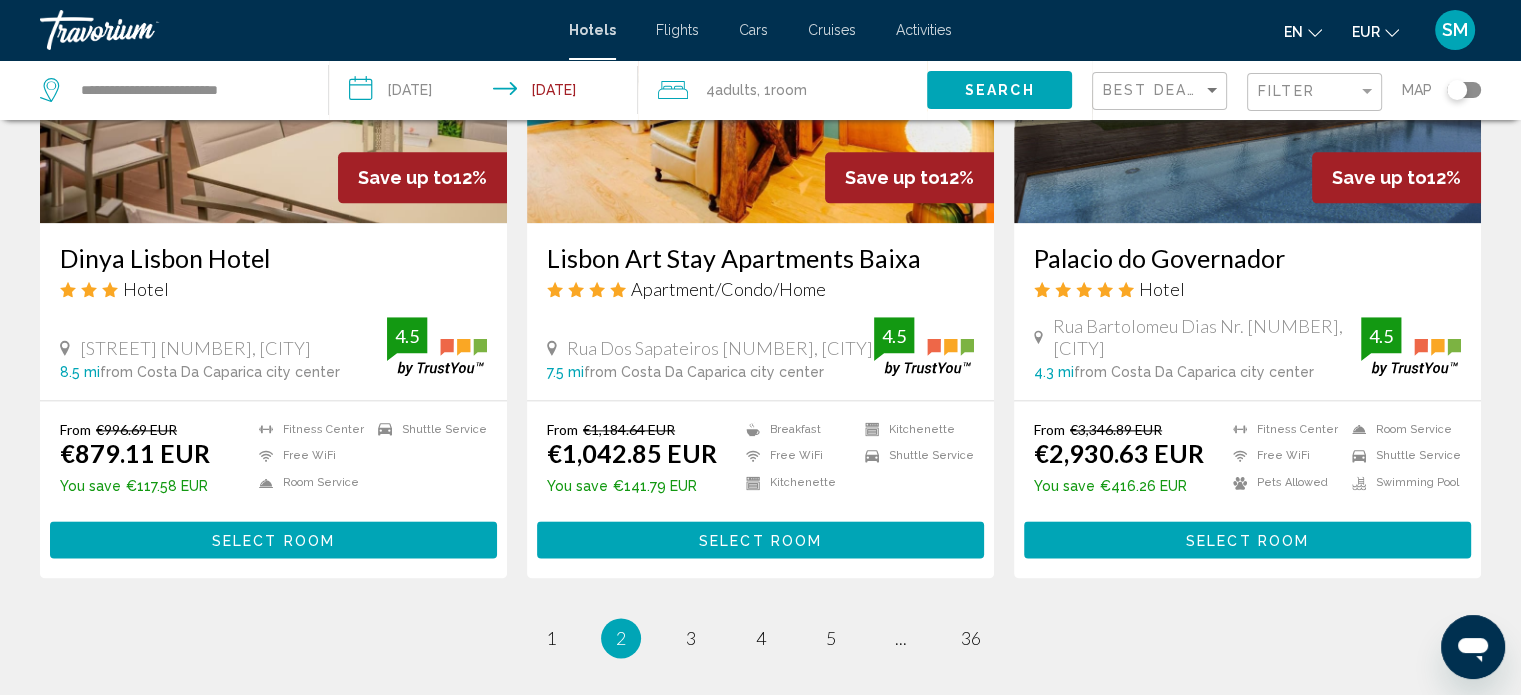 scroll, scrollTop: 2704, scrollLeft: 0, axis: vertical 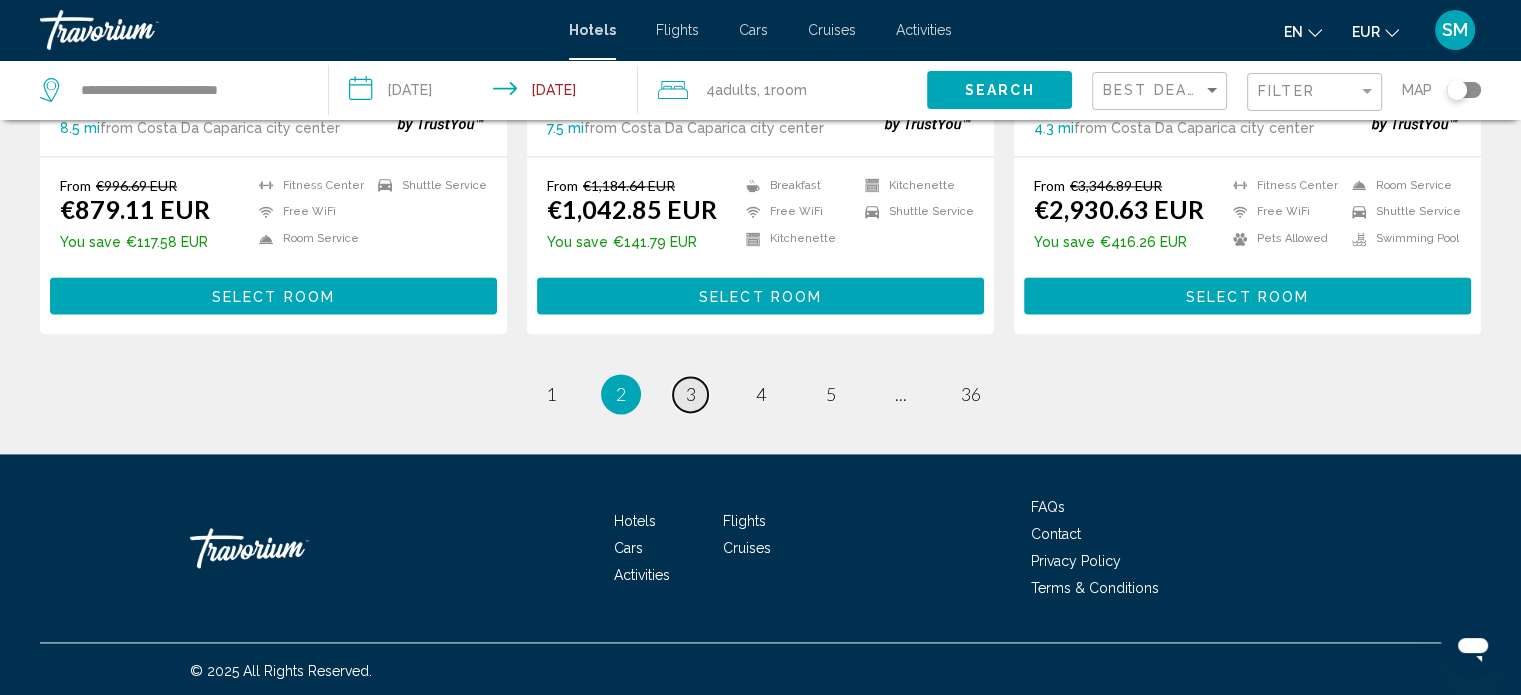 click on "3" at bounding box center [691, 394] 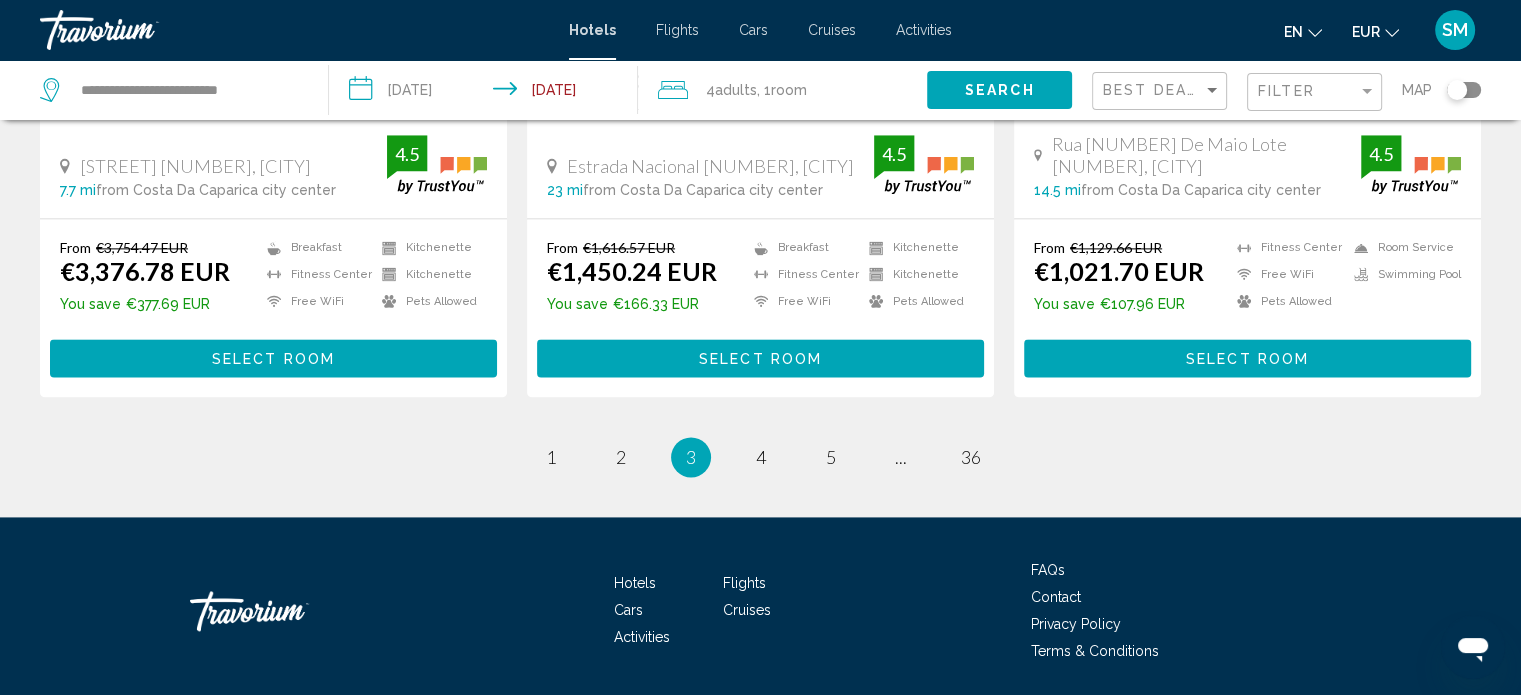 scroll, scrollTop: 2671, scrollLeft: 0, axis: vertical 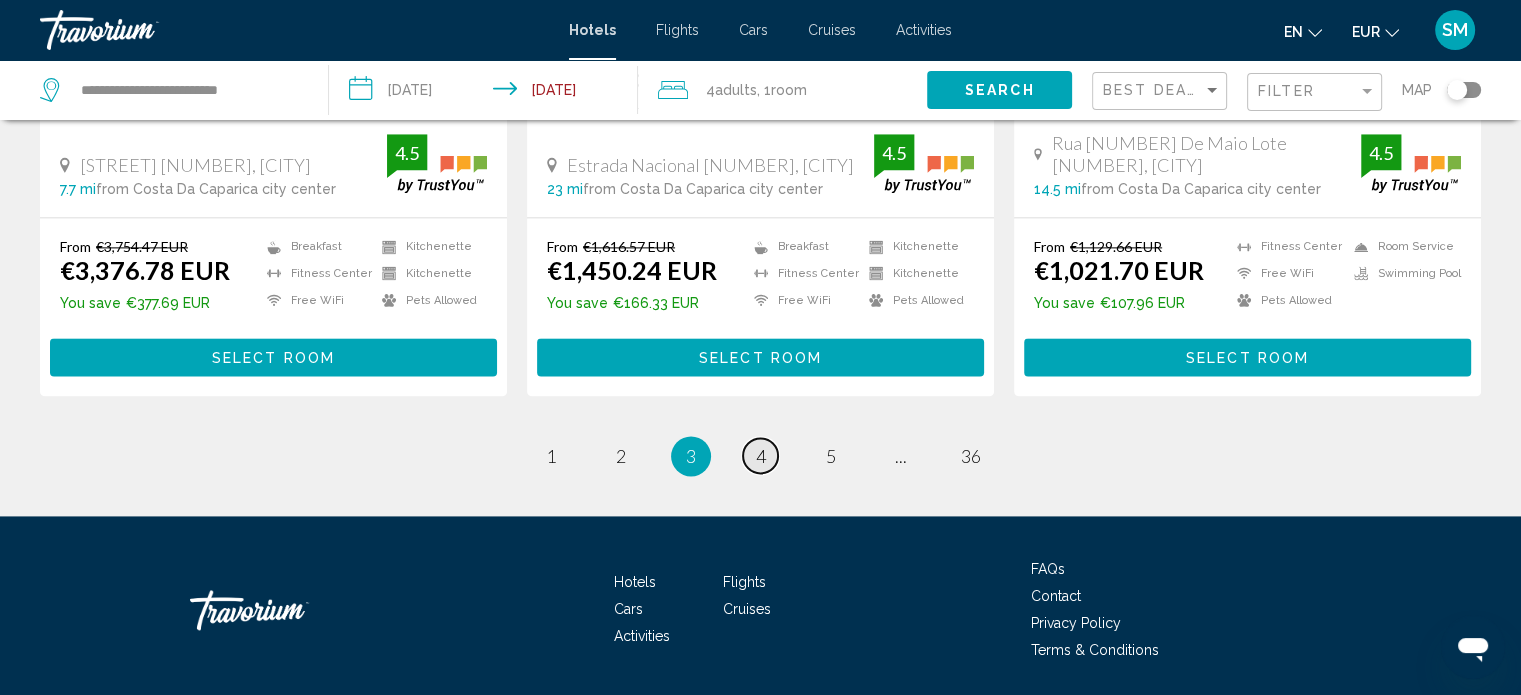 click on "4" at bounding box center (761, 456) 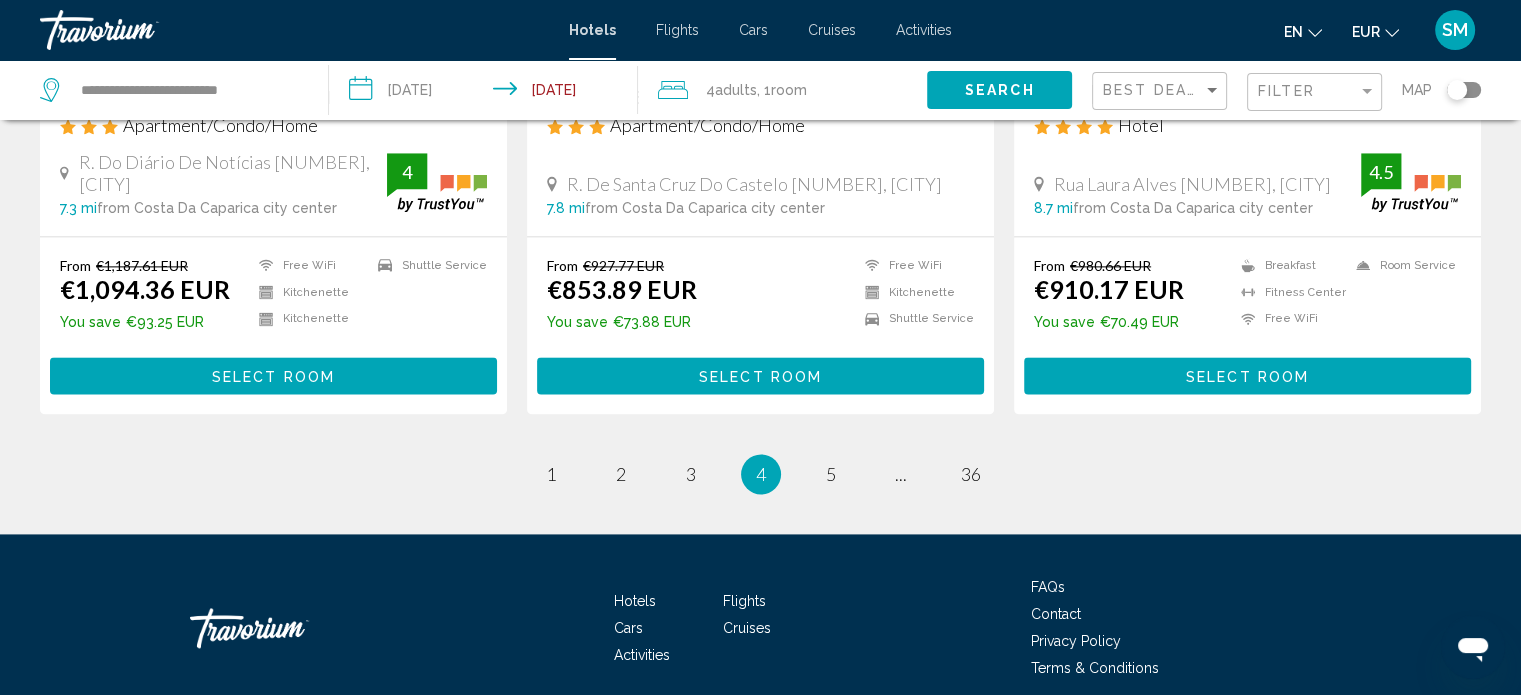 scroll, scrollTop: 2628, scrollLeft: 0, axis: vertical 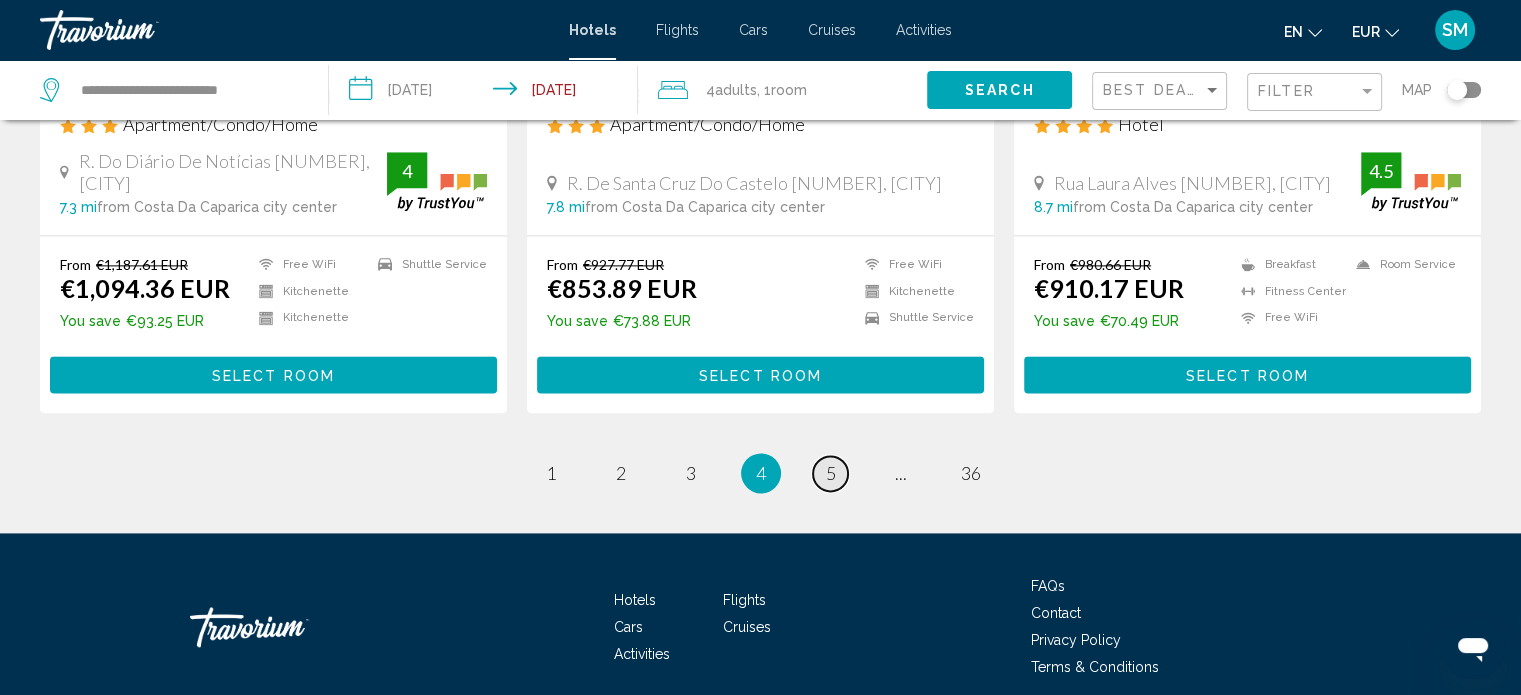 click on "5" at bounding box center [831, 473] 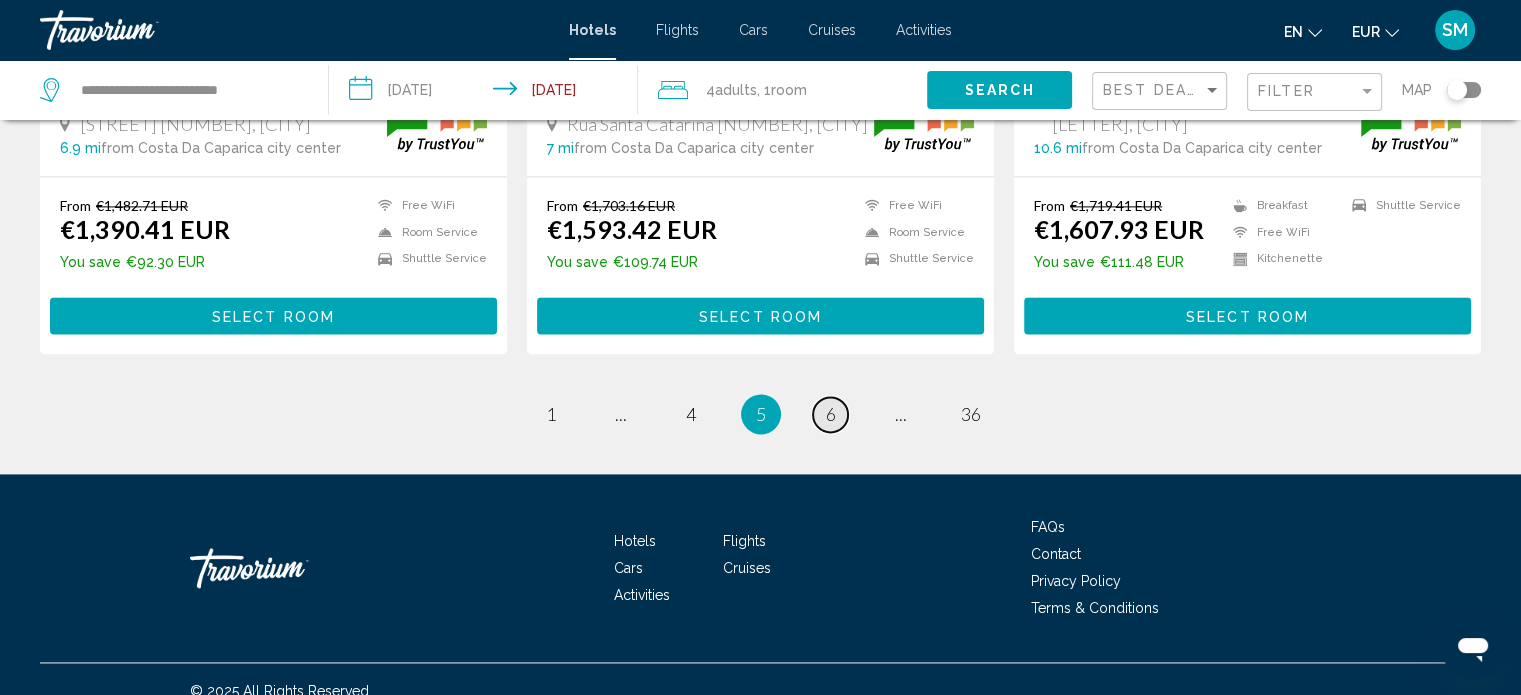 scroll, scrollTop: 2722, scrollLeft: 0, axis: vertical 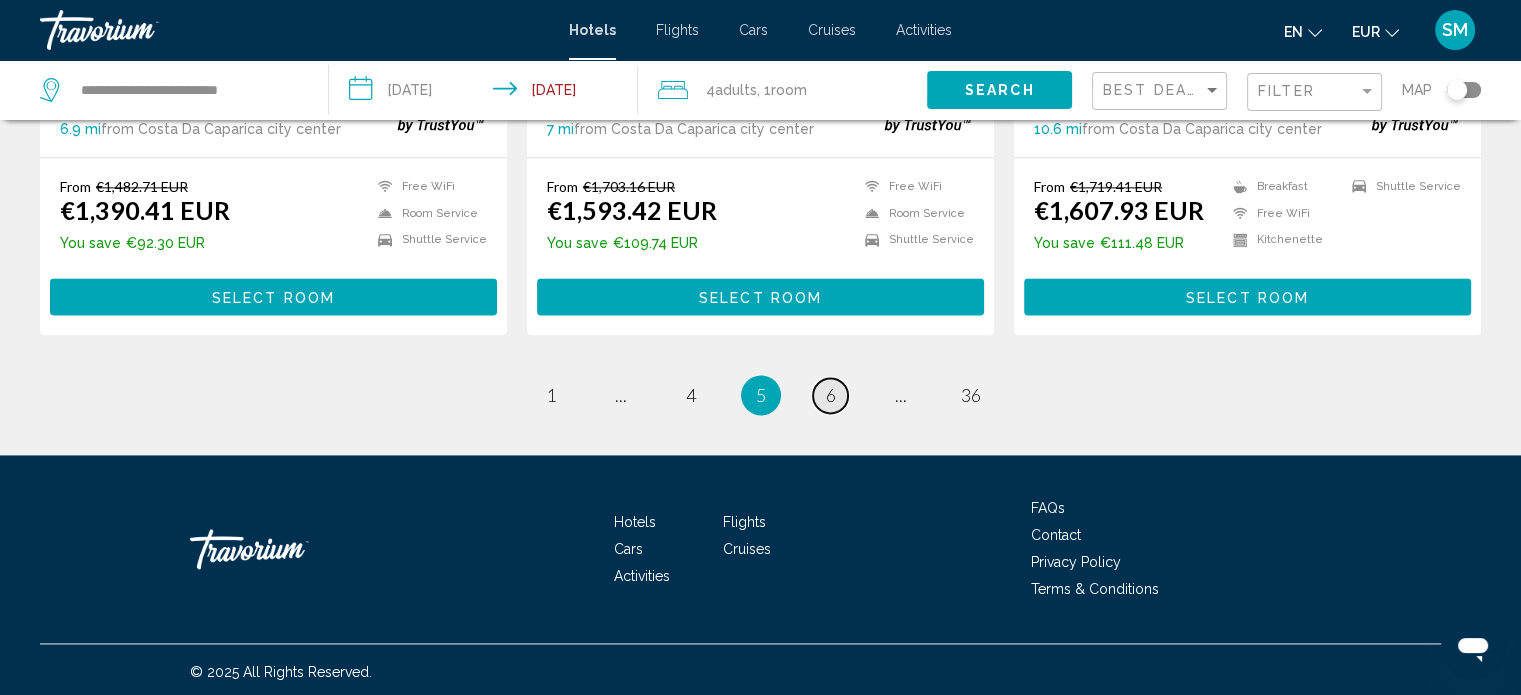 click on "6" at bounding box center [831, 395] 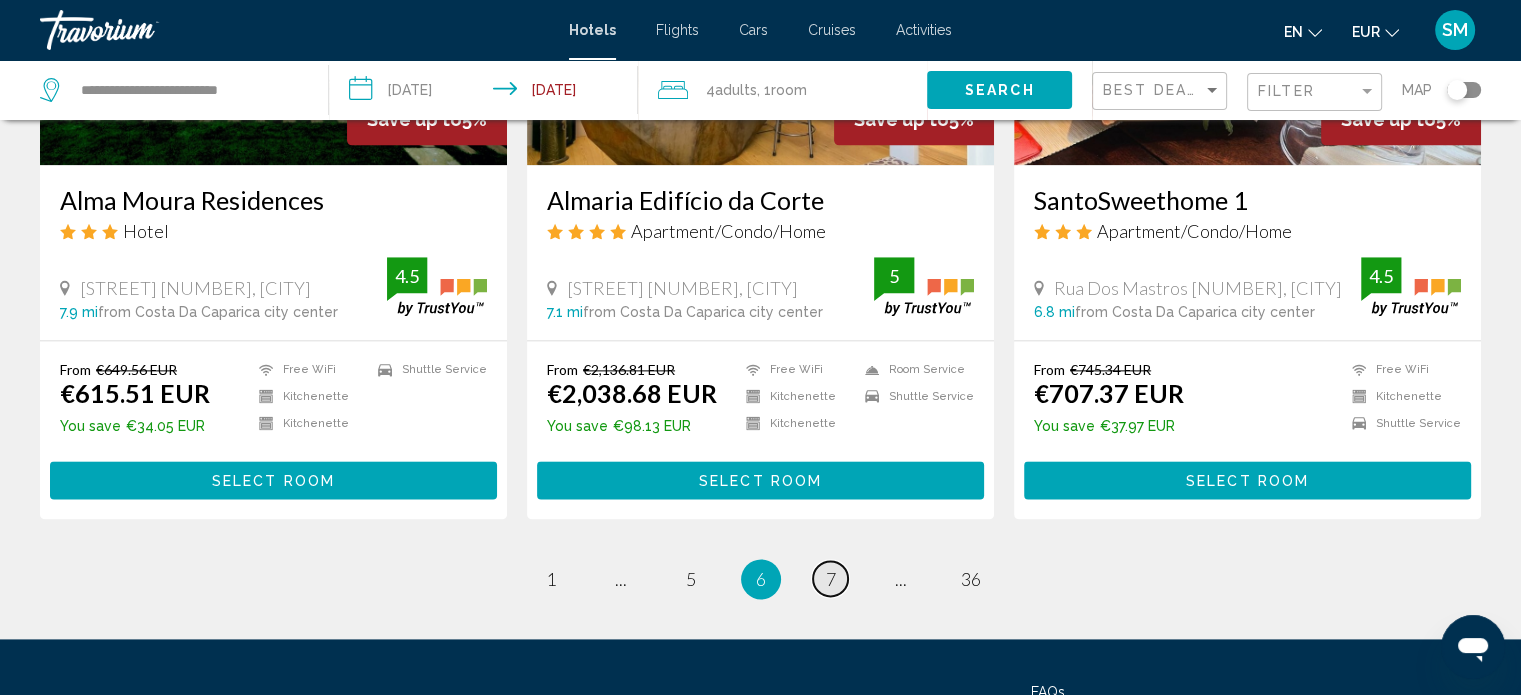 scroll, scrollTop: 2520, scrollLeft: 0, axis: vertical 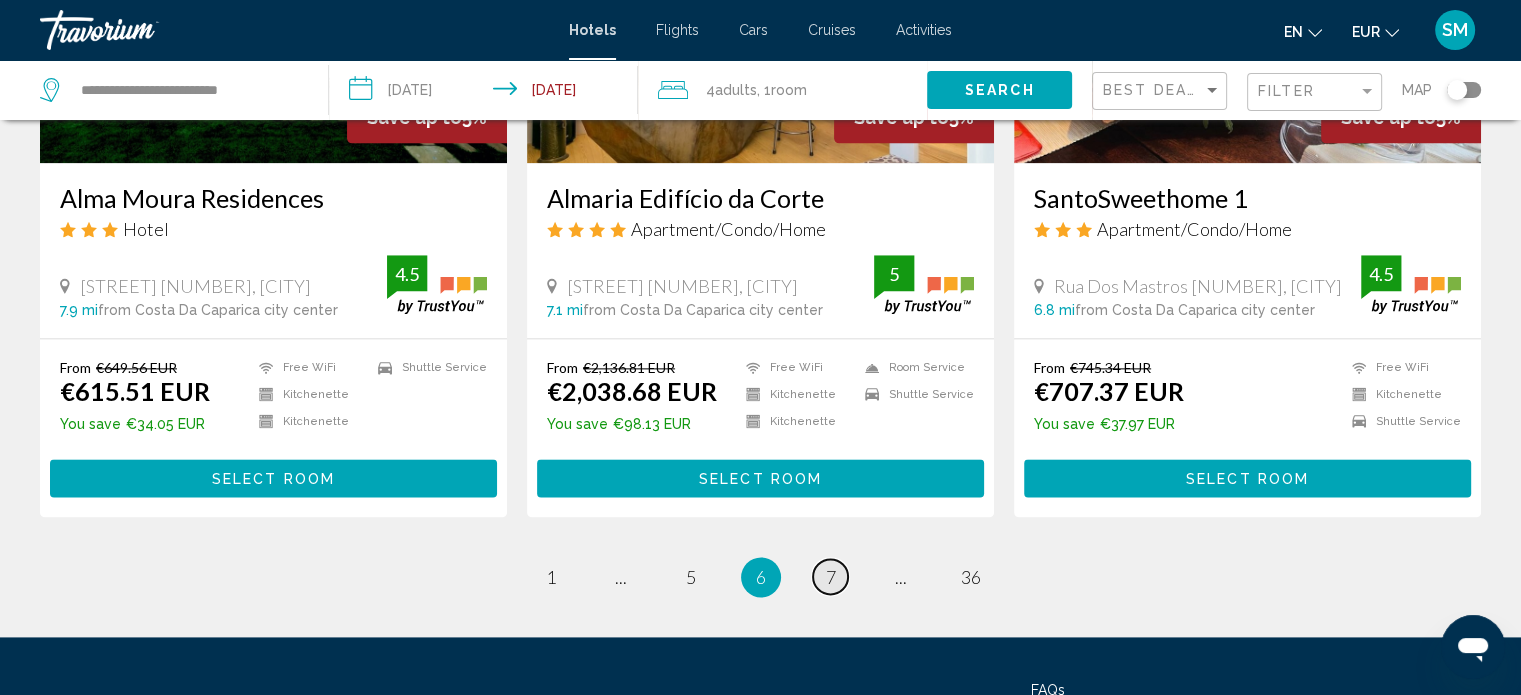 click on "7" at bounding box center (831, 577) 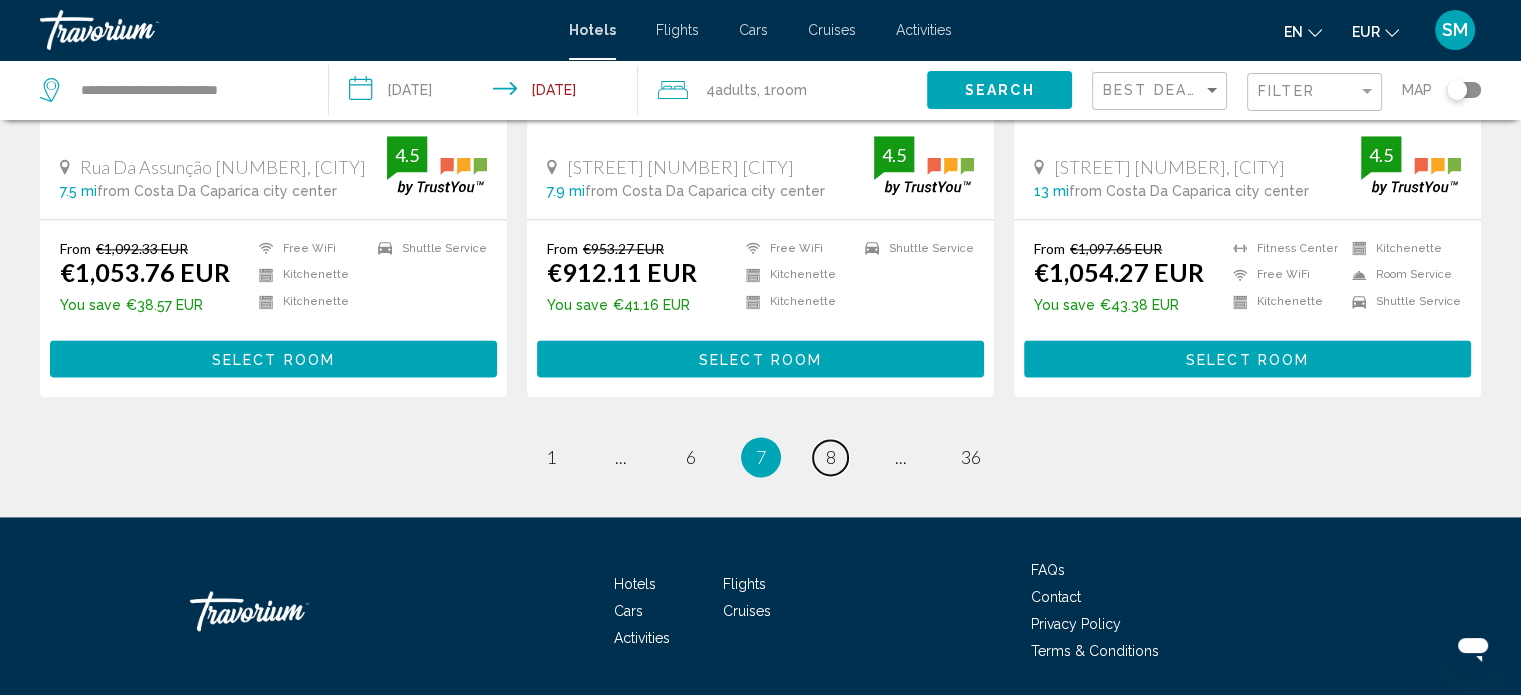 scroll, scrollTop: 2628, scrollLeft: 0, axis: vertical 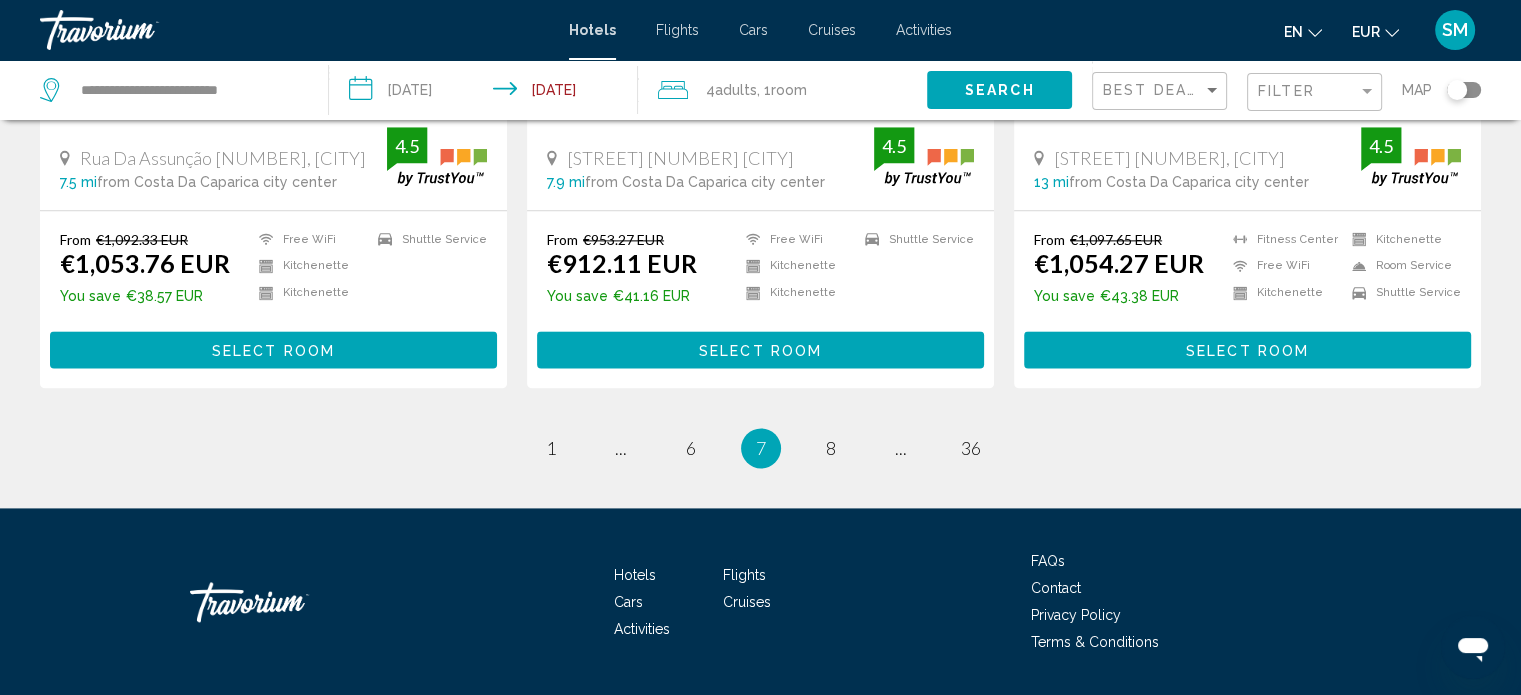 click on "7 / 36  page  1 page  ... page  6 You're on page  7 page  8 page  ... page  36" at bounding box center (760, 448) 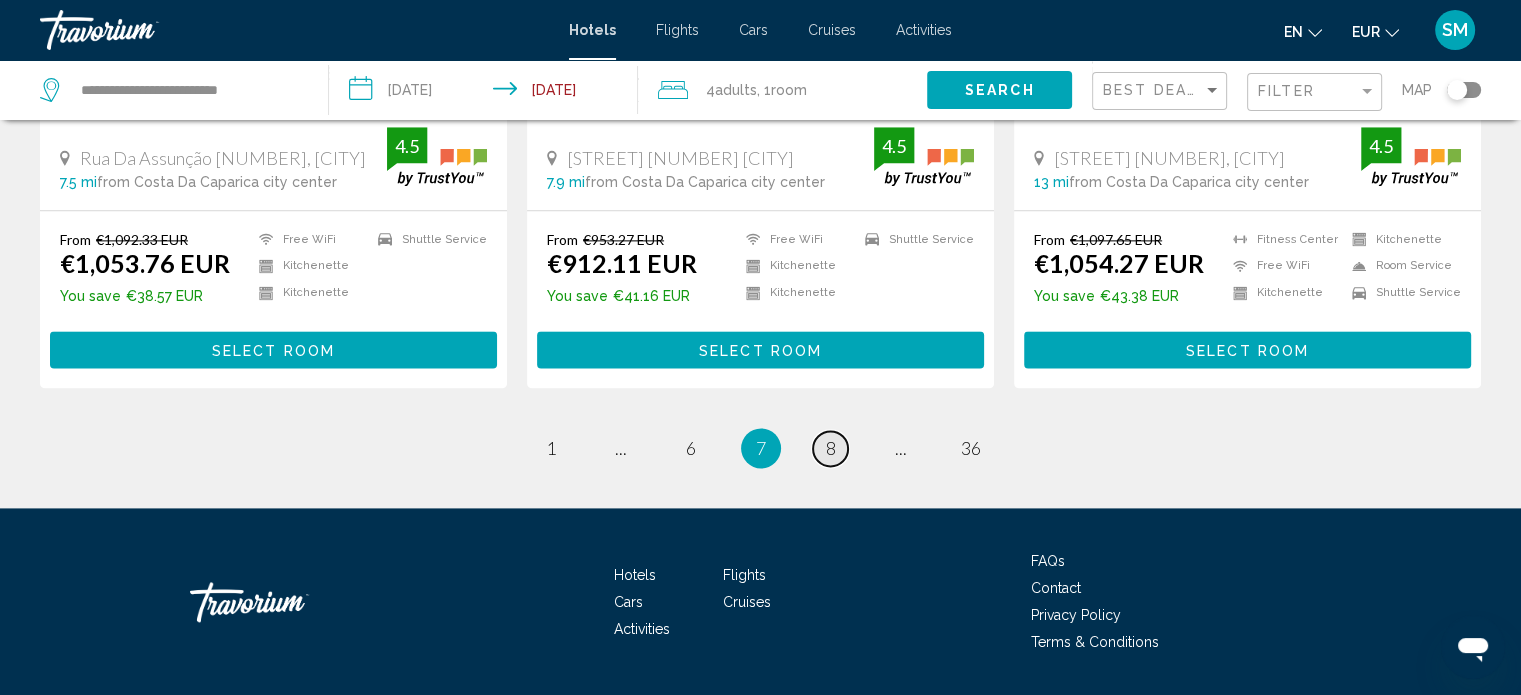 click on "page  8" at bounding box center [830, 448] 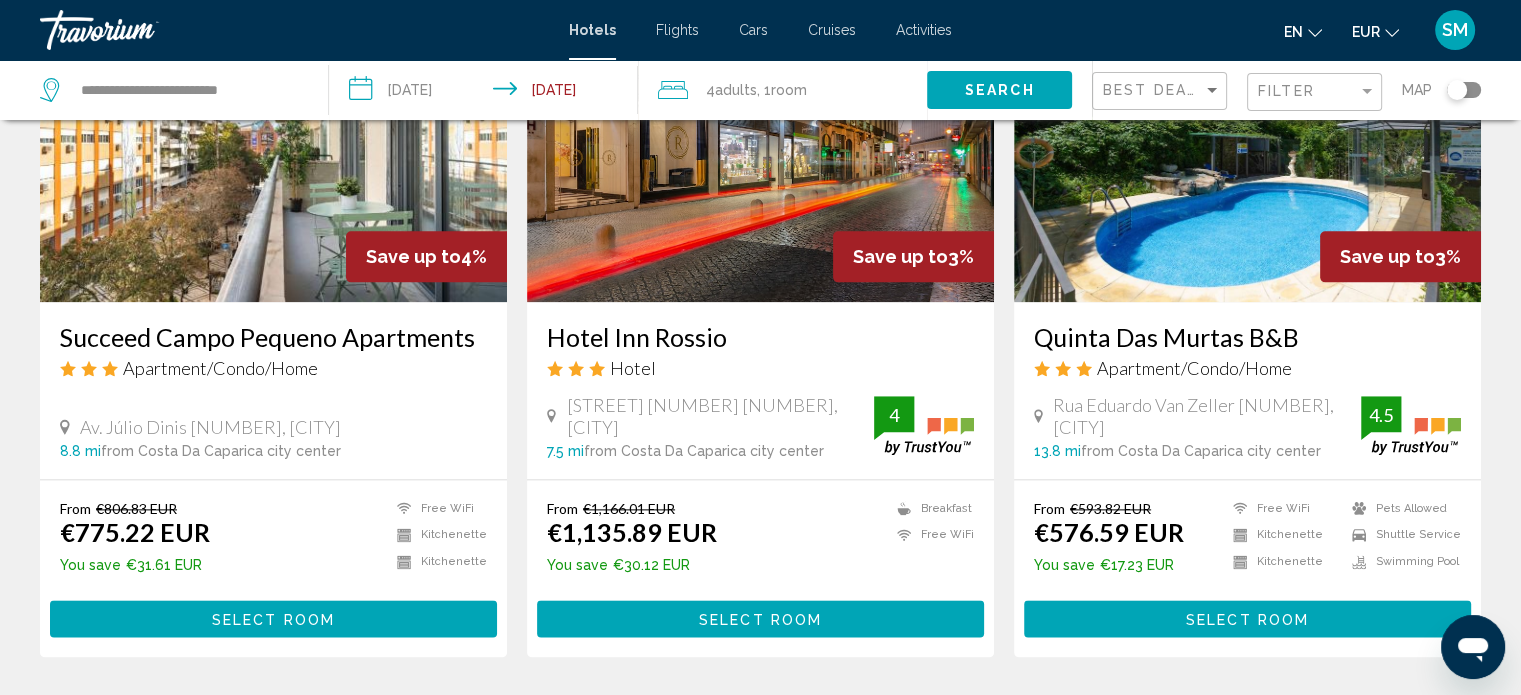 scroll, scrollTop: 2732, scrollLeft: 0, axis: vertical 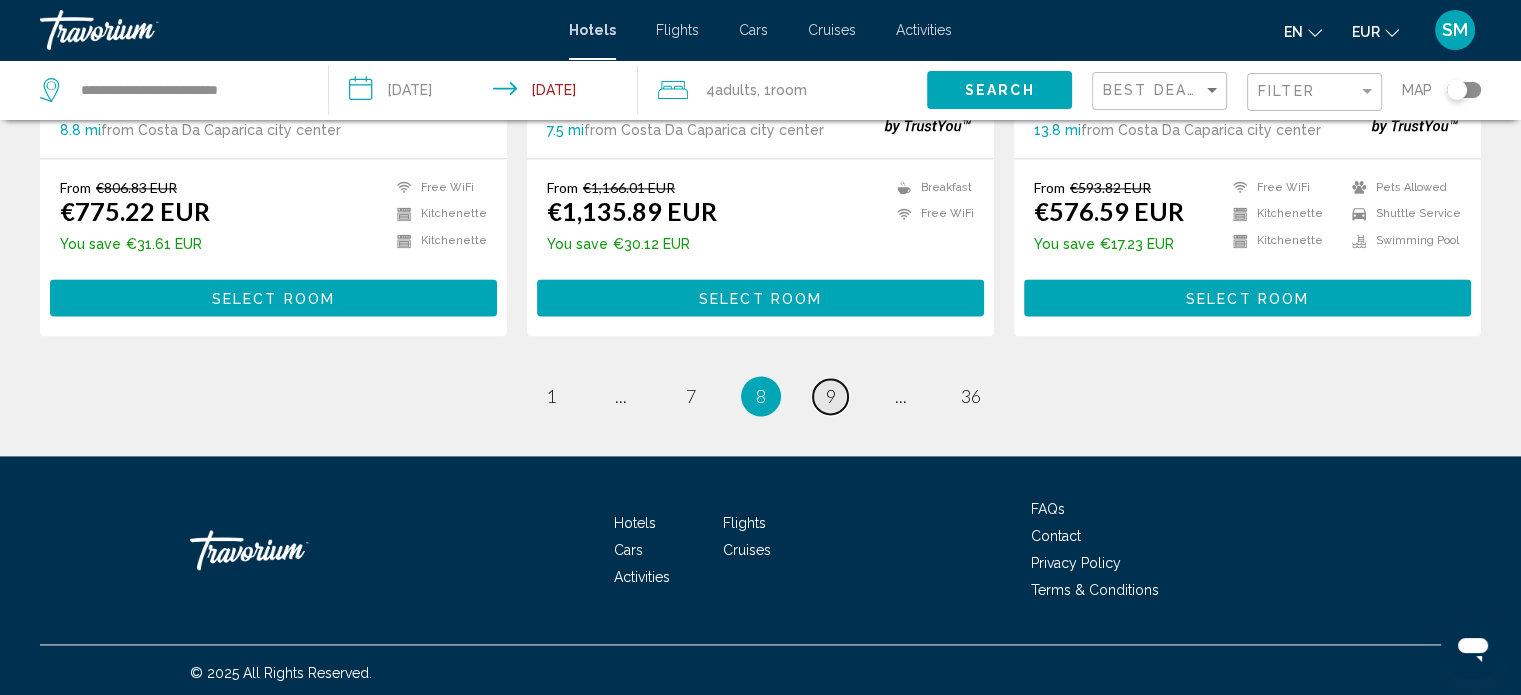 click on "page  9" at bounding box center [830, 396] 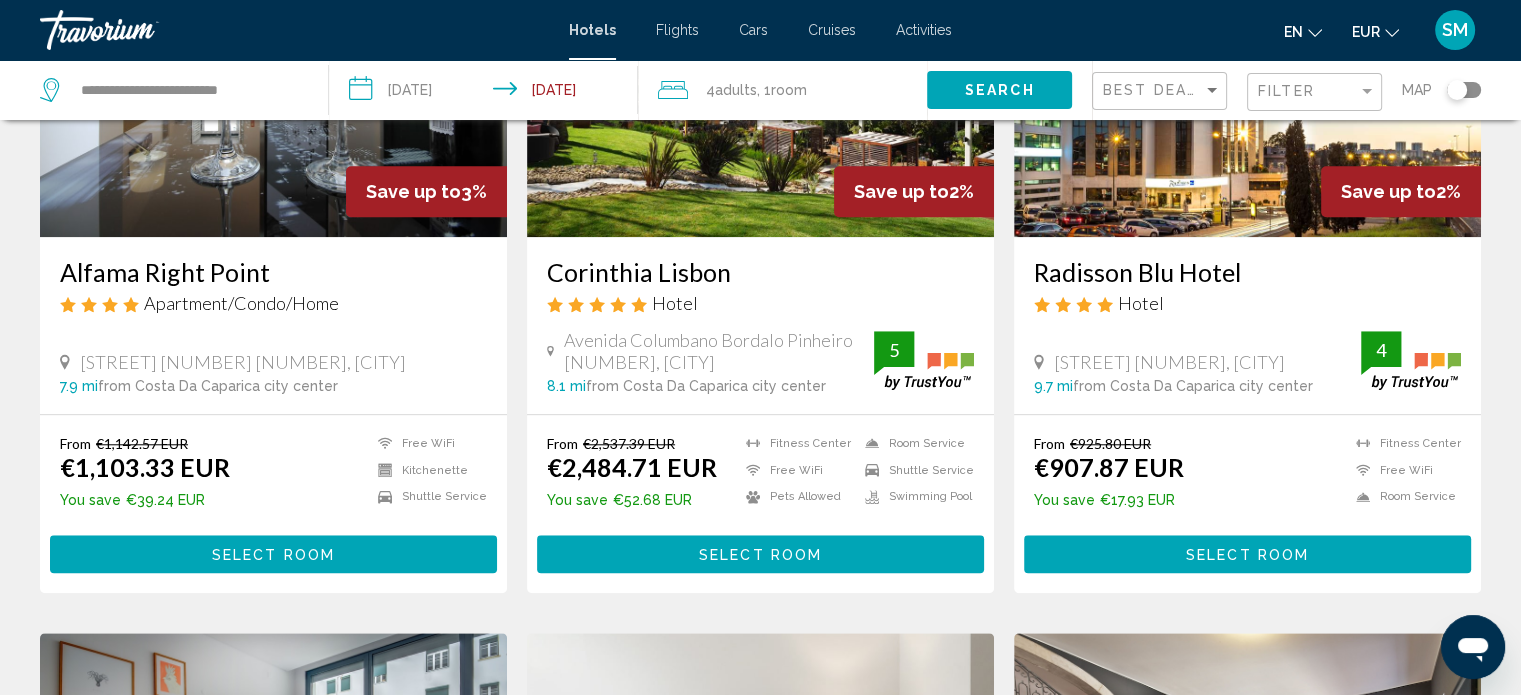 scroll, scrollTop: 1744, scrollLeft: 0, axis: vertical 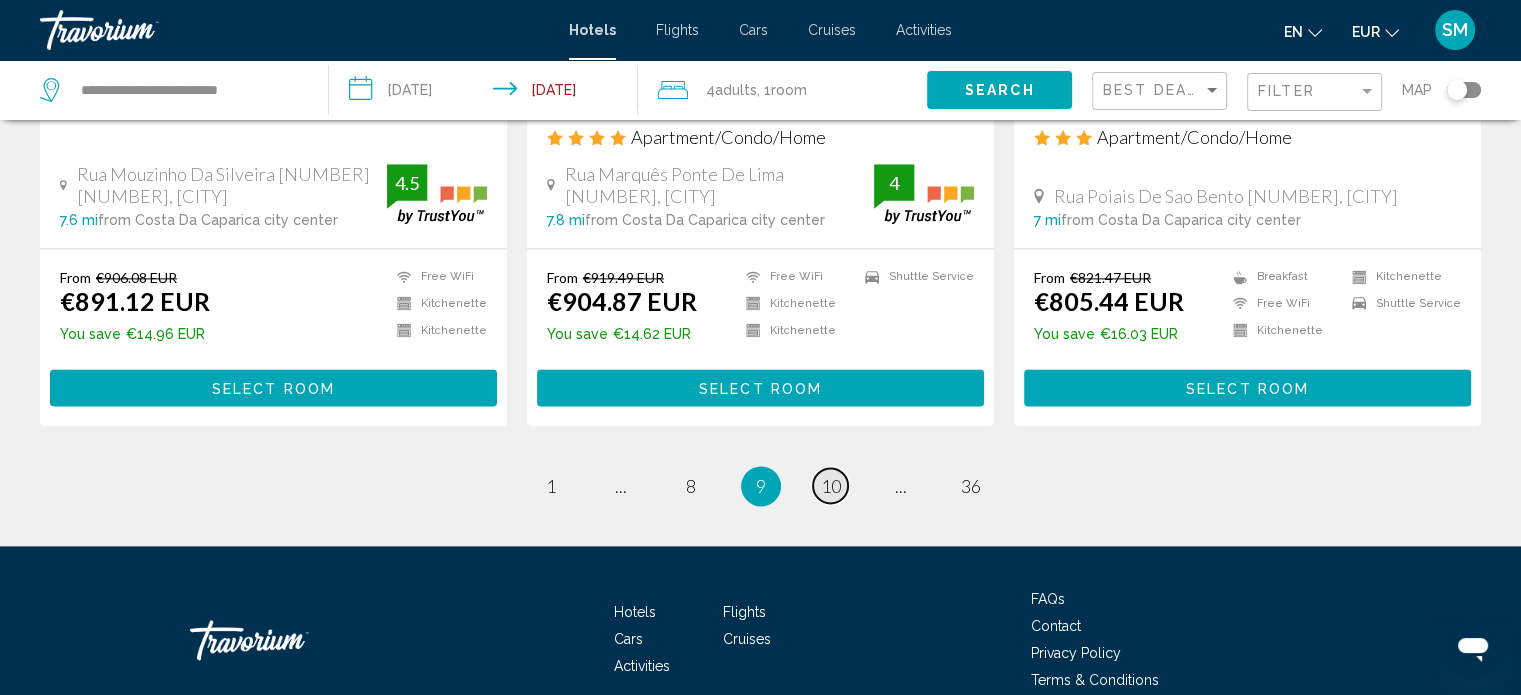 click on "10" at bounding box center (831, 486) 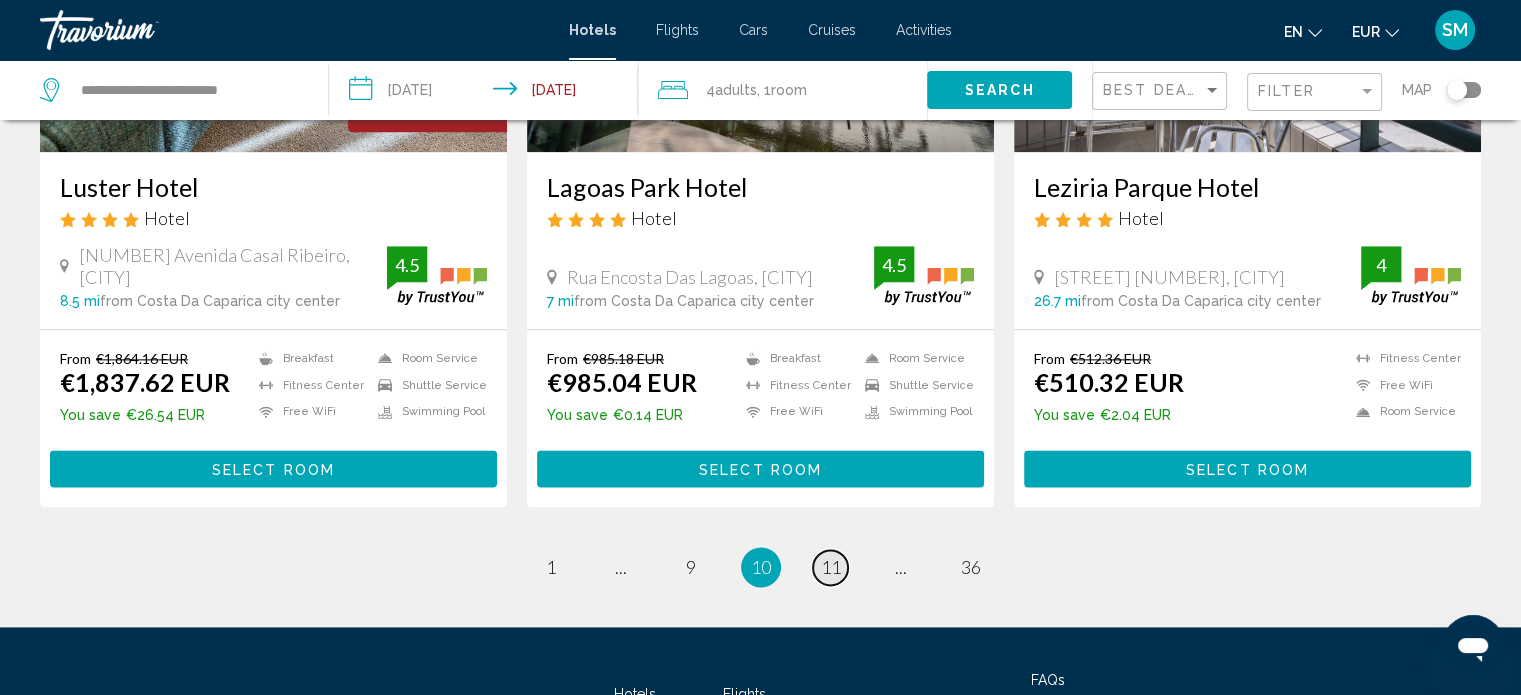 scroll, scrollTop: 2514, scrollLeft: 0, axis: vertical 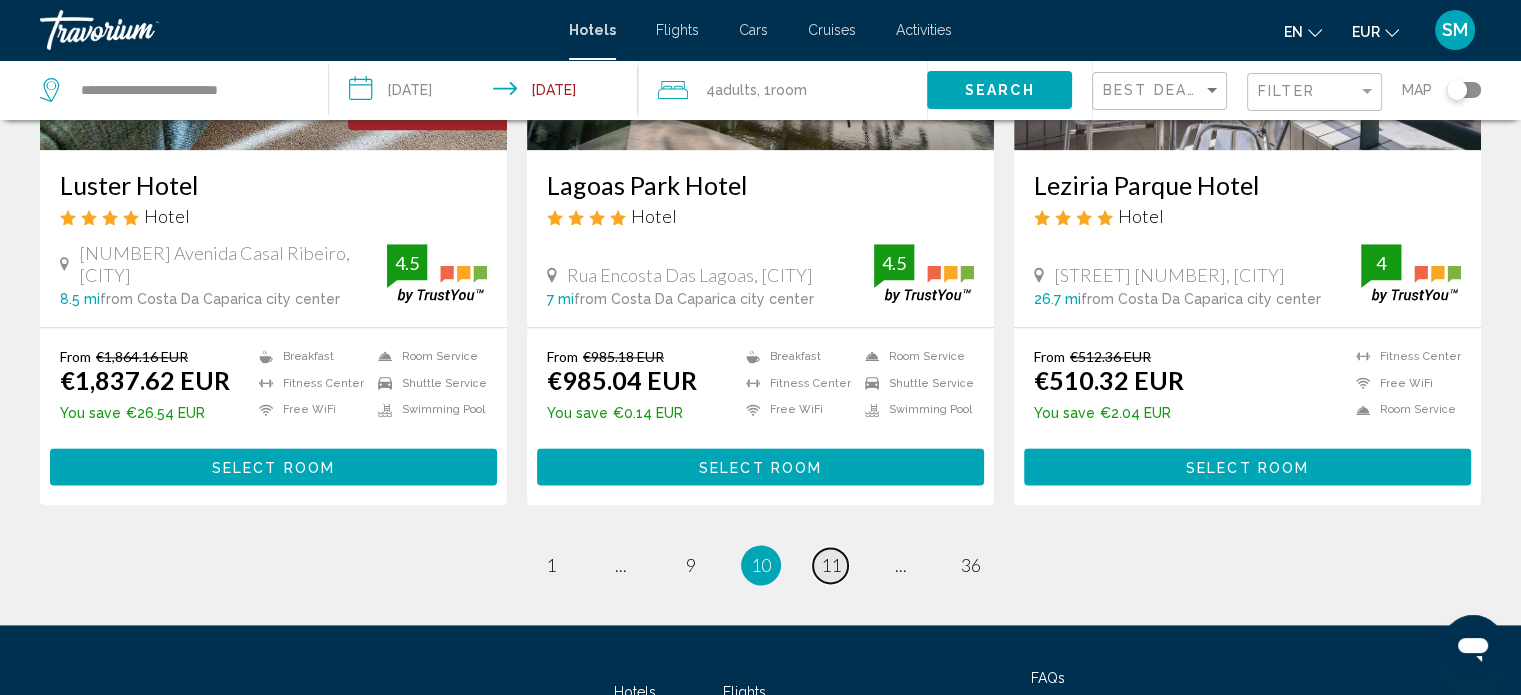 click on "11" at bounding box center (831, 565) 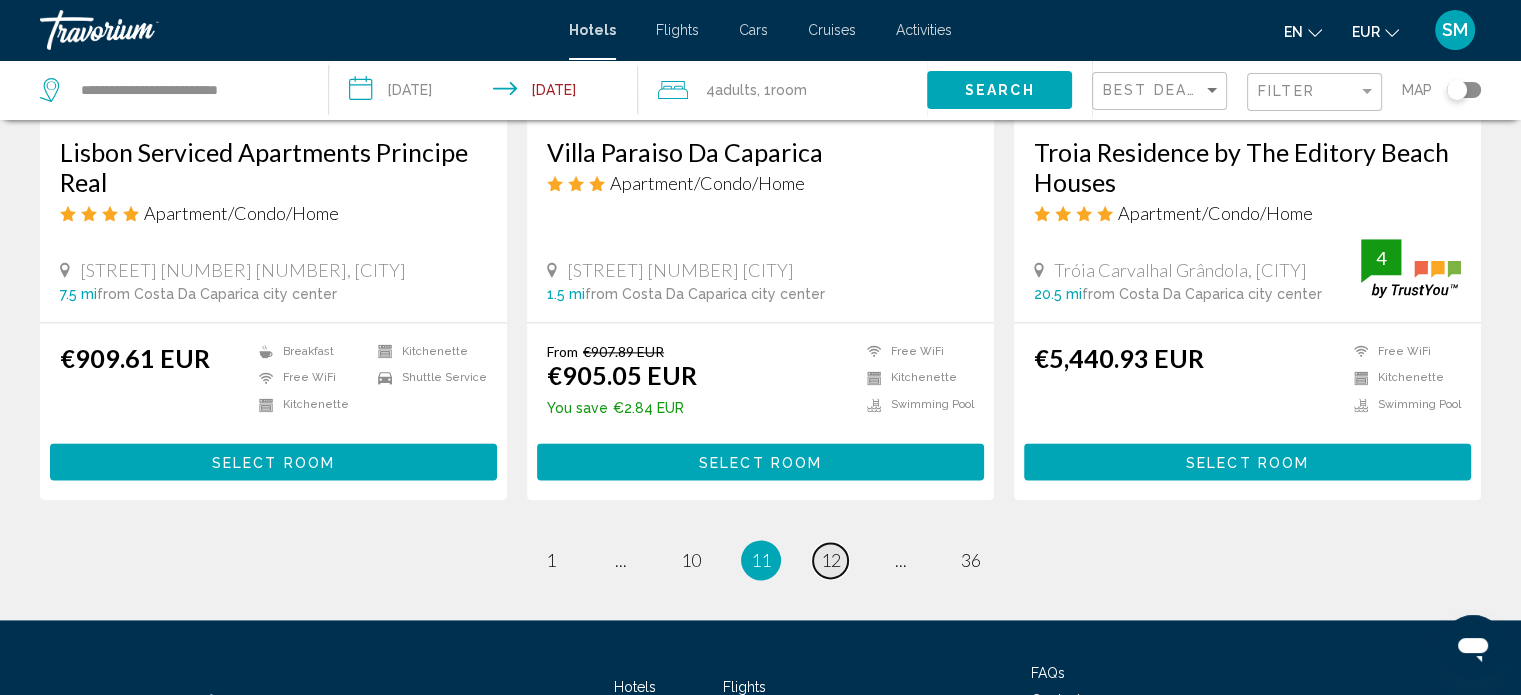 scroll, scrollTop: 2568, scrollLeft: 0, axis: vertical 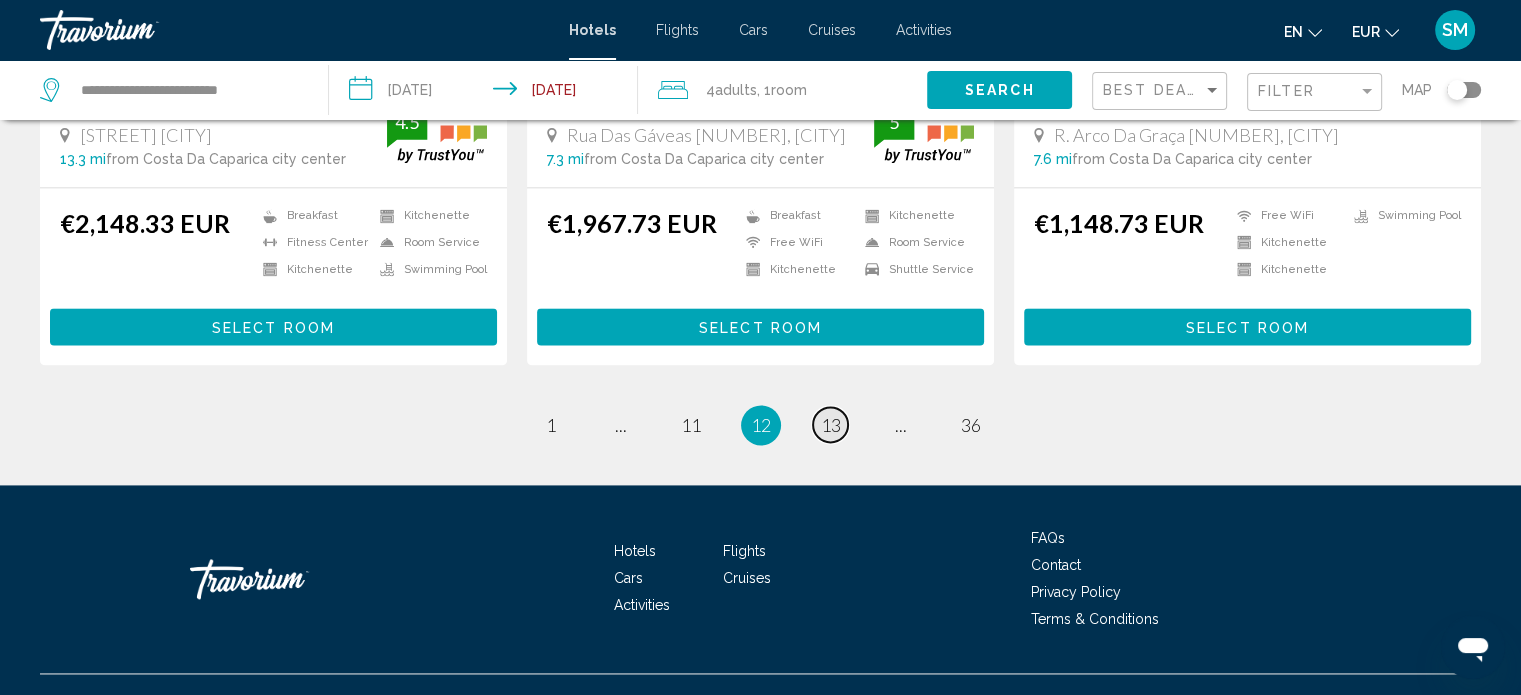 click on "13" at bounding box center [831, 425] 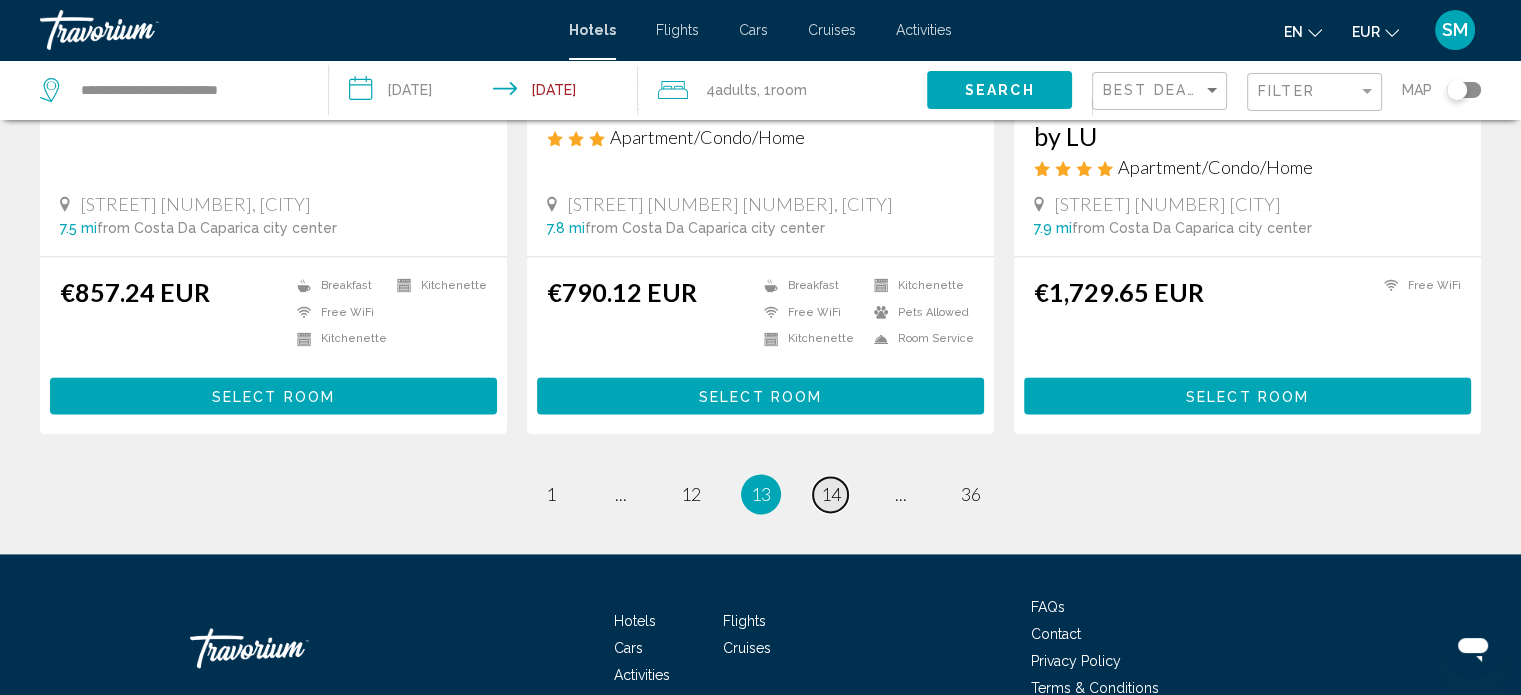 scroll, scrollTop: 2616, scrollLeft: 0, axis: vertical 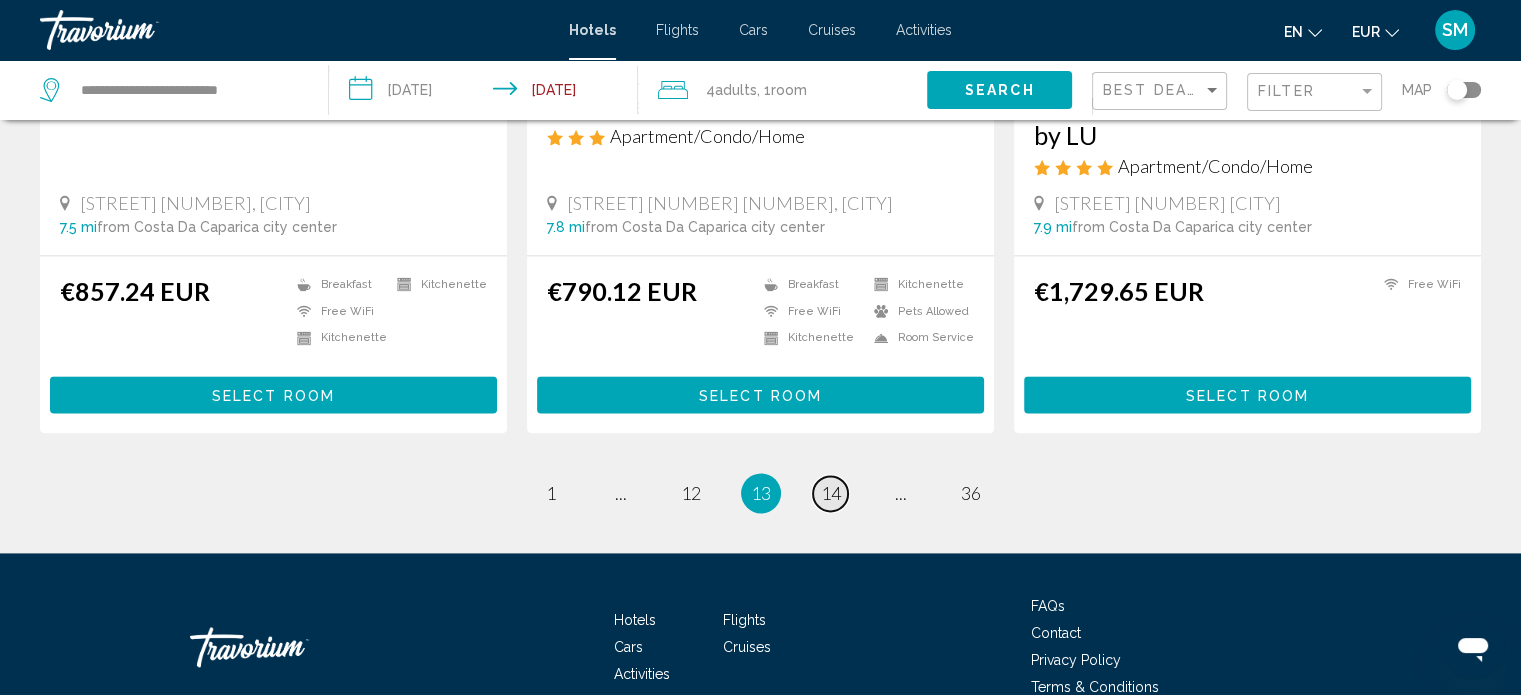 click on "14" at bounding box center [831, 493] 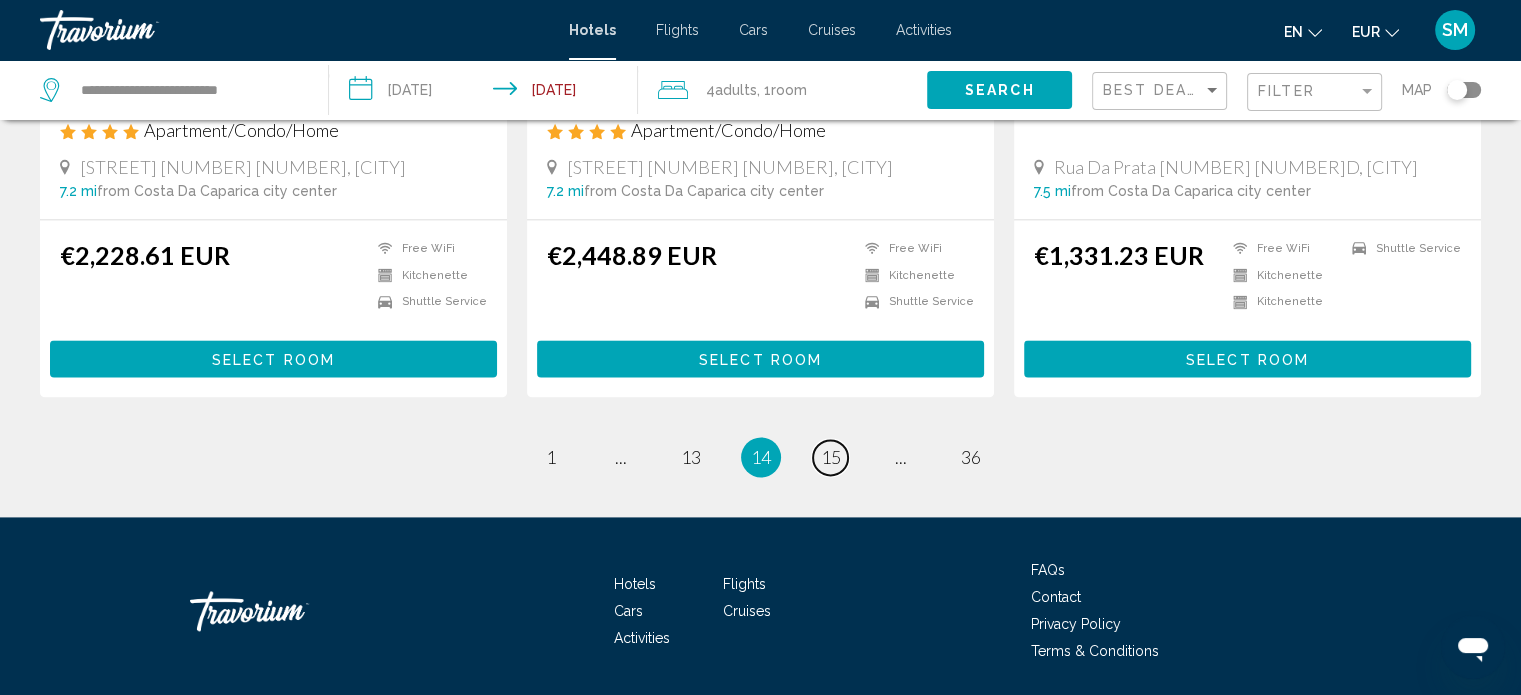 scroll, scrollTop: 2700, scrollLeft: 0, axis: vertical 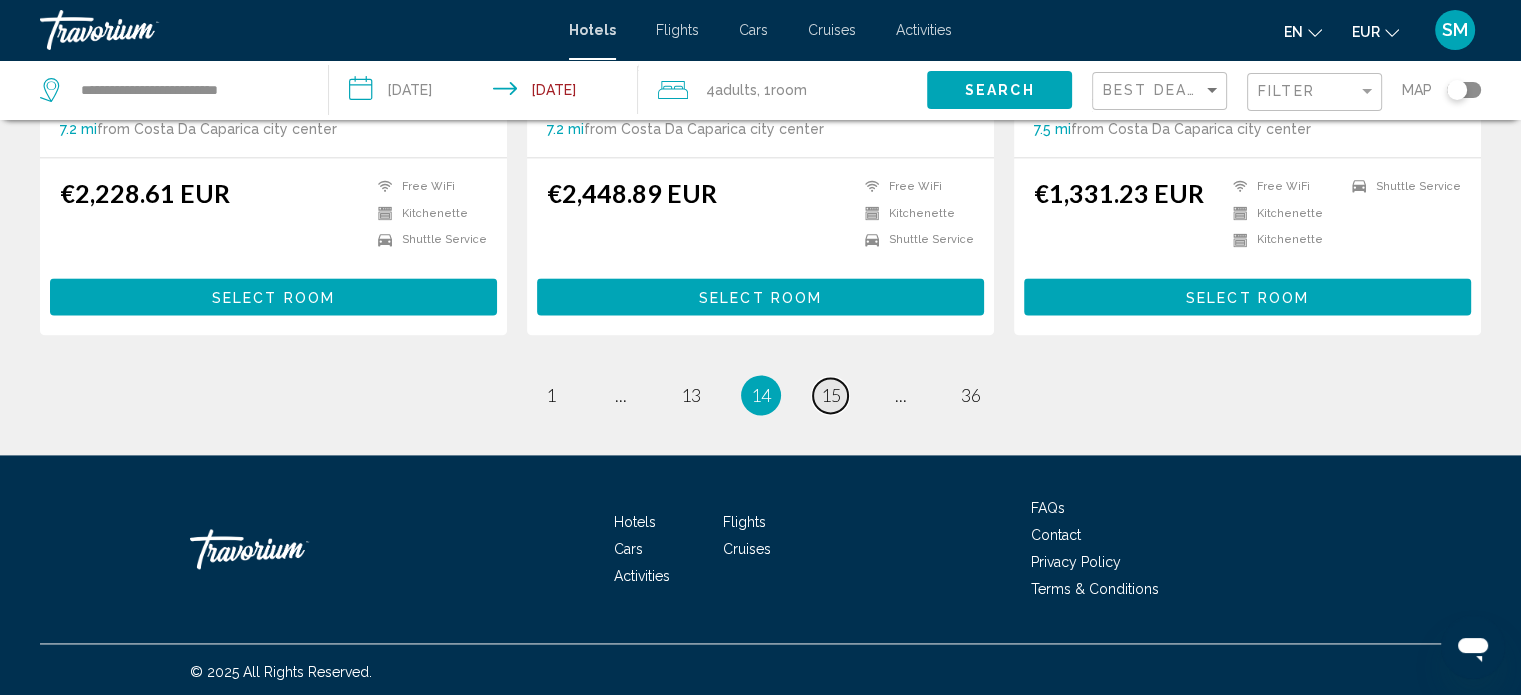 click on "15" at bounding box center (831, 395) 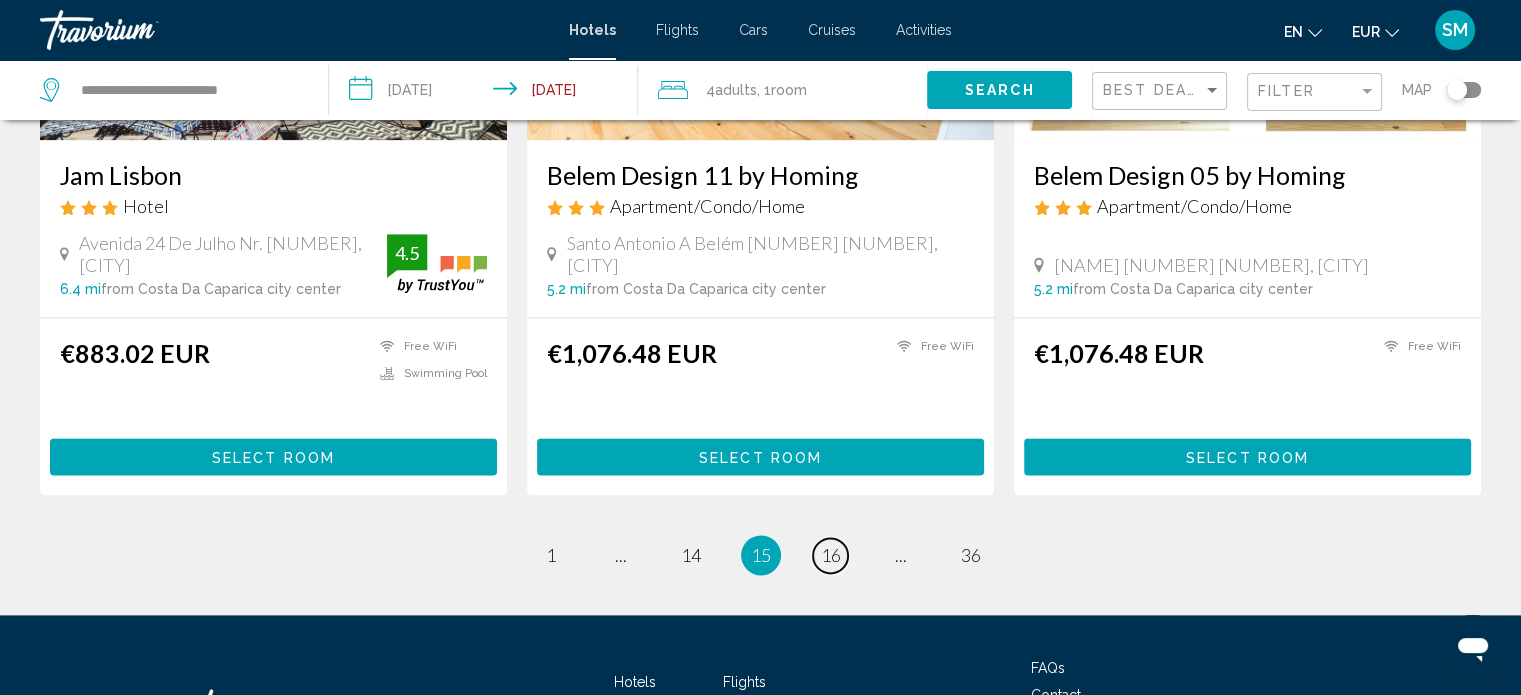 scroll, scrollTop: 2700, scrollLeft: 0, axis: vertical 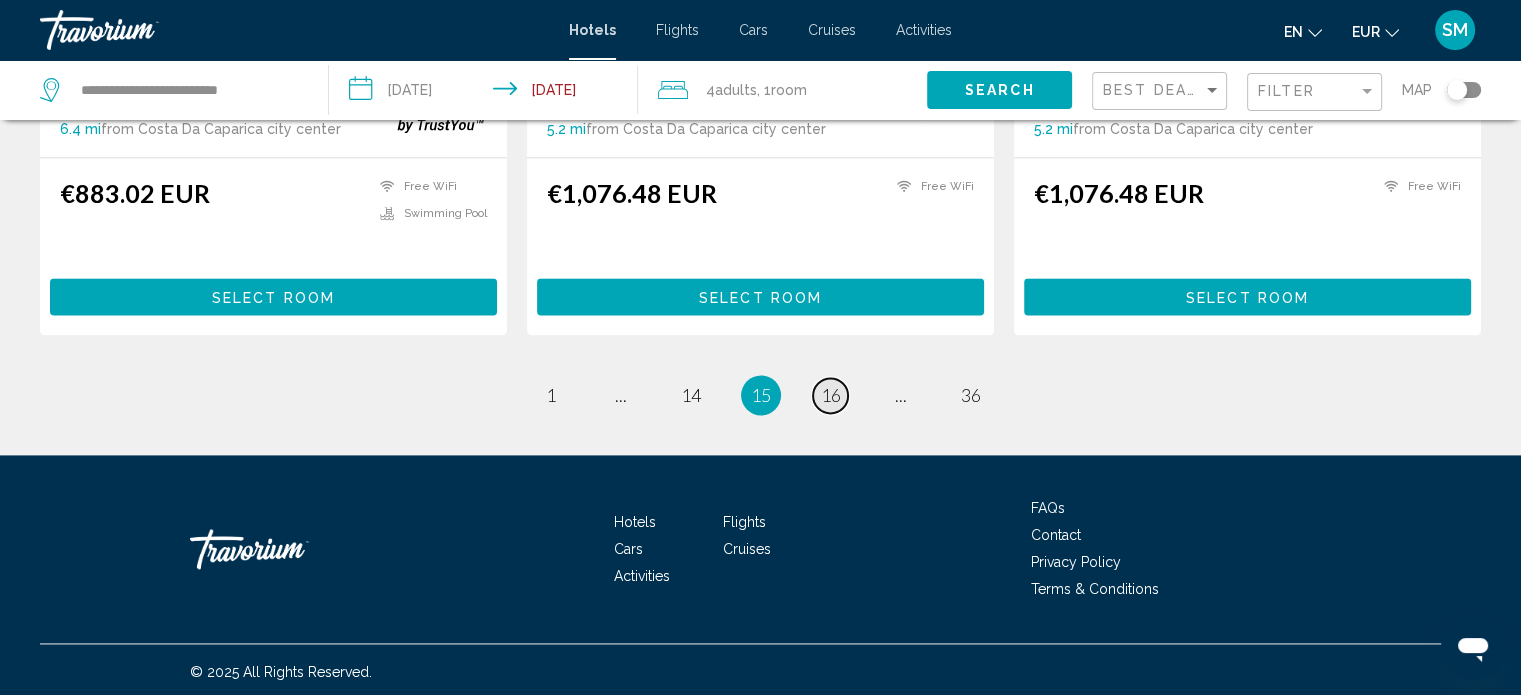 click on "16" at bounding box center [831, 395] 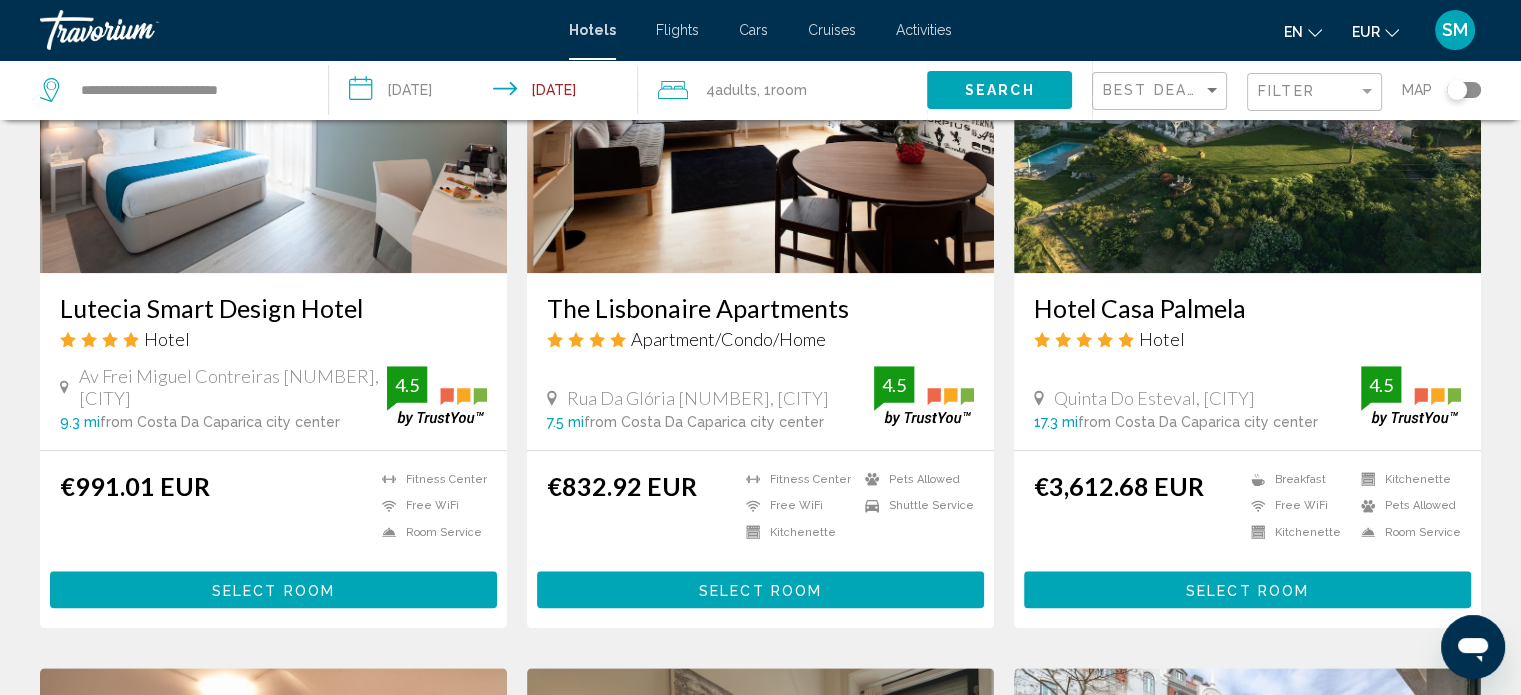 scroll, scrollTop: 1699, scrollLeft: 0, axis: vertical 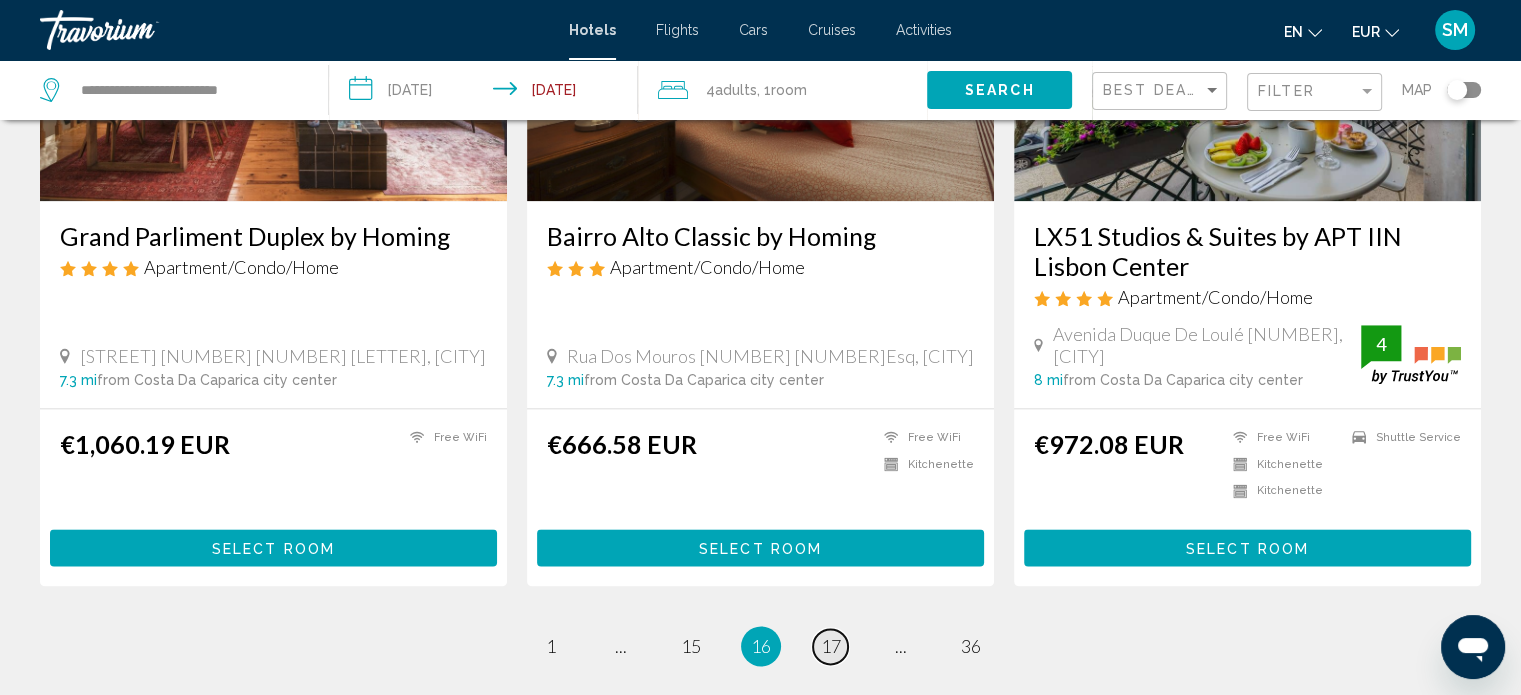click on "17" at bounding box center [831, 646] 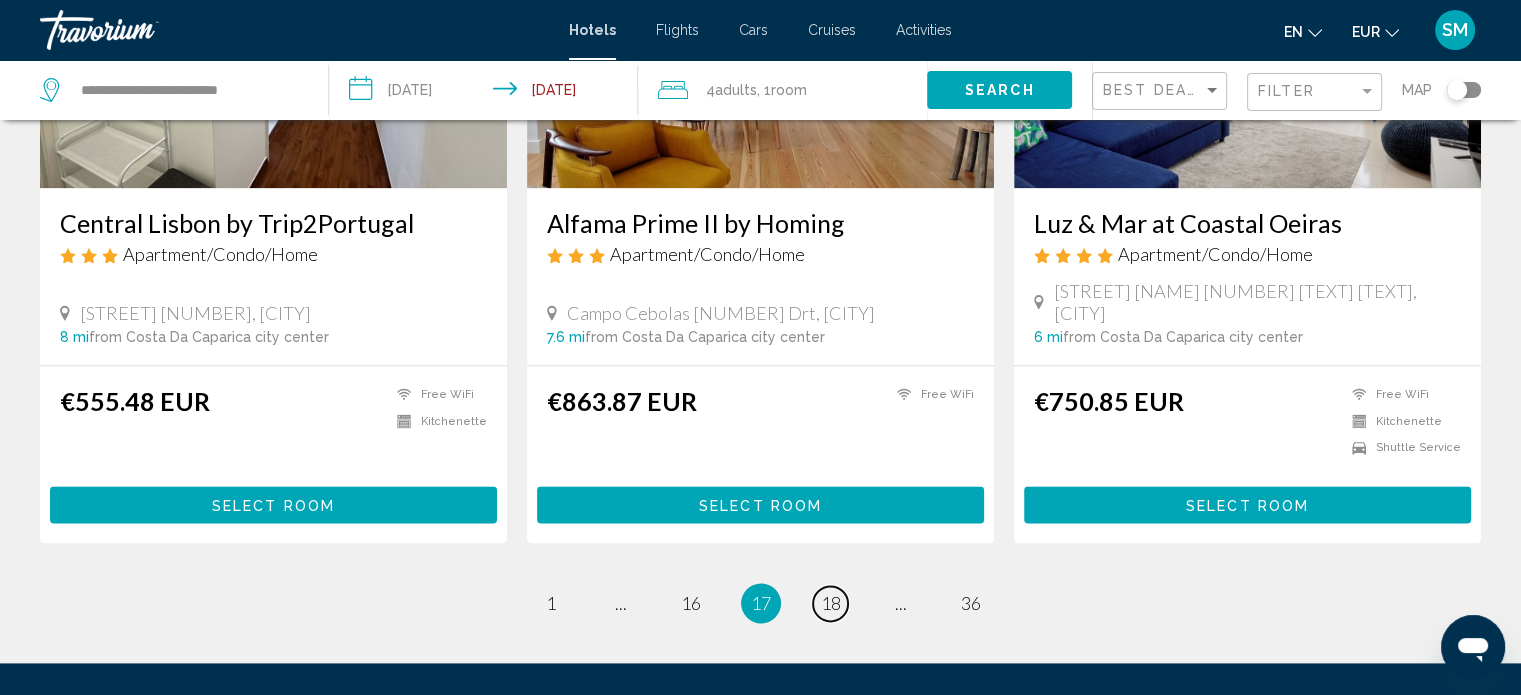 scroll, scrollTop: 2492, scrollLeft: 0, axis: vertical 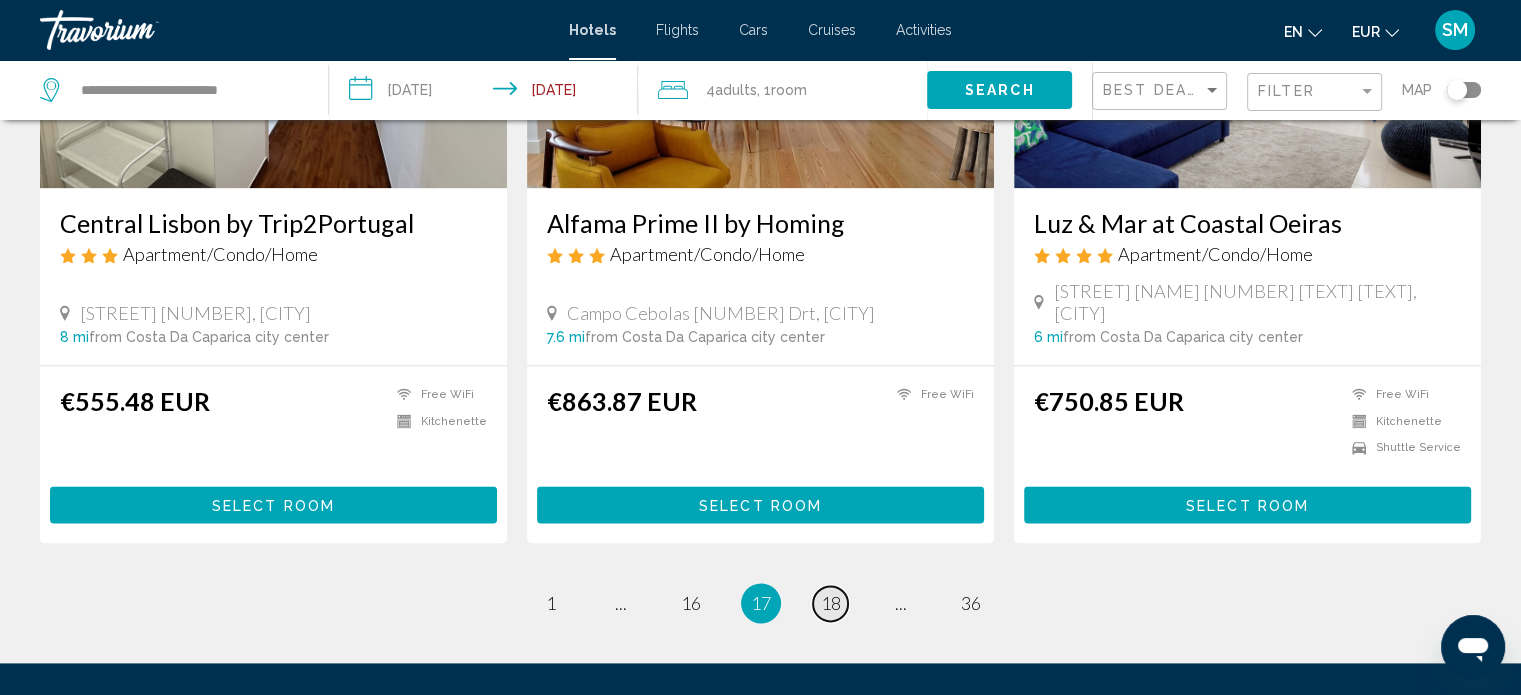 click on "18" at bounding box center [831, 603] 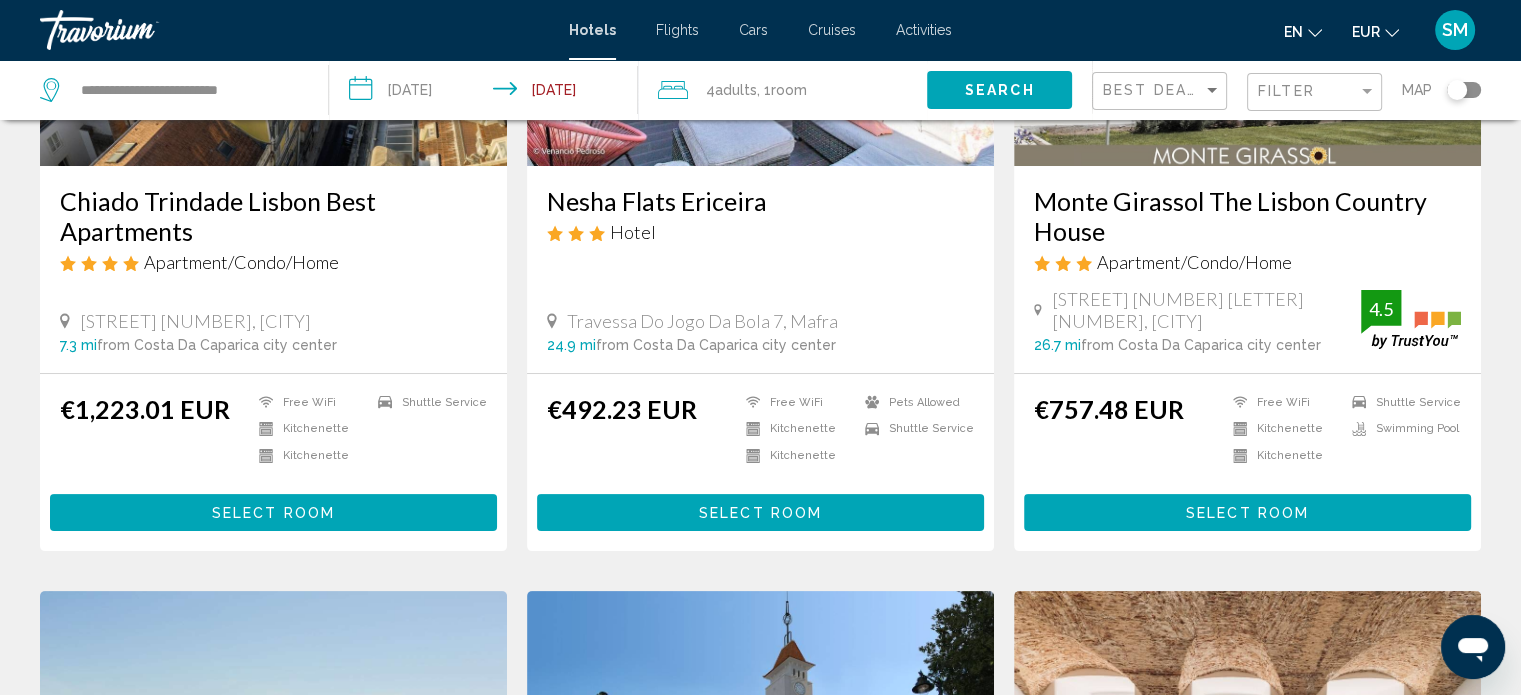 scroll, scrollTop: 362, scrollLeft: 0, axis: vertical 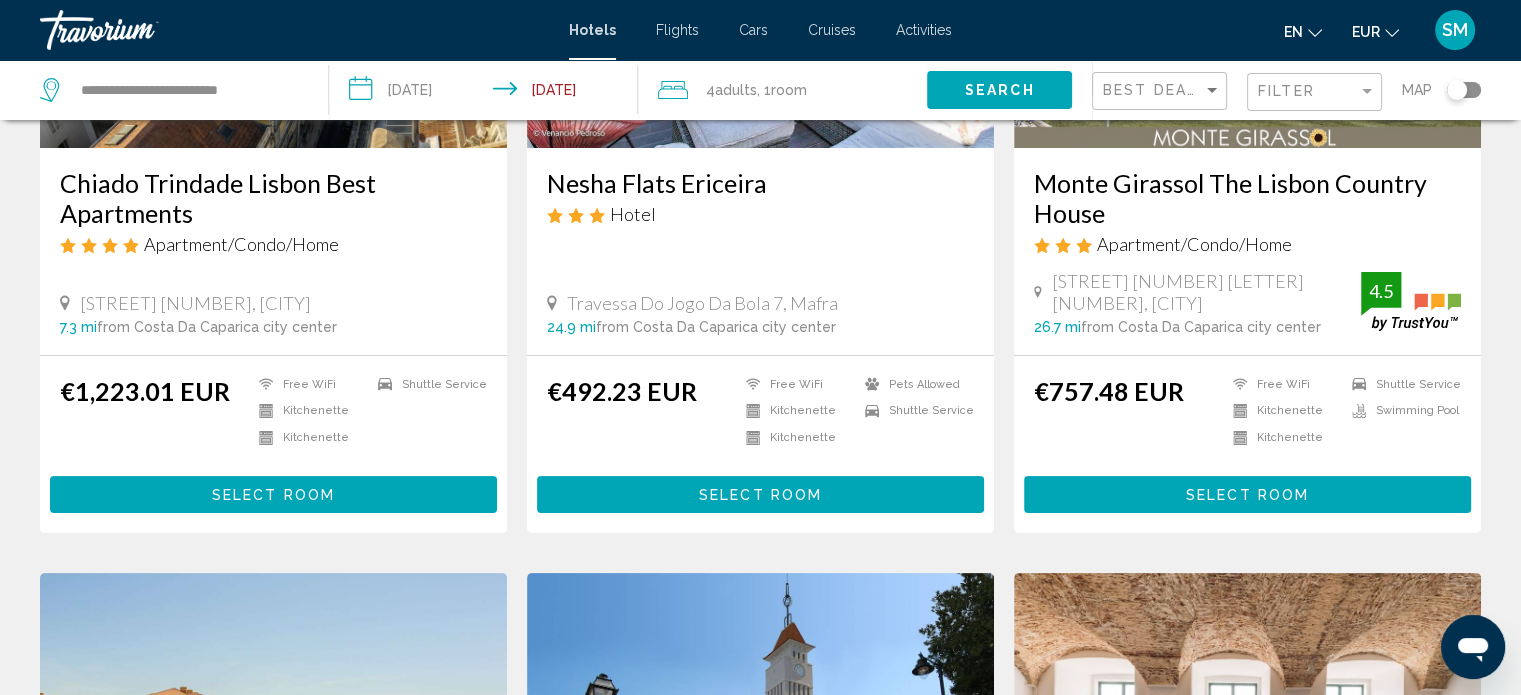 click on "Select Room" at bounding box center [760, 494] 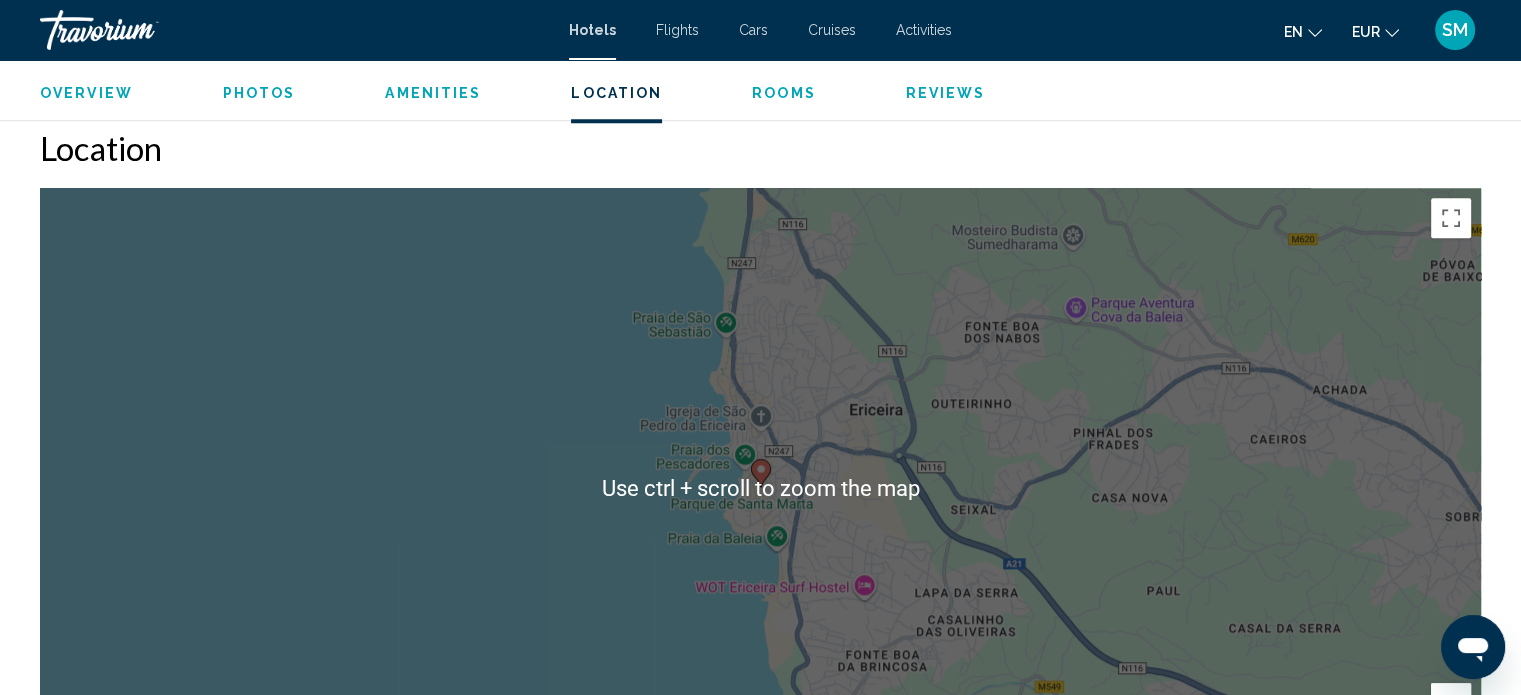 scroll, scrollTop: 1825, scrollLeft: 0, axis: vertical 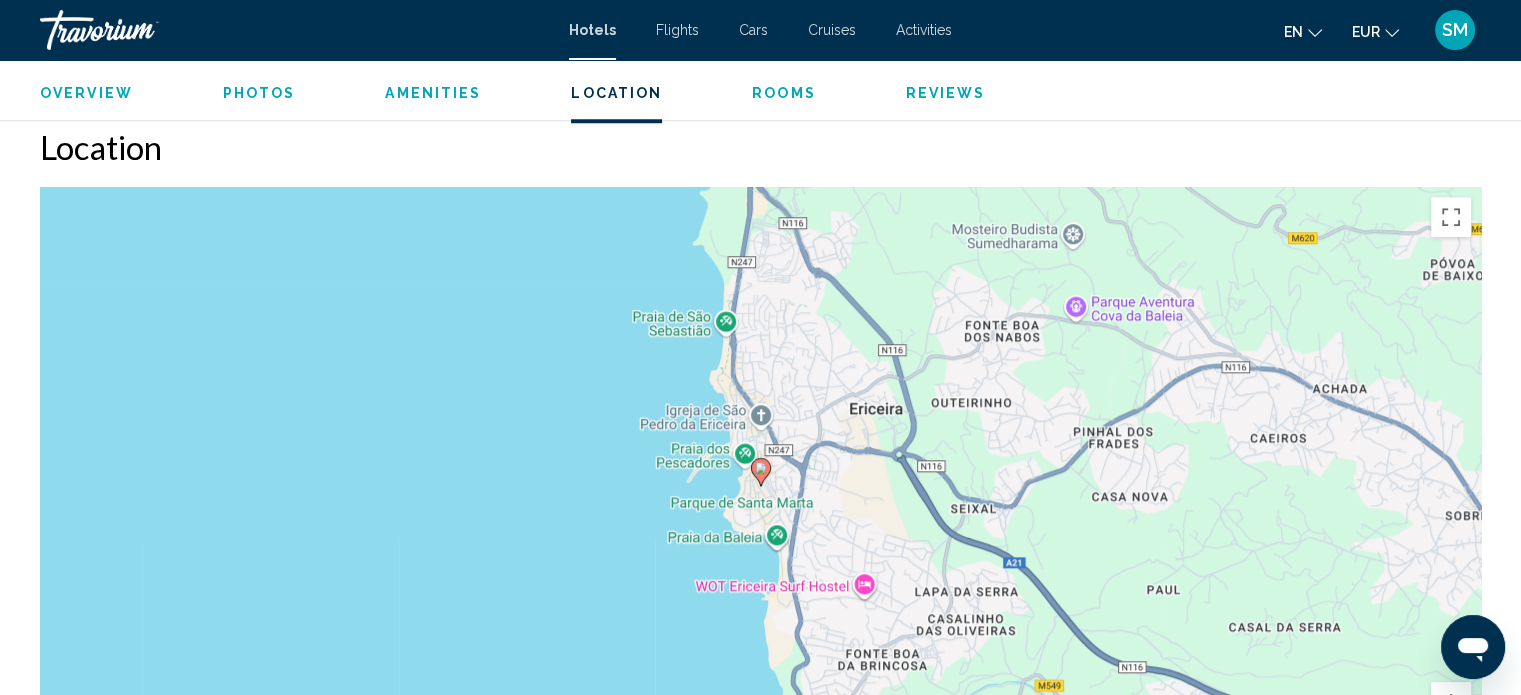 click on "To activate drag with keyboard, press Alt + Enter. Once in keyboard drag state, use the arrow keys to move the marker. To complete the drag, press the Enter key. To cancel, press Escape." at bounding box center [760, 487] 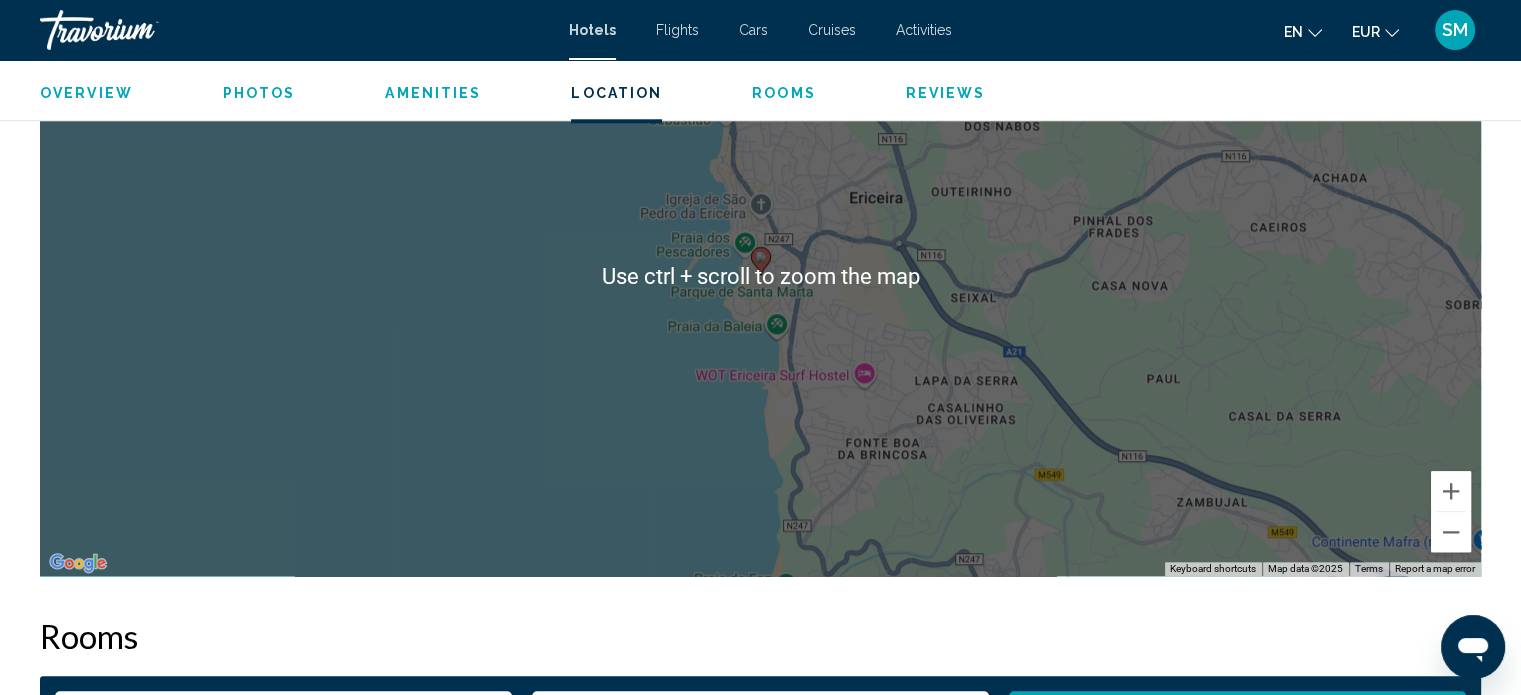 scroll, scrollTop: 2037, scrollLeft: 0, axis: vertical 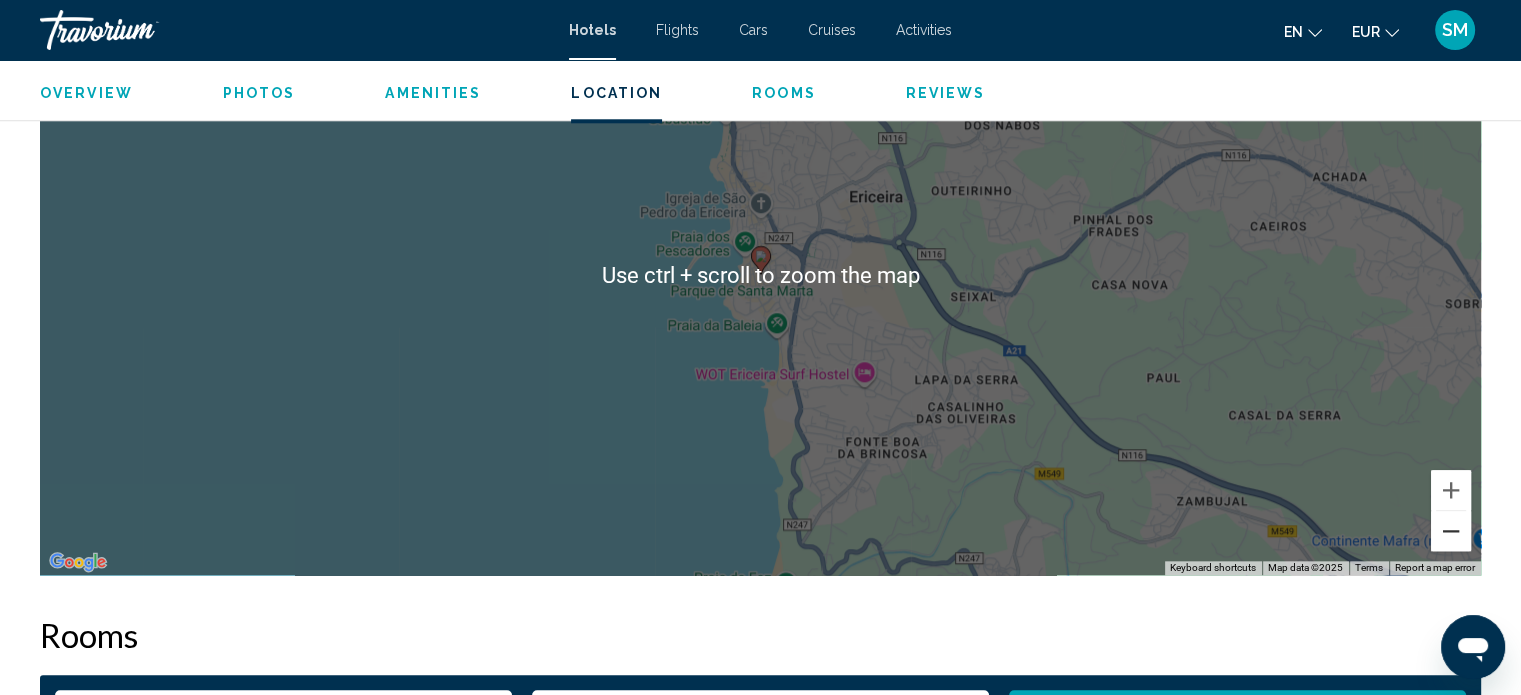 click at bounding box center [1451, 531] 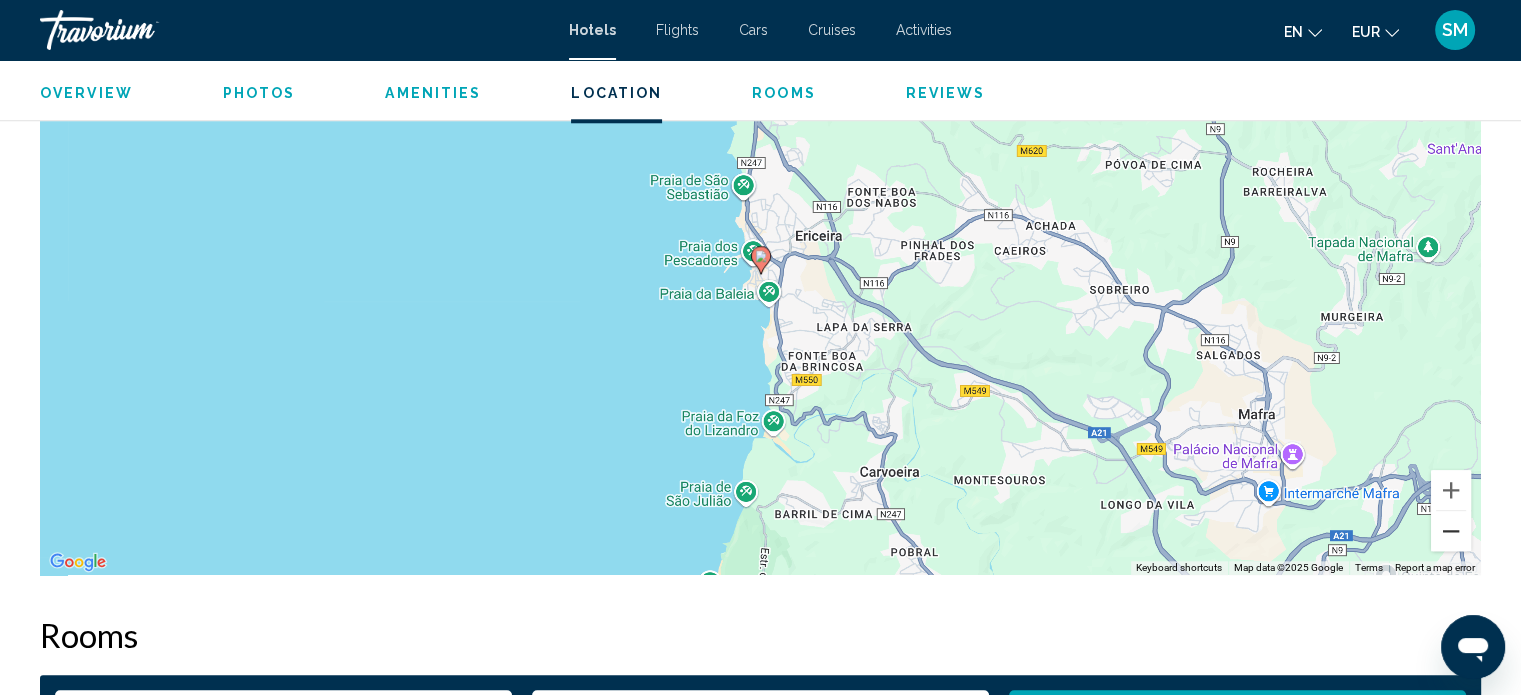 click at bounding box center [1451, 531] 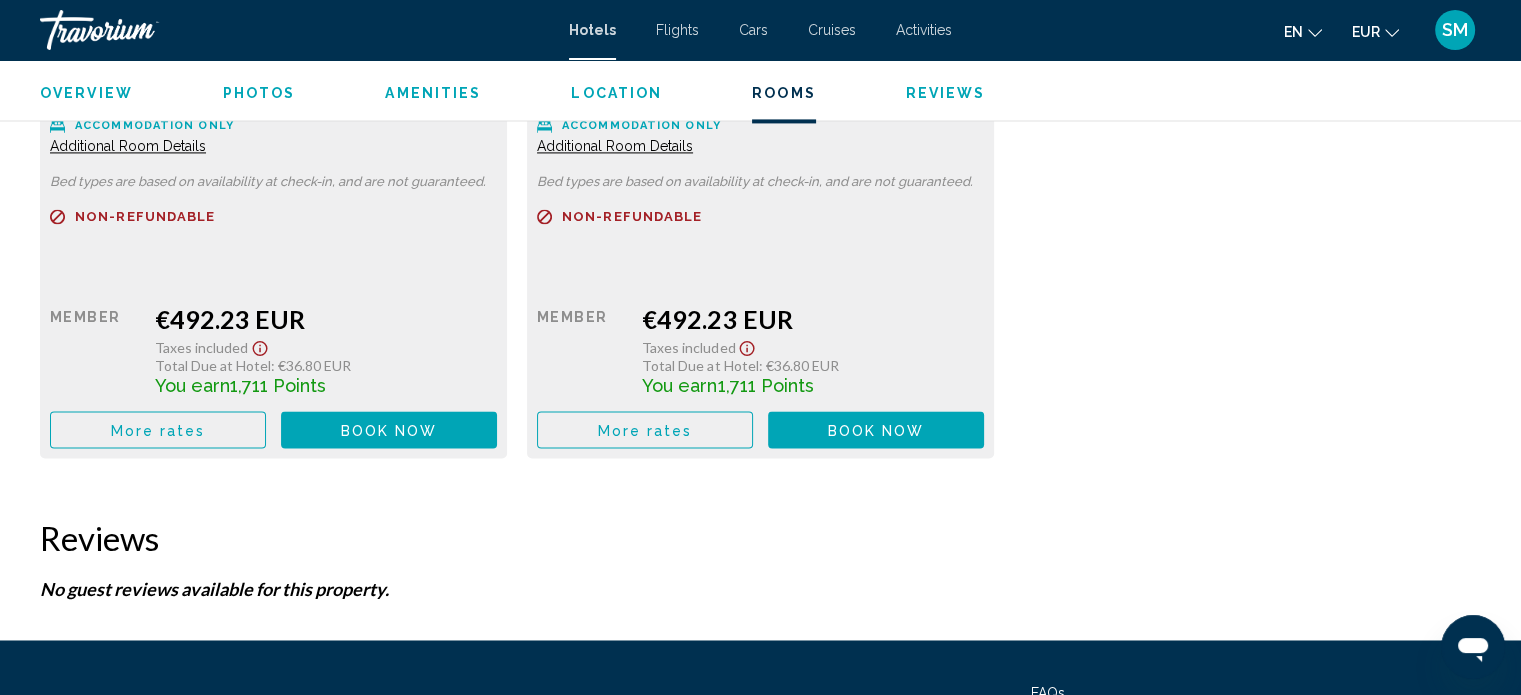 scroll, scrollTop: 3013, scrollLeft: 0, axis: vertical 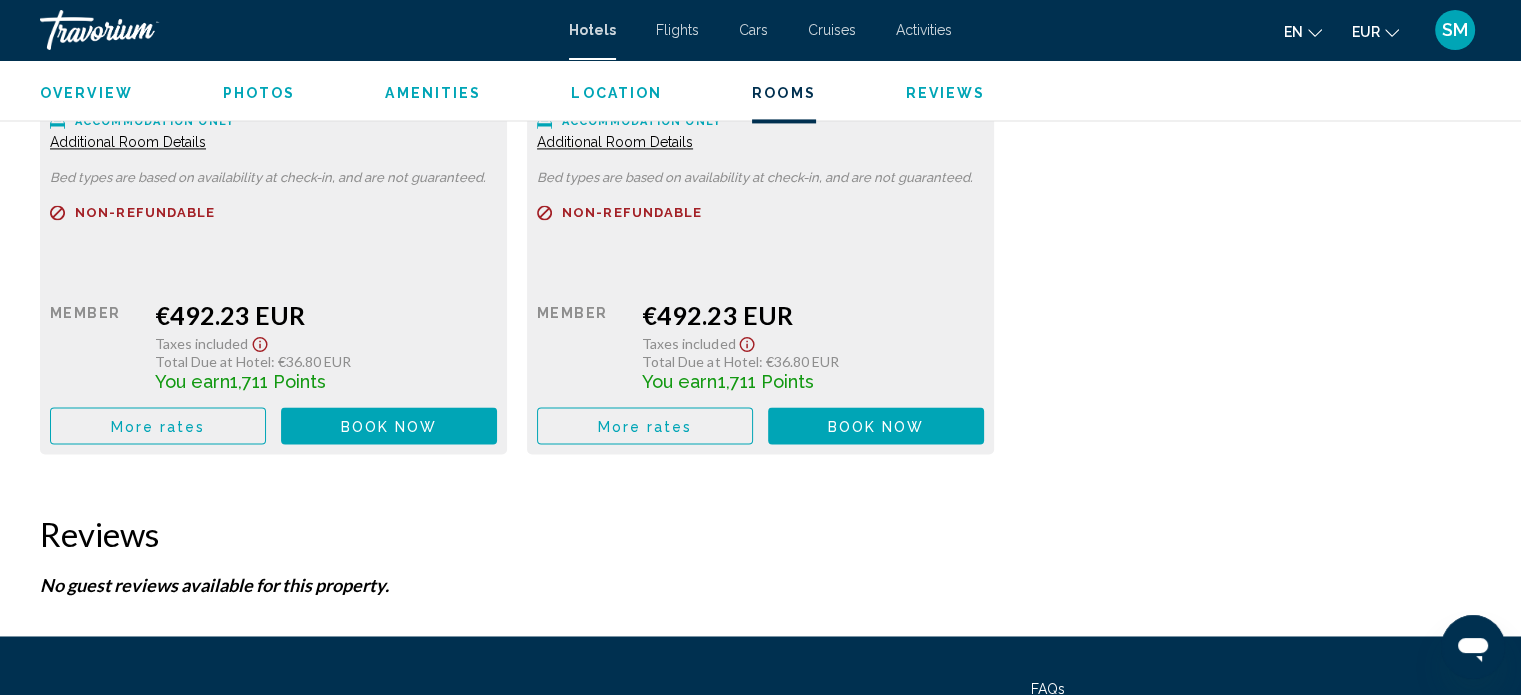 click on "More rates" at bounding box center (158, 426) 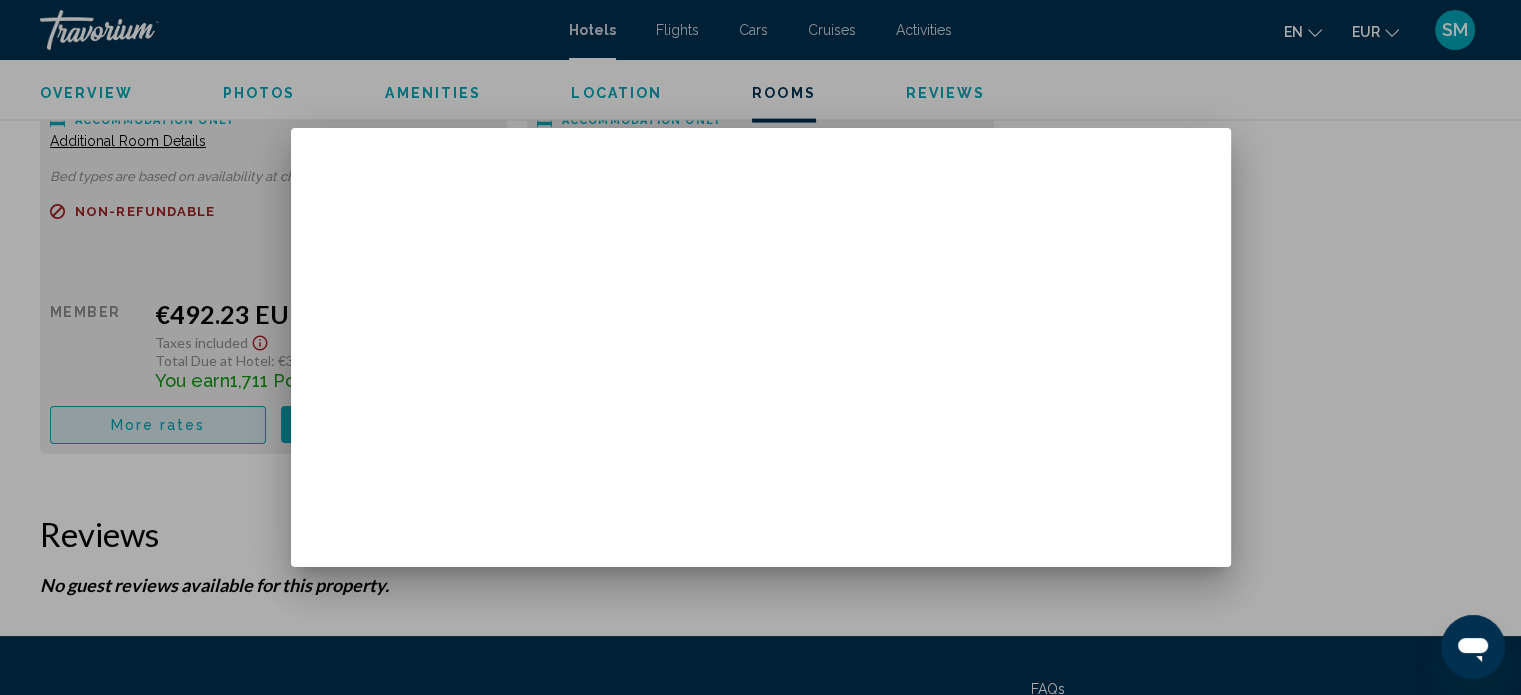 scroll, scrollTop: 0, scrollLeft: 0, axis: both 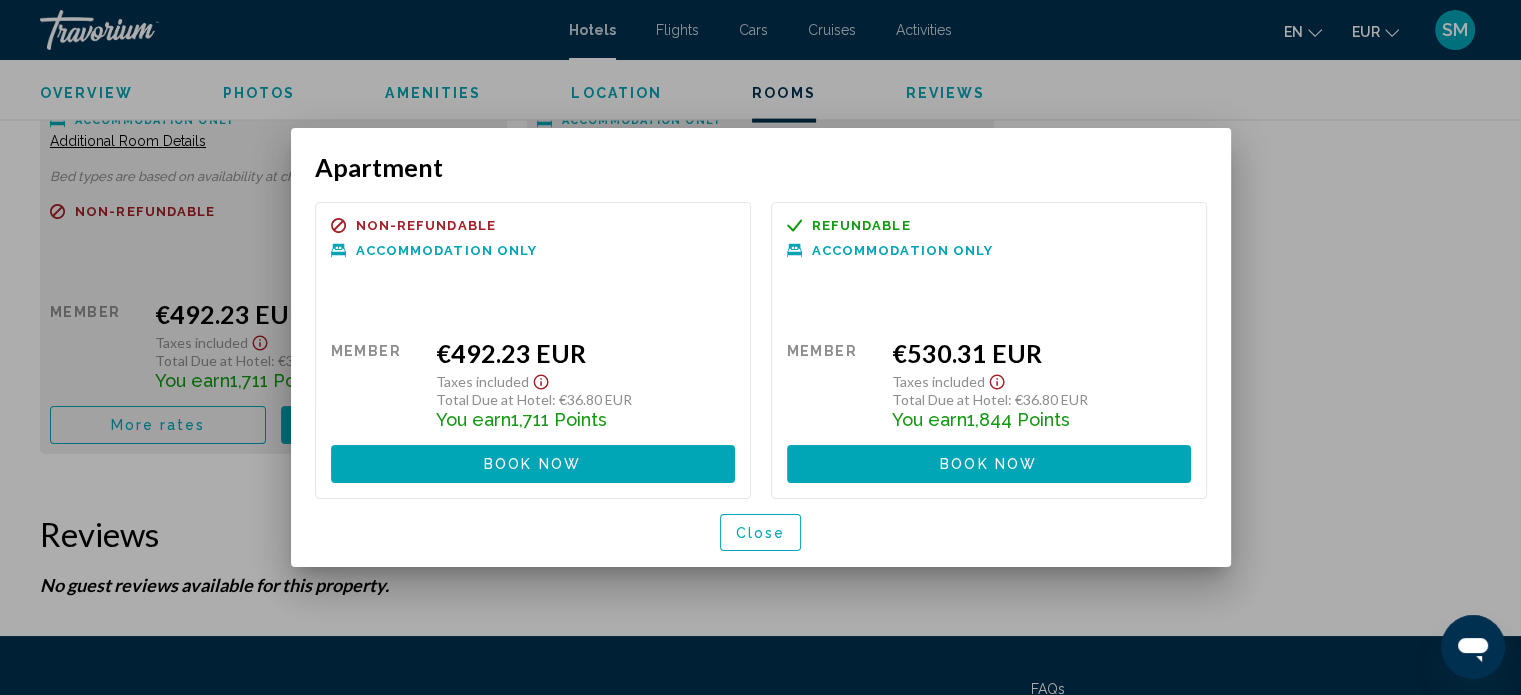 click on "Close" at bounding box center (761, 533) 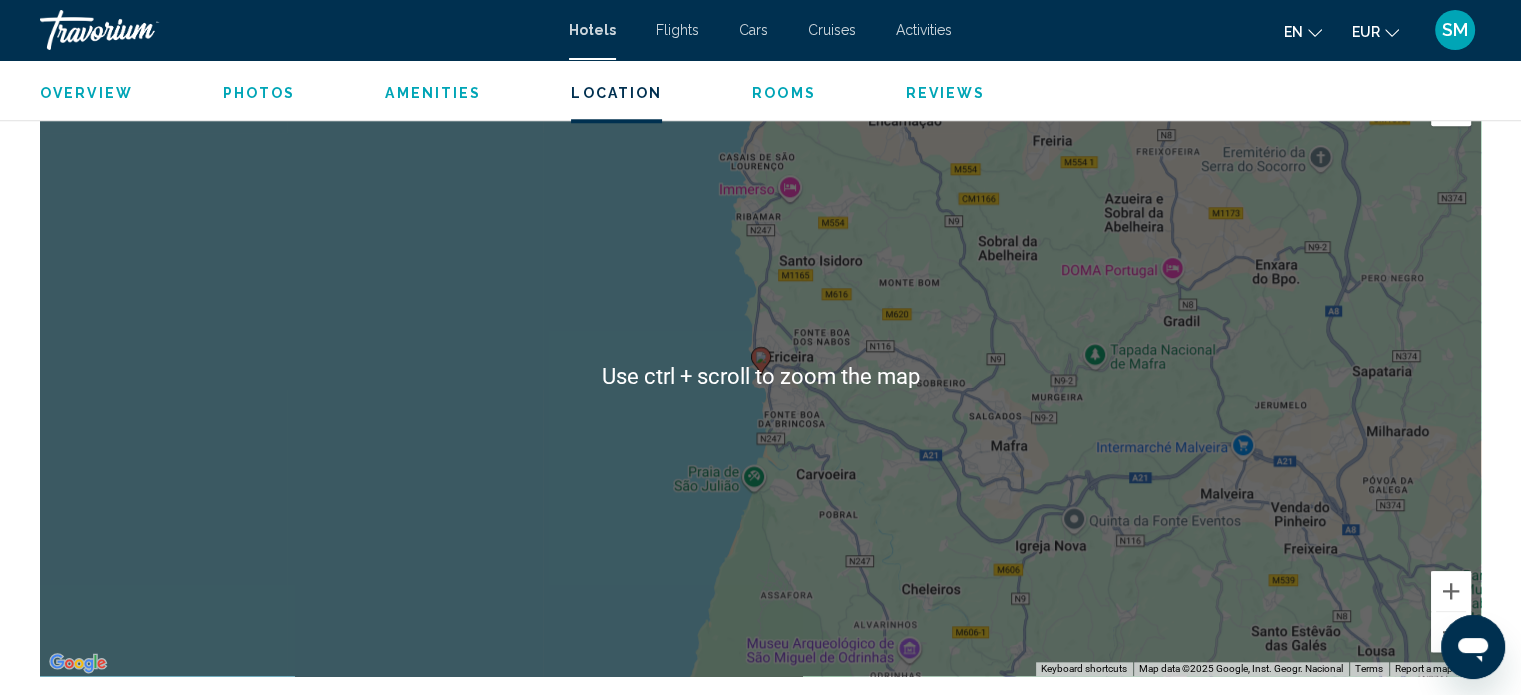 scroll, scrollTop: 1934, scrollLeft: 0, axis: vertical 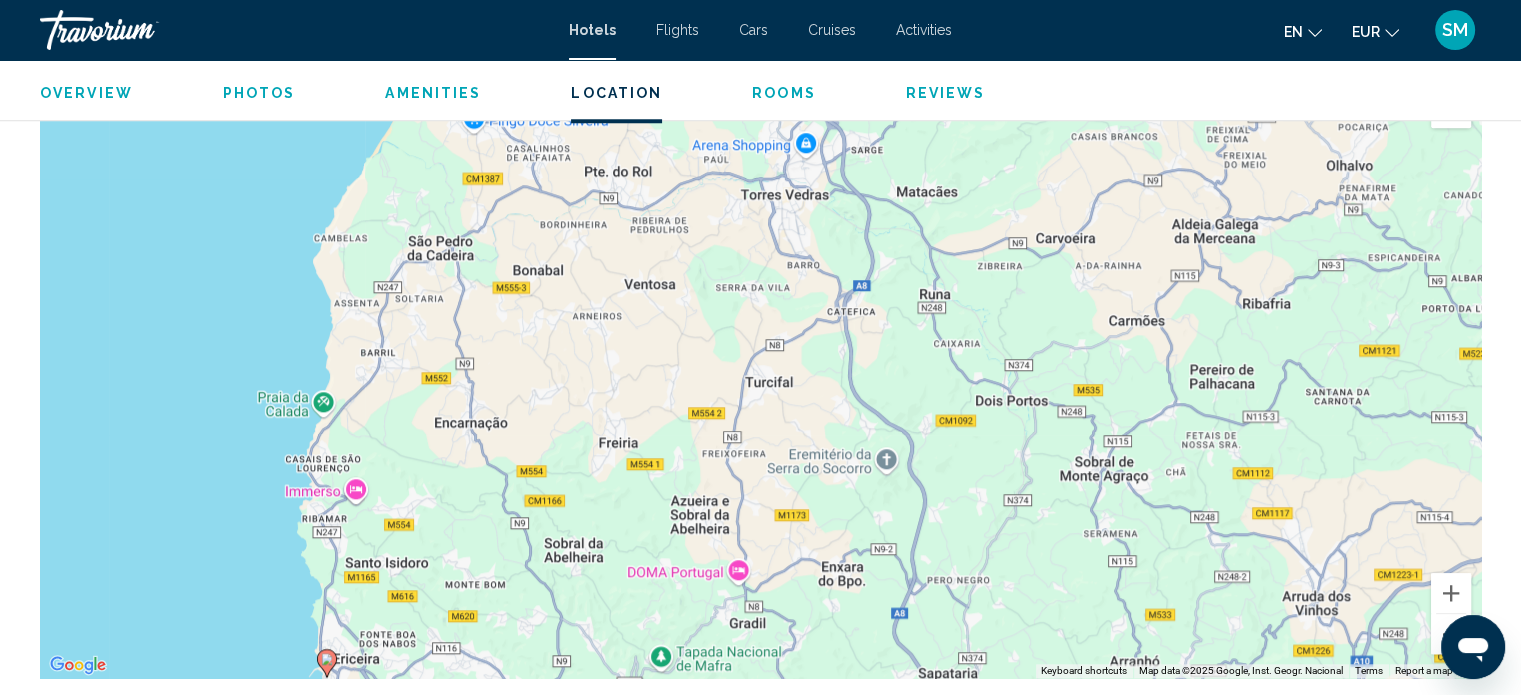 drag, startPoint x: 1078, startPoint y: 440, endPoint x: 643, endPoint y: 742, distance: 529.5555 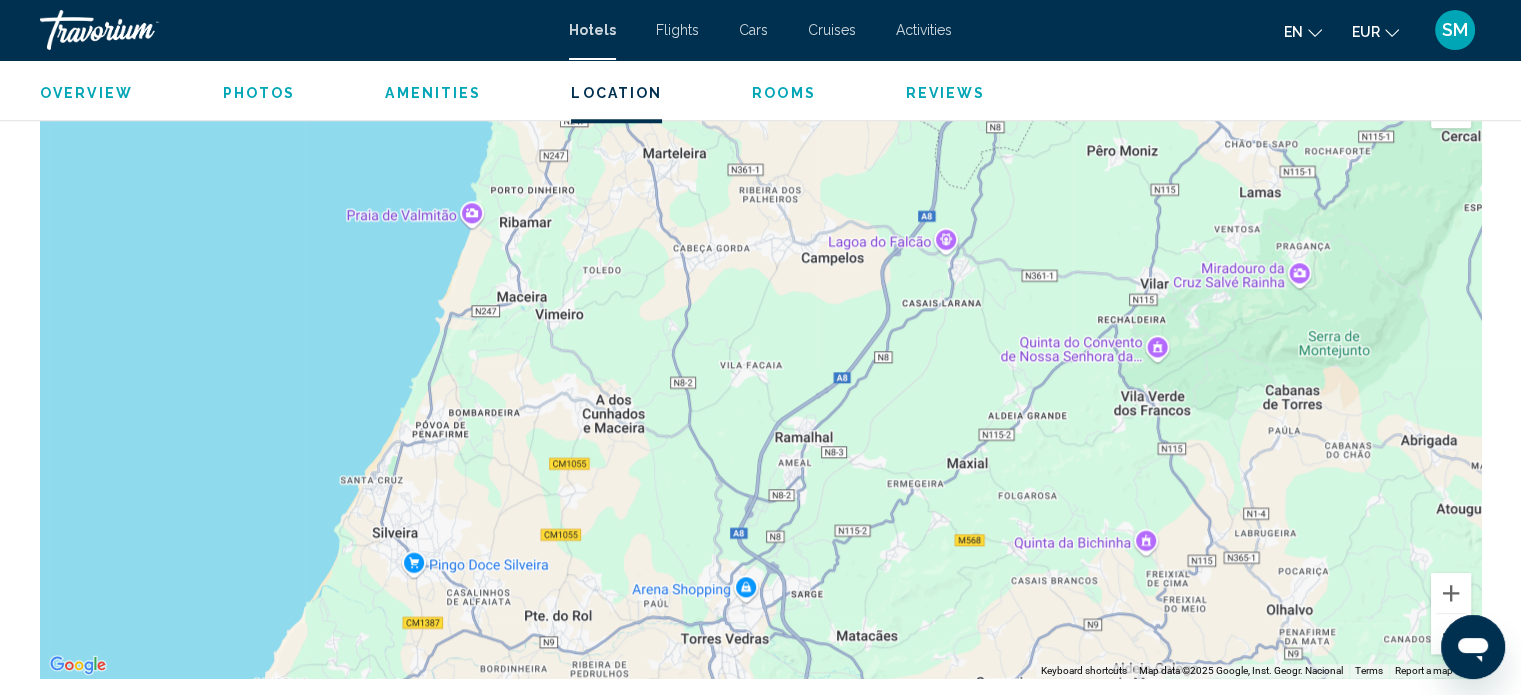 drag, startPoint x: 547, startPoint y: 282, endPoint x: 490, endPoint y: 742, distance: 463.51807 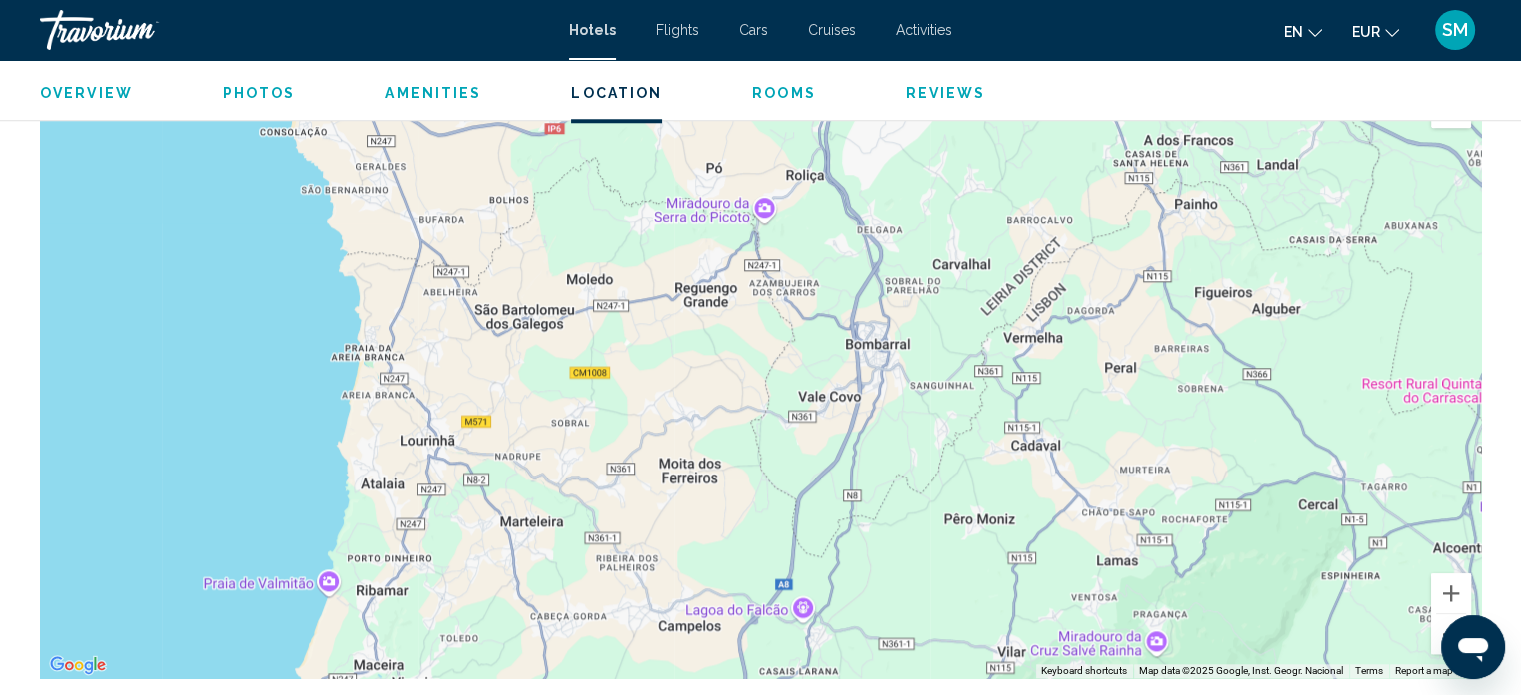 drag, startPoint x: 702, startPoint y: 372, endPoint x: 557, endPoint y: 742, distance: 397.3978 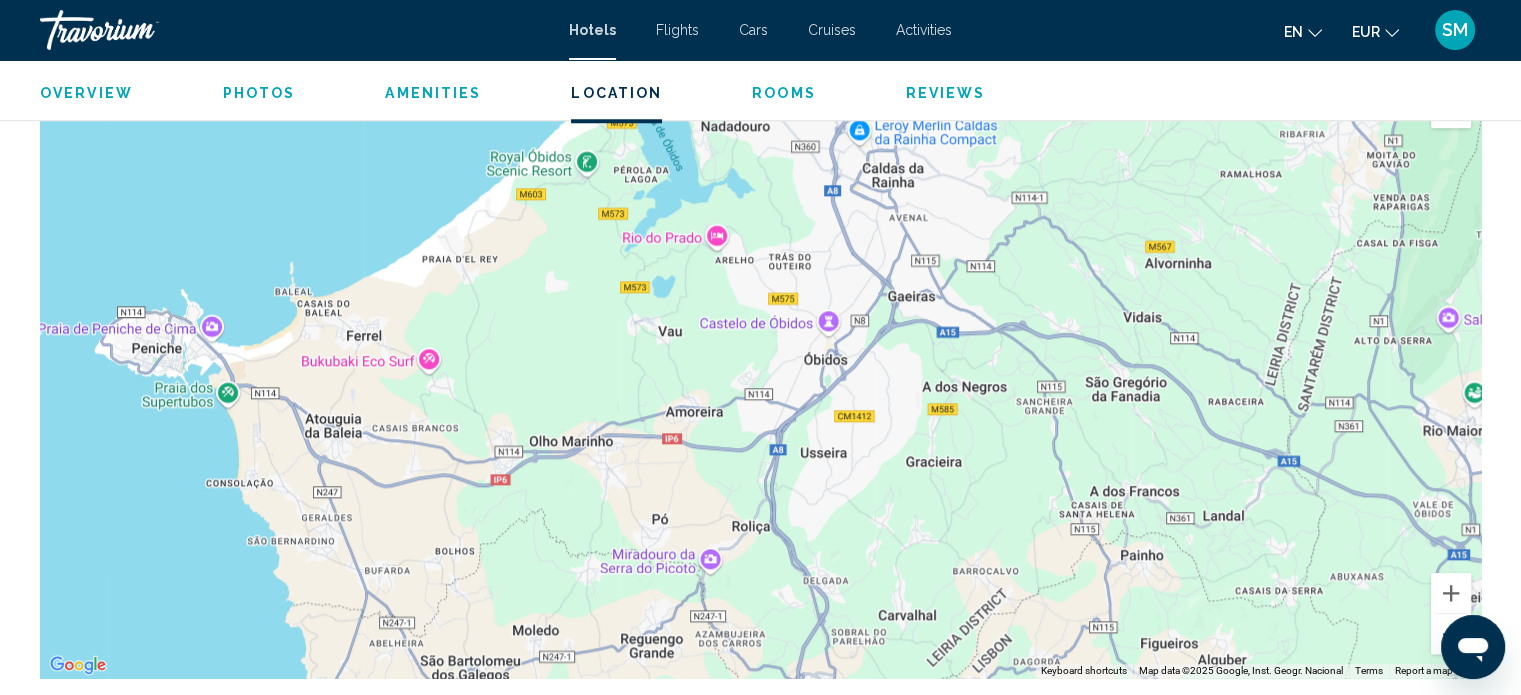 drag, startPoint x: 675, startPoint y: 375, endPoint x: 618, endPoint y: 742, distance: 371.40005 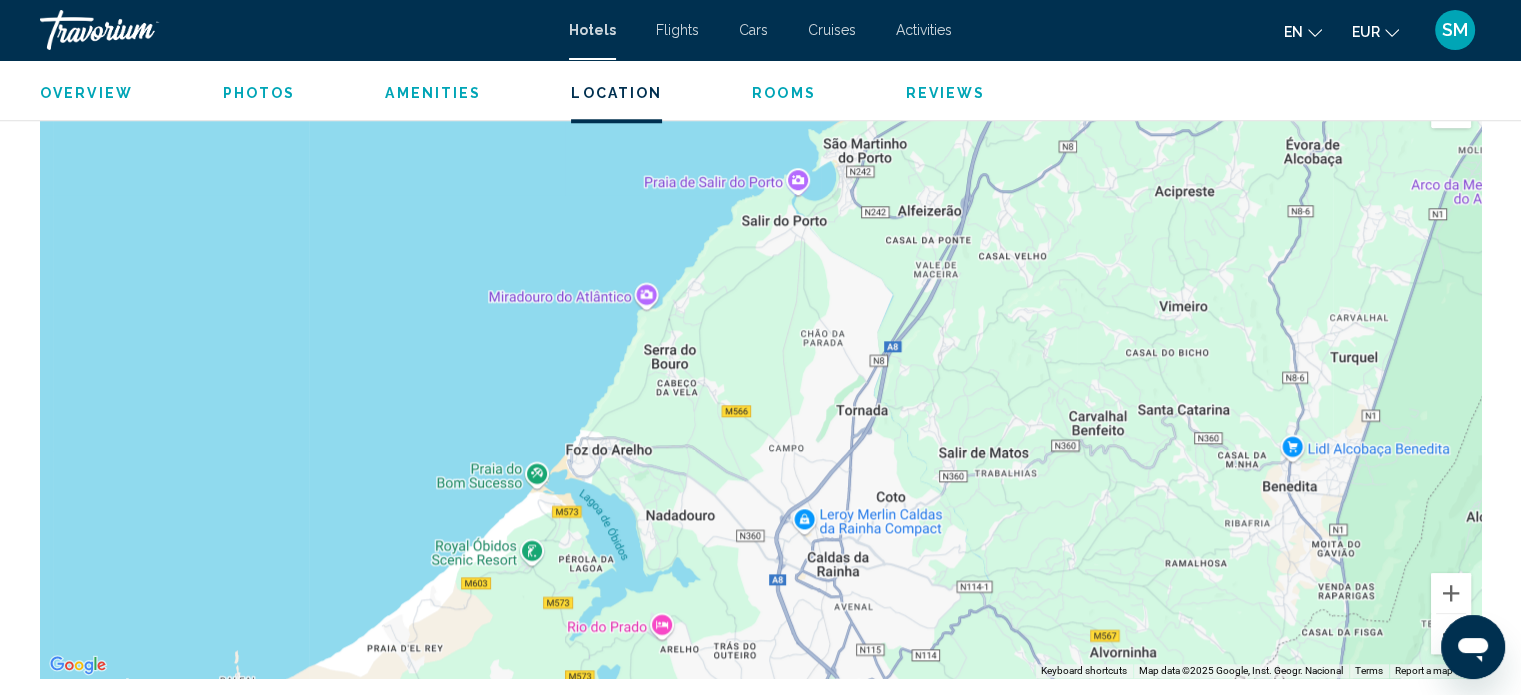 drag, startPoint x: 675, startPoint y: 351, endPoint x: 620, endPoint y: 742, distance: 394.84933 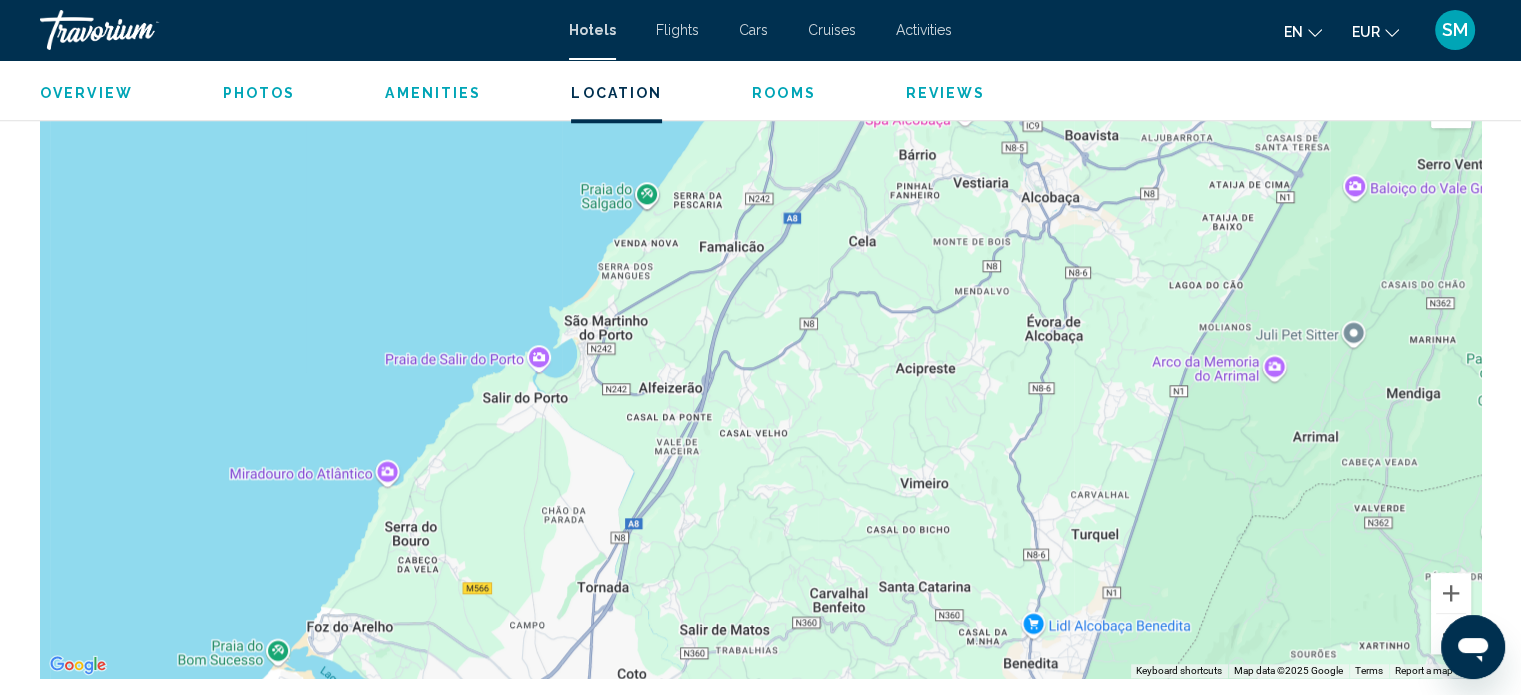 drag, startPoint x: 893, startPoint y: 352, endPoint x: 805, endPoint y: 371, distance: 90.02777 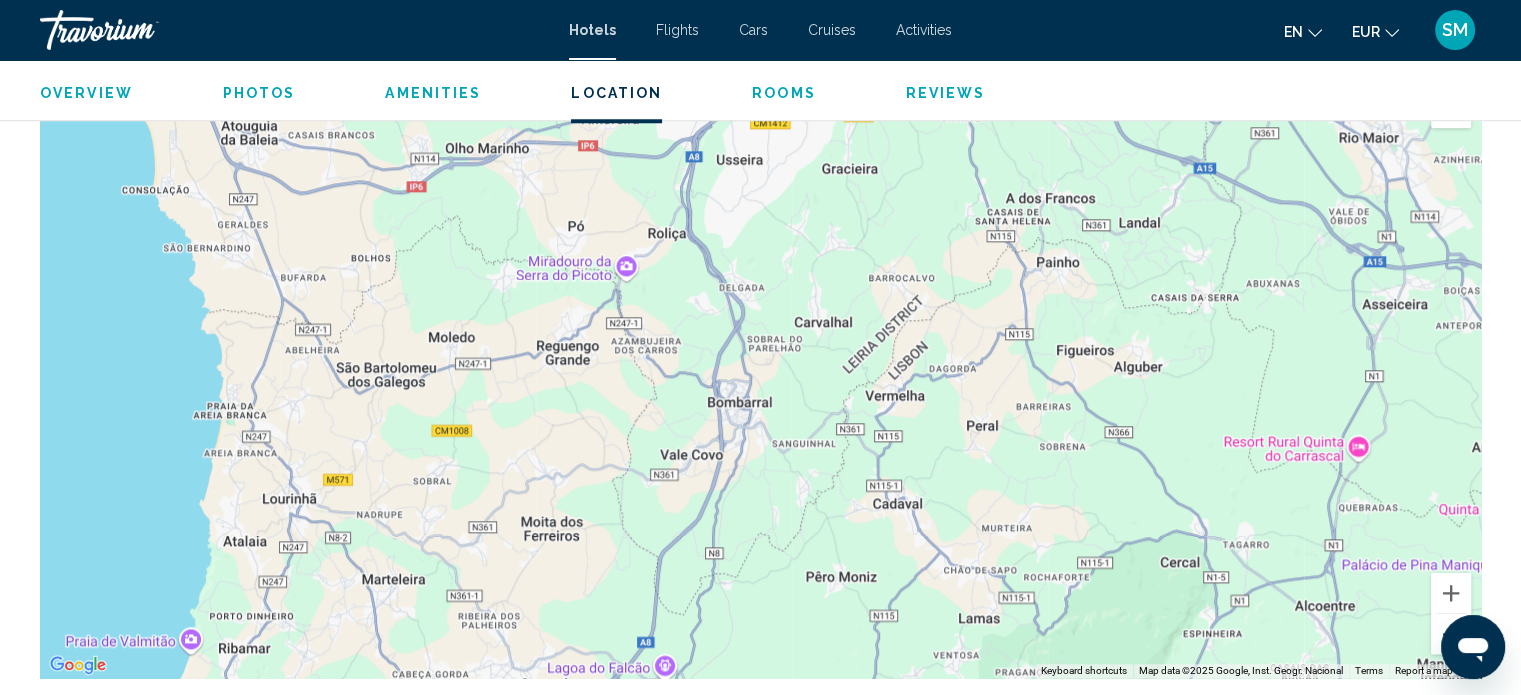 drag, startPoint x: 717, startPoint y: 536, endPoint x: 708, endPoint y: -121, distance: 657.06165 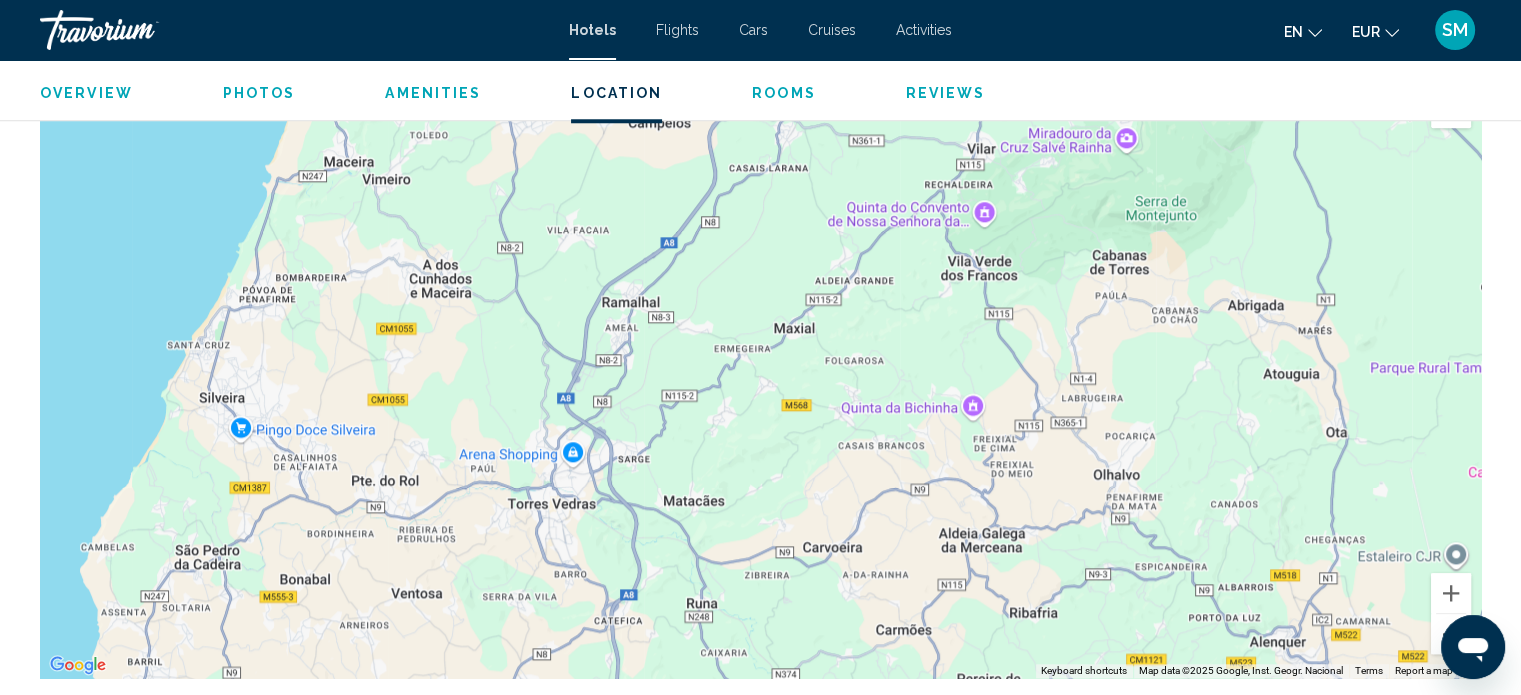 drag, startPoint x: 880, startPoint y: 471, endPoint x: 989, endPoint y: -121, distance: 601.951 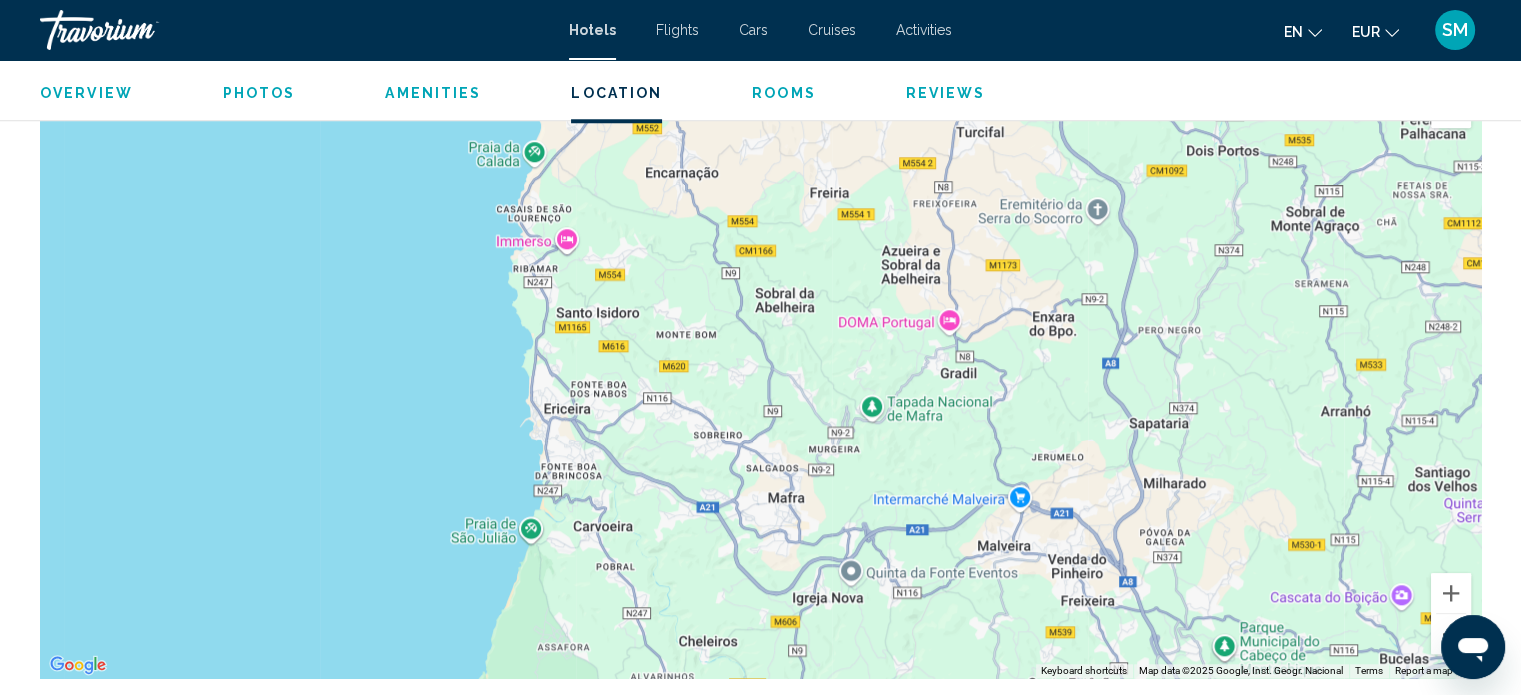 drag, startPoint x: 540, startPoint y: 510, endPoint x: 985, endPoint y: -52, distance: 716.84656 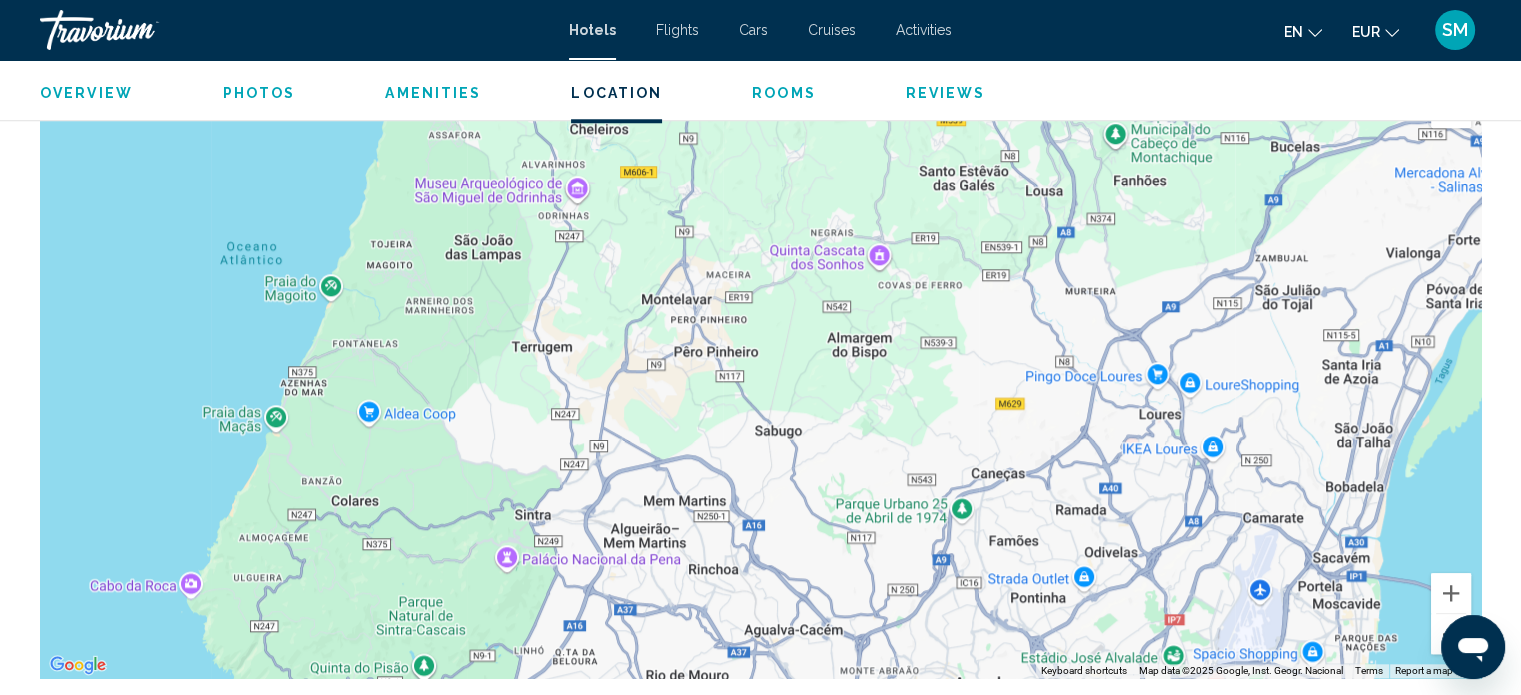 drag, startPoint x: 846, startPoint y: 511, endPoint x: 734, endPoint y: -5, distance: 528.01514 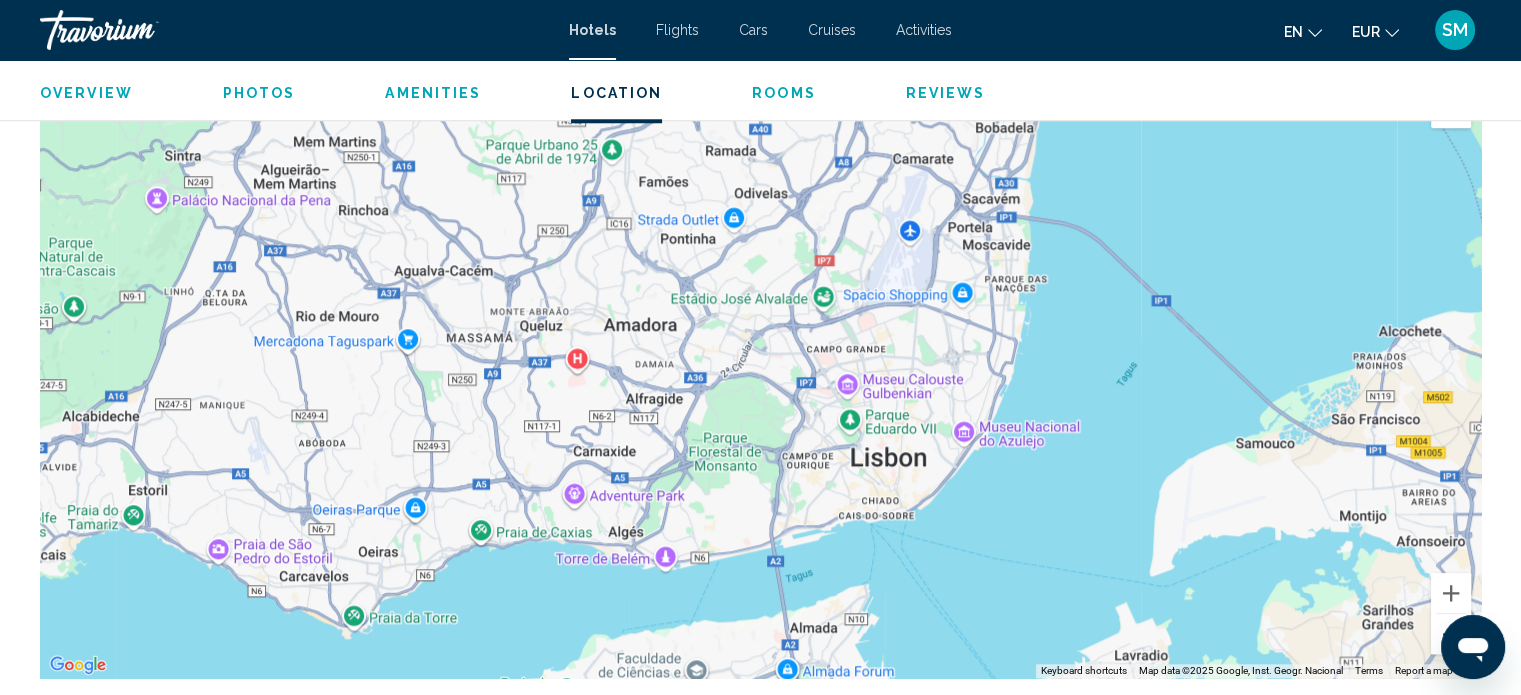drag, startPoint x: 974, startPoint y: 407, endPoint x: 625, endPoint y: 34, distance: 510.81308 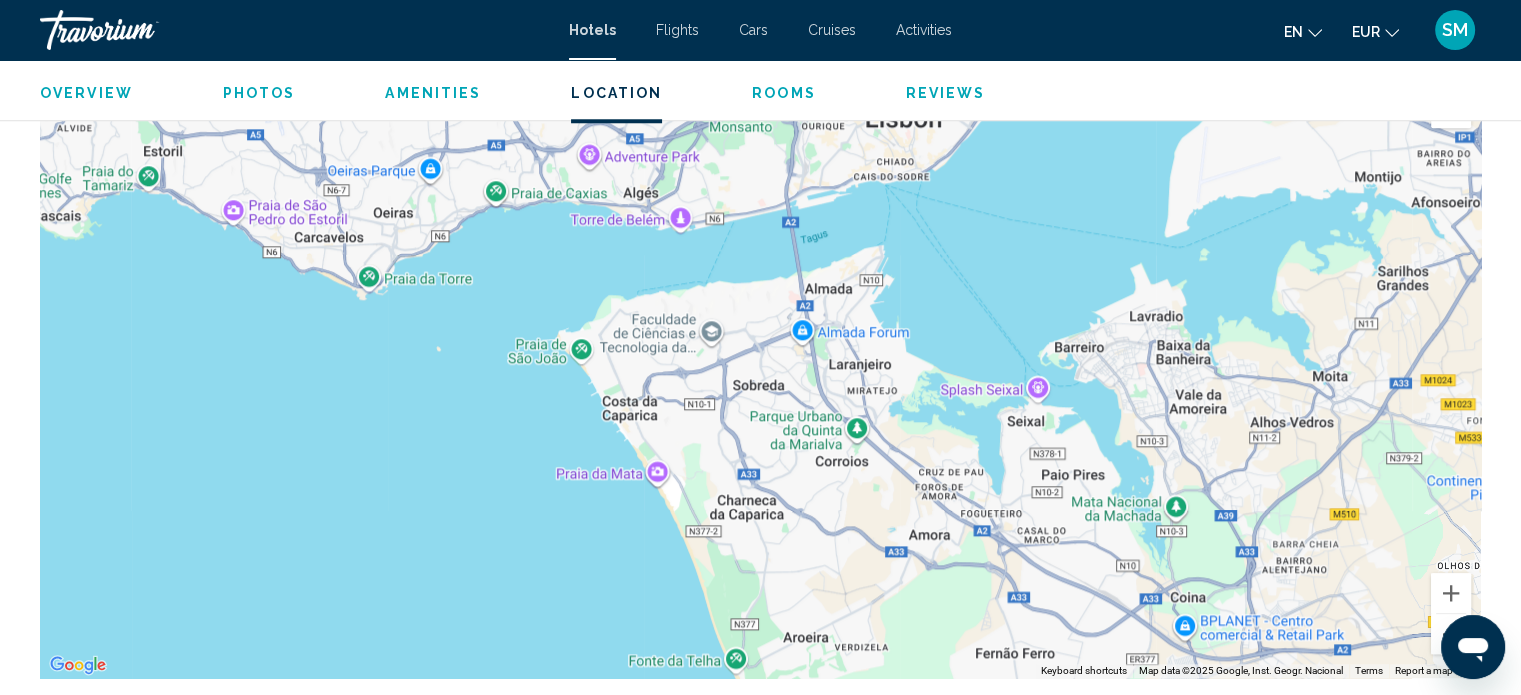 drag, startPoint x: 783, startPoint y: 447, endPoint x: 792, endPoint y: 92, distance: 355.11407 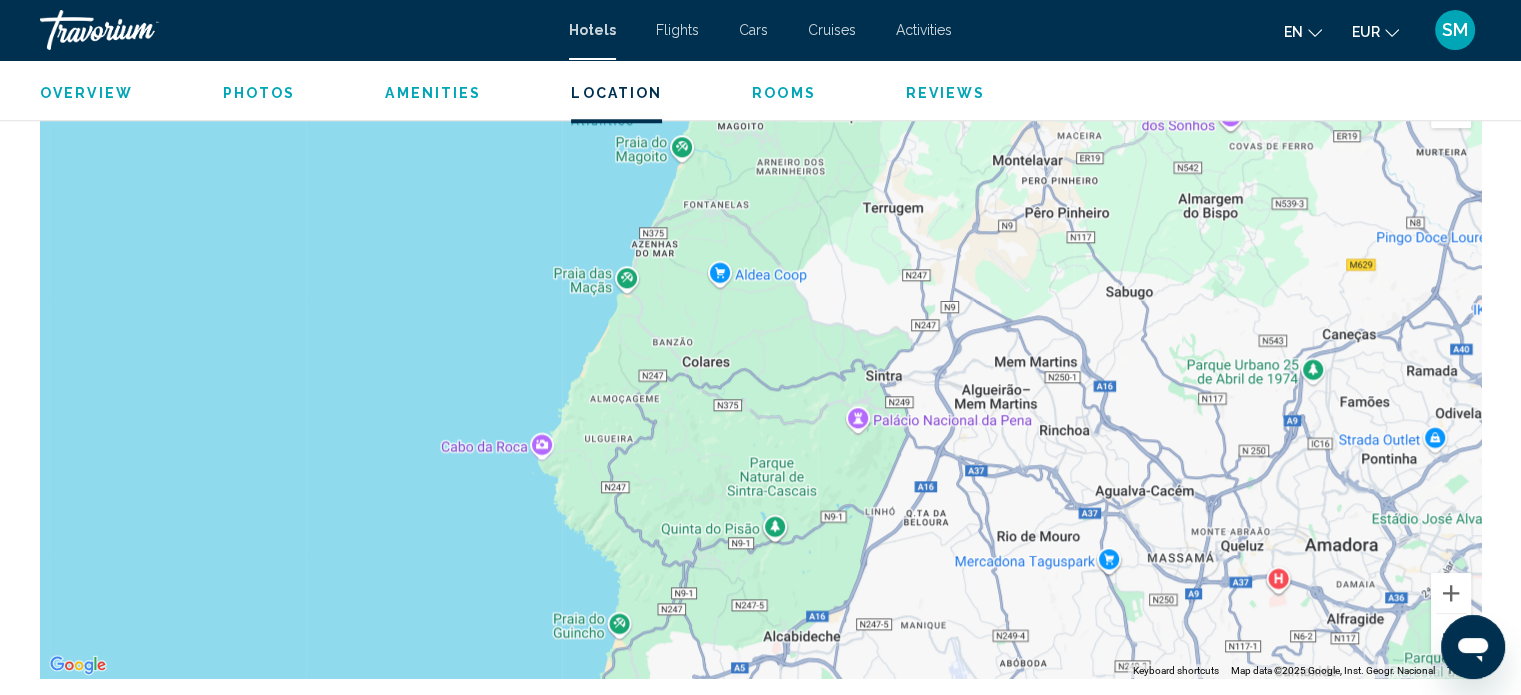 drag, startPoint x: 452, startPoint y: 183, endPoint x: 1137, endPoint y: 739, distance: 882.2477 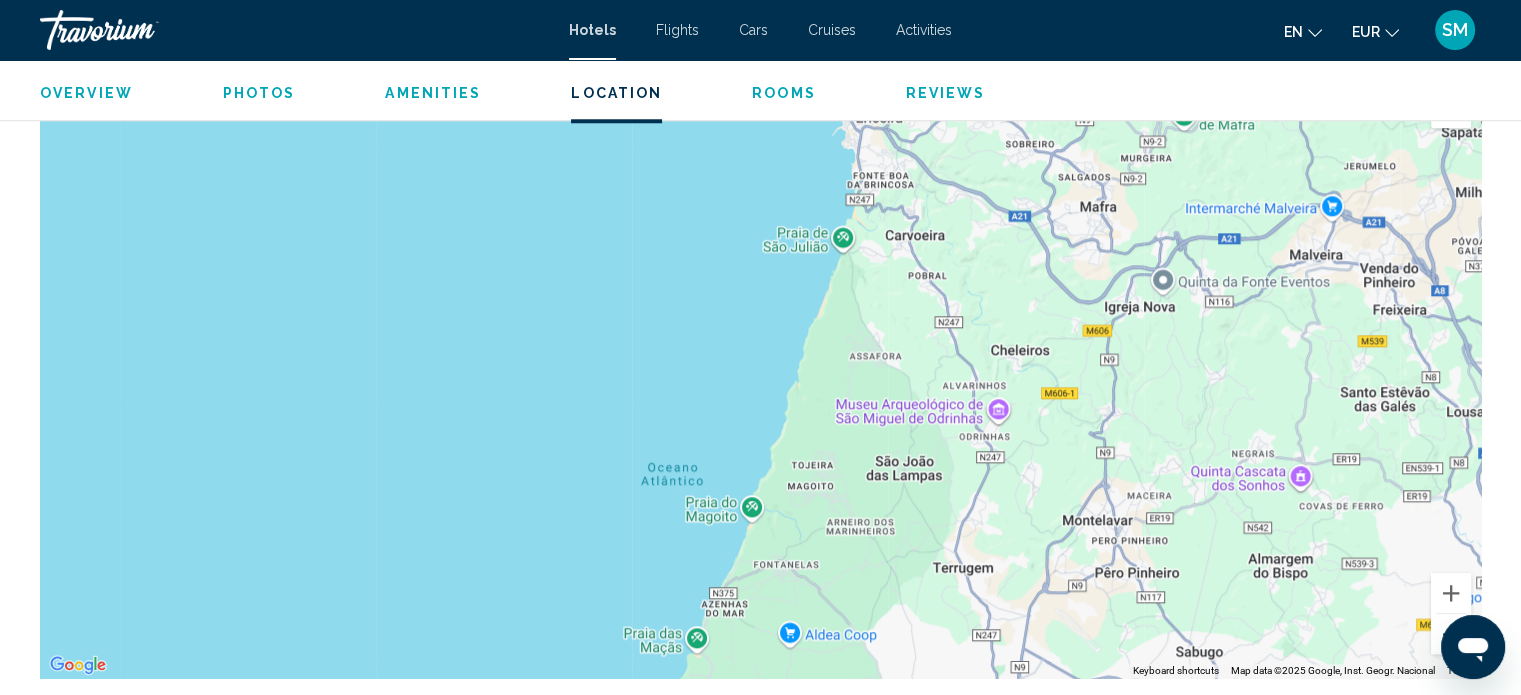 drag, startPoint x: 742, startPoint y: 361, endPoint x: 878, endPoint y: 742, distance: 404.5454 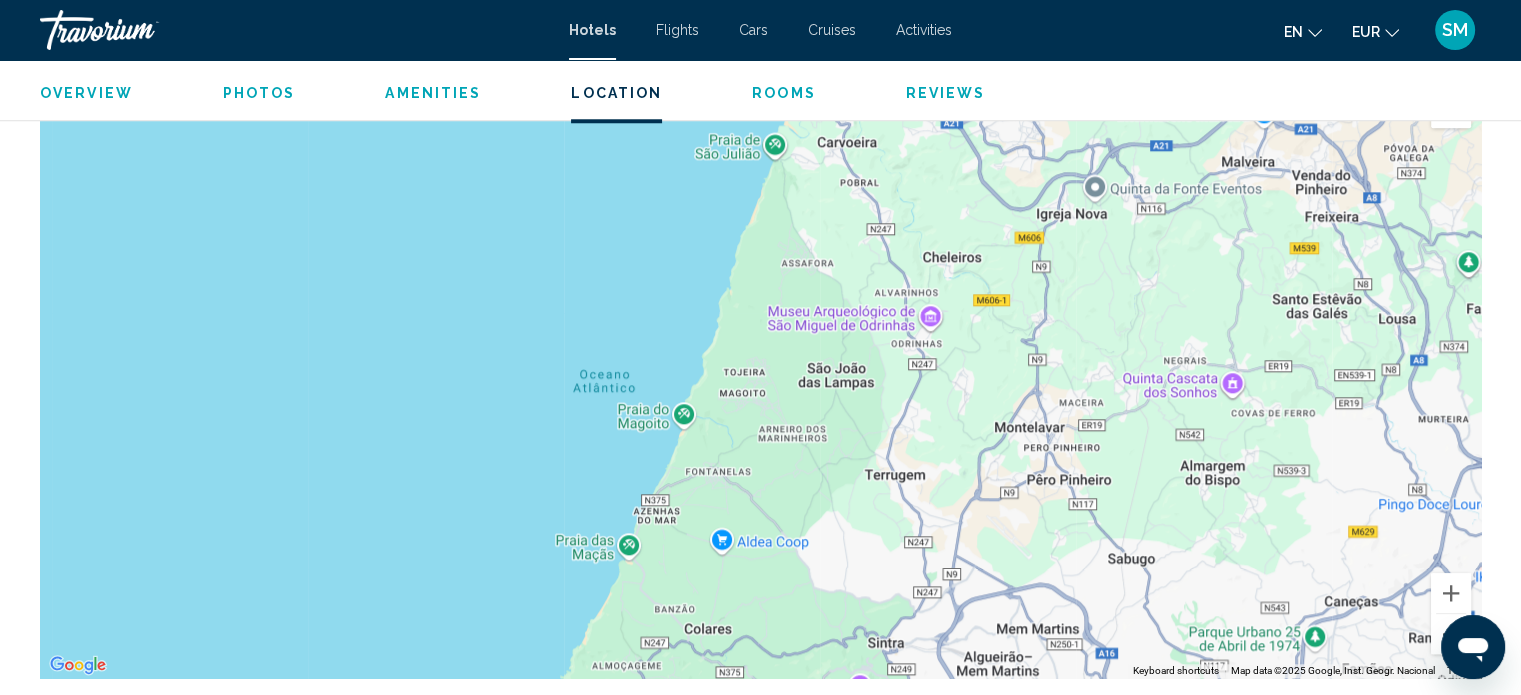 drag, startPoint x: 938, startPoint y: 303, endPoint x: 869, endPoint y: 227, distance: 102.64989 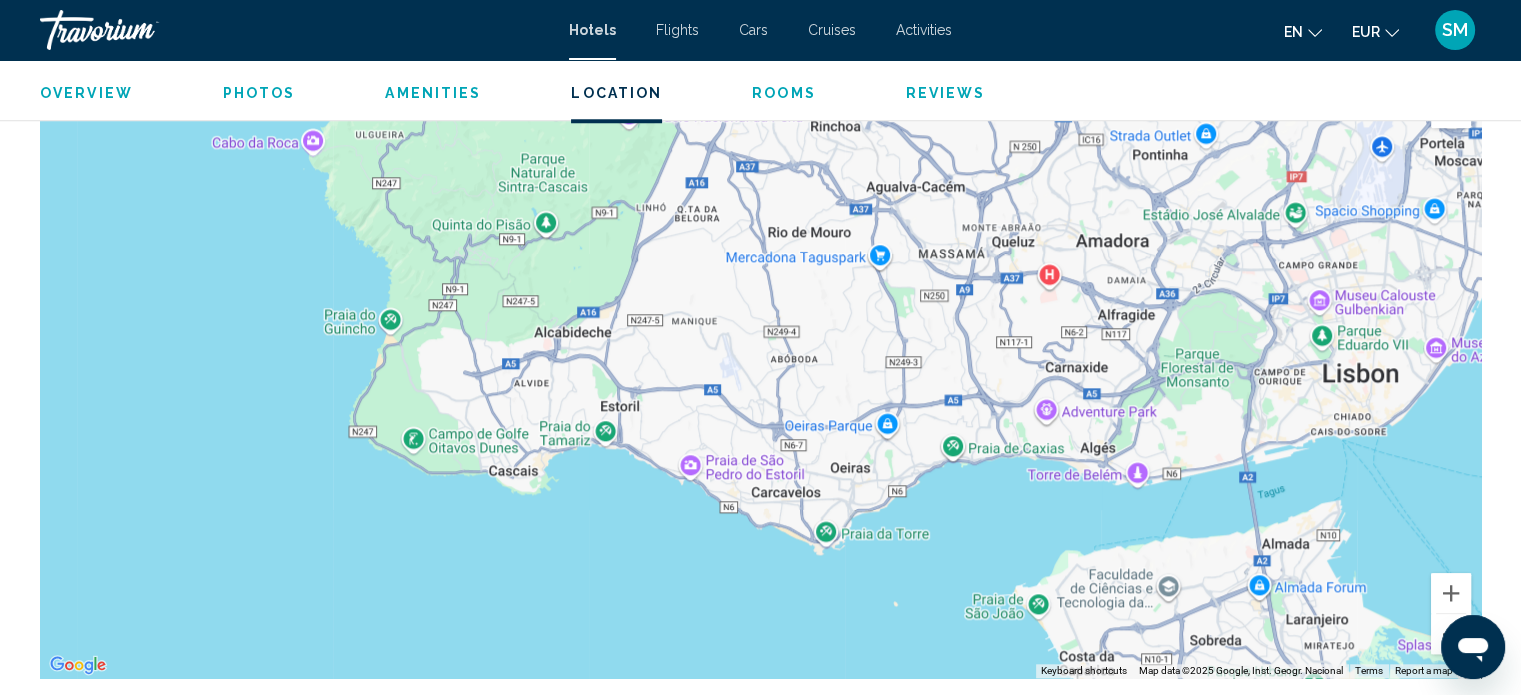 drag, startPoint x: 1136, startPoint y: 535, endPoint x: 905, endPoint y: -41, distance: 620.59406 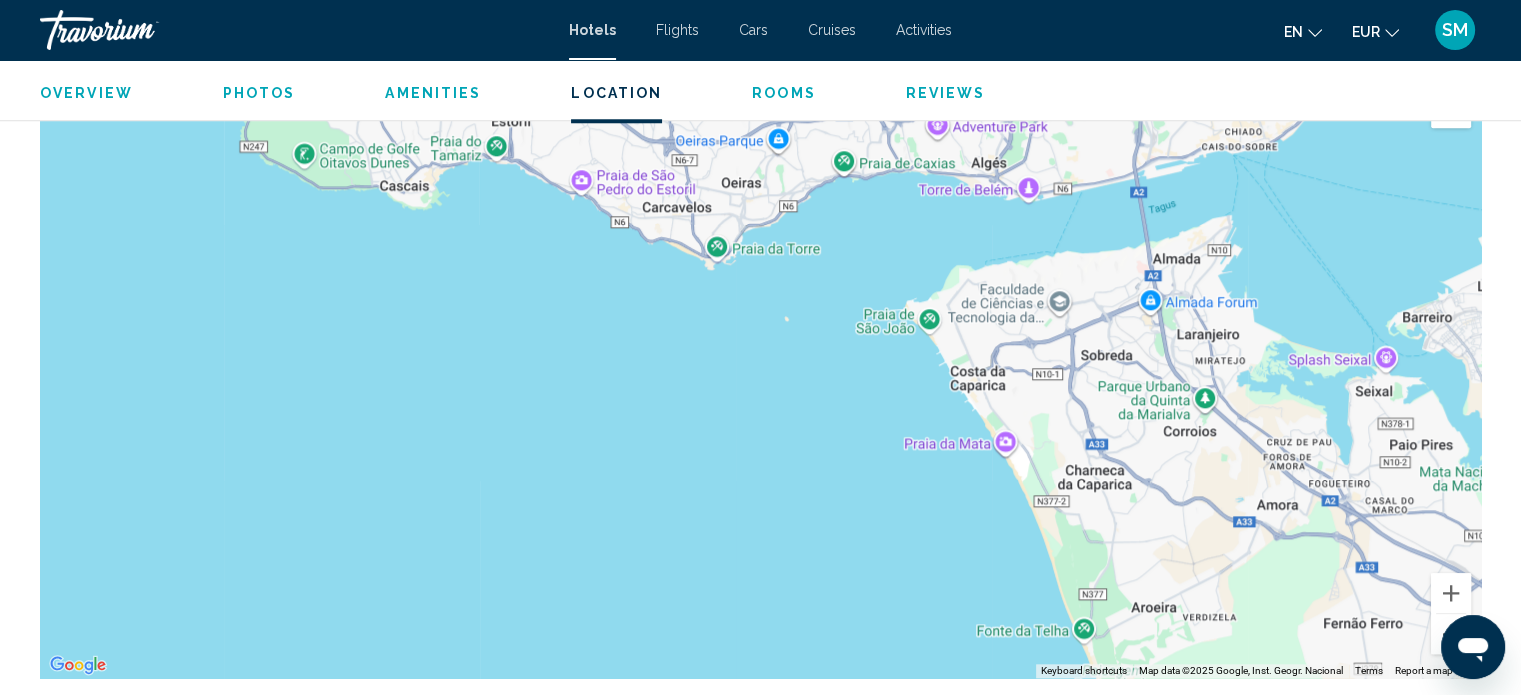 drag, startPoint x: 1086, startPoint y: 174, endPoint x: 977, endPoint y: -113, distance: 307.00162 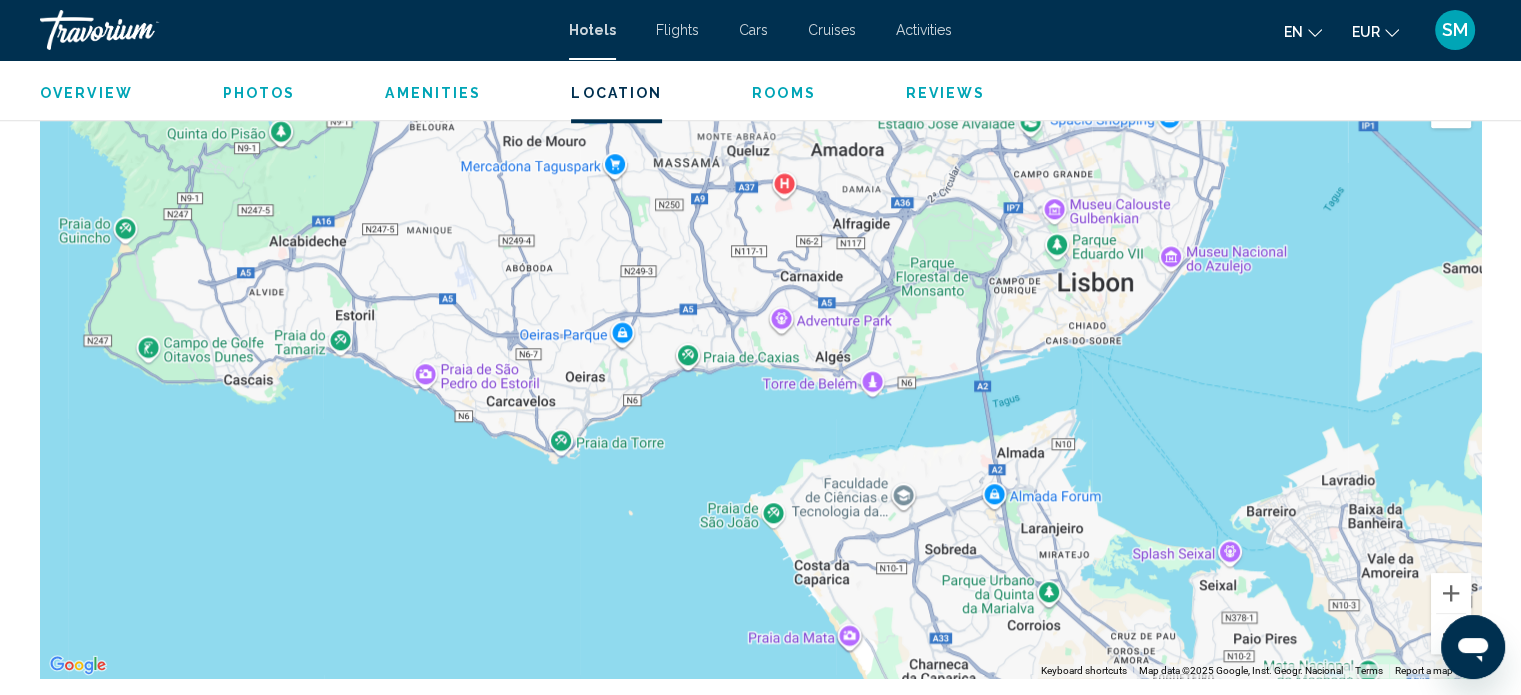drag, startPoint x: 1061, startPoint y: 332, endPoint x: 905, endPoint y: 528, distance: 250.5035 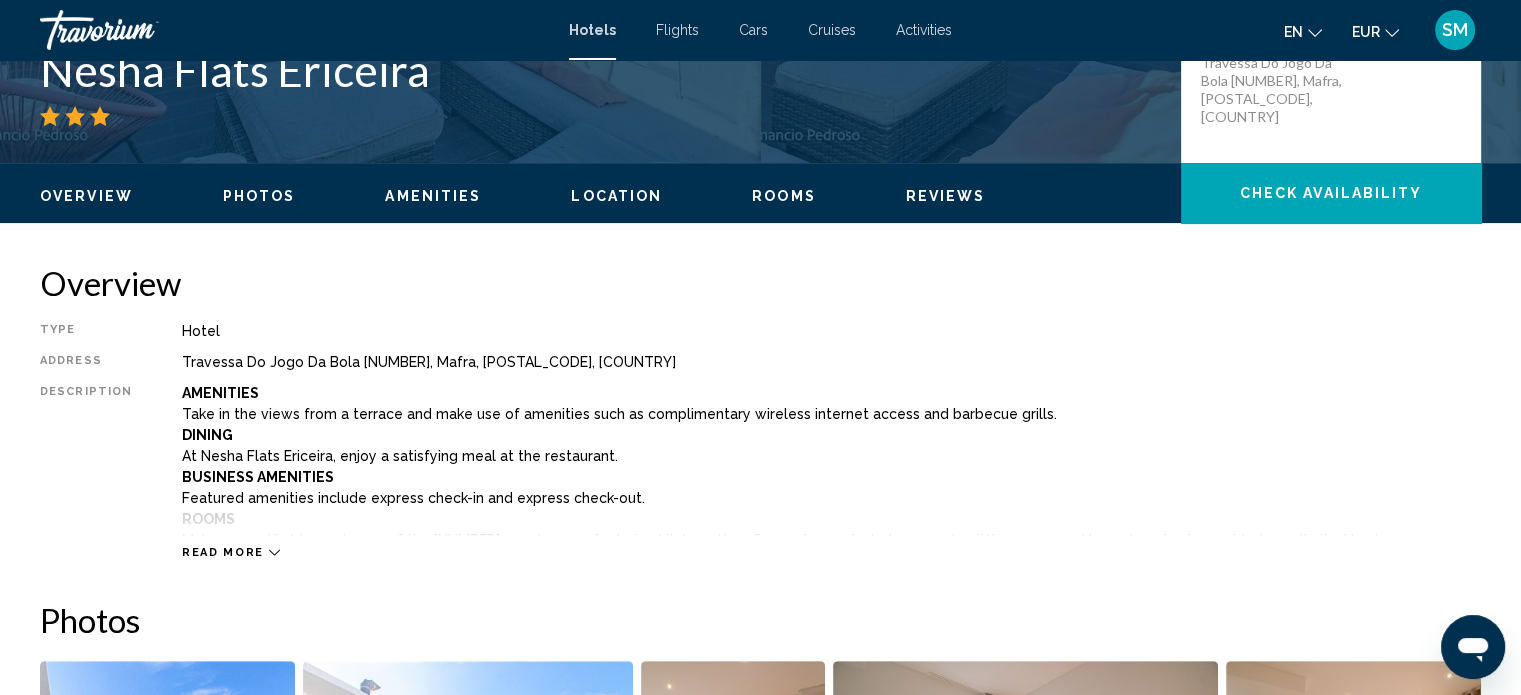 scroll, scrollTop: 0, scrollLeft: 0, axis: both 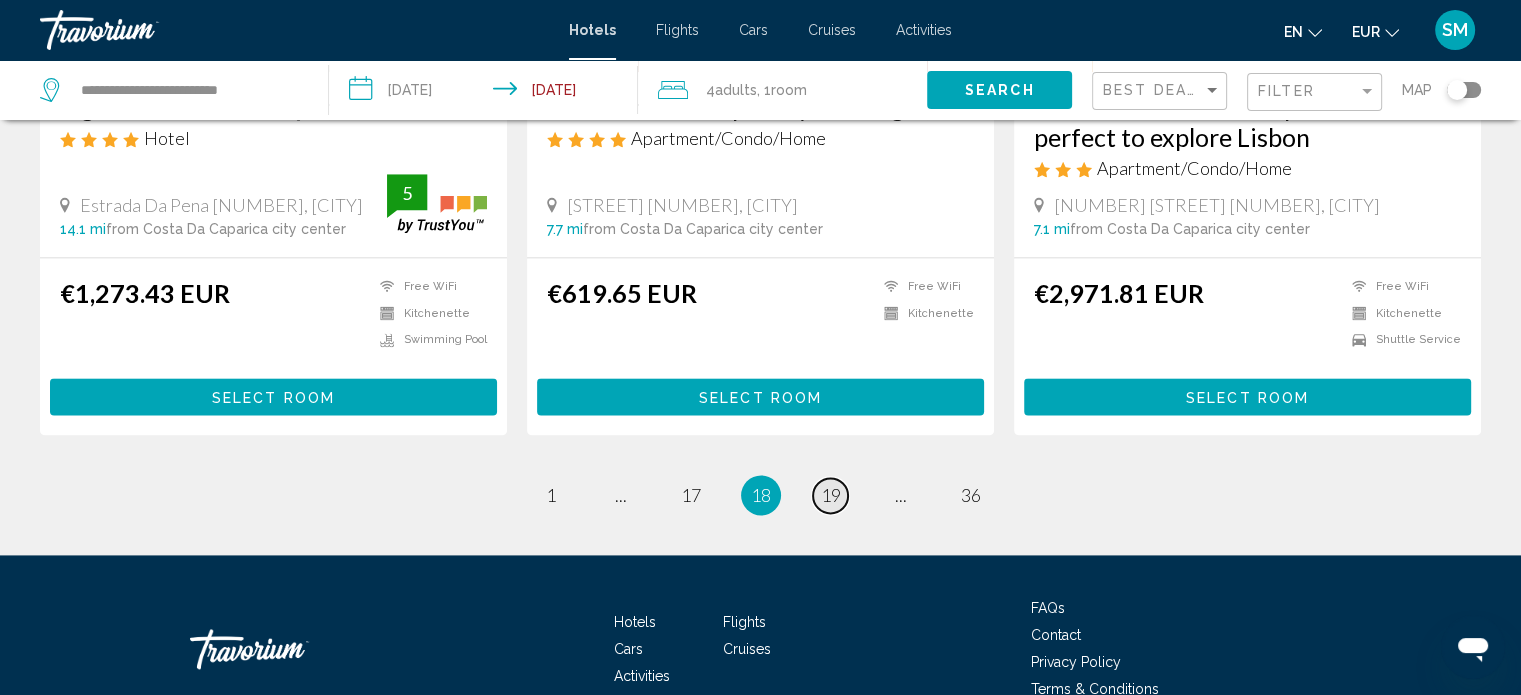 click on "19" at bounding box center [831, 495] 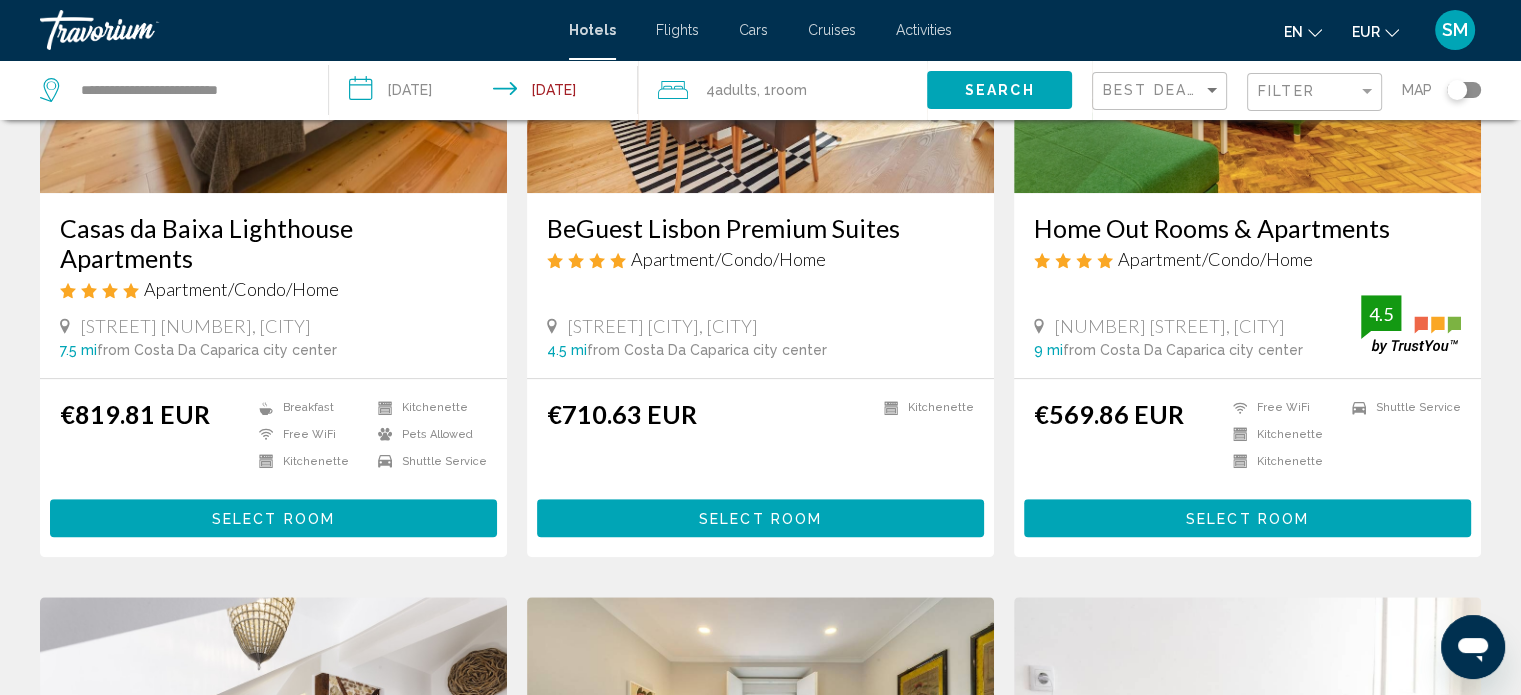 scroll, scrollTop: 1056, scrollLeft: 0, axis: vertical 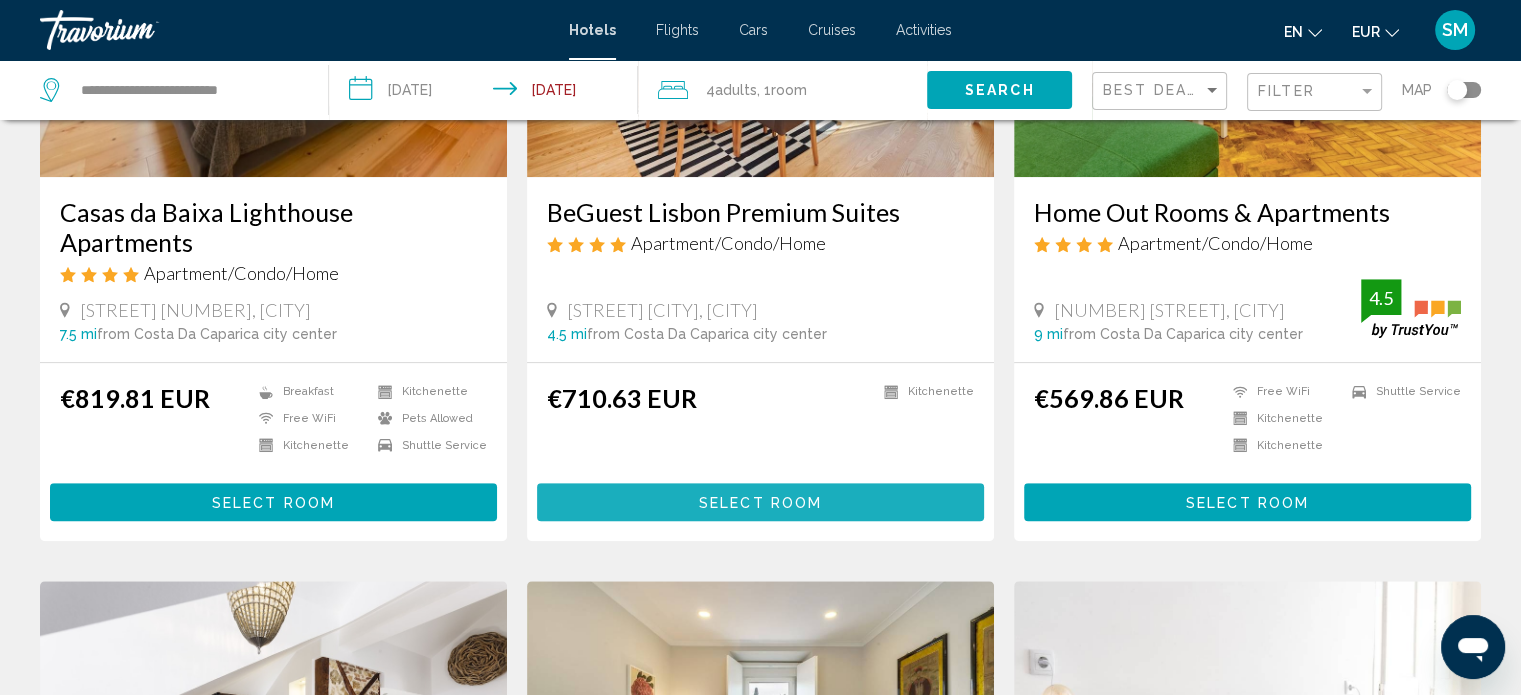 click on "Select Room" at bounding box center [760, 503] 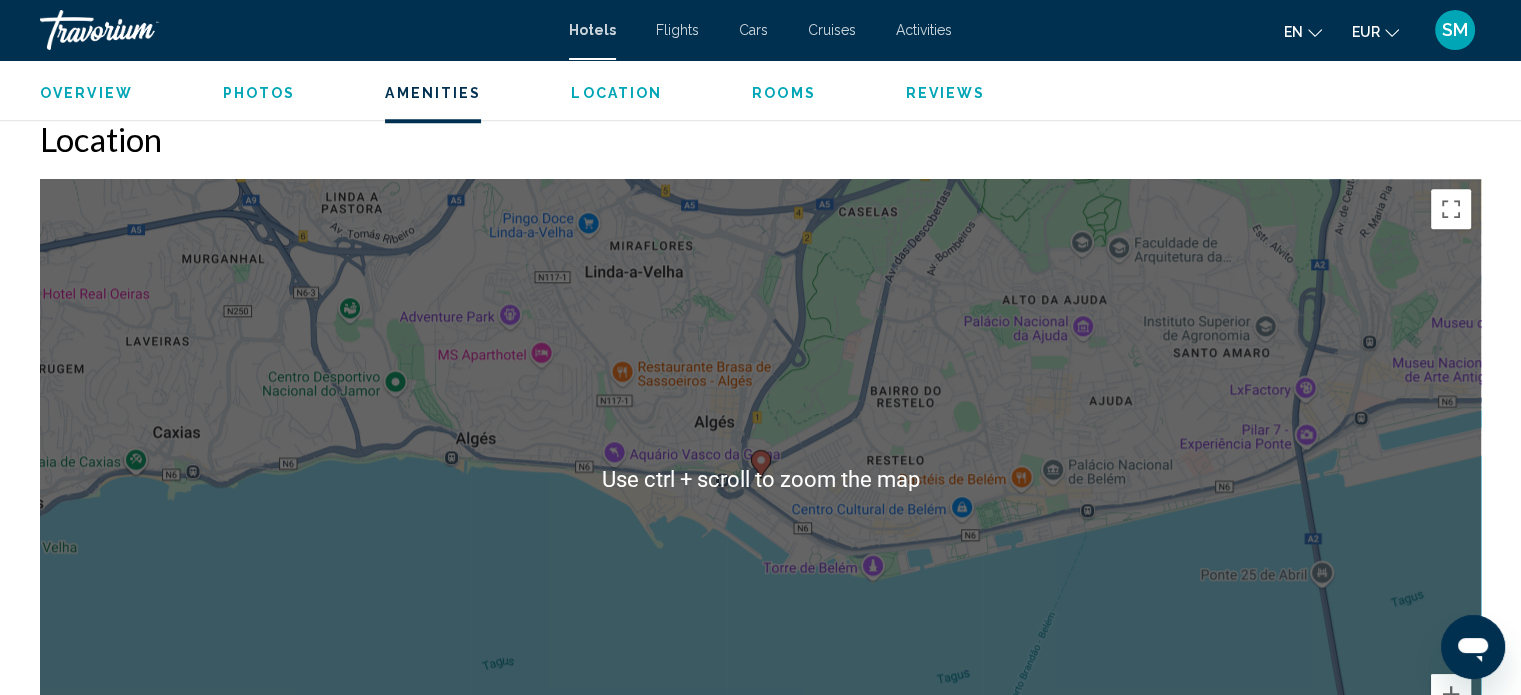 scroll, scrollTop: 1720, scrollLeft: 0, axis: vertical 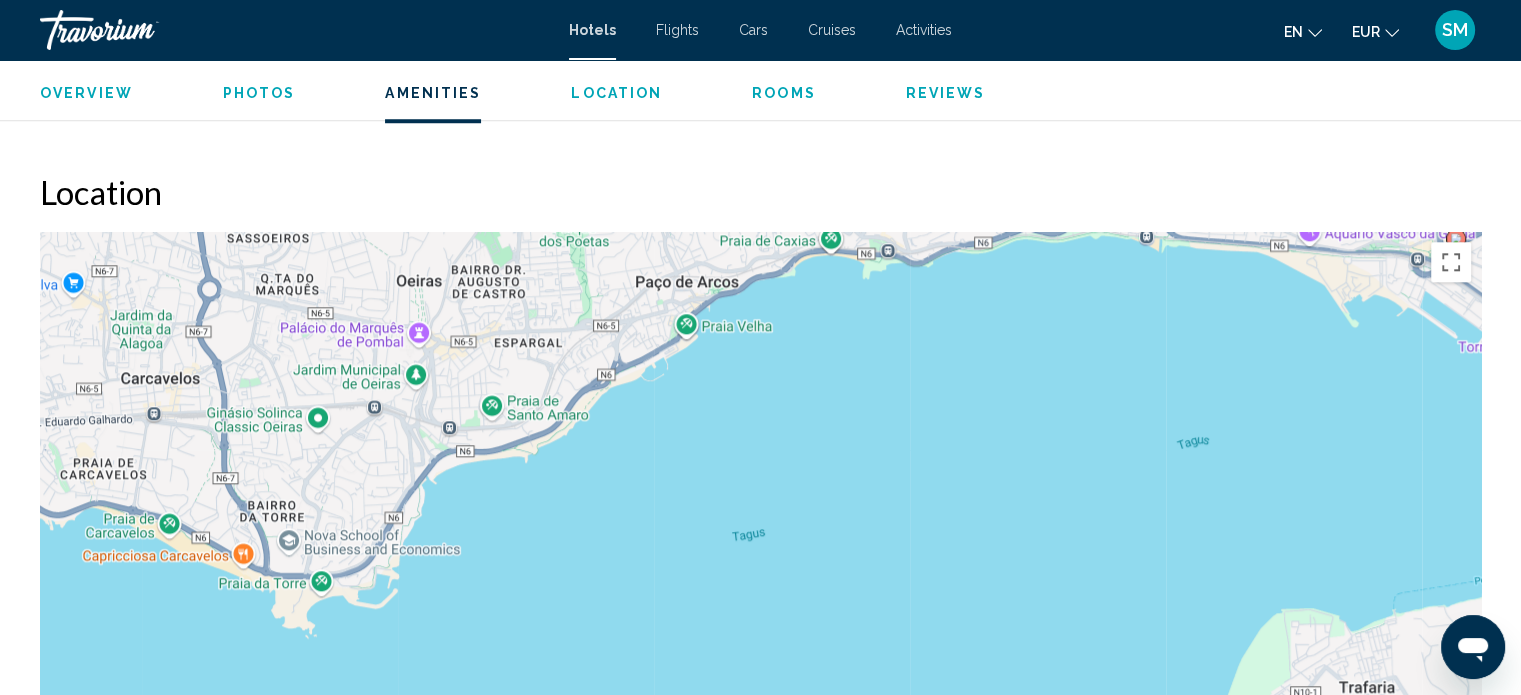 drag, startPoint x: 836, startPoint y: 438, endPoint x: 1535, endPoint y: 164, distance: 750.78424 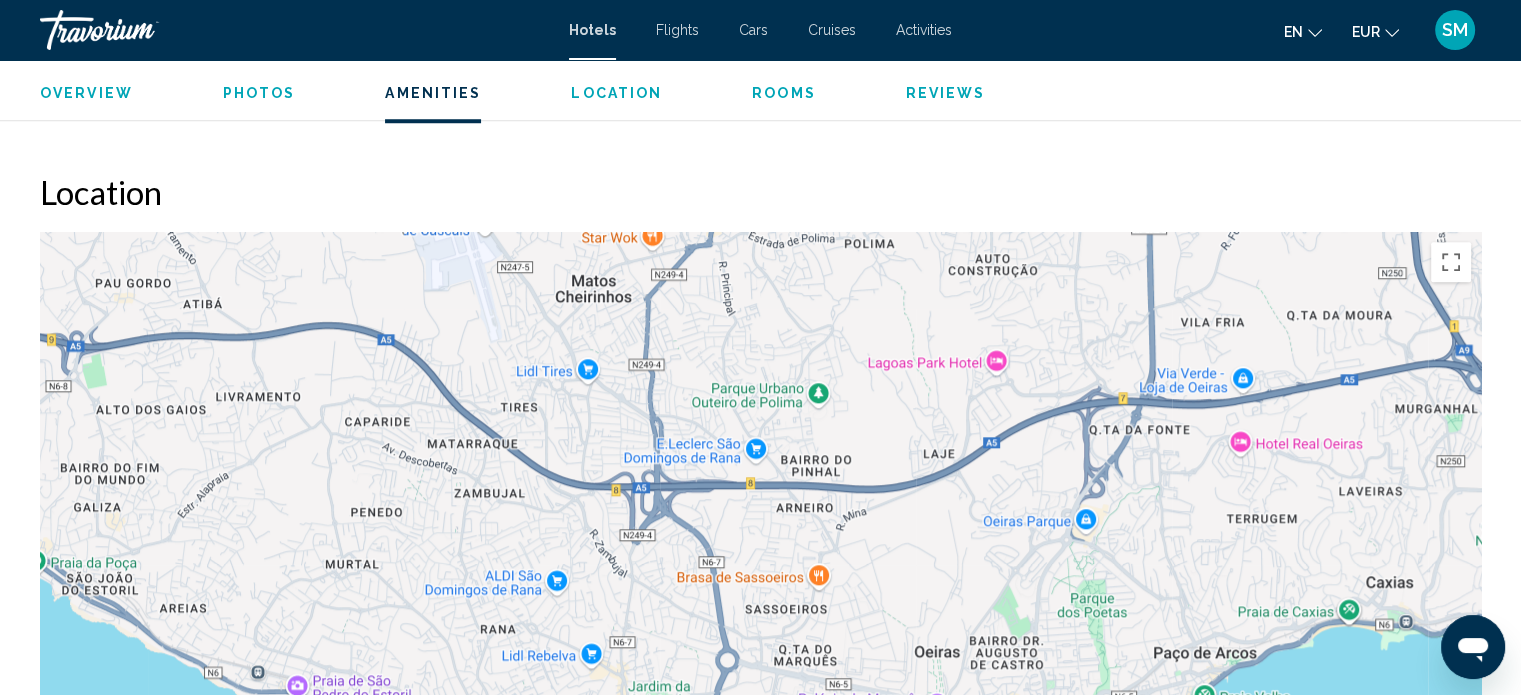 drag, startPoint x: 1014, startPoint y: 371, endPoint x: 1535, endPoint y: 740, distance: 638.43713 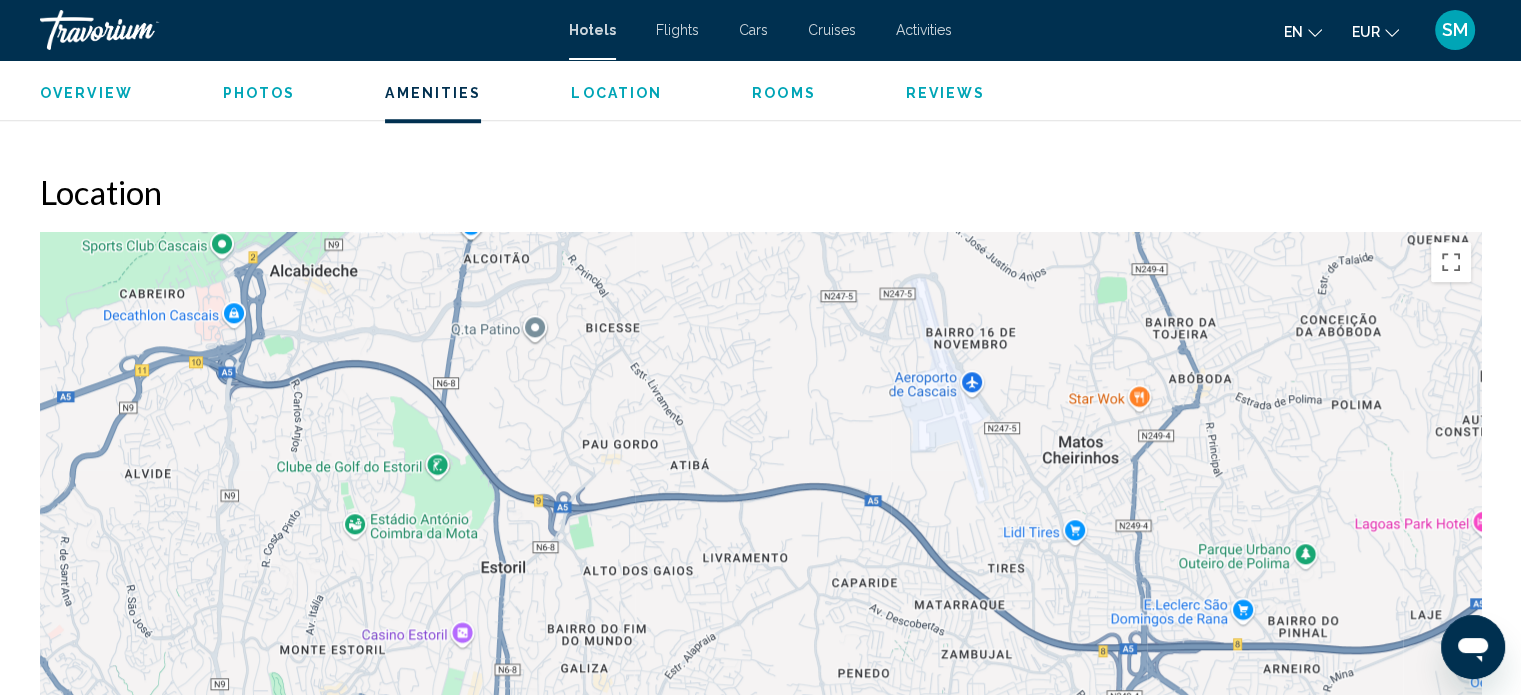 drag, startPoint x: 739, startPoint y: 491, endPoint x: 1234, endPoint y: 651, distance: 520.2163 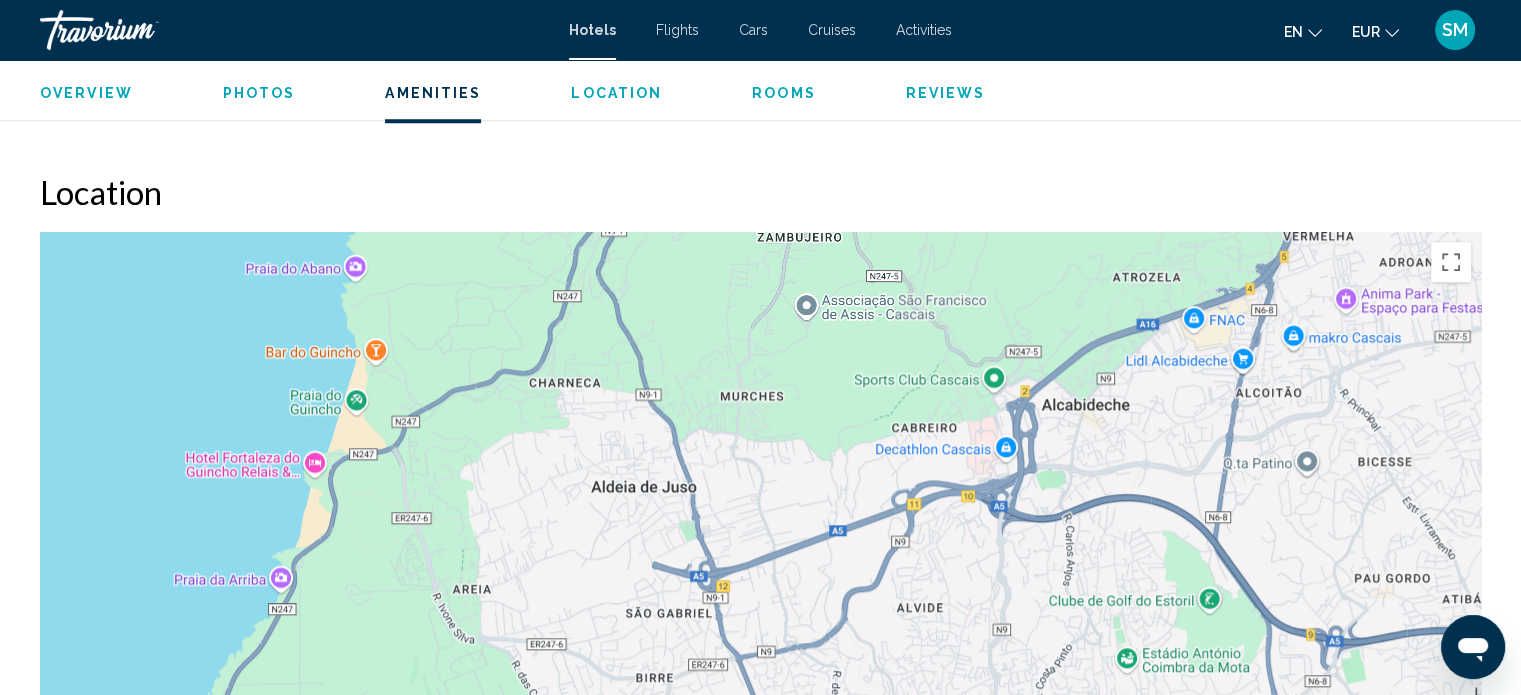 drag, startPoint x: 308, startPoint y: 335, endPoint x: 1031, endPoint y: 478, distance: 737.0061 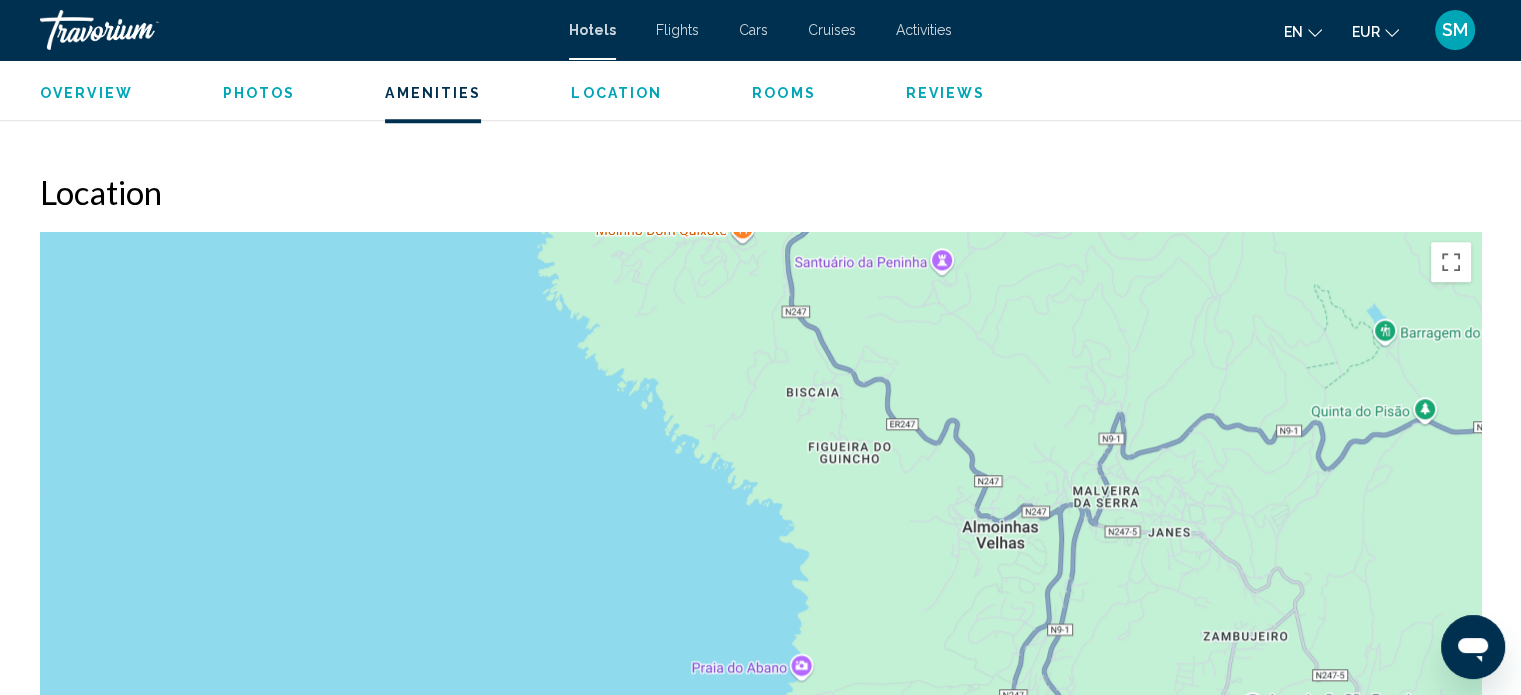 drag, startPoint x: 380, startPoint y: 422, endPoint x: 1132, endPoint y: 740, distance: 816.4729 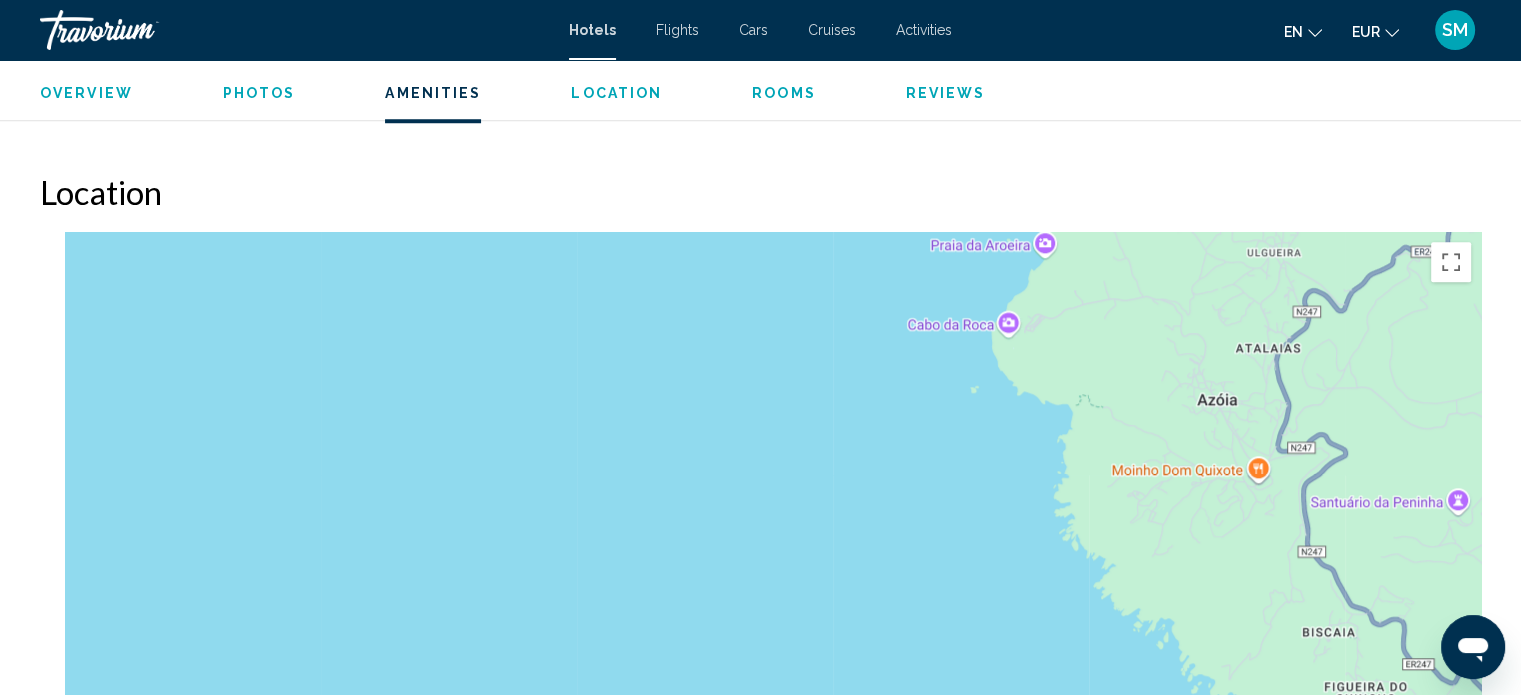 drag, startPoint x: 533, startPoint y: 499, endPoint x: 1076, endPoint y: 742, distance: 594.89325 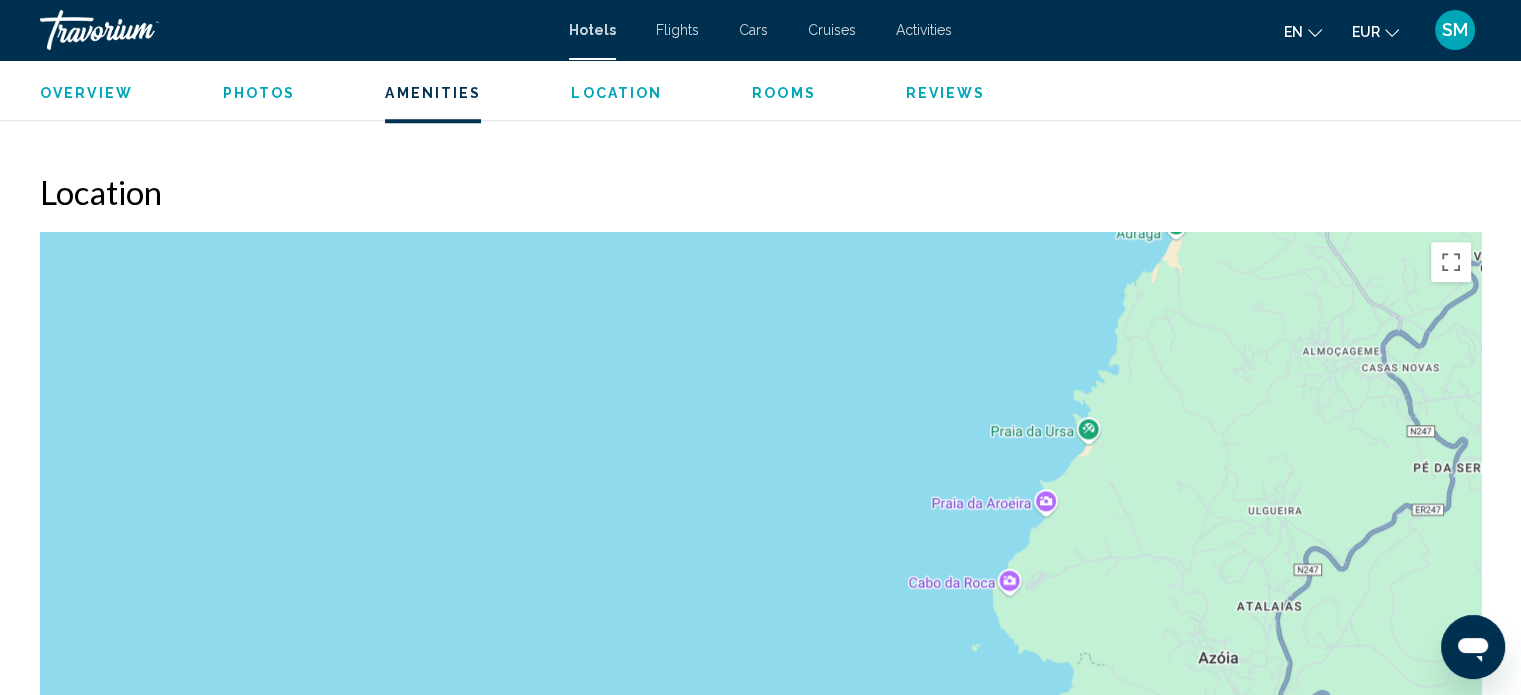 drag, startPoint x: 942, startPoint y: 475, endPoint x: 921, endPoint y: 742, distance: 267.82455 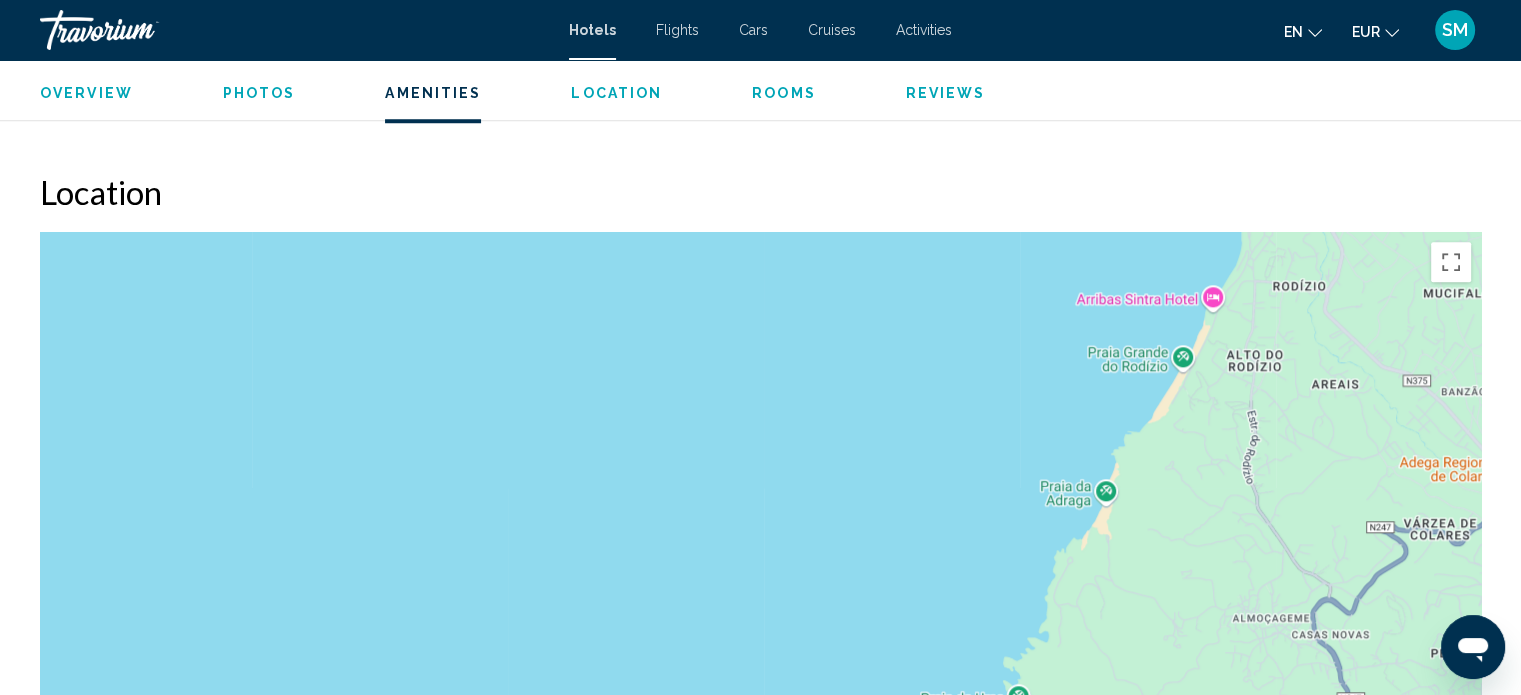 drag, startPoint x: 1032, startPoint y: 544, endPoint x: 980, endPoint y: 742, distance: 204.71443 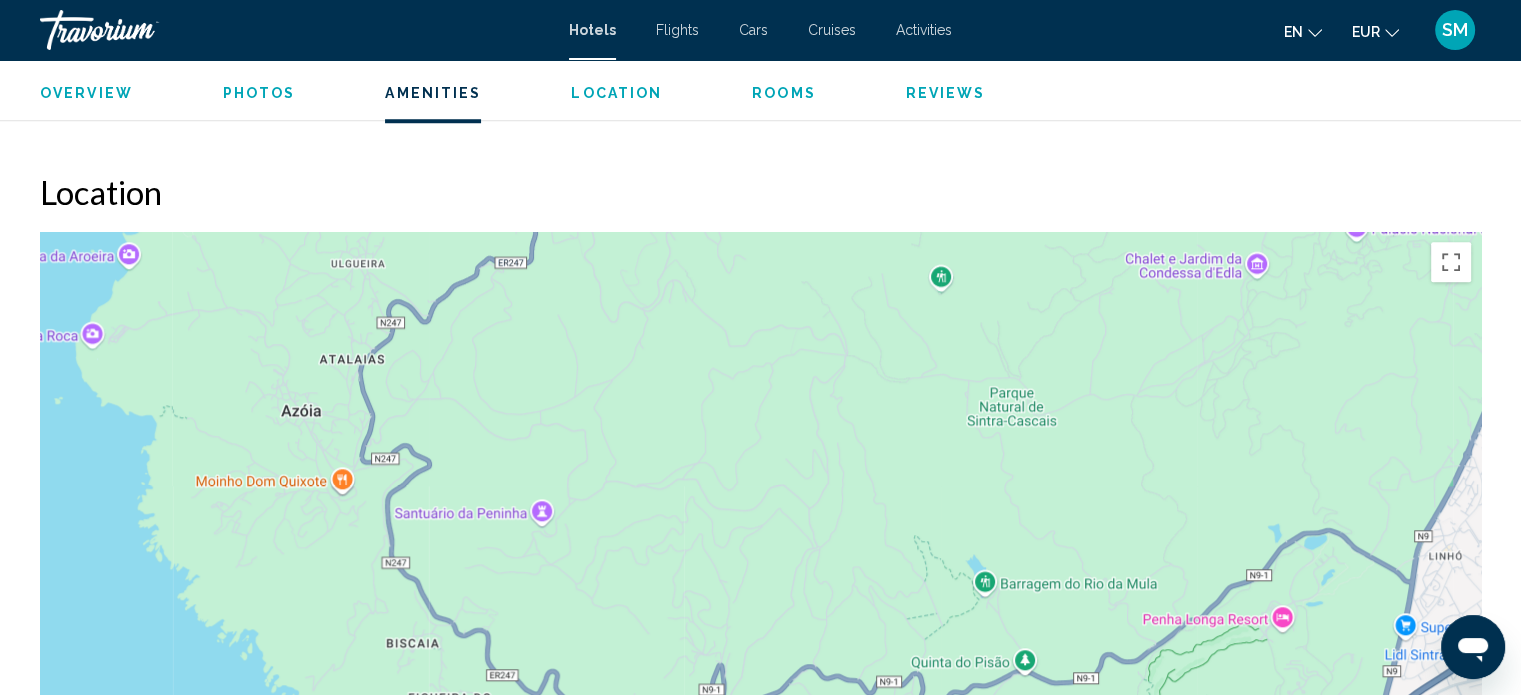 drag, startPoint x: 847, startPoint y: 391, endPoint x: 0, endPoint y: -121, distance: 989.7237 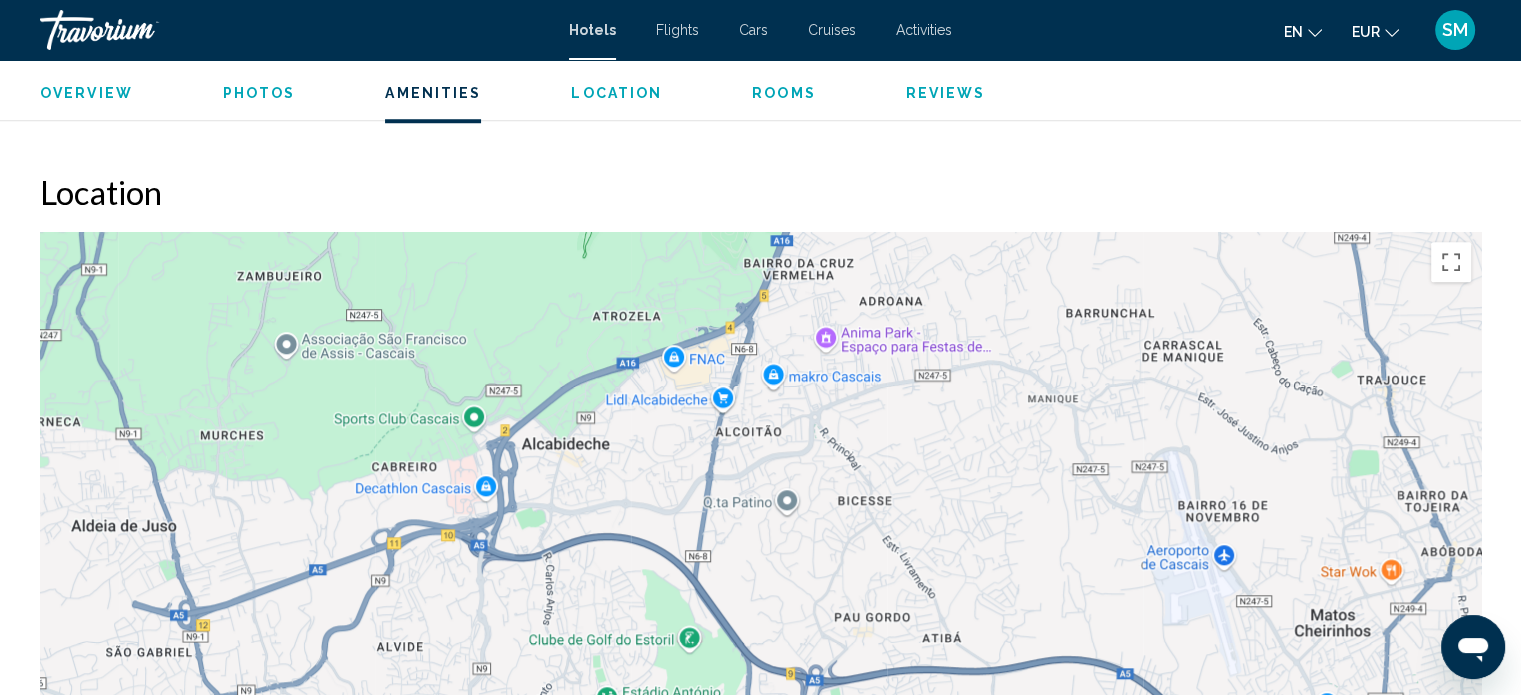drag, startPoint x: 804, startPoint y: 500, endPoint x: 238, endPoint y: -113, distance: 834.34106 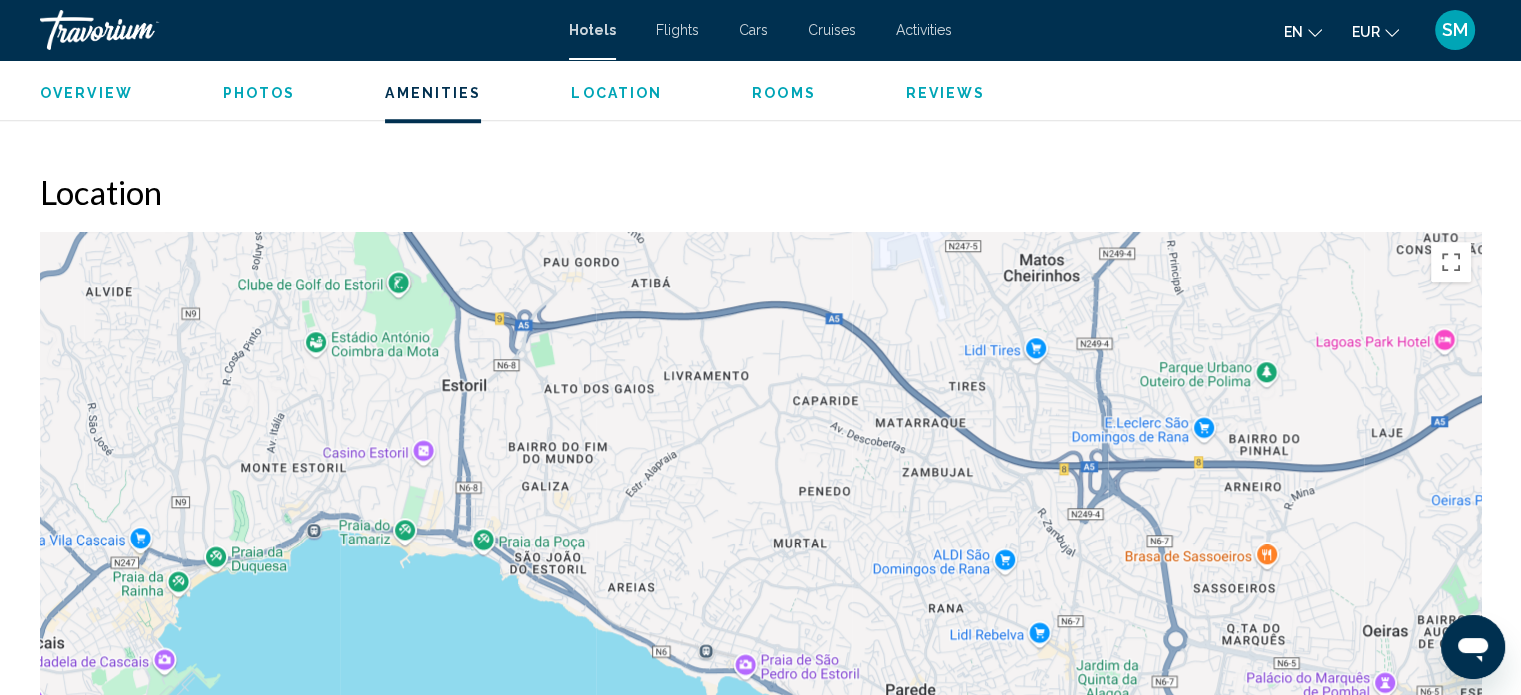 drag, startPoint x: 980, startPoint y: 247, endPoint x: 675, endPoint y: -121, distance: 477.96338 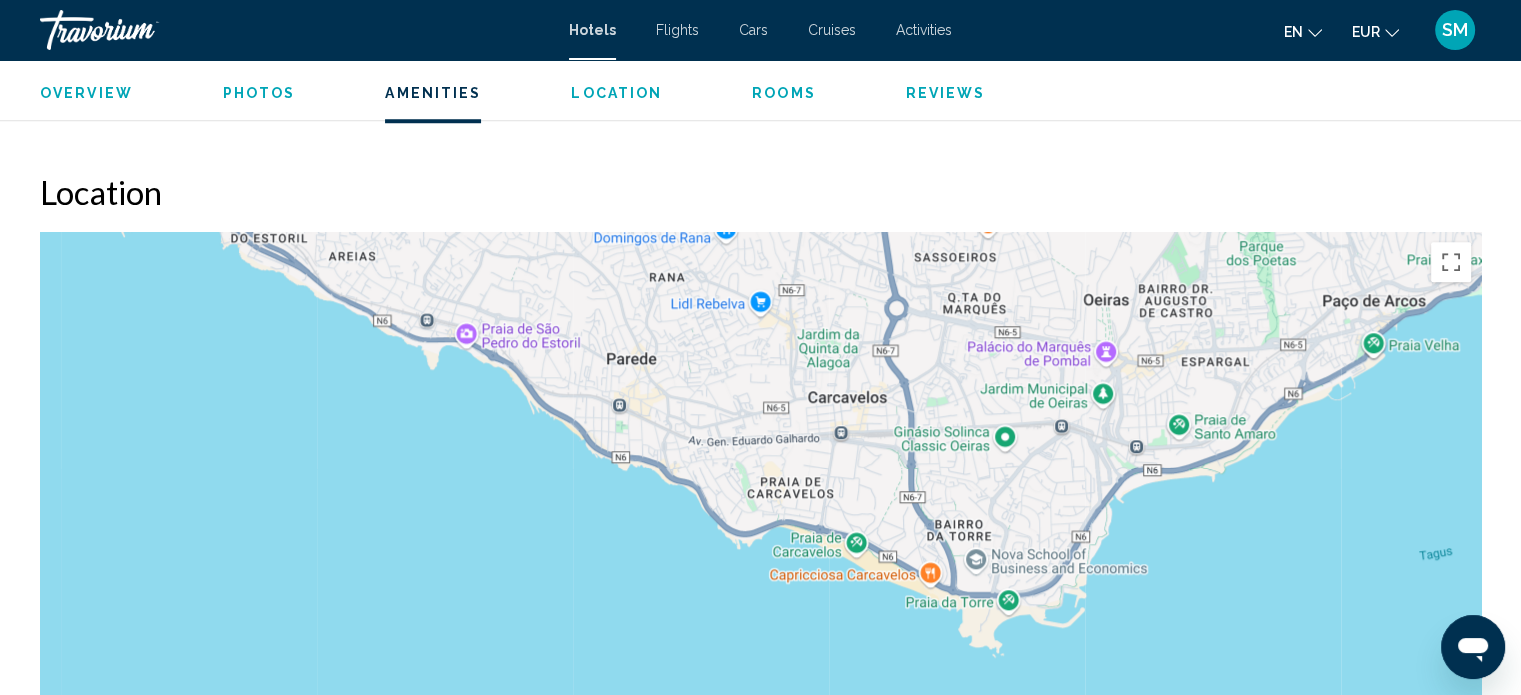 drag, startPoint x: 1195, startPoint y: 447, endPoint x: 909, endPoint y: 109, distance: 442.76404 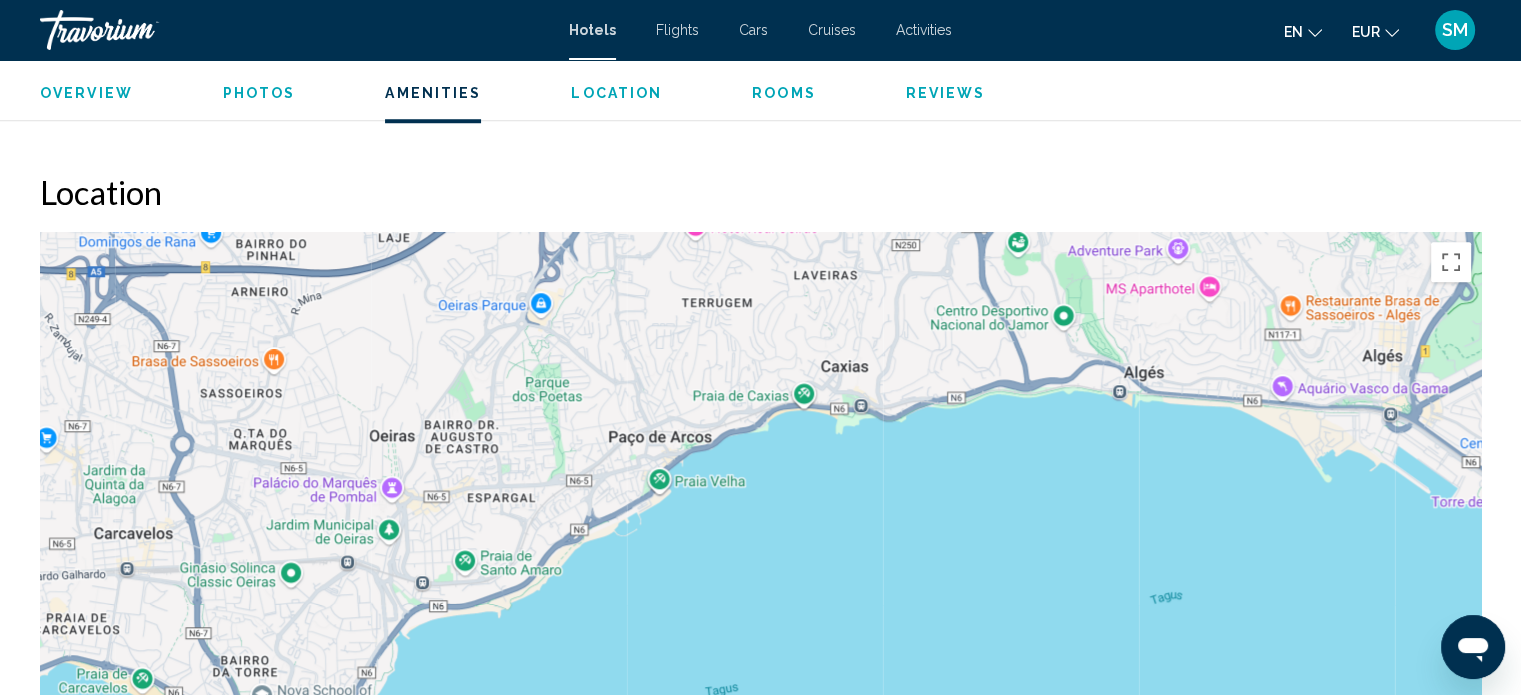 drag, startPoint x: 1427, startPoint y: 607, endPoint x: 711, endPoint y: 742, distance: 728.6158 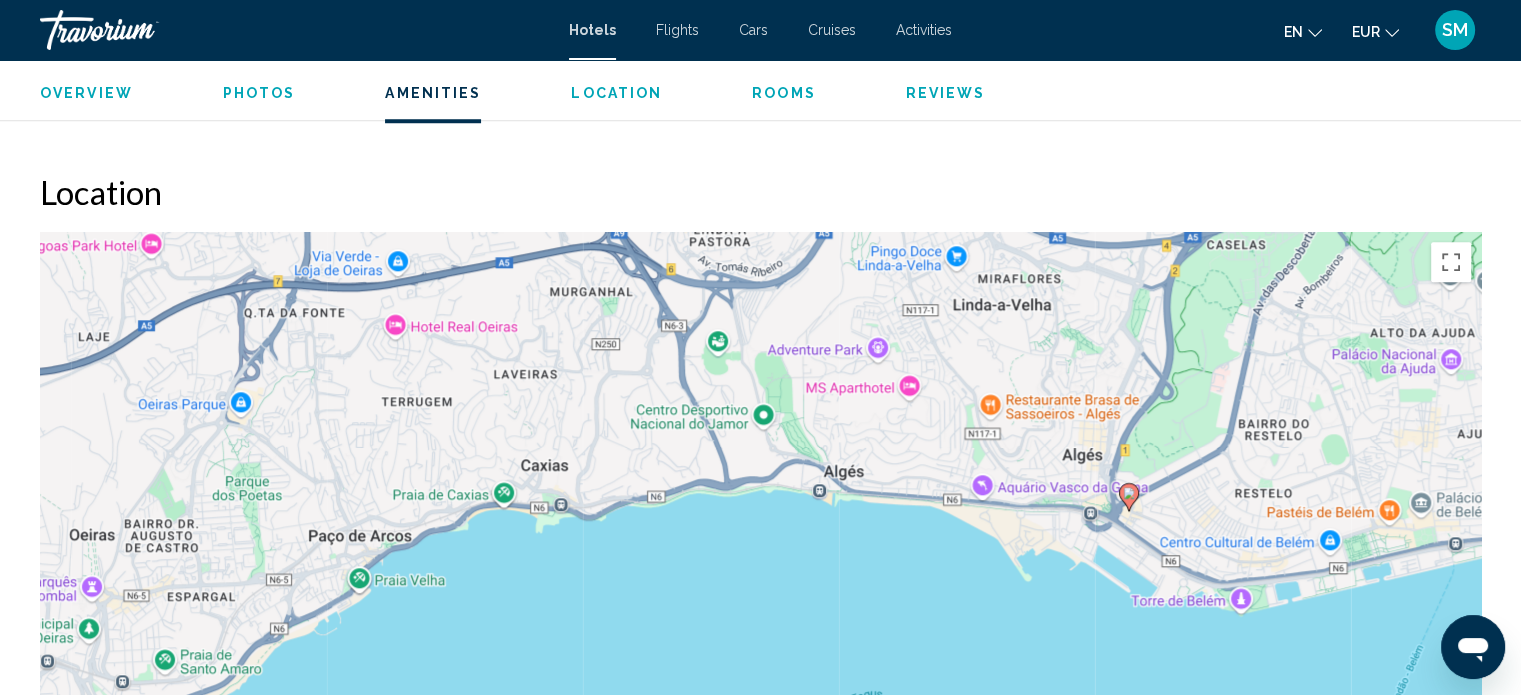 drag, startPoint x: 959, startPoint y: 329, endPoint x: 660, endPoint y: 431, distance: 315.91928 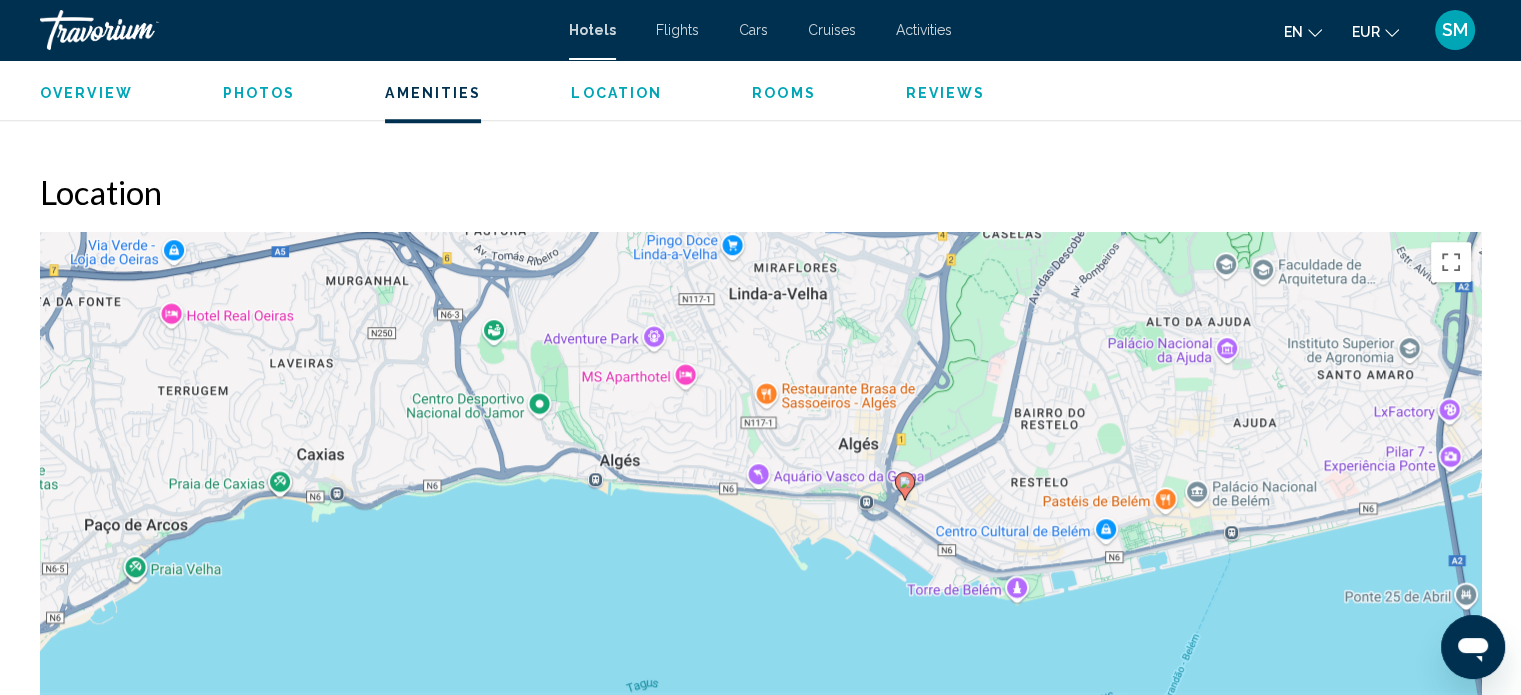 drag, startPoint x: 1220, startPoint y: 530, endPoint x: 992, endPoint y: 520, distance: 228.2192 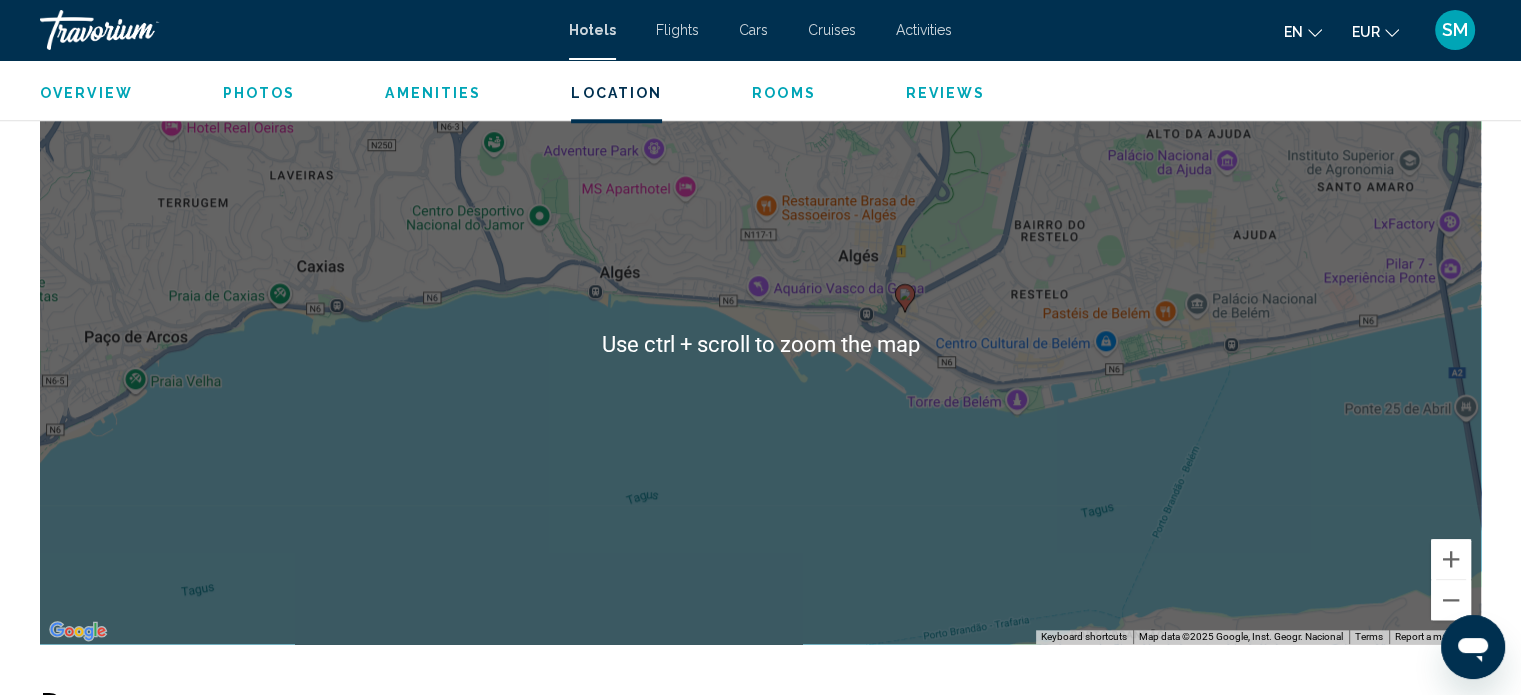 scroll, scrollTop: 1924, scrollLeft: 0, axis: vertical 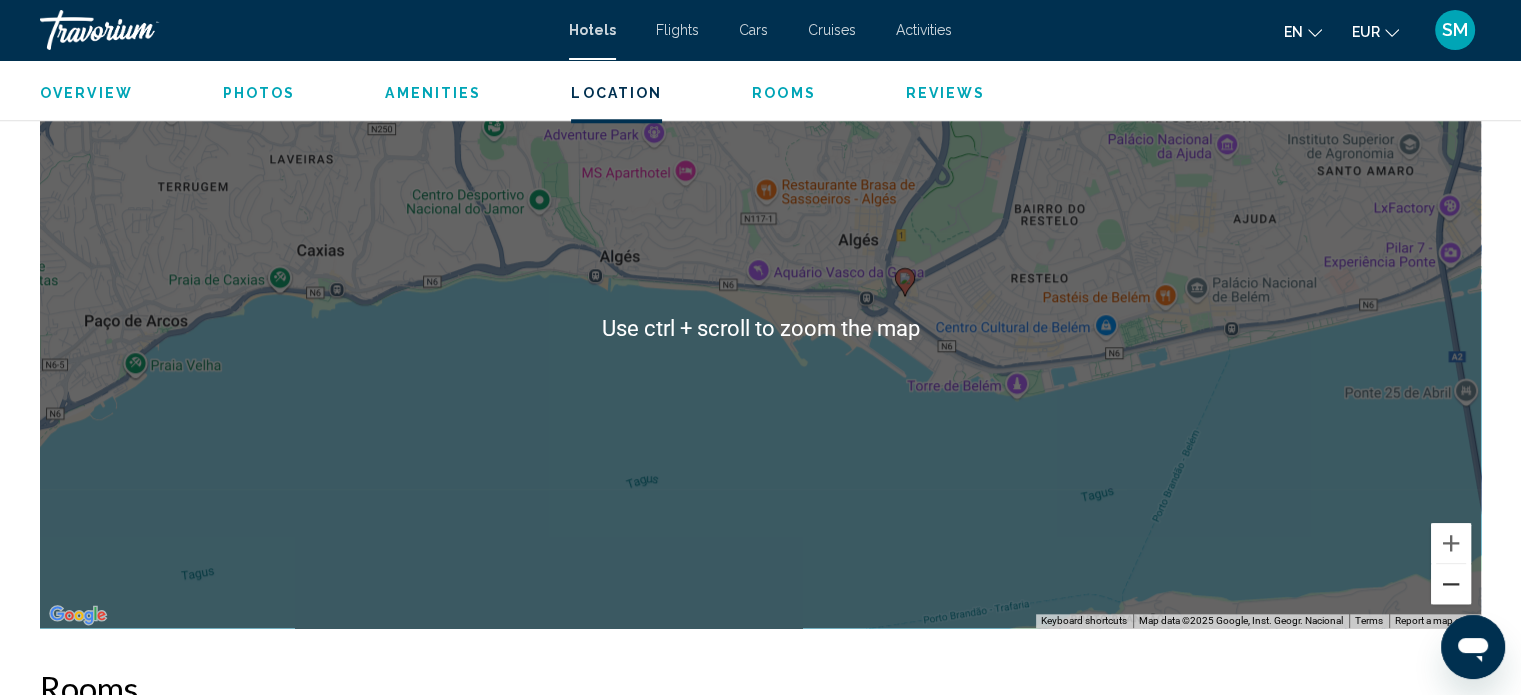 click at bounding box center [1451, 584] 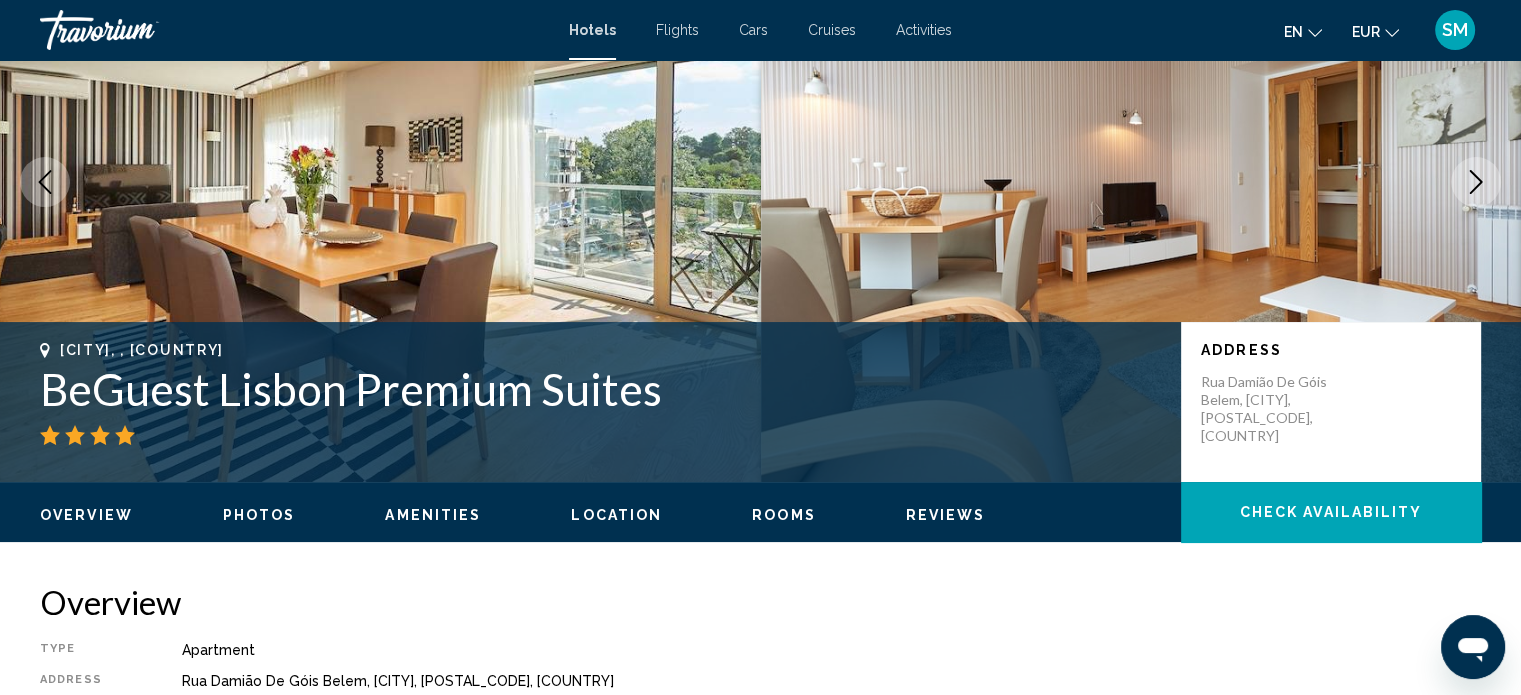 scroll, scrollTop: 0, scrollLeft: 0, axis: both 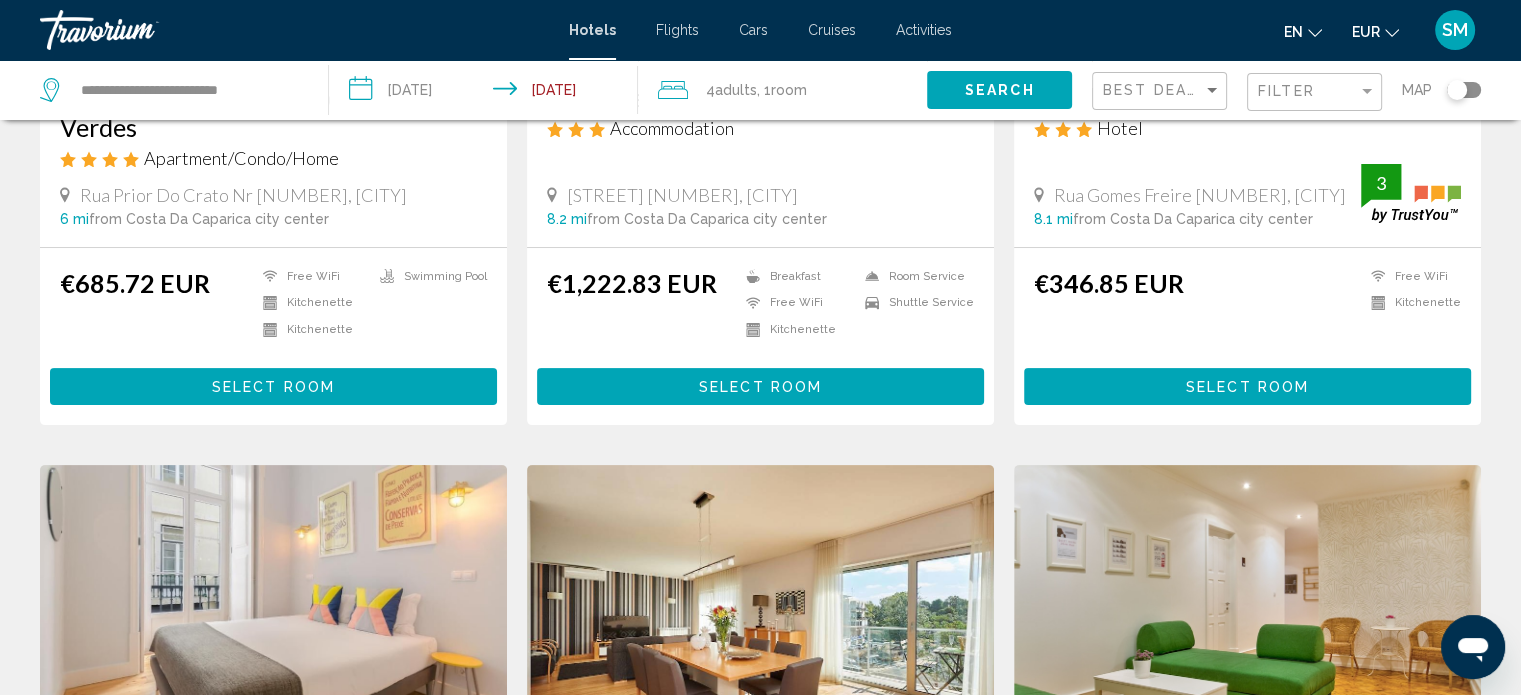 click on "Select Room" at bounding box center [1247, 387] 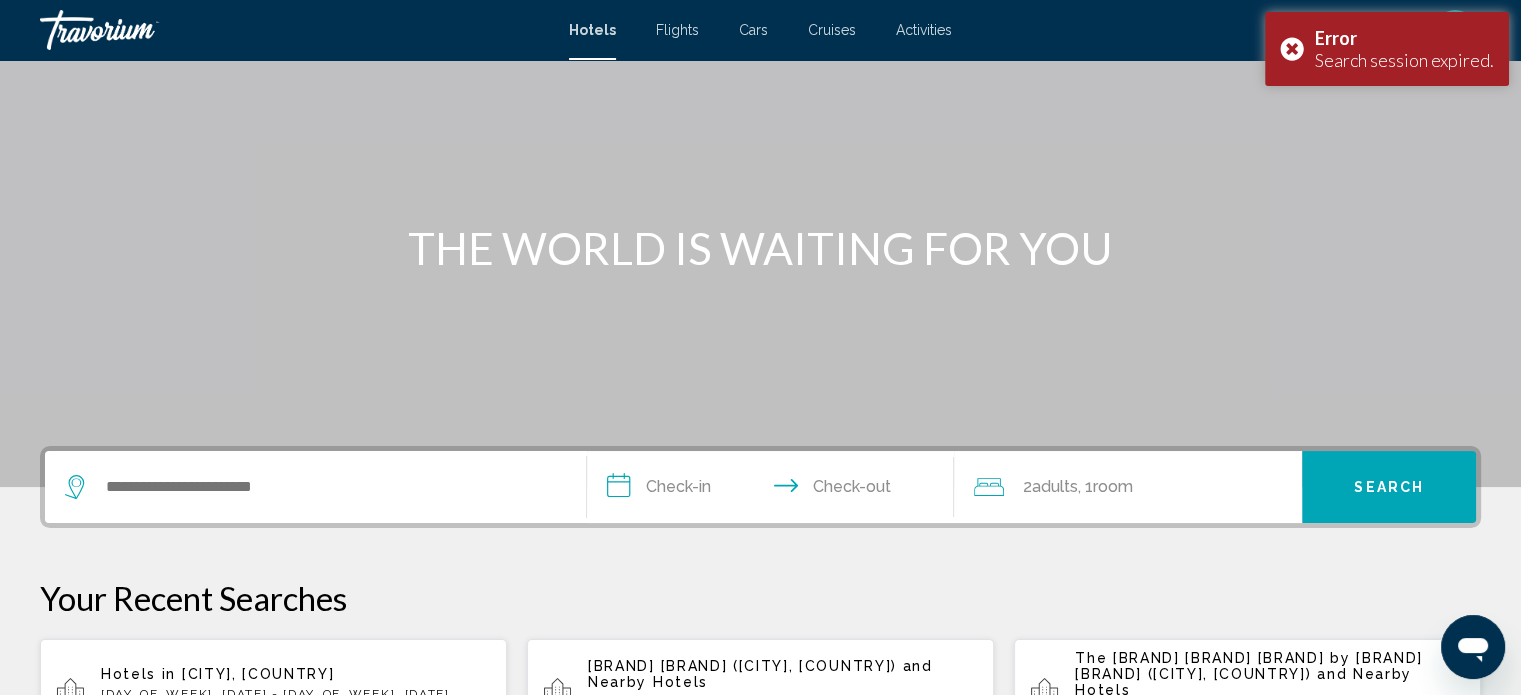 scroll, scrollTop: 0, scrollLeft: 0, axis: both 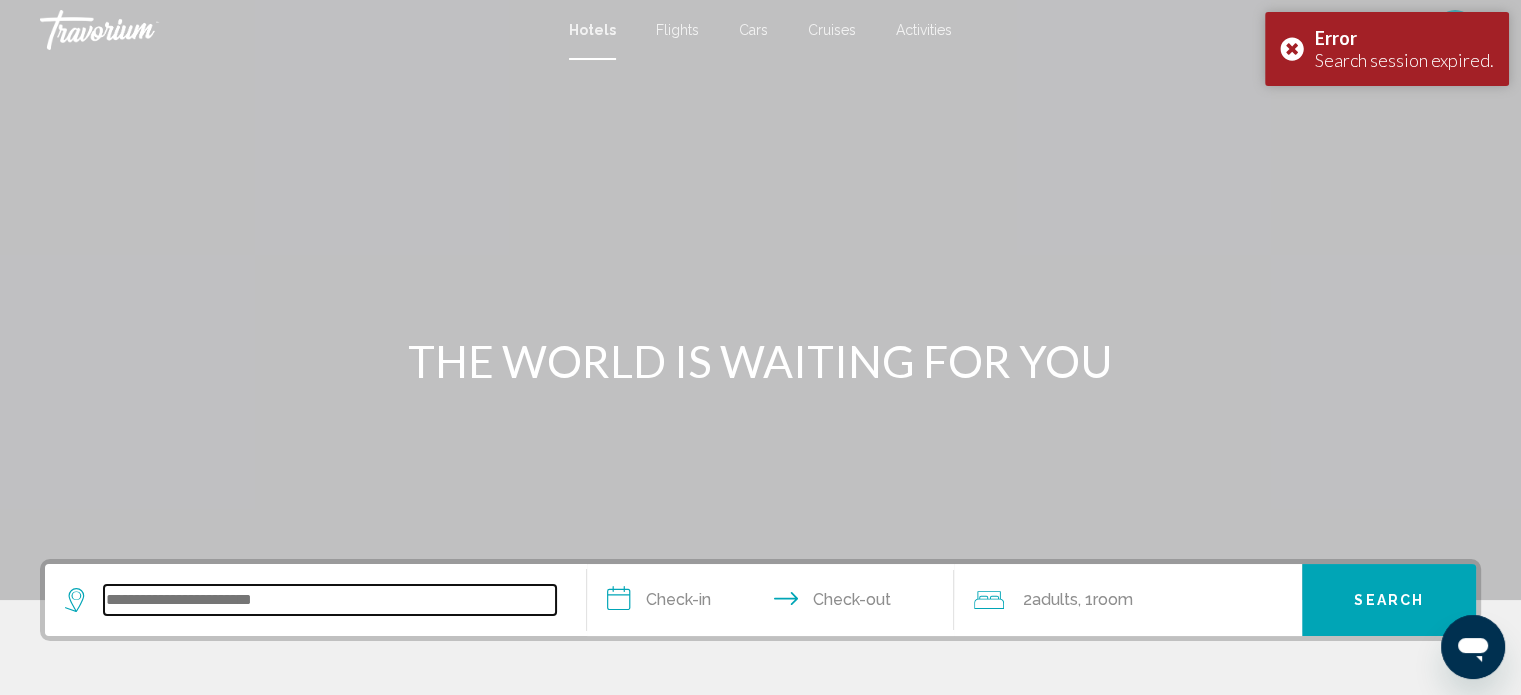 click at bounding box center (330, 600) 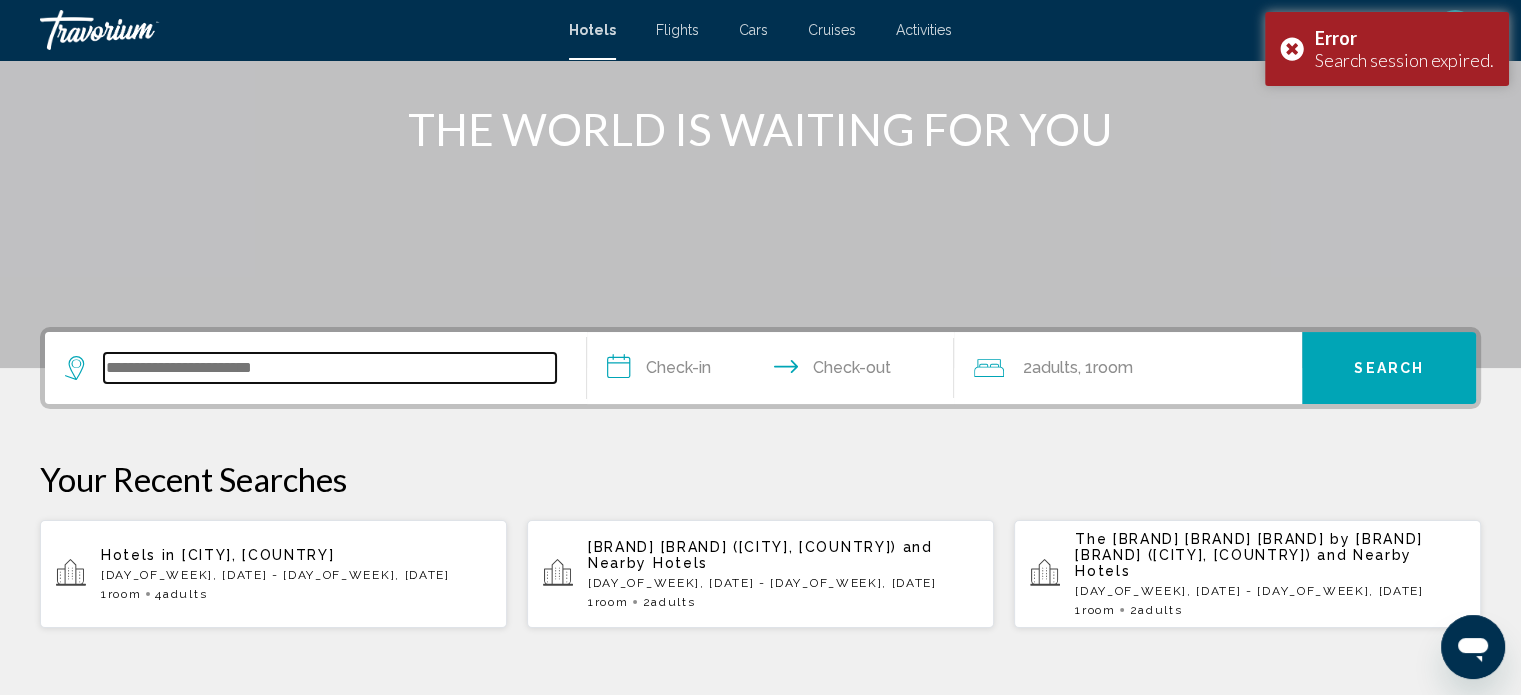 scroll, scrollTop: 493, scrollLeft: 0, axis: vertical 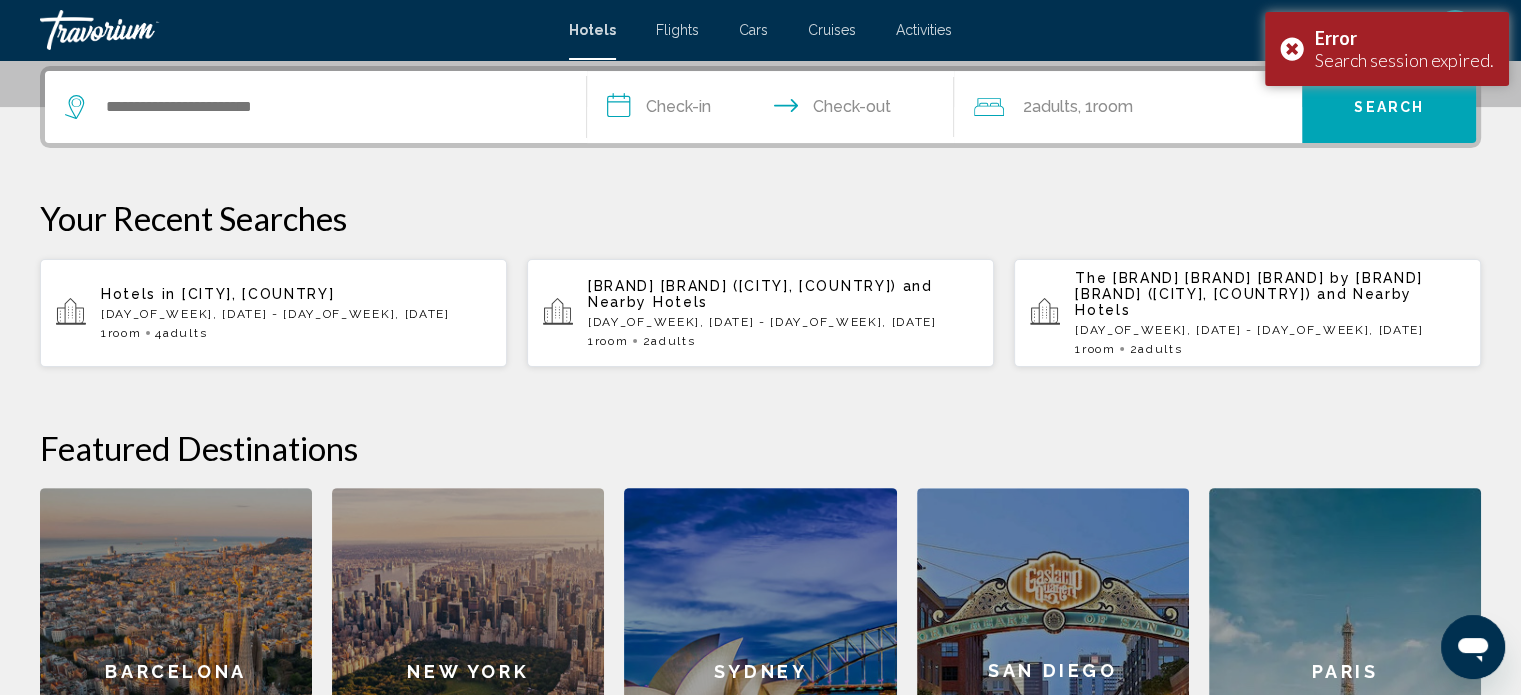 click on "Tue, 19 May - Sat, 23 May" at bounding box center [296, 314] 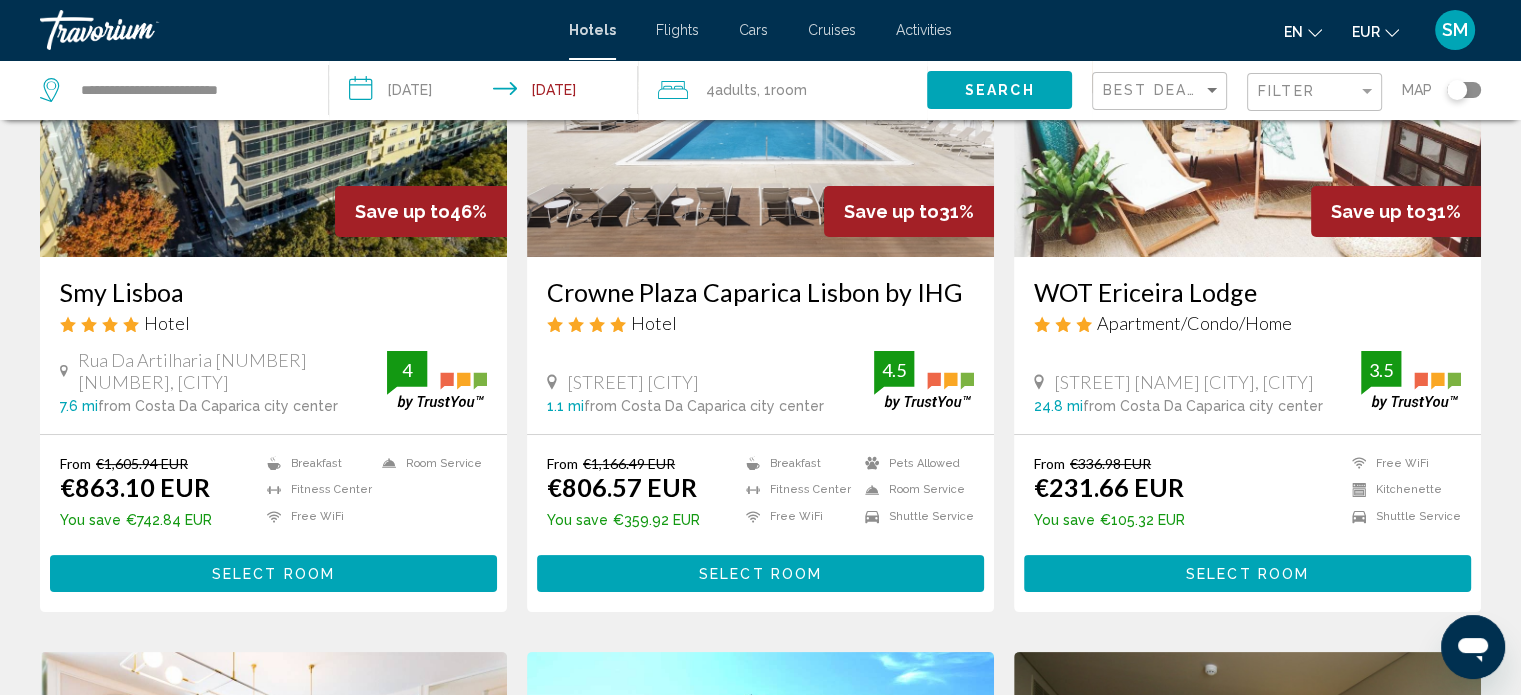 scroll, scrollTop: 254, scrollLeft: 0, axis: vertical 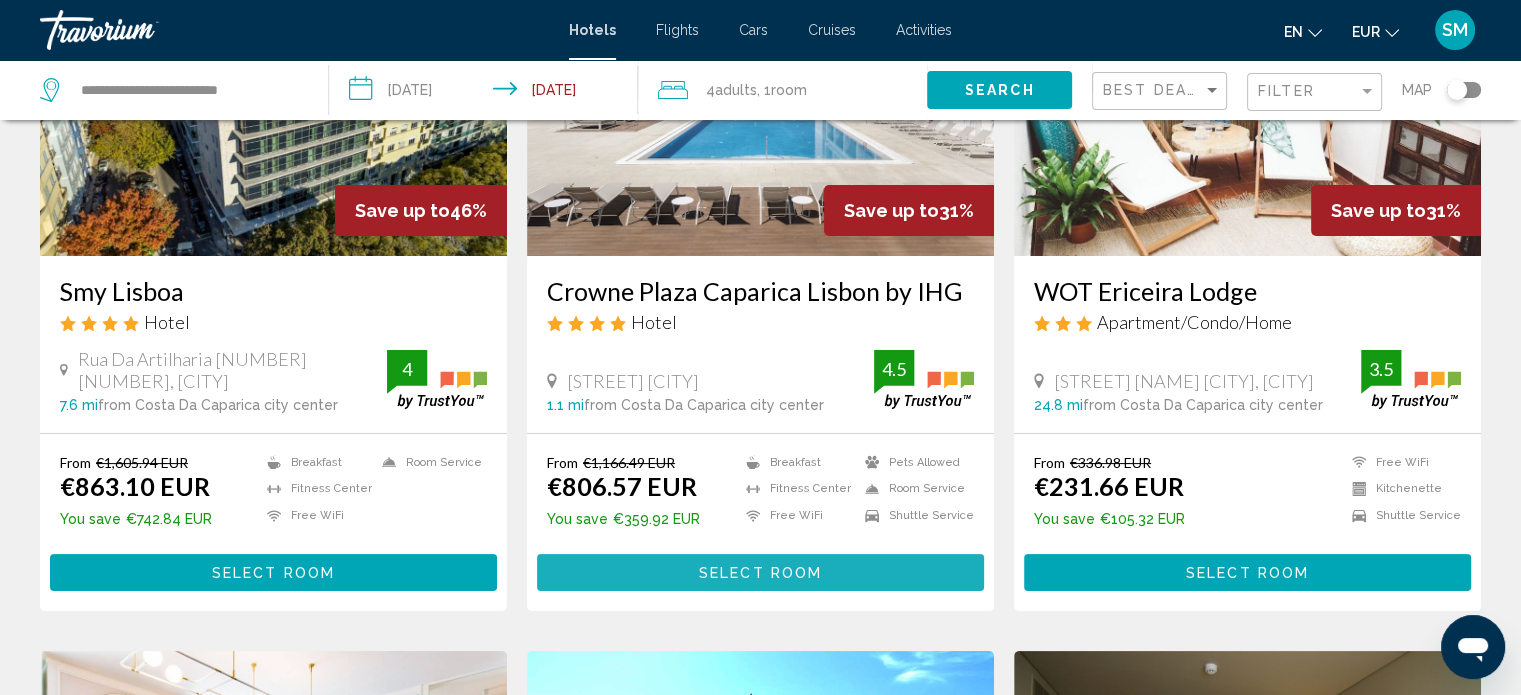 click on "Select Room" at bounding box center [760, 573] 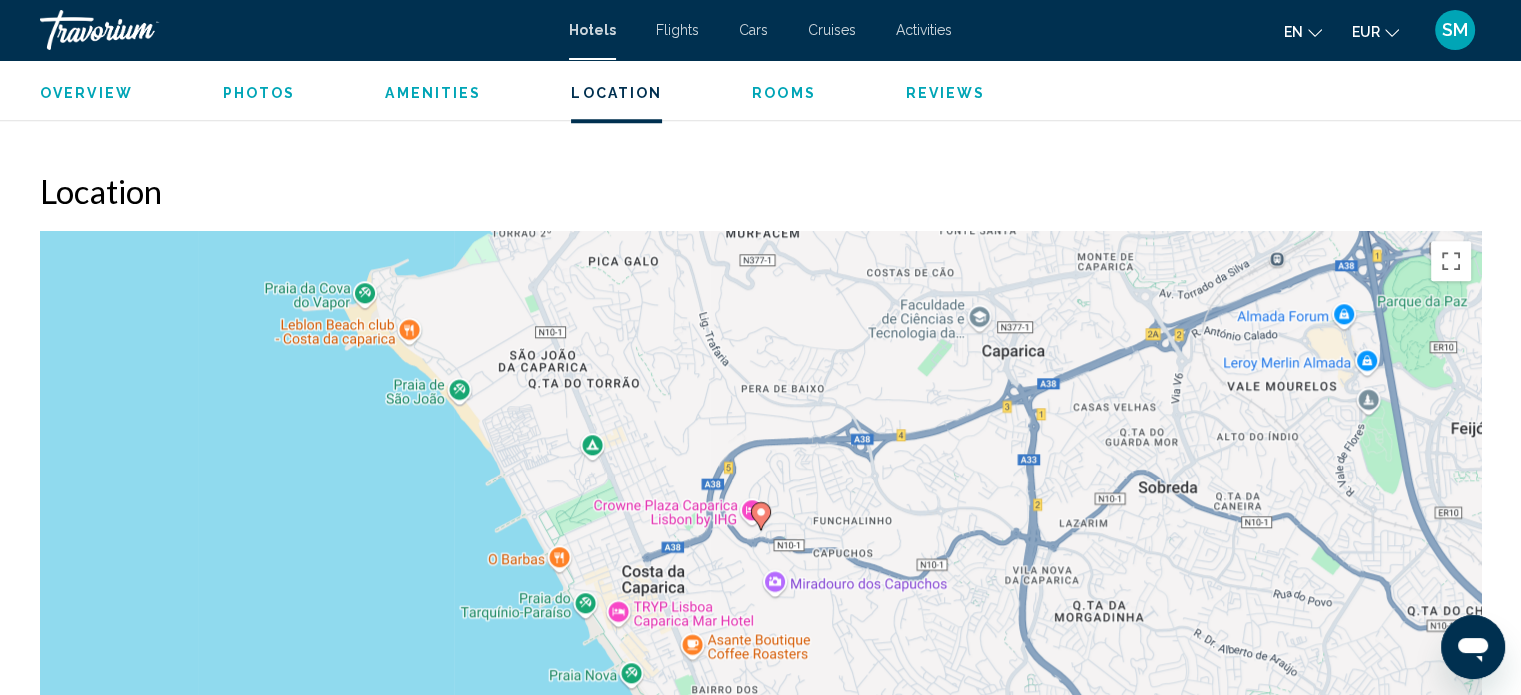 scroll, scrollTop: 1680, scrollLeft: 0, axis: vertical 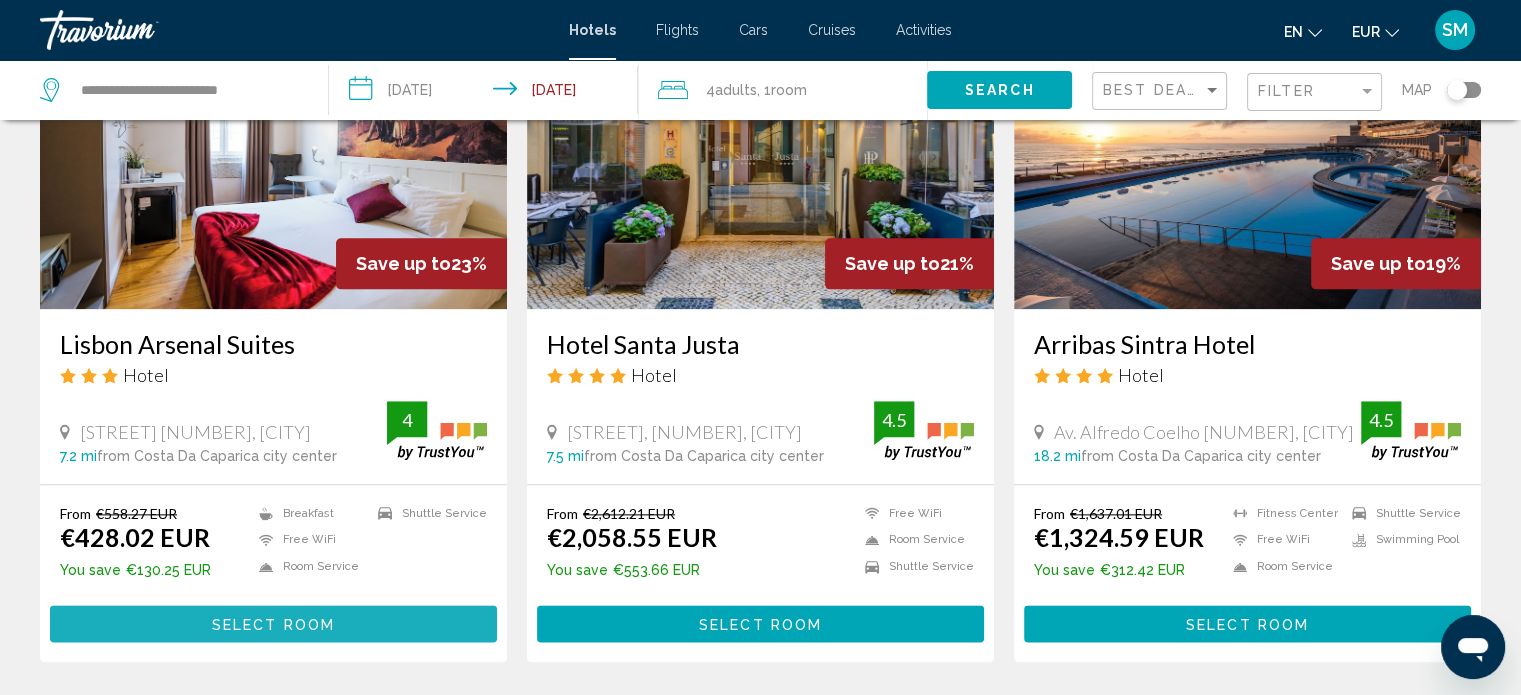 click on "Select Room" at bounding box center [273, 623] 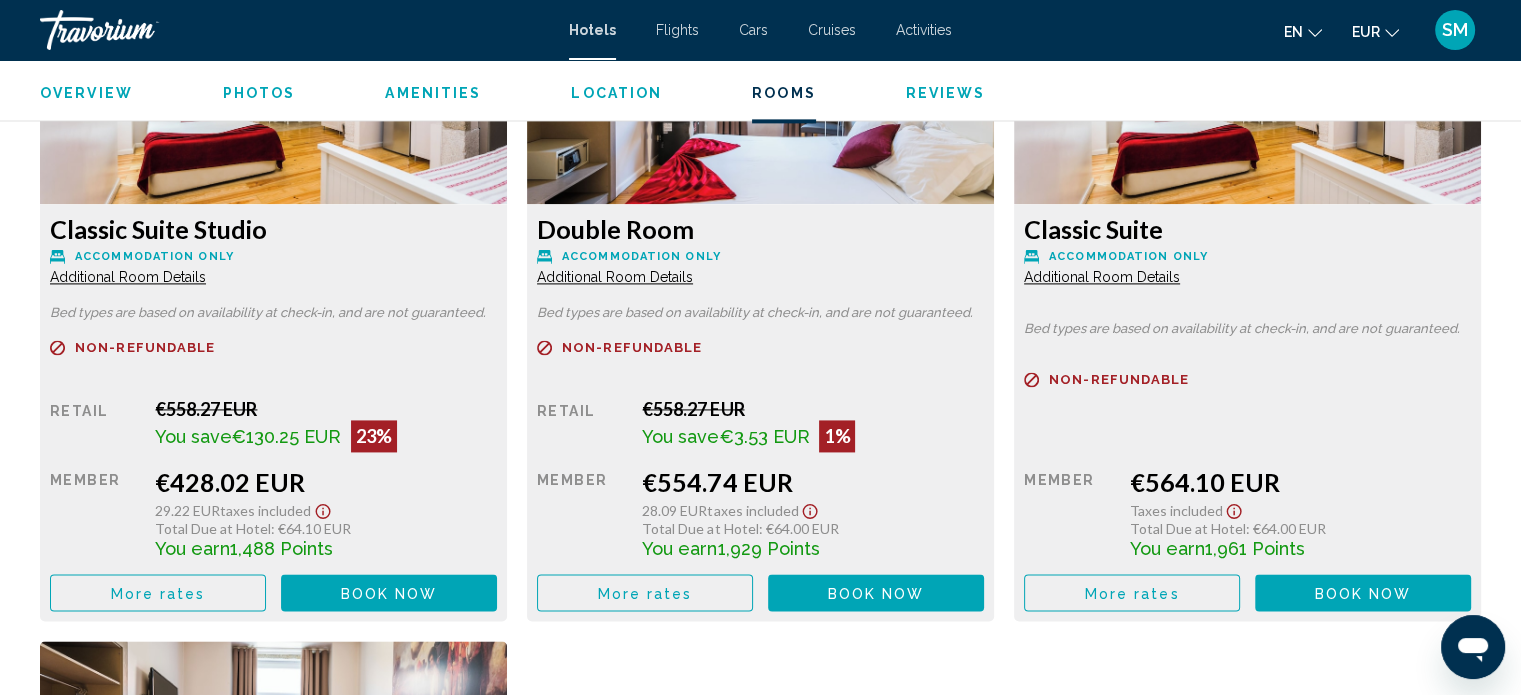 scroll, scrollTop: 2790, scrollLeft: 0, axis: vertical 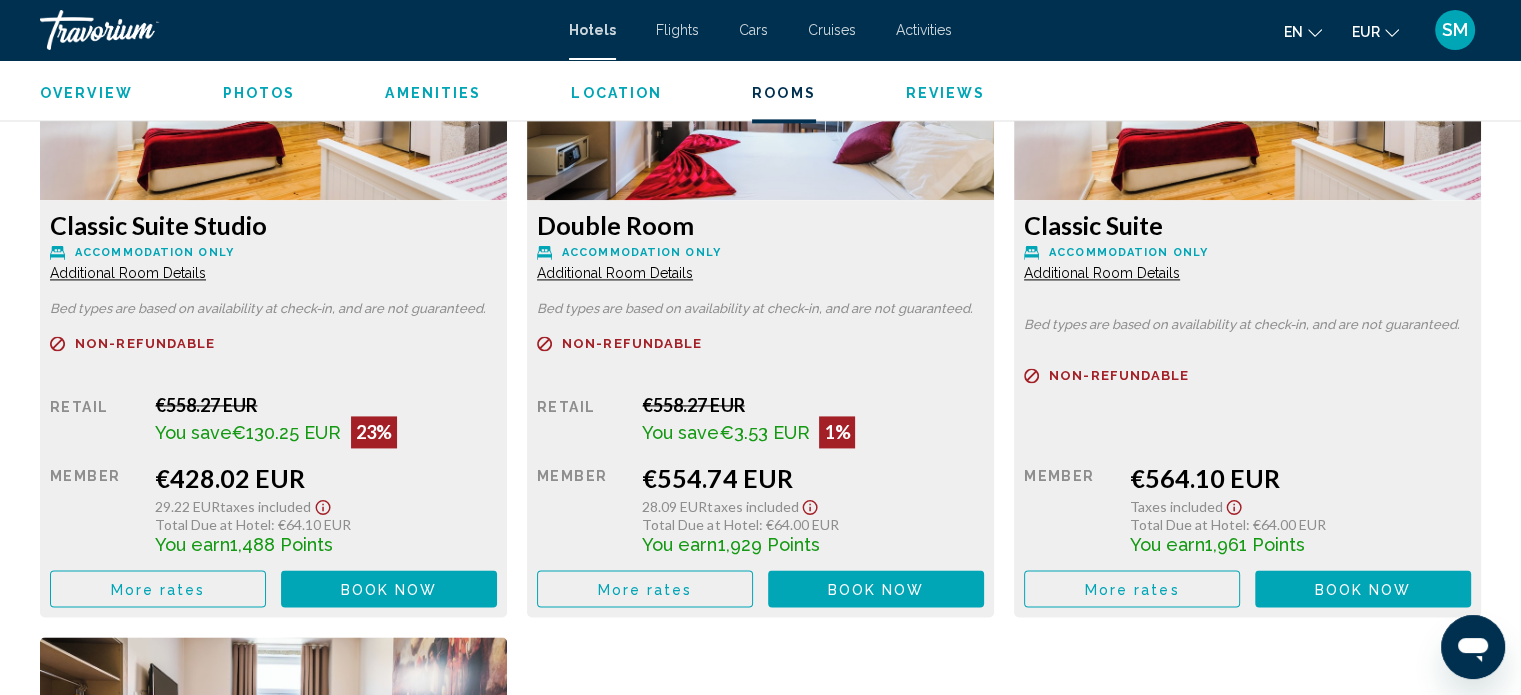 click on "More rates" at bounding box center (158, 589) 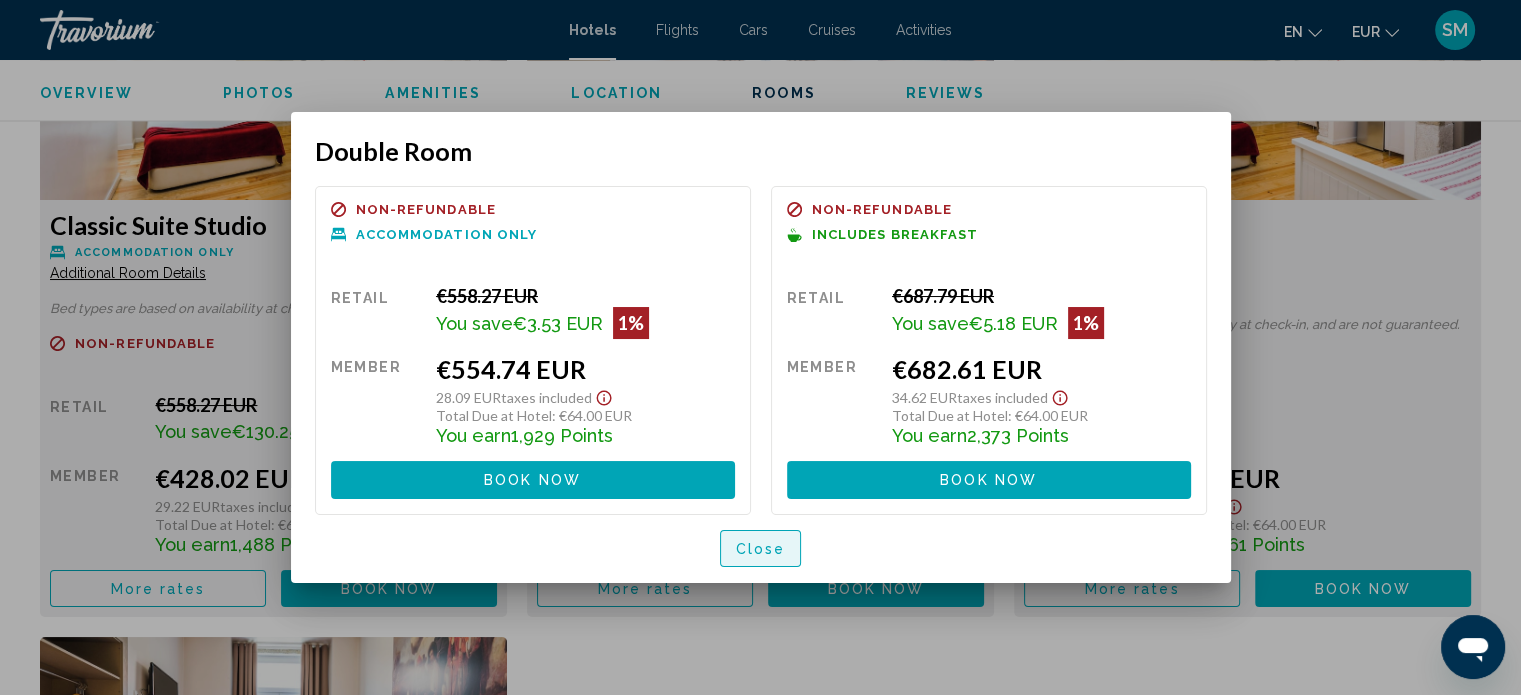 click on "Close" at bounding box center [761, 548] 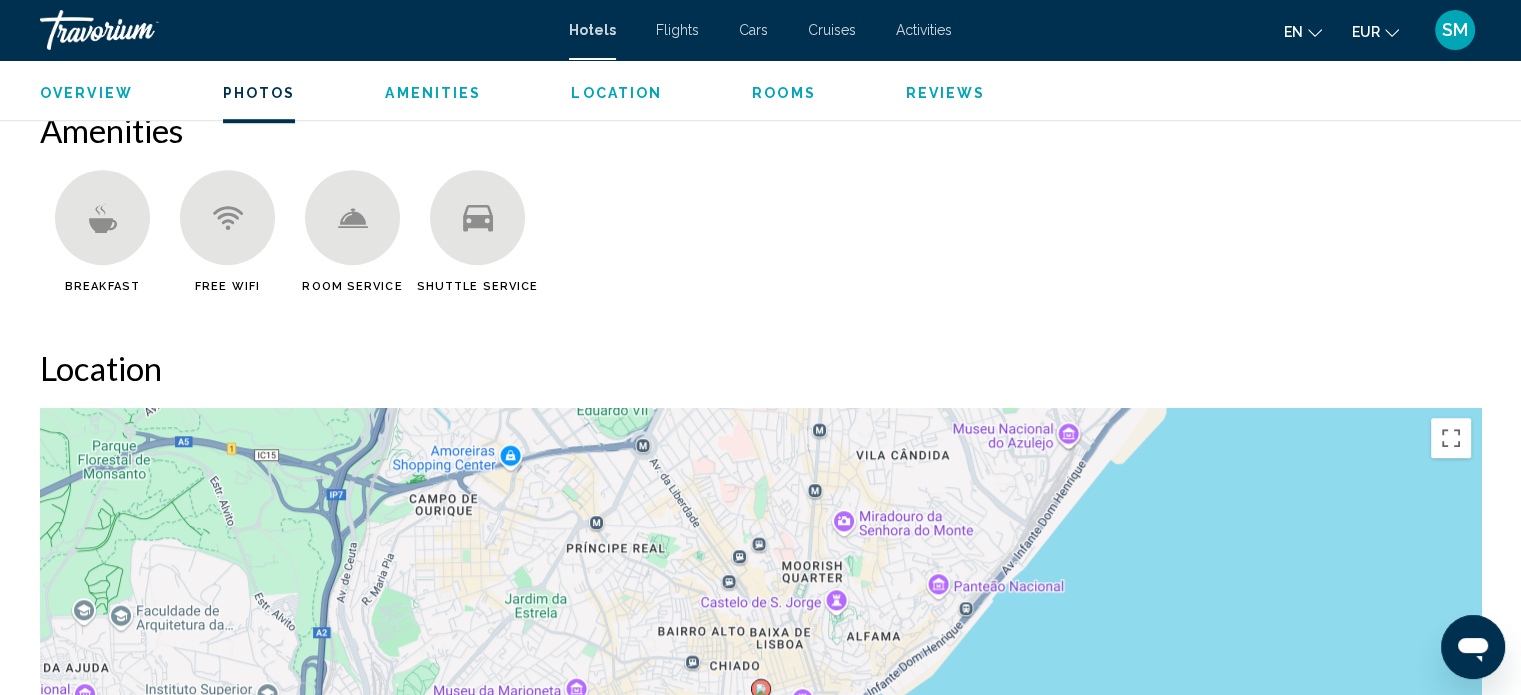 scroll, scrollTop: 1354, scrollLeft: 0, axis: vertical 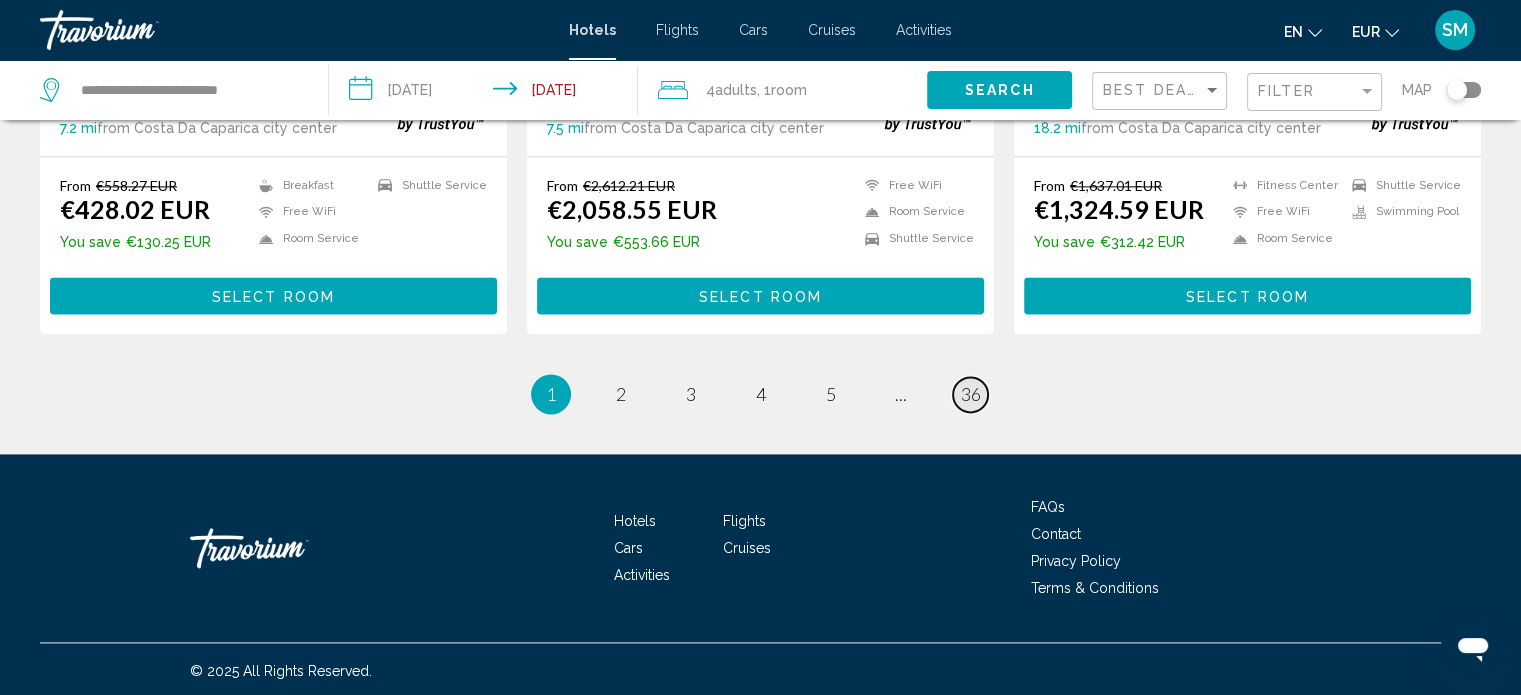 click on "36" at bounding box center [971, 394] 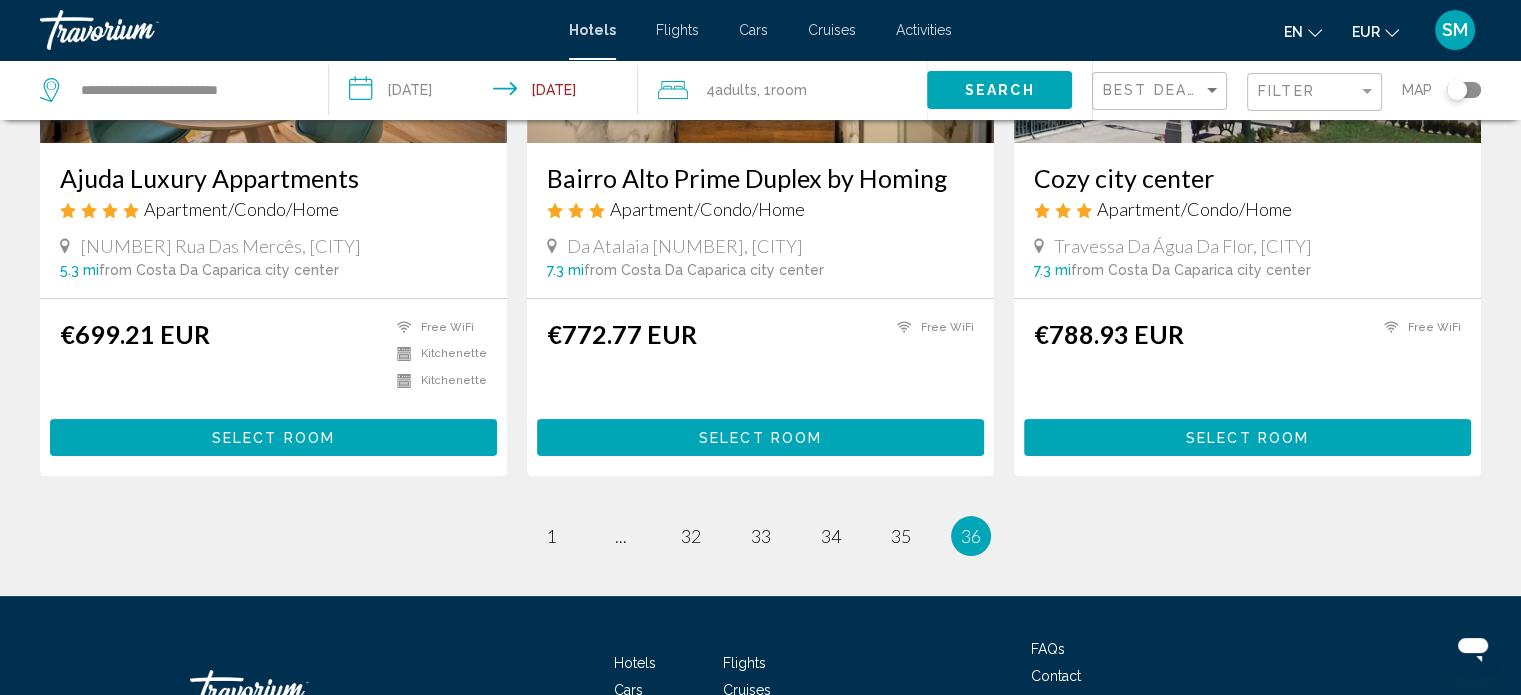 scroll, scrollTop: 368, scrollLeft: 0, axis: vertical 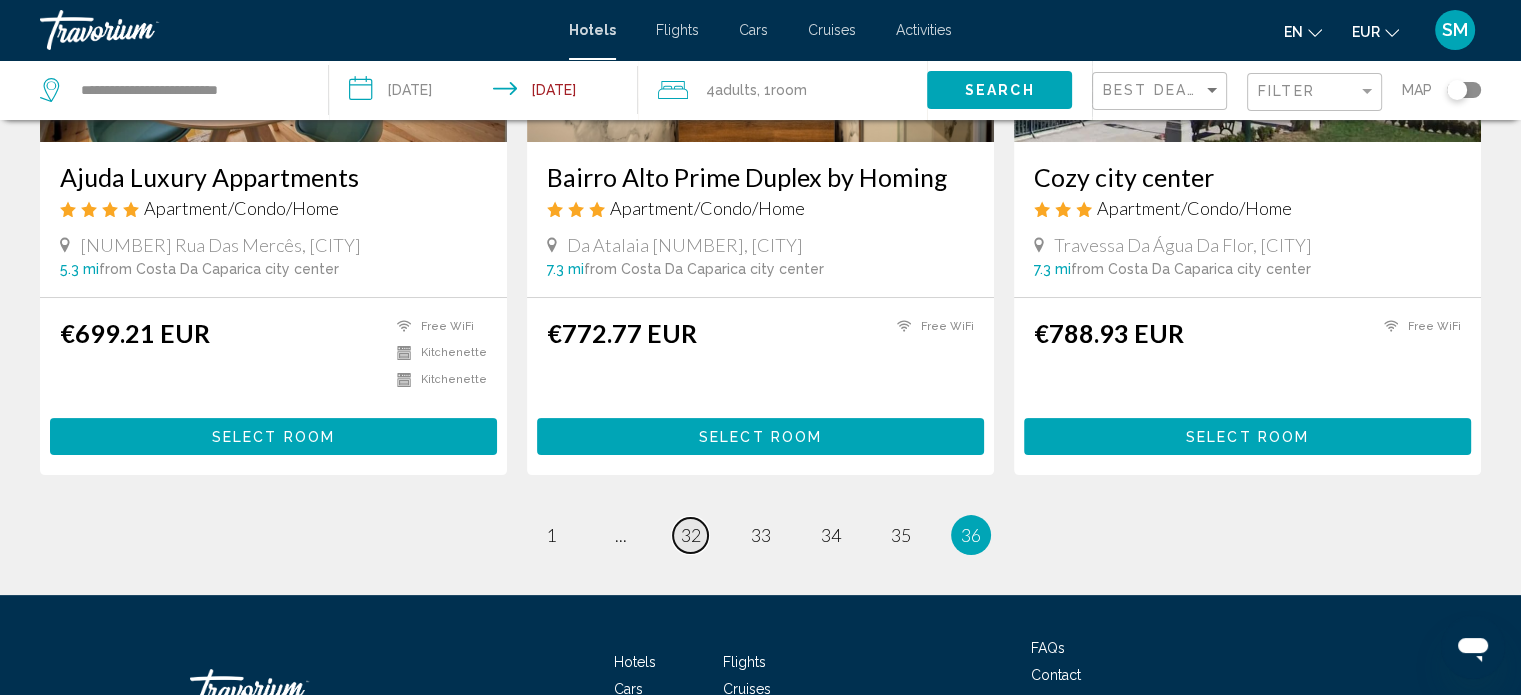 click on "32" at bounding box center (691, 535) 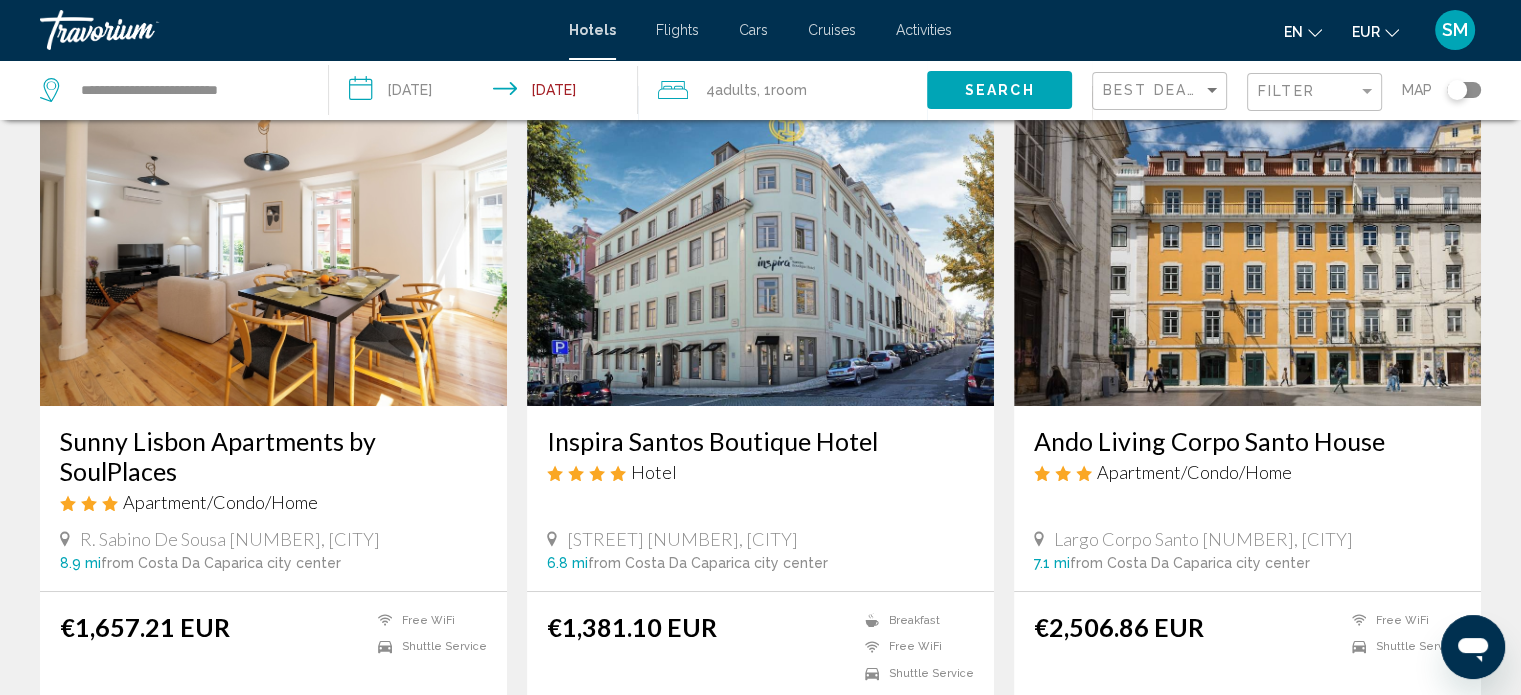 scroll, scrollTop: 0, scrollLeft: 0, axis: both 